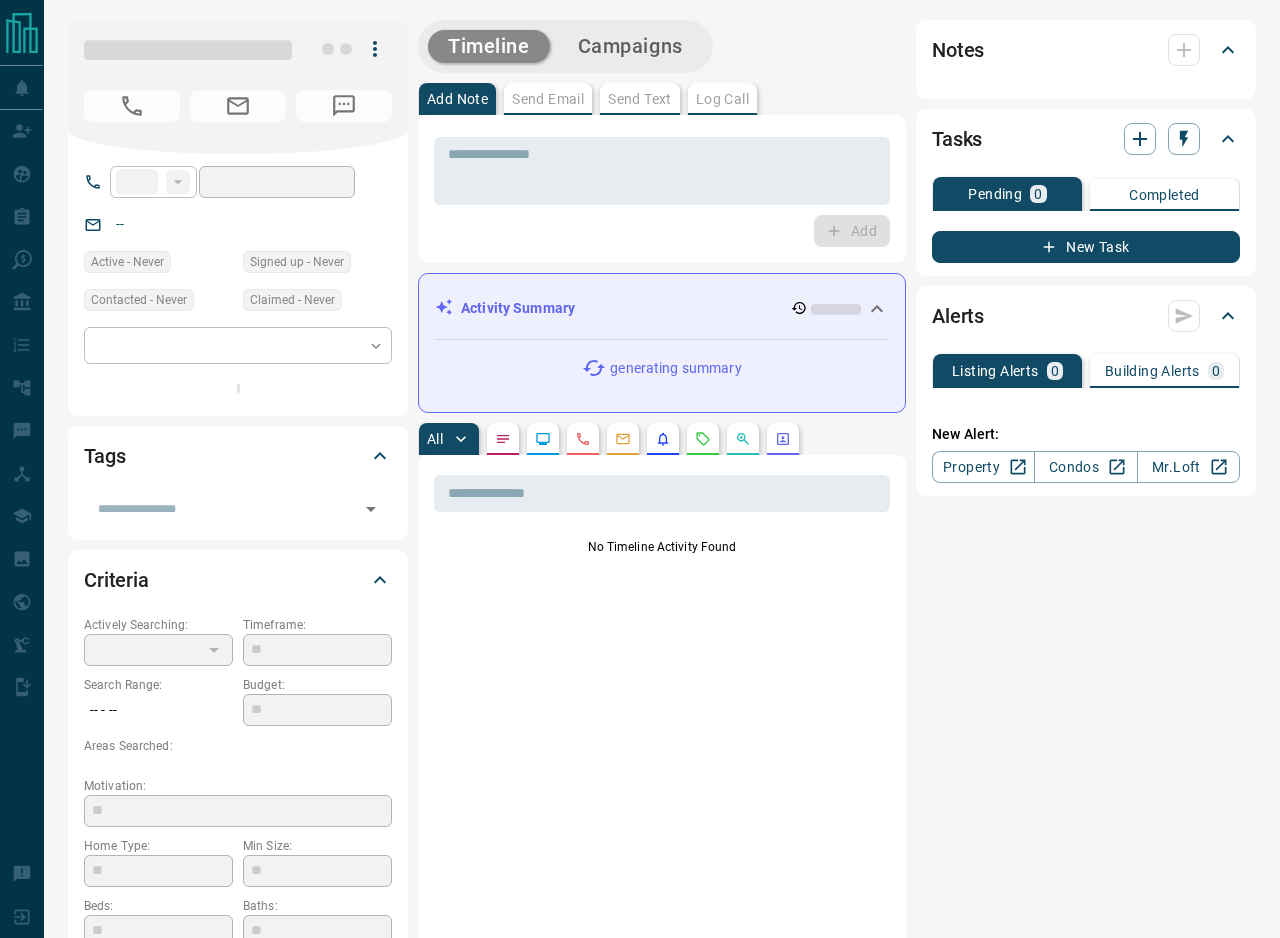 scroll, scrollTop: 0, scrollLeft: 0, axis: both 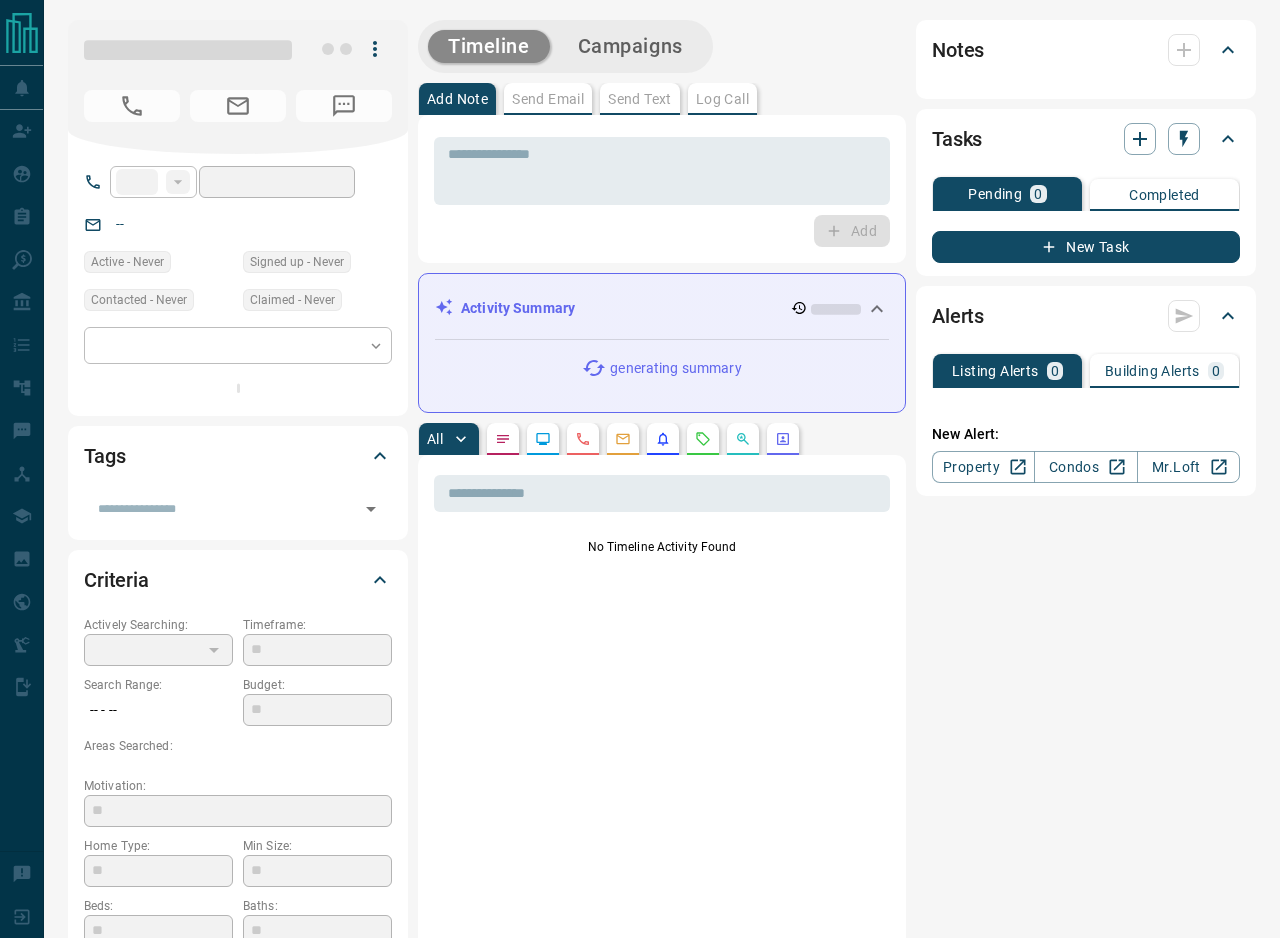 type on "**" 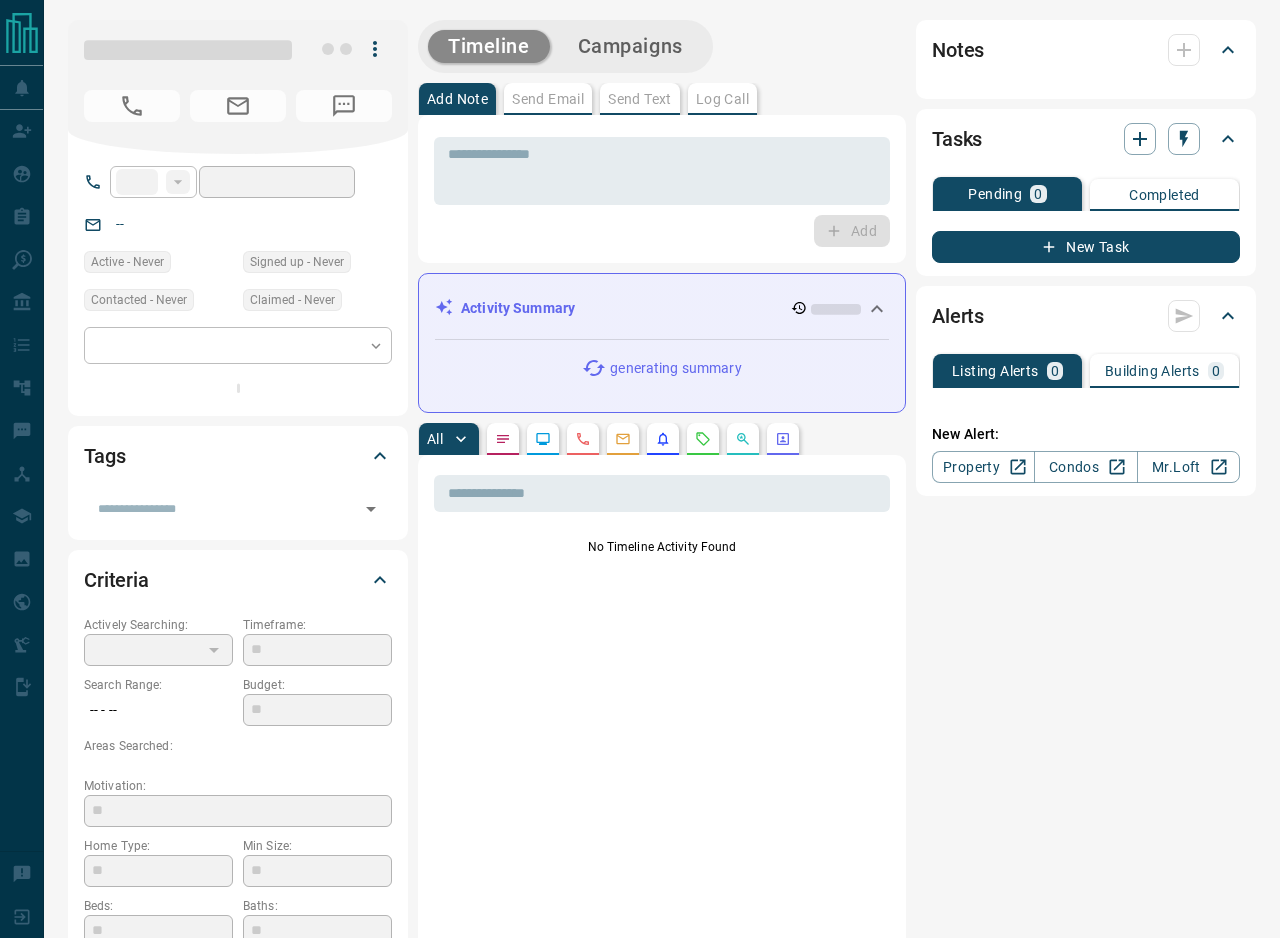 type on "**********" 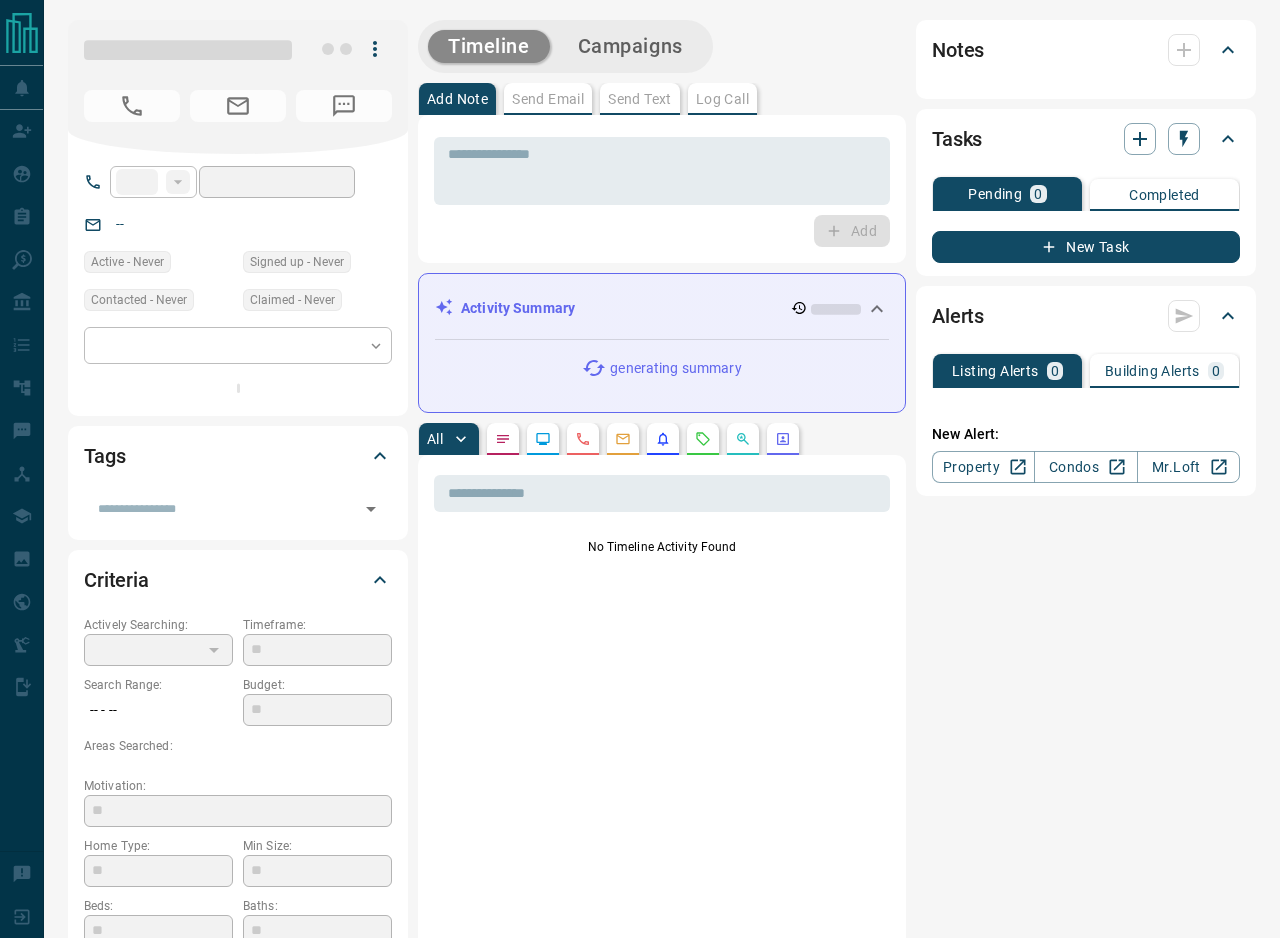 type on "**********" 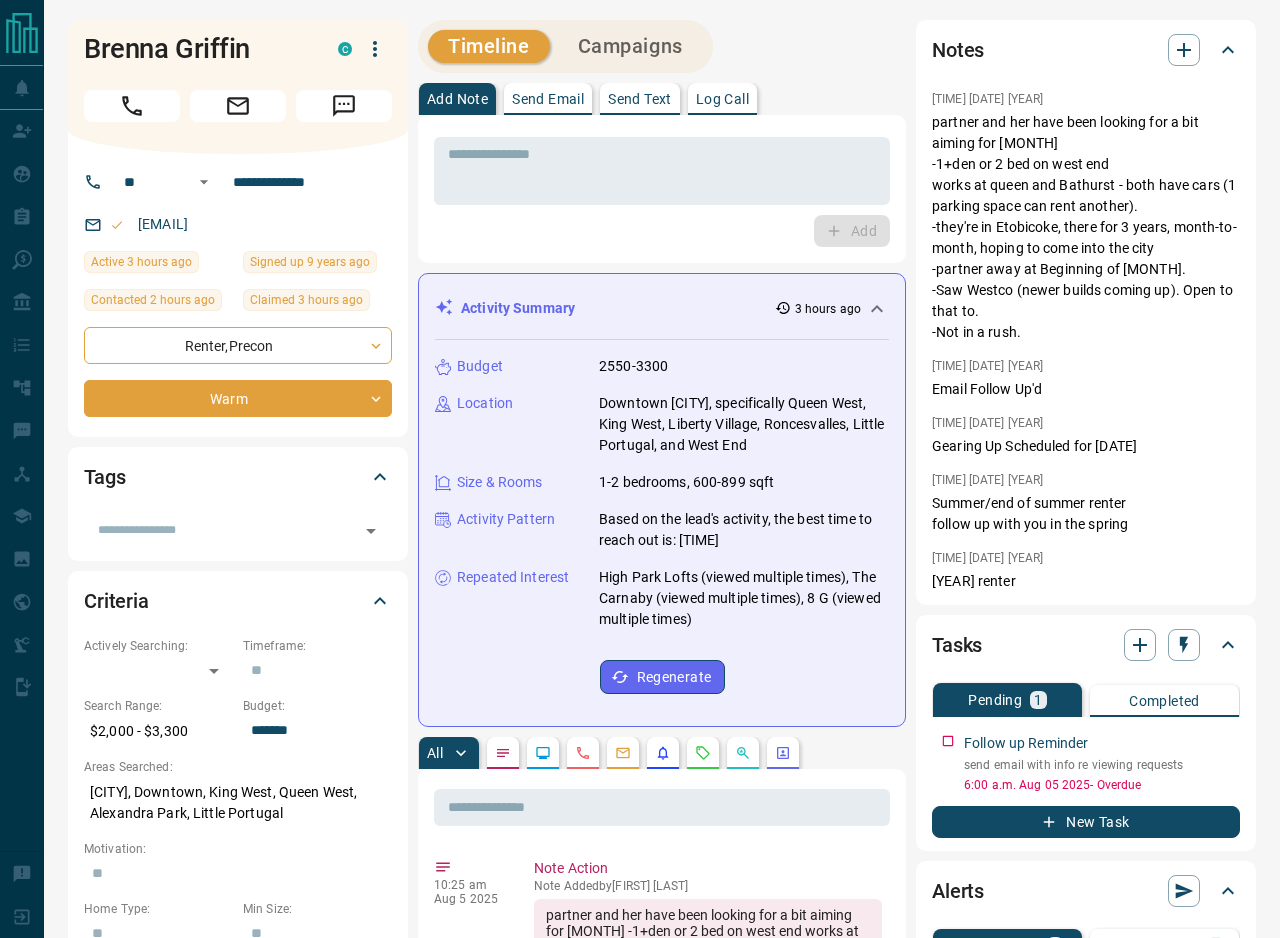 click on "Send Email" at bounding box center [548, 99] 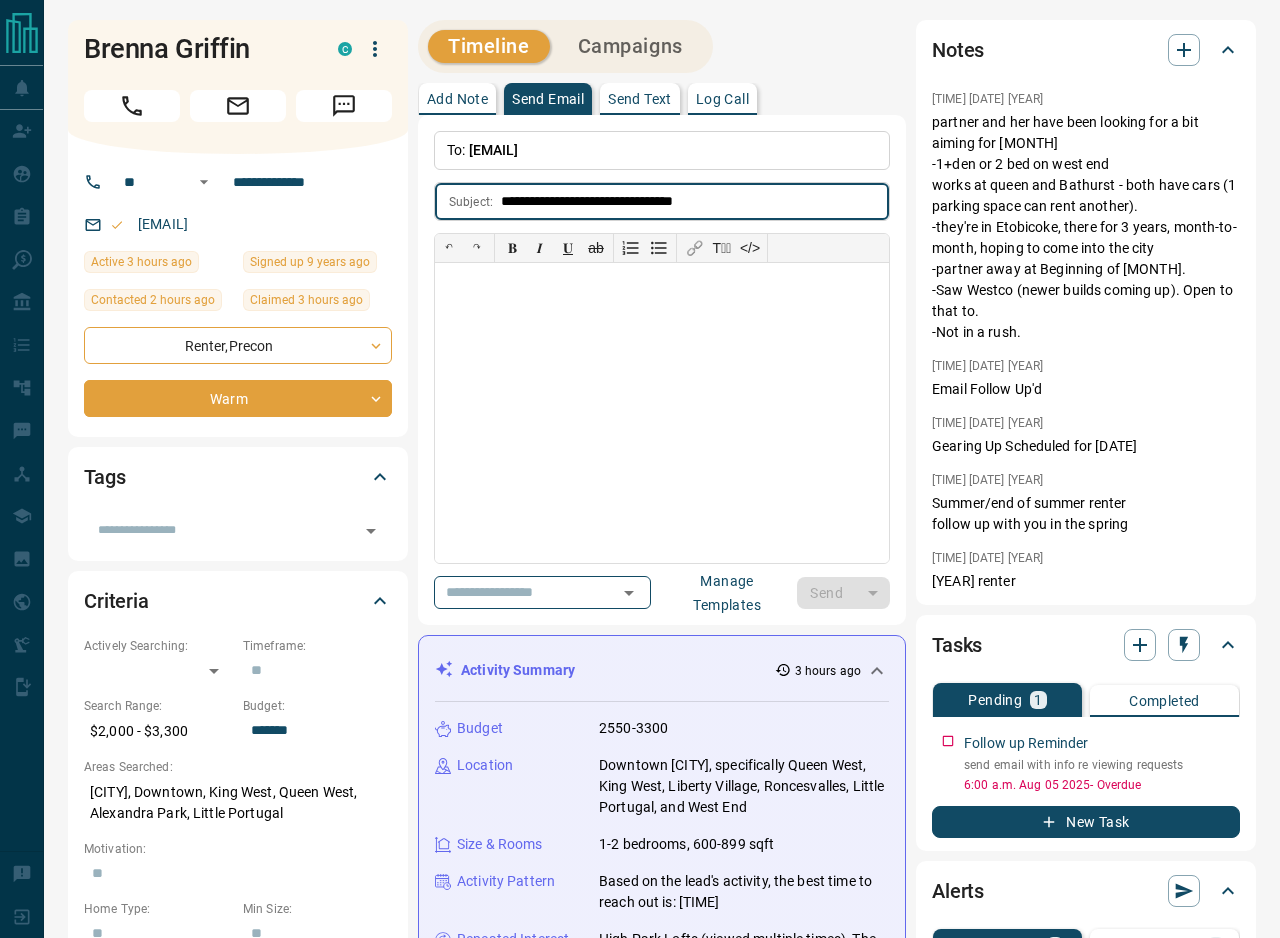 type on "**********" 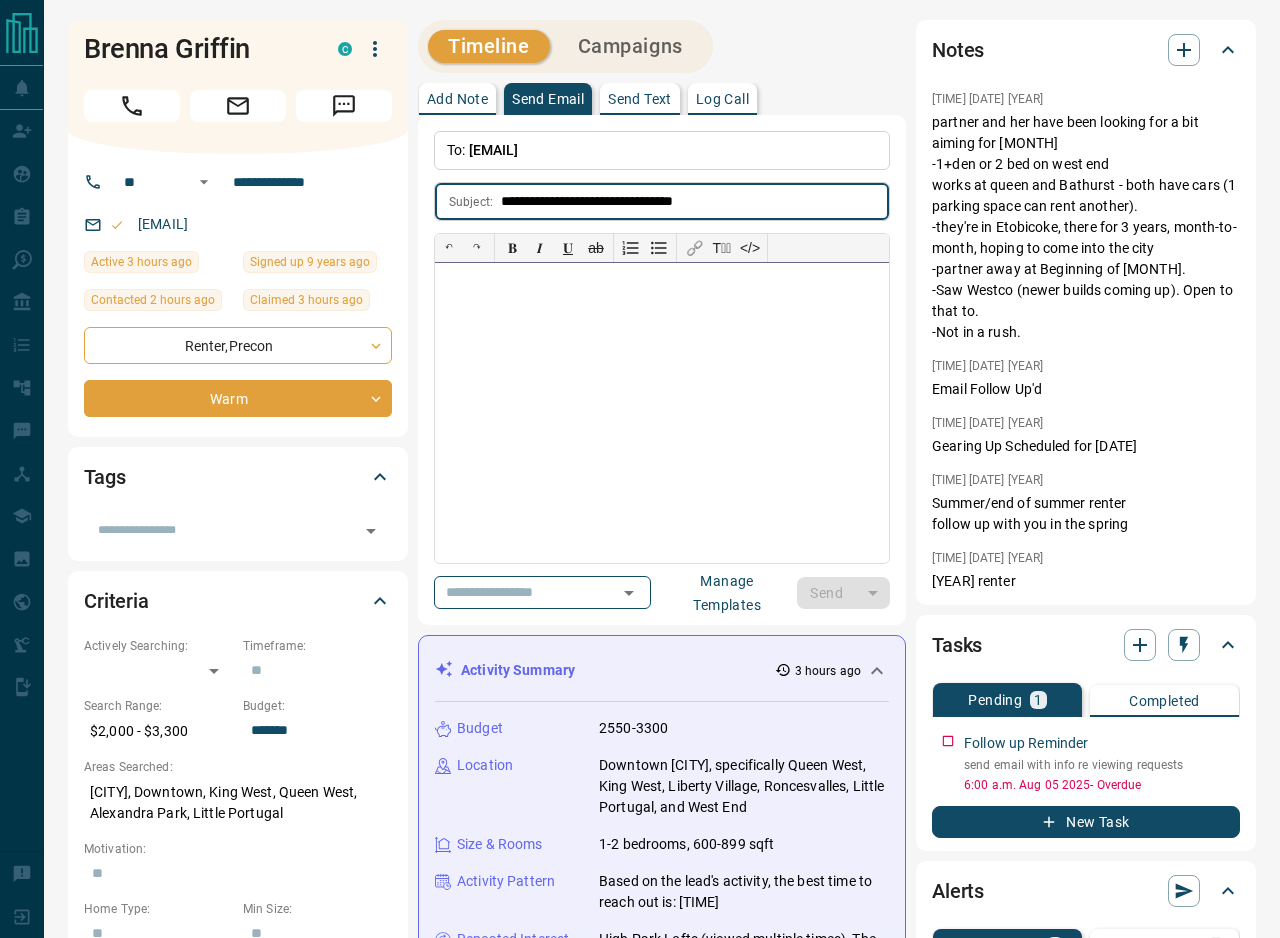 click at bounding box center (662, 413) 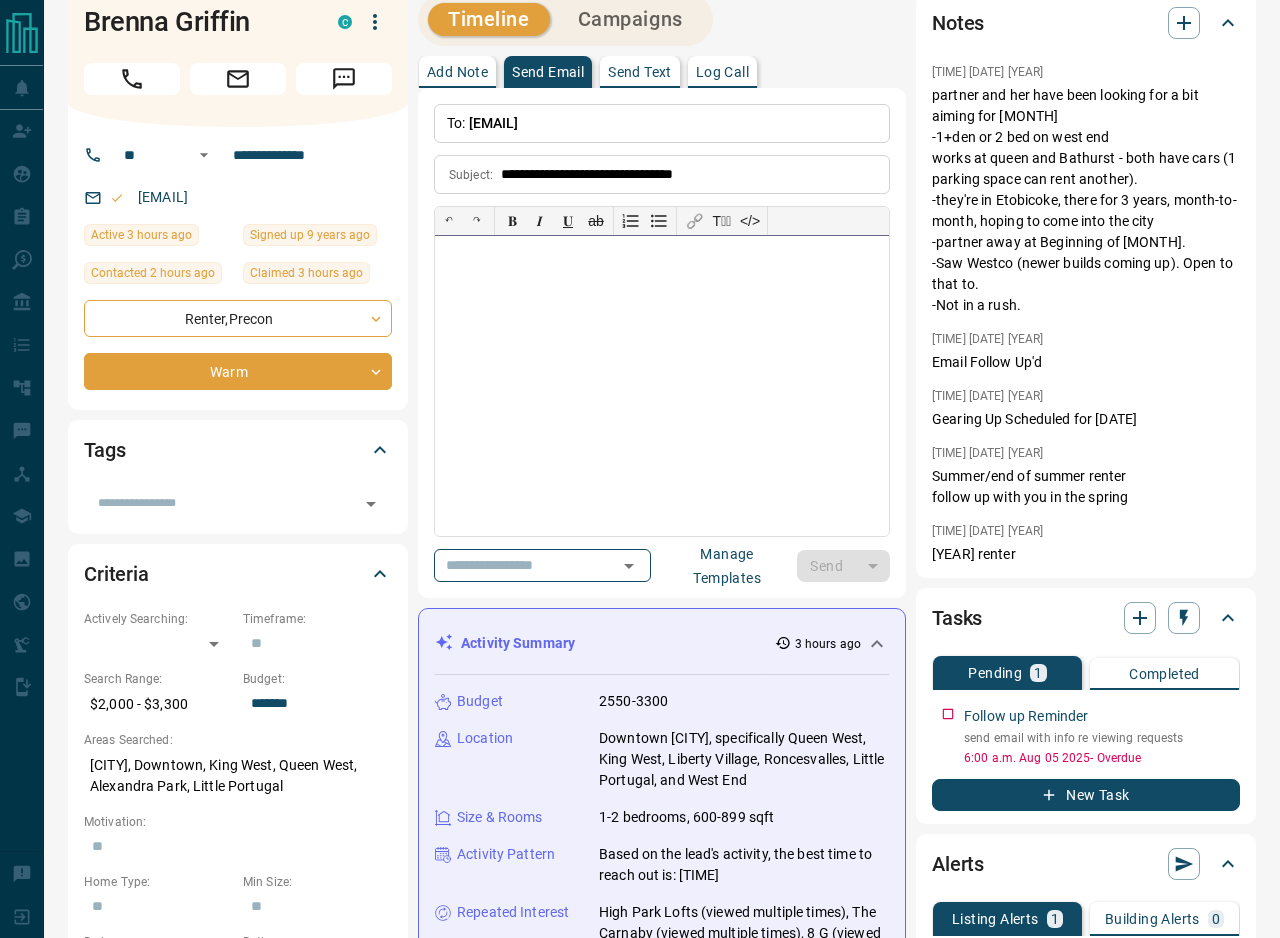 scroll, scrollTop: 0, scrollLeft: 0, axis: both 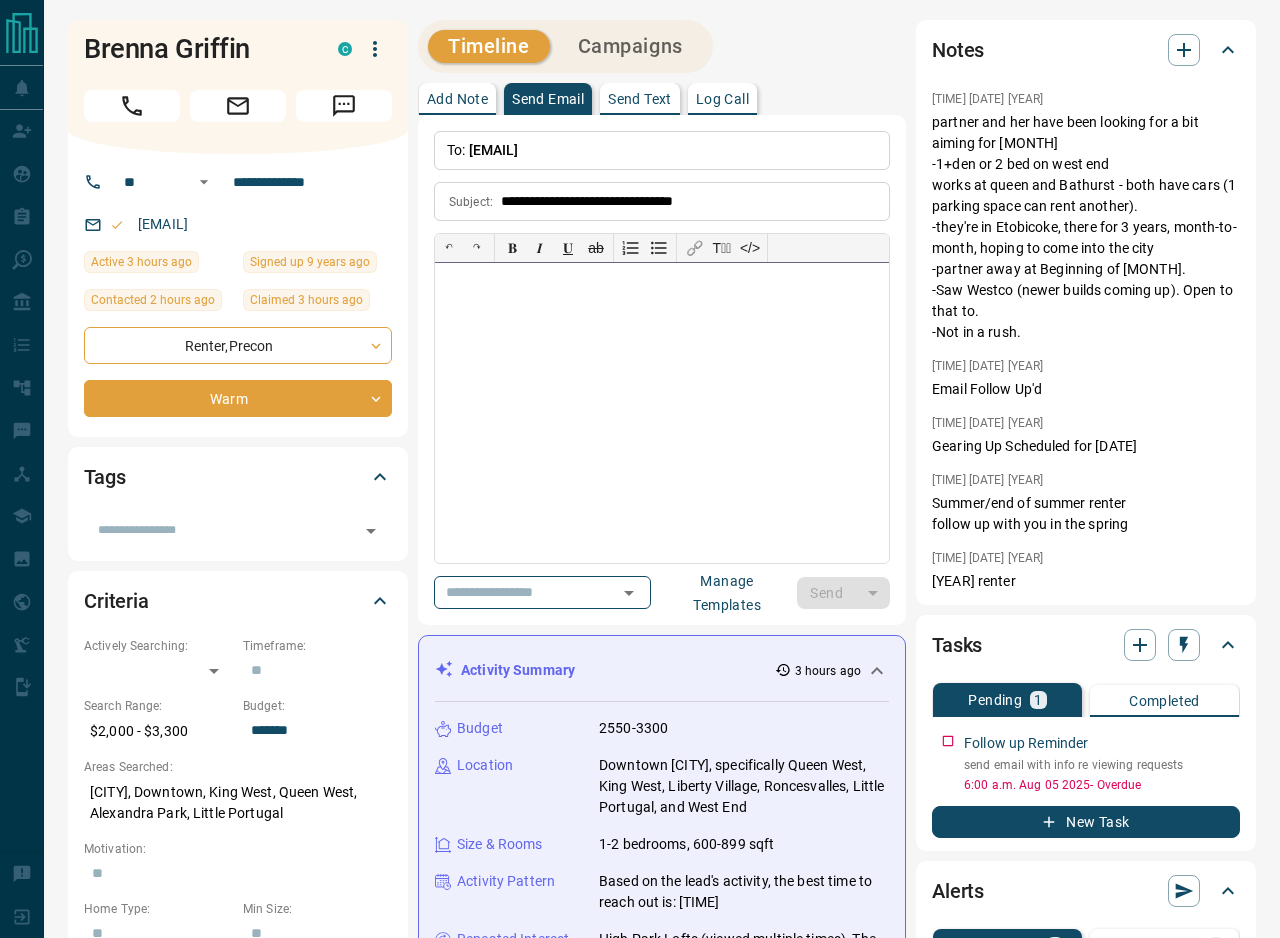 click at bounding box center (662, 413) 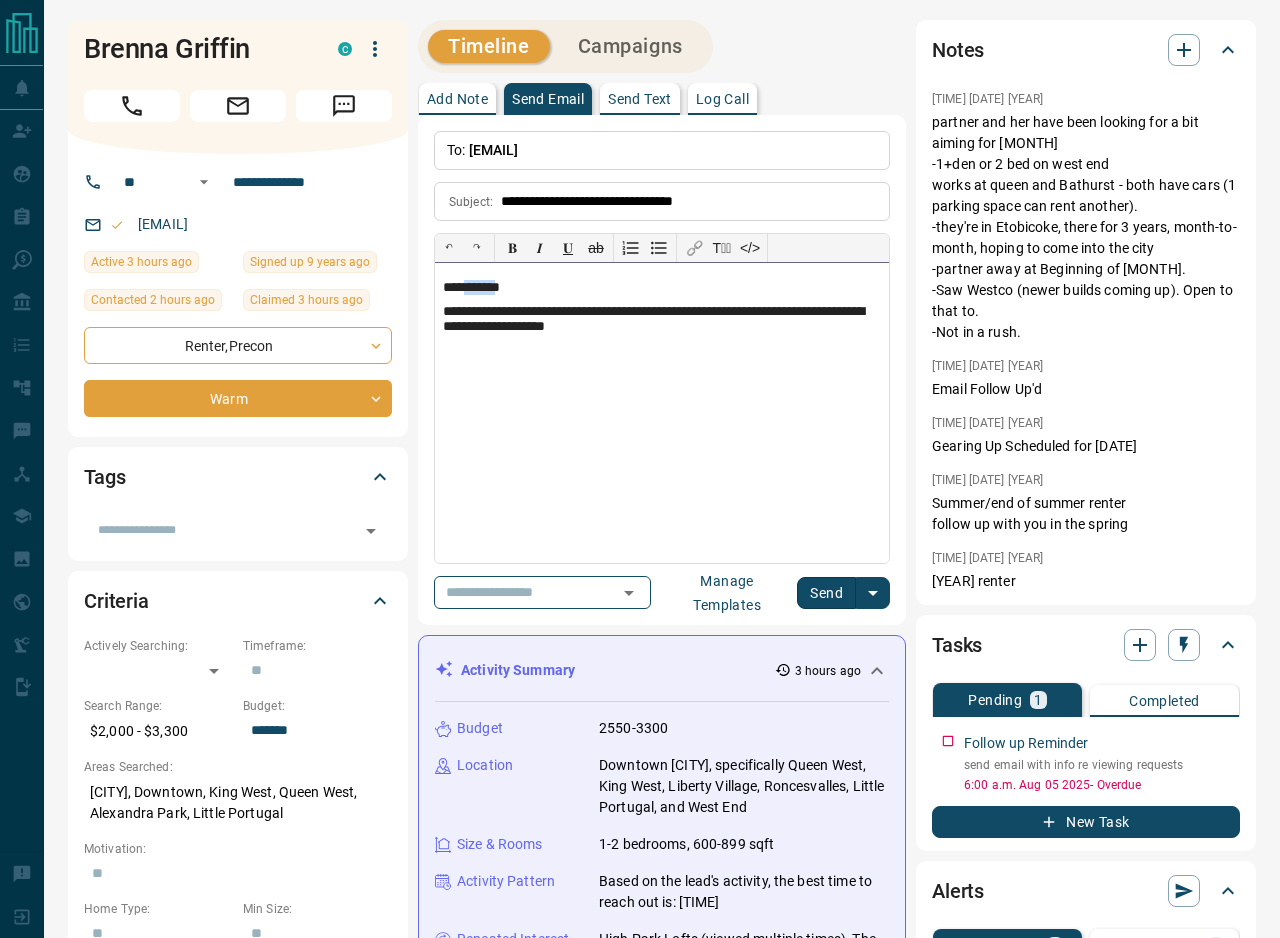 click on "**********" at bounding box center (662, 288) 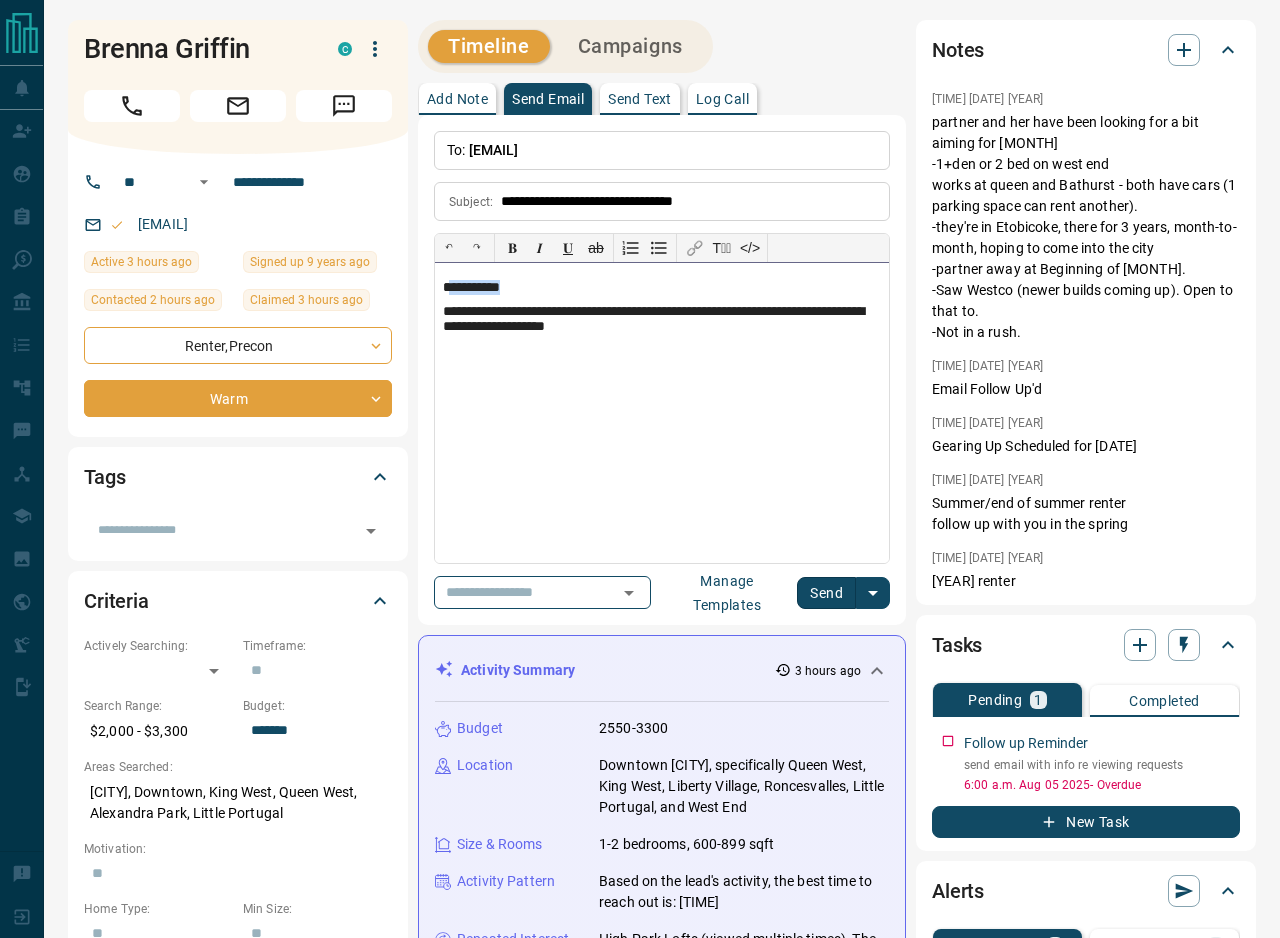 drag, startPoint x: 456, startPoint y: 290, endPoint x: 578, endPoint y: 289, distance: 122.0041 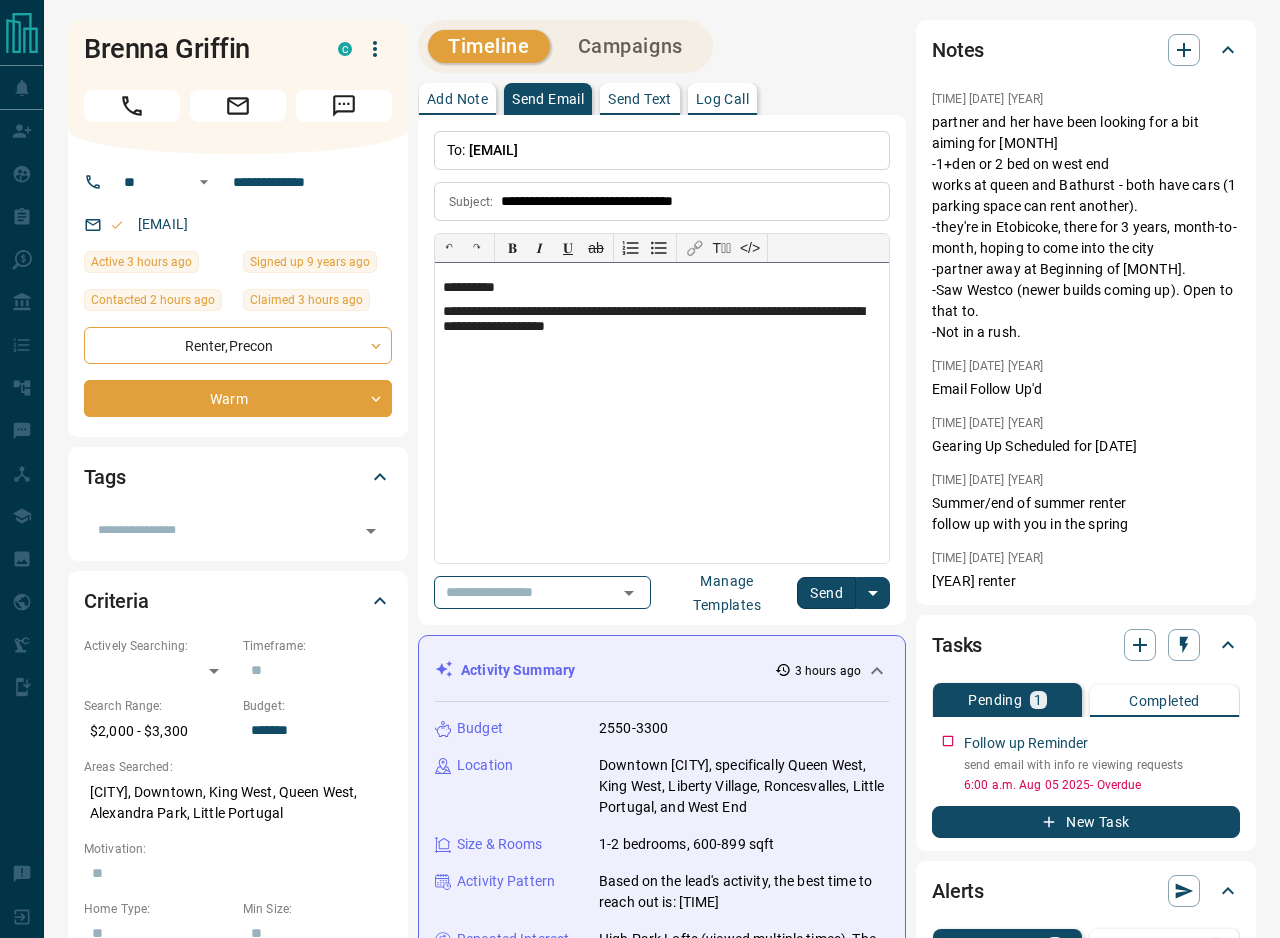 click on "**********" at bounding box center [662, 413] 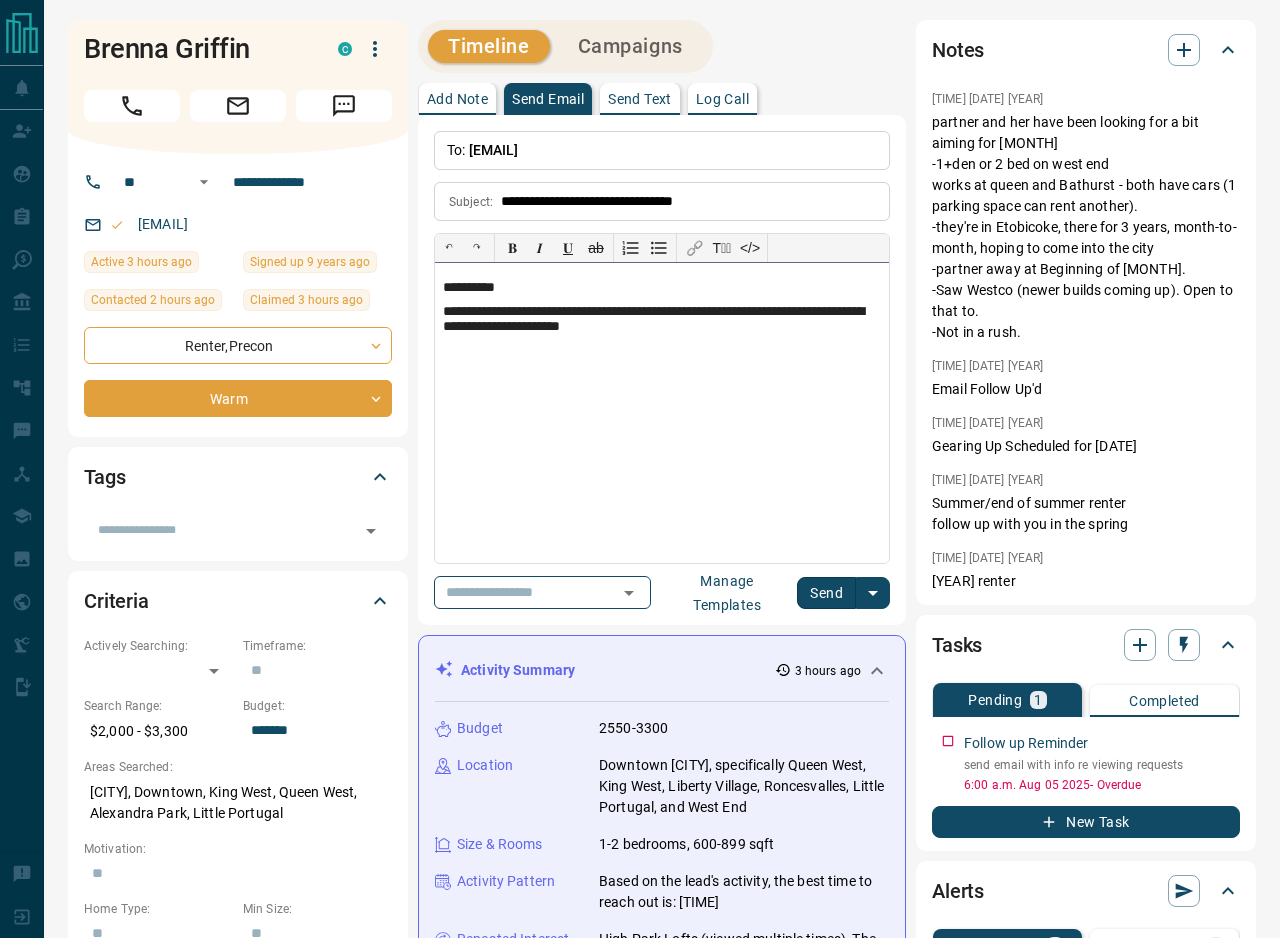 click on "**********" at bounding box center [662, 320] 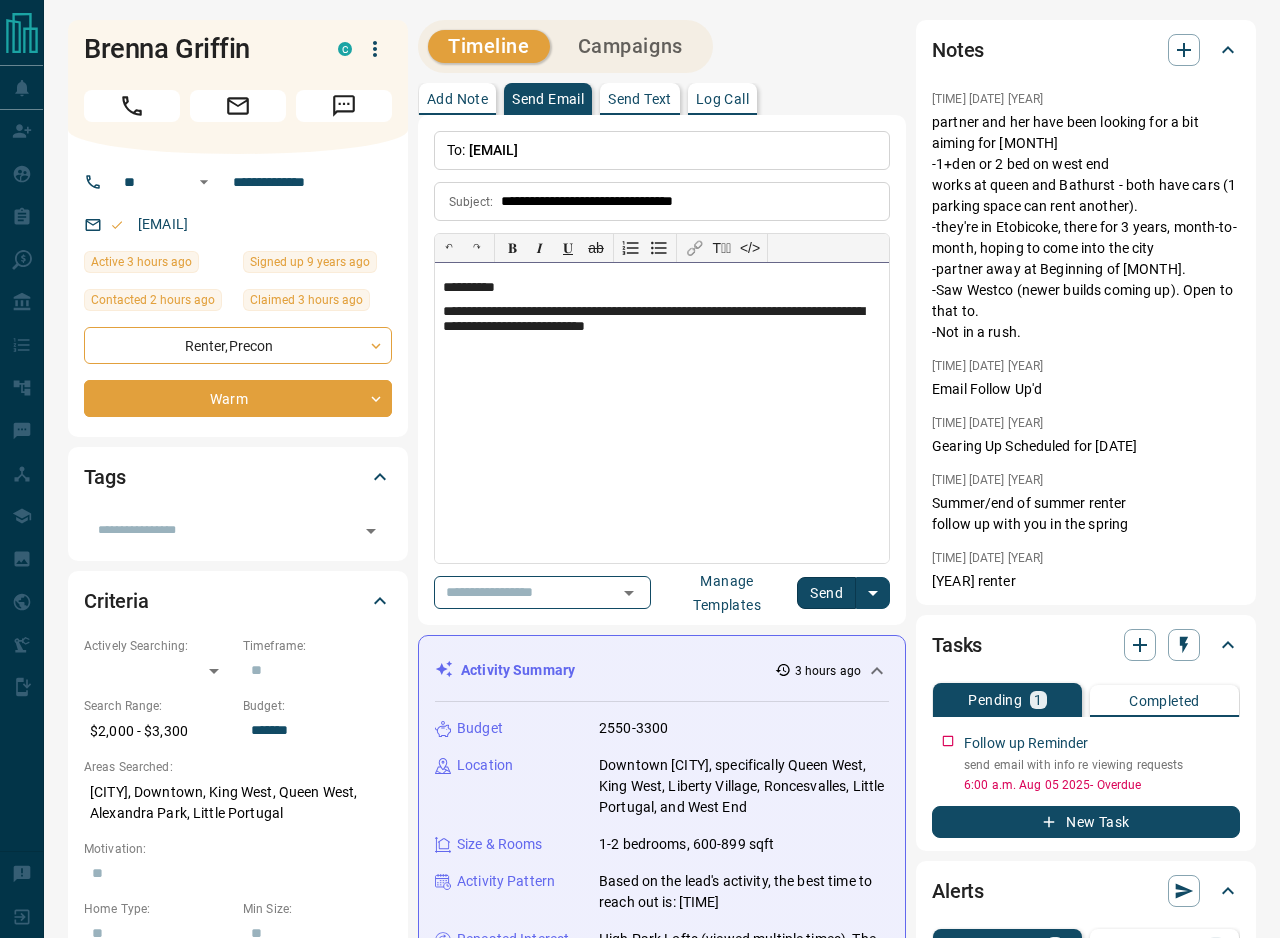 click on "**********" at bounding box center [662, 413] 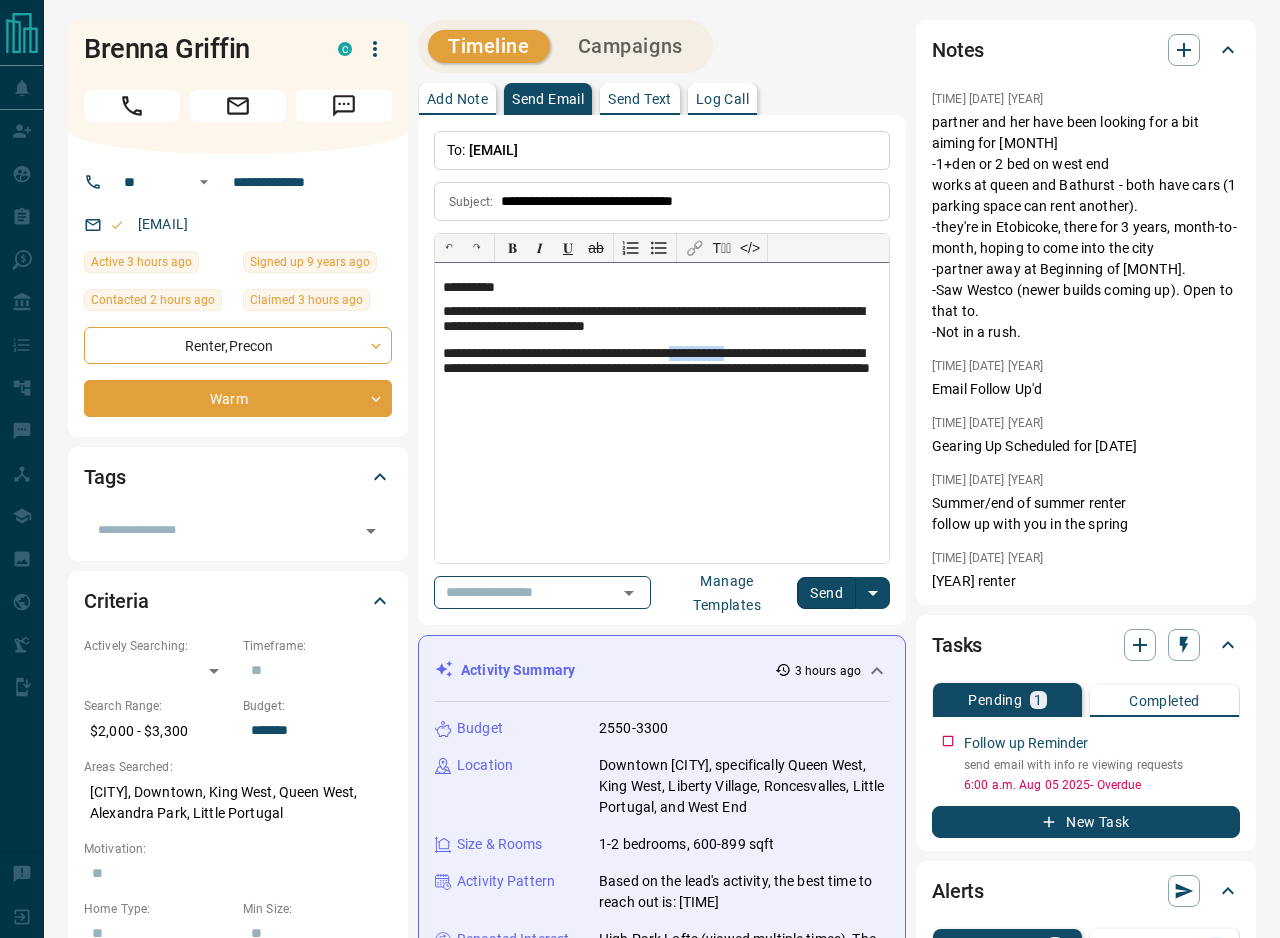 click on "**********" at bounding box center (662, 371) 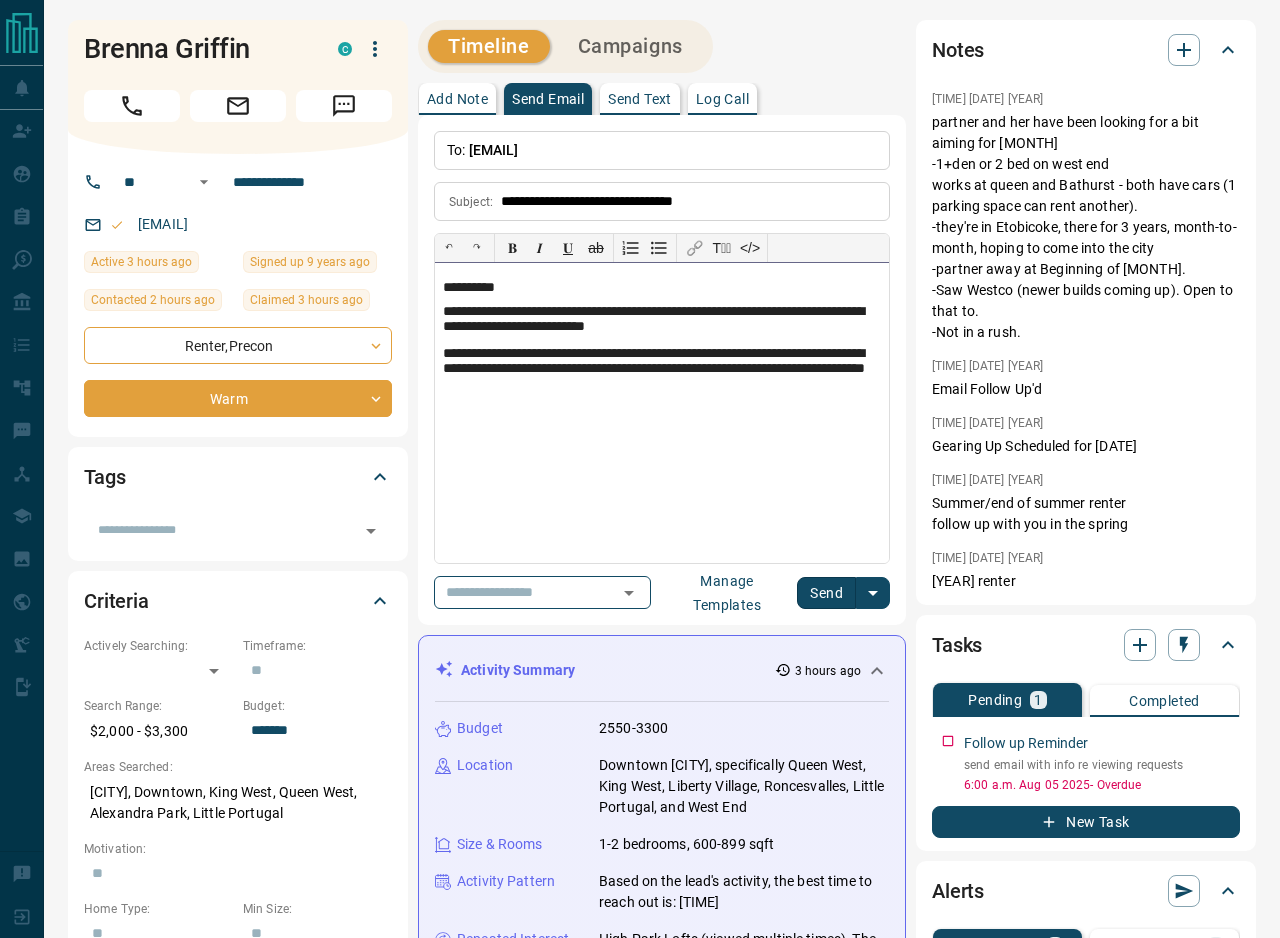 click on "**********" at bounding box center [662, 371] 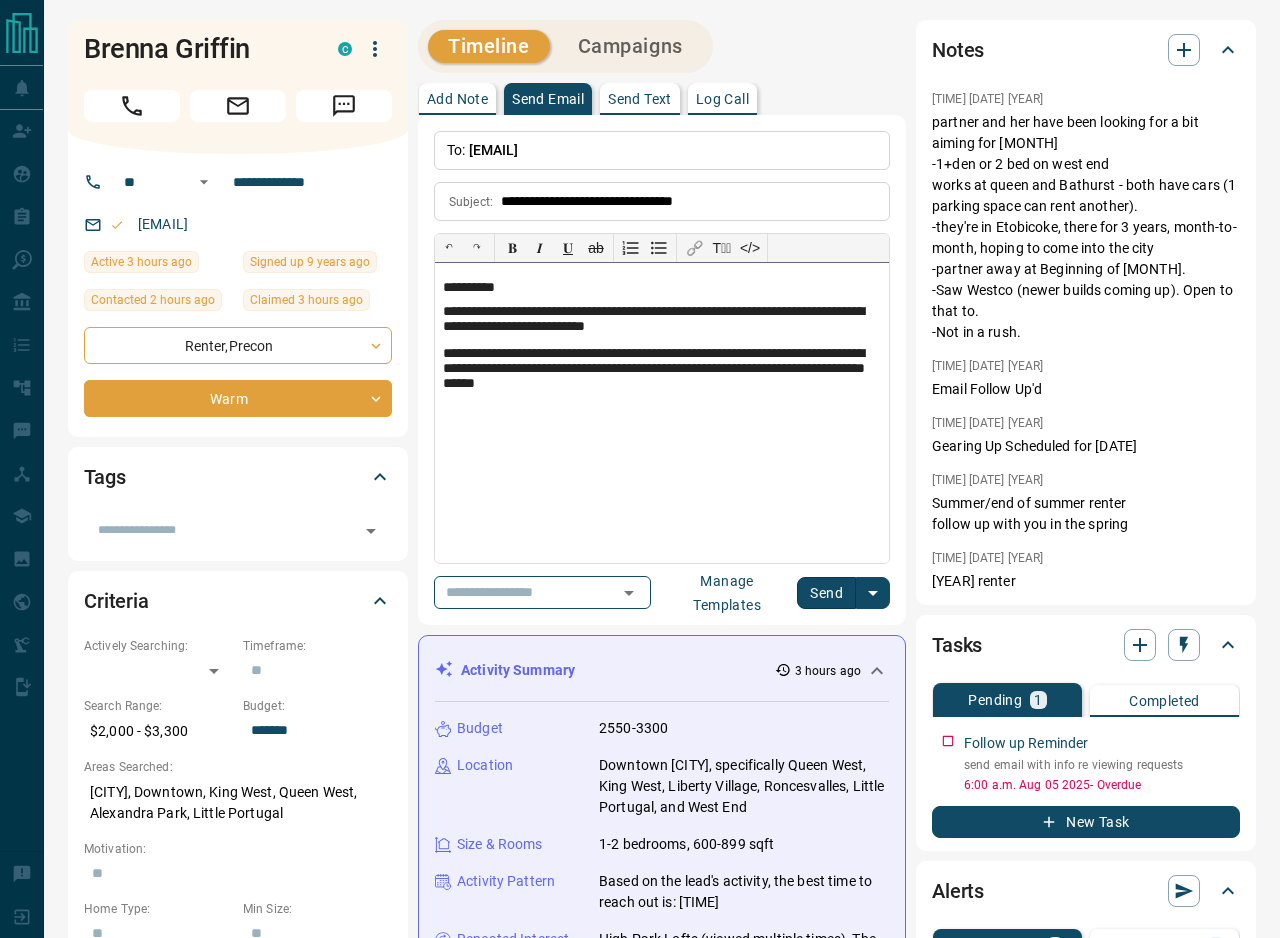 click on "**********" at bounding box center [662, 371] 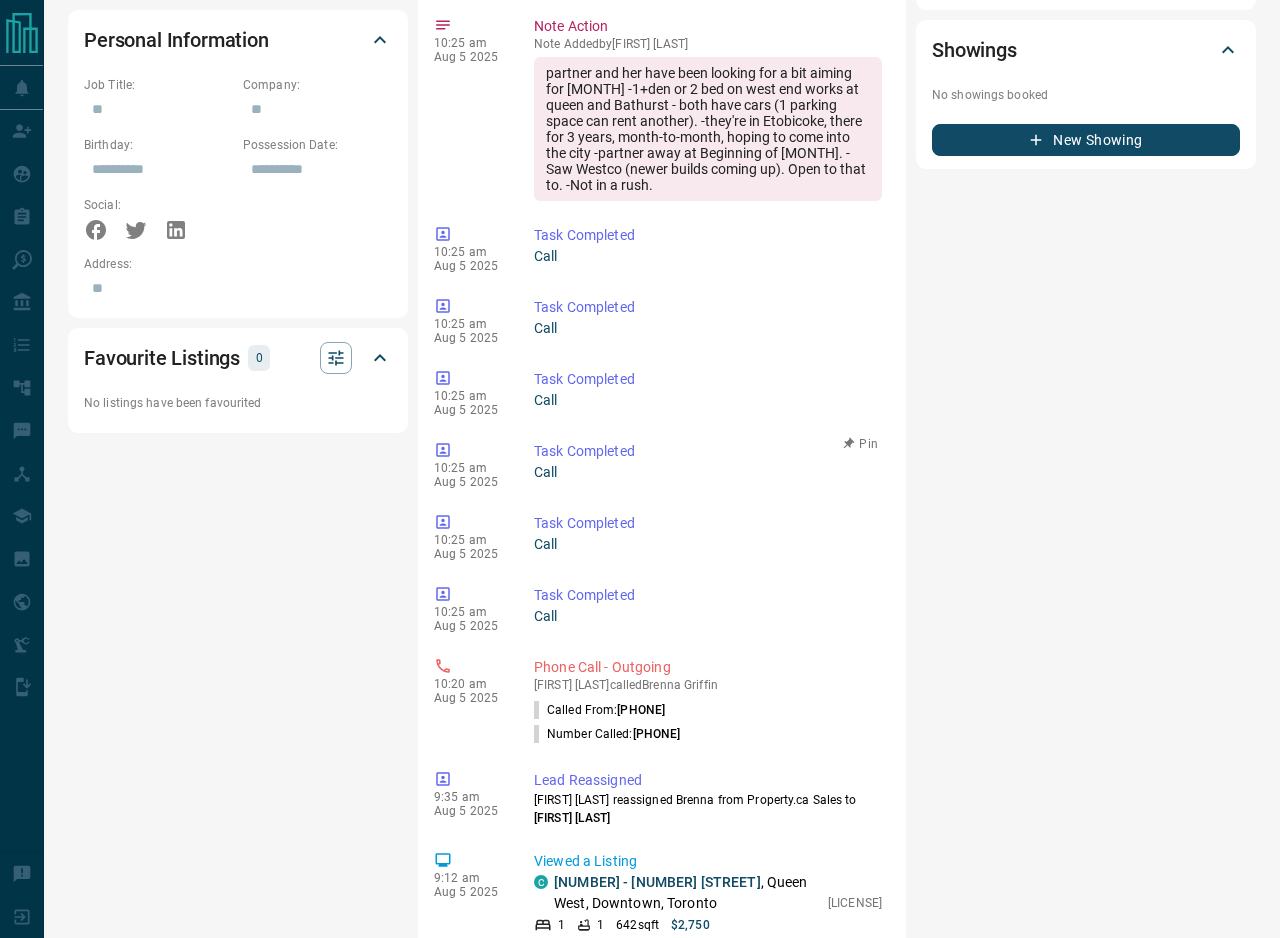 scroll, scrollTop: 1246, scrollLeft: 0, axis: vertical 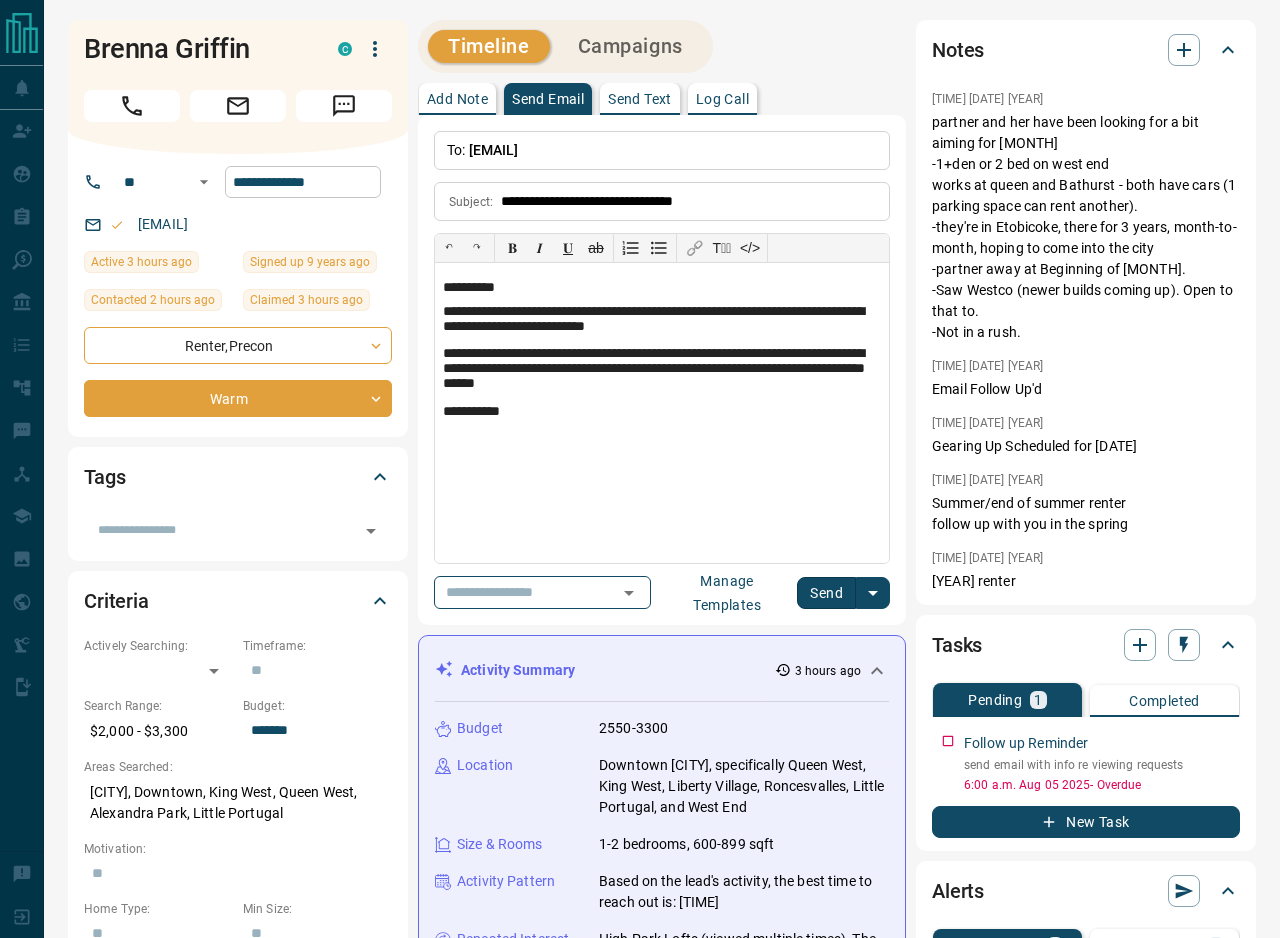 click on "**********" at bounding box center (303, 182) 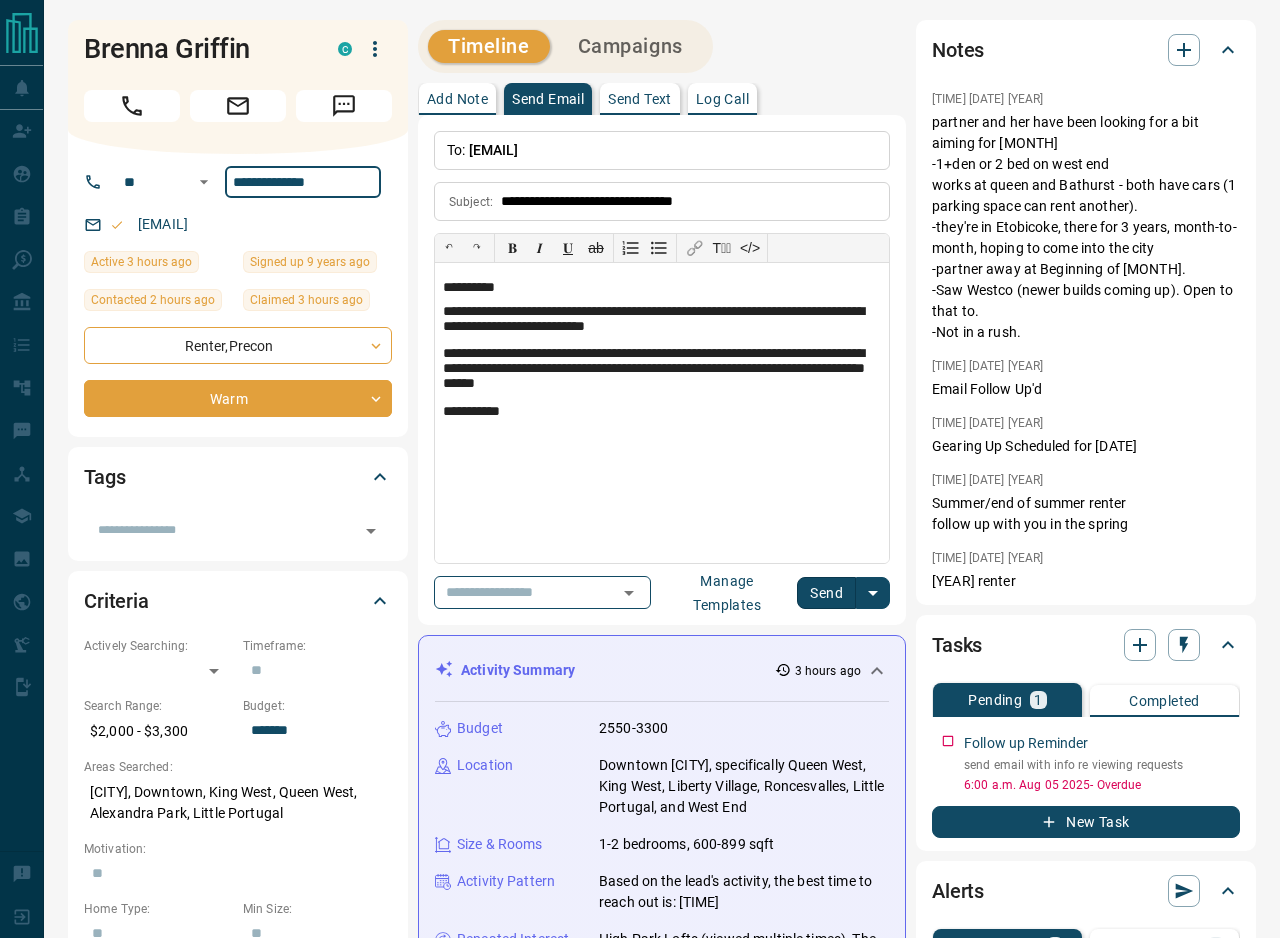 click on "**********" at bounding box center (303, 182) 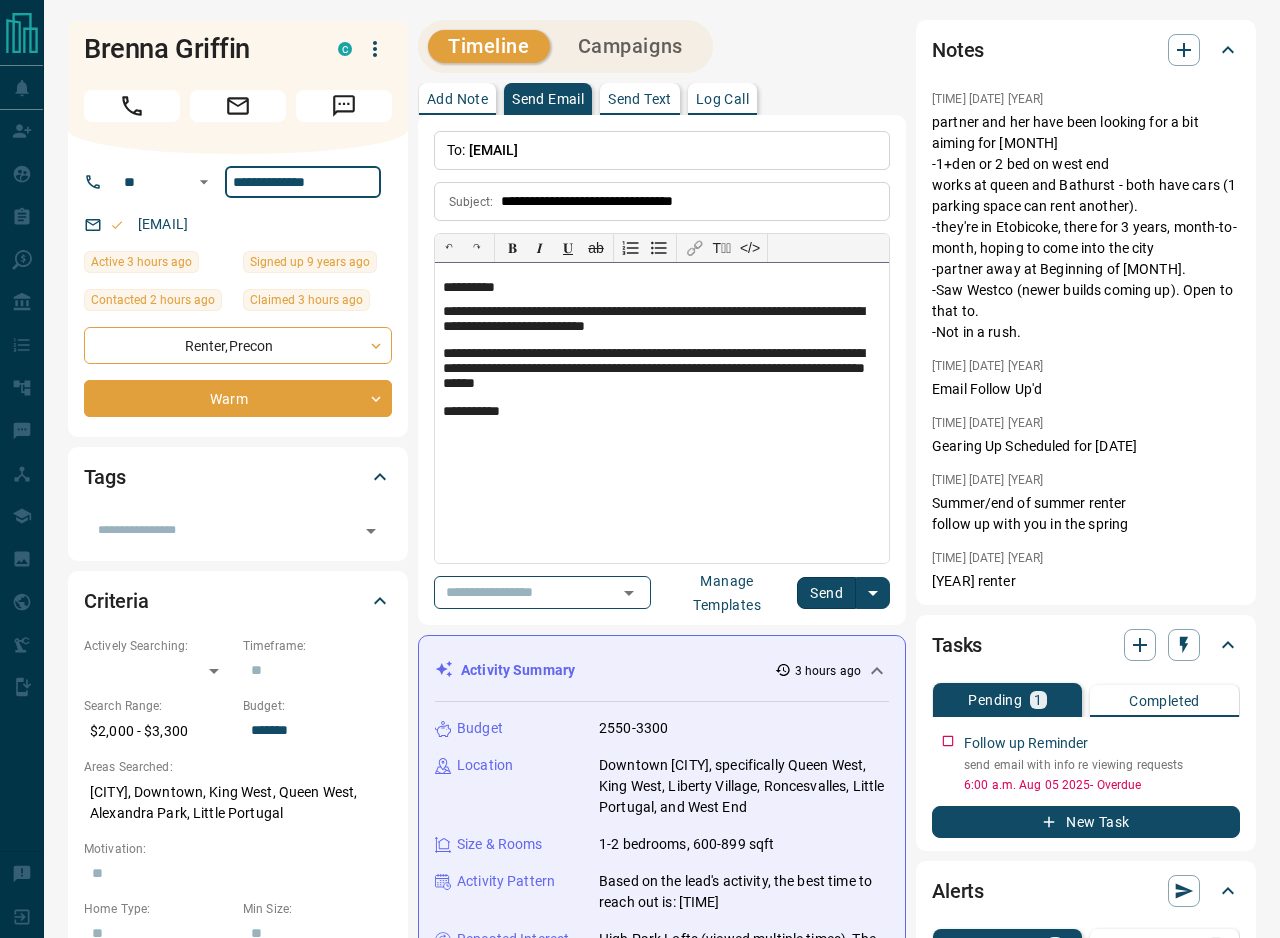 click on "**********" at bounding box center (662, 412) 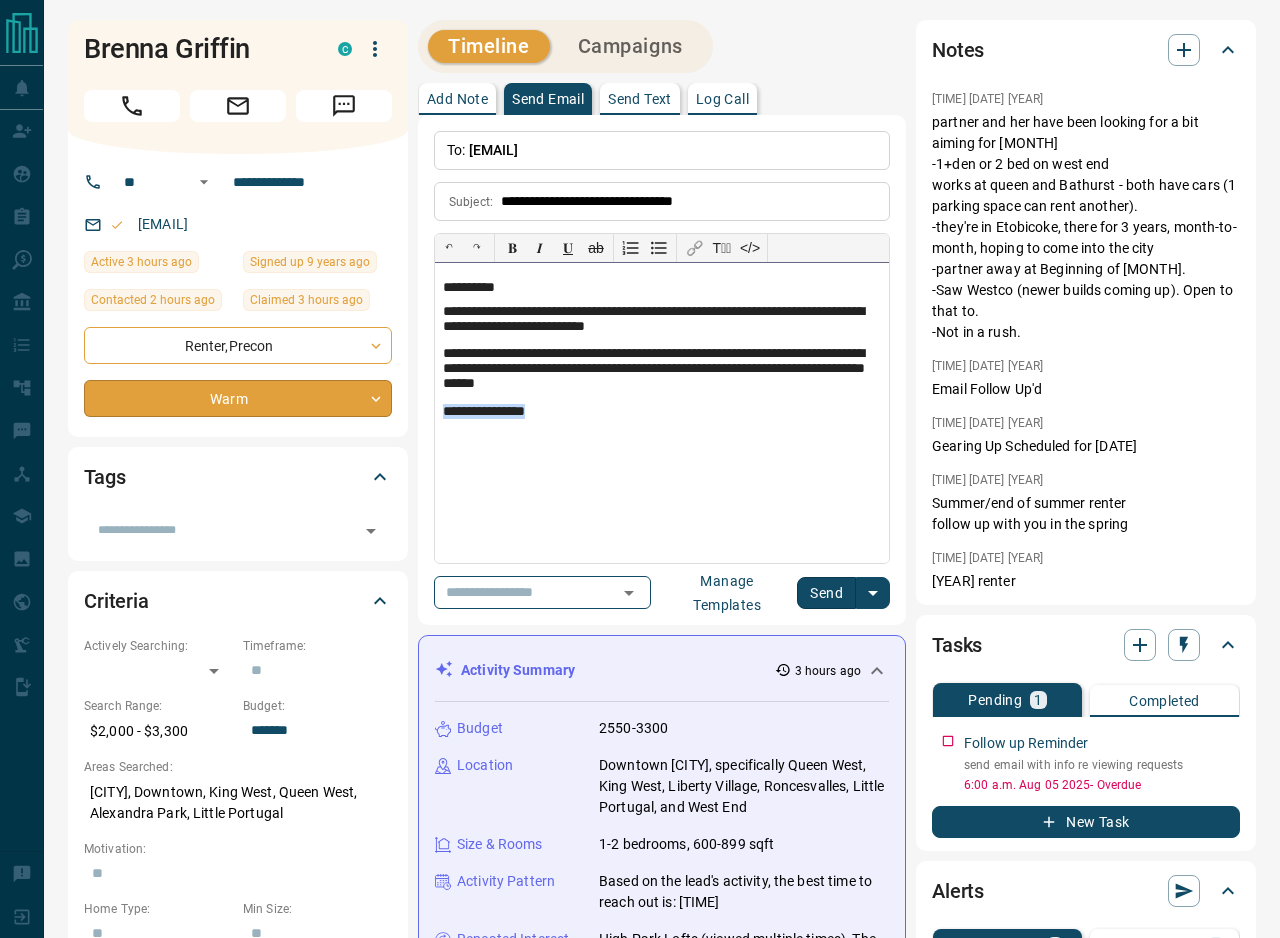 drag, startPoint x: 585, startPoint y: 413, endPoint x: 290, endPoint y: 412, distance: 295.0017 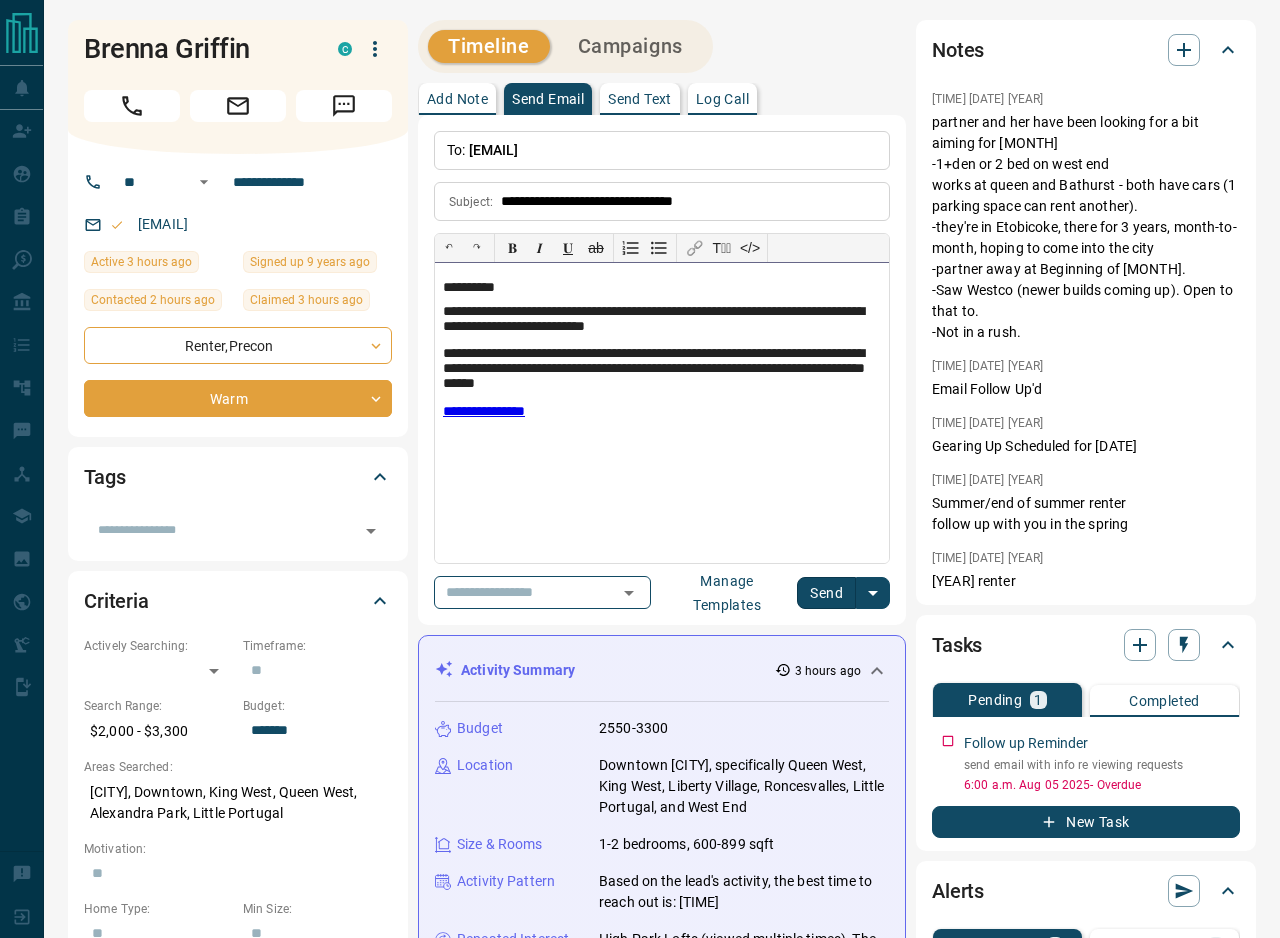 click on "**********" at bounding box center [662, 413] 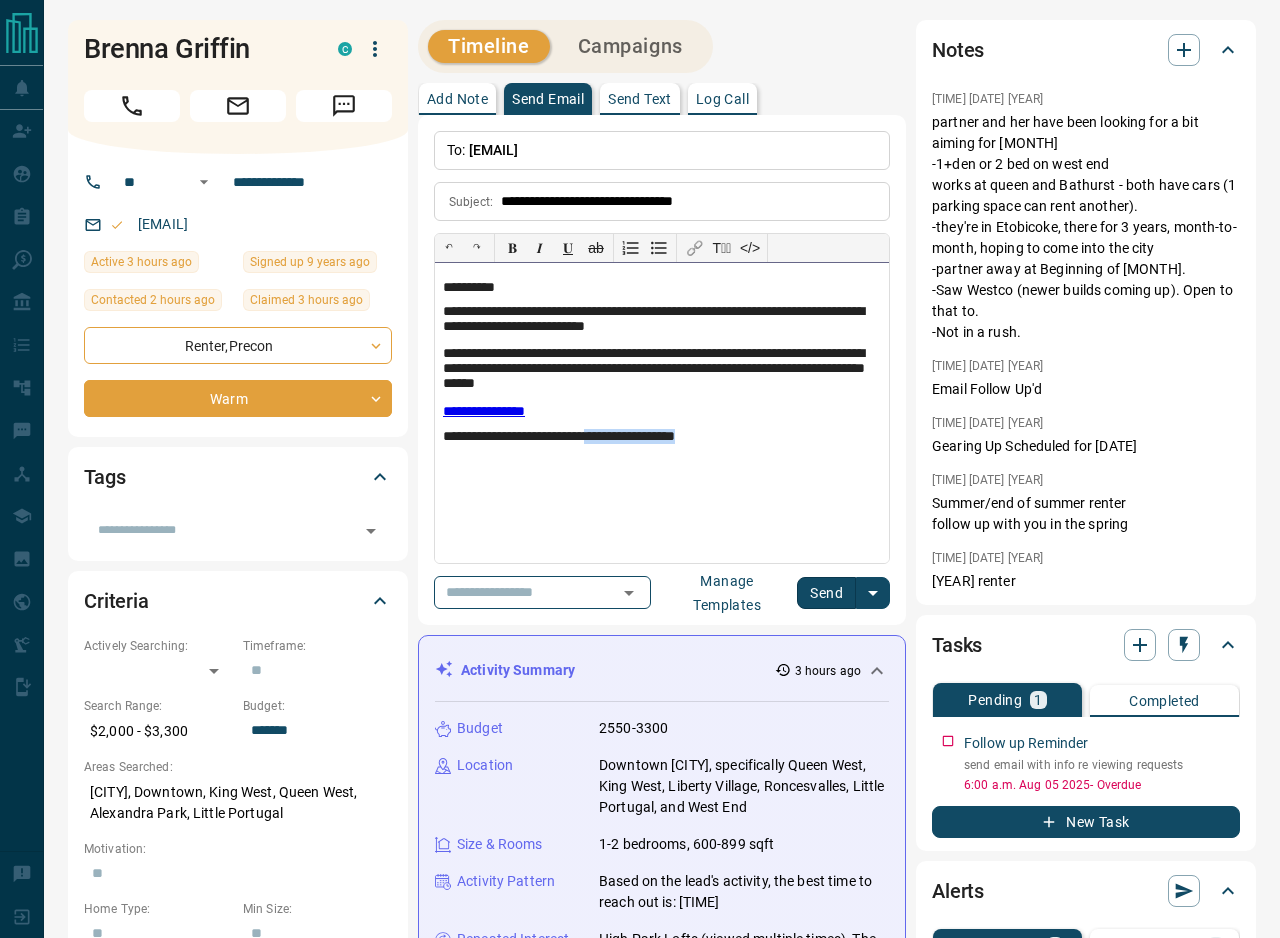 drag, startPoint x: 603, startPoint y: 438, endPoint x: 771, endPoint y: 435, distance: 168.02678 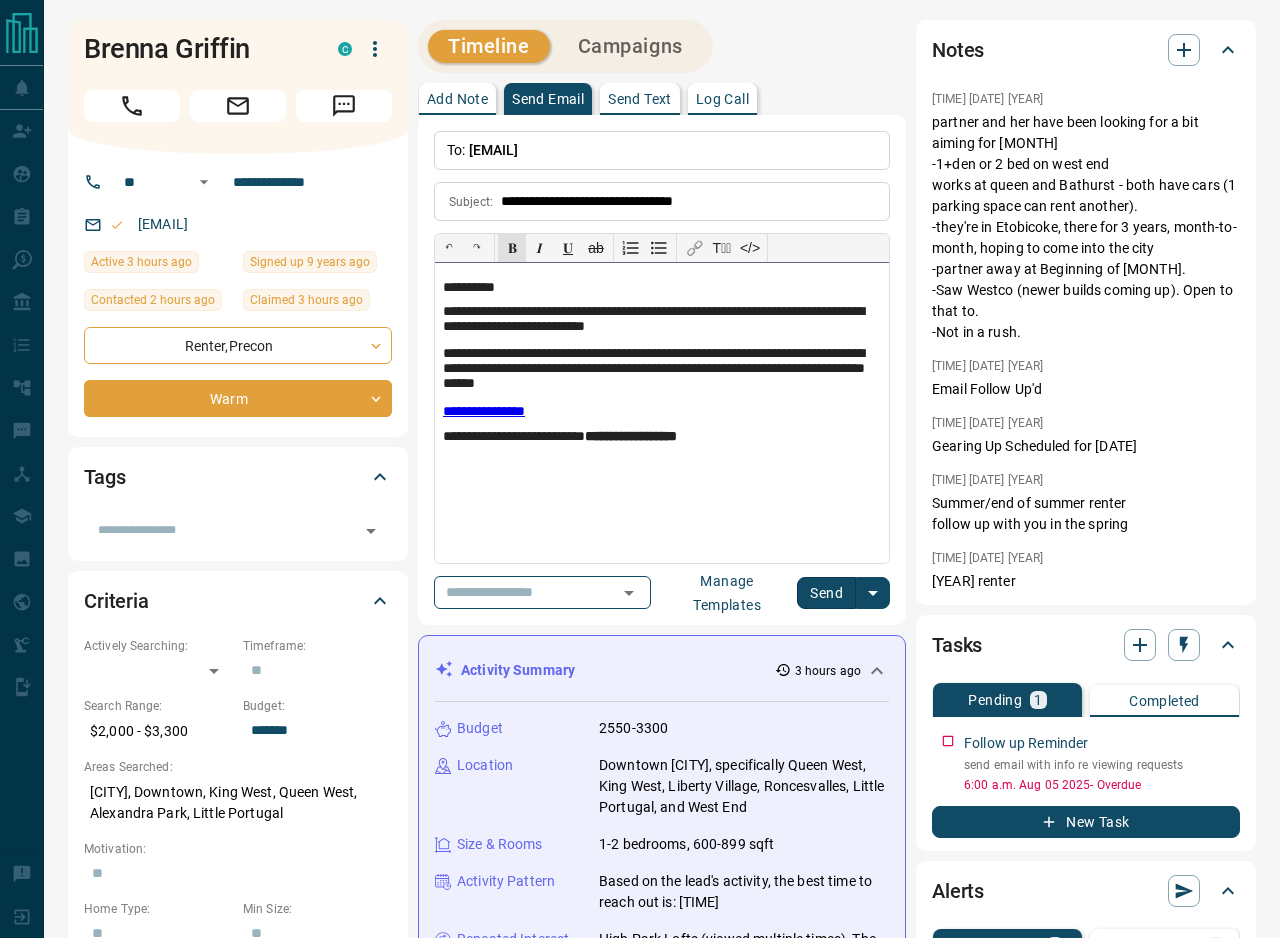 click on "**********" at bounding box center (662, 437) 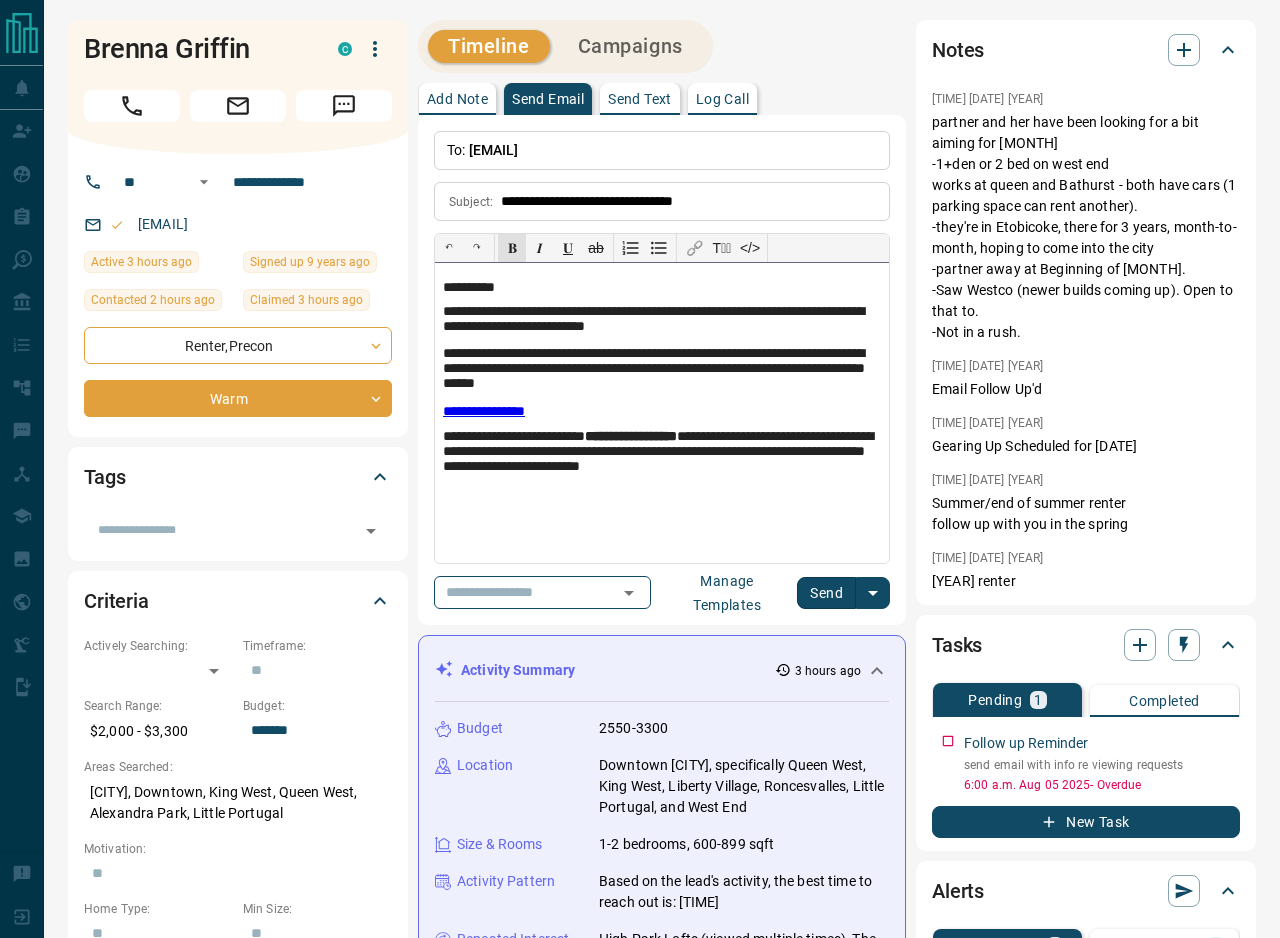 click on "**********" at bounding box center (662, 454) 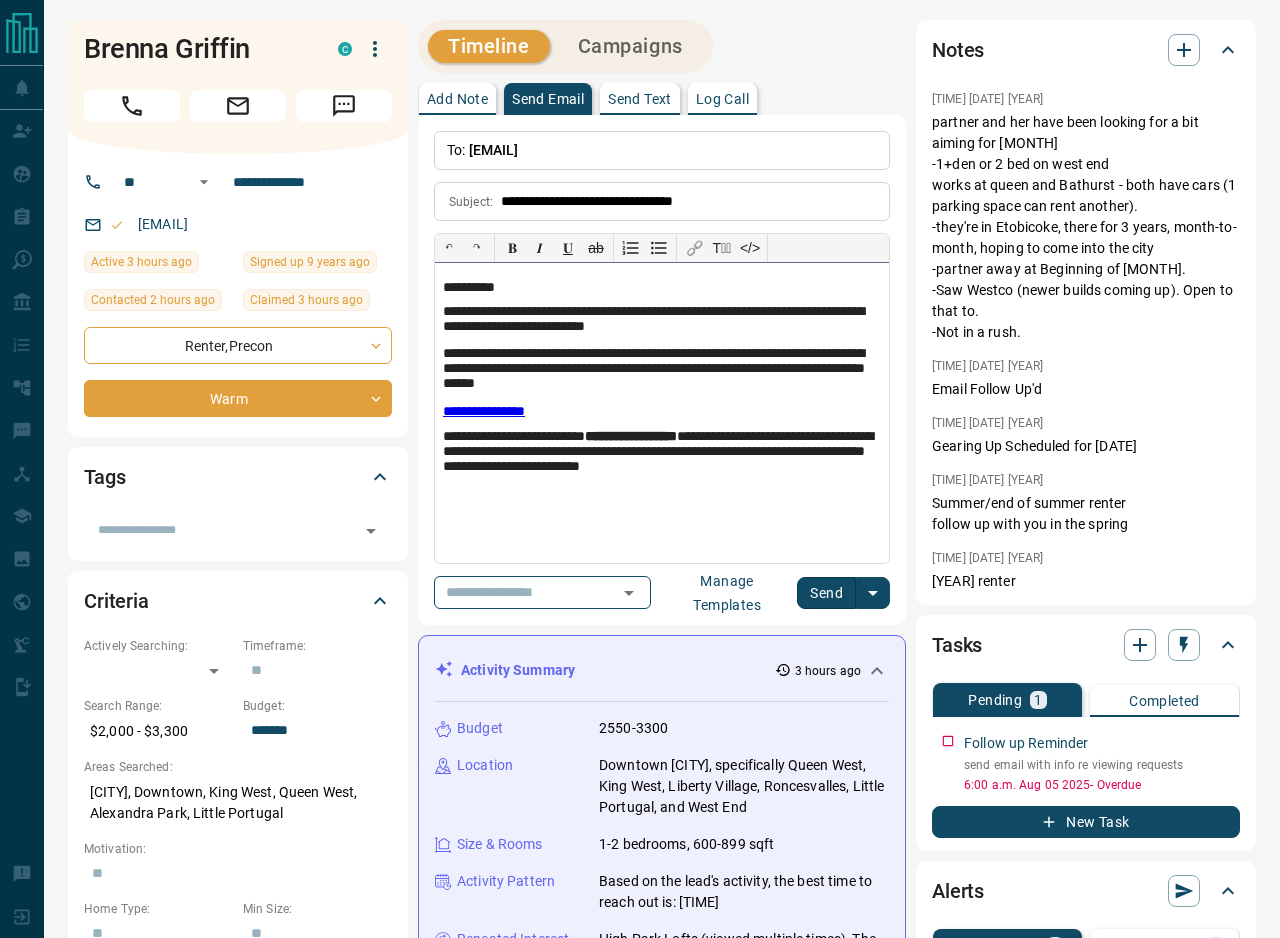 click on "**********" at bounding box center (662, 454) 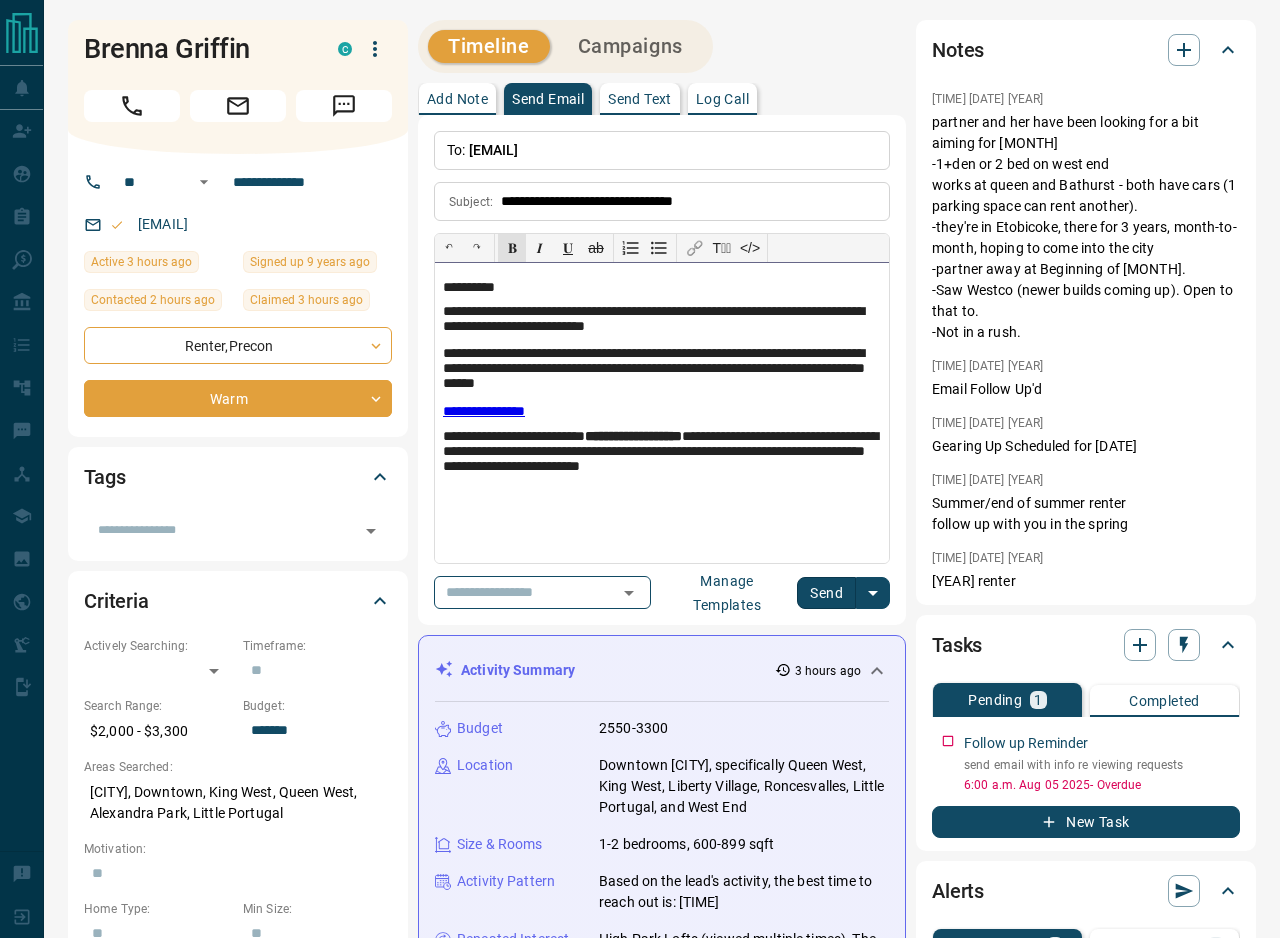 click on "**********" at bounding box center [662, 454] 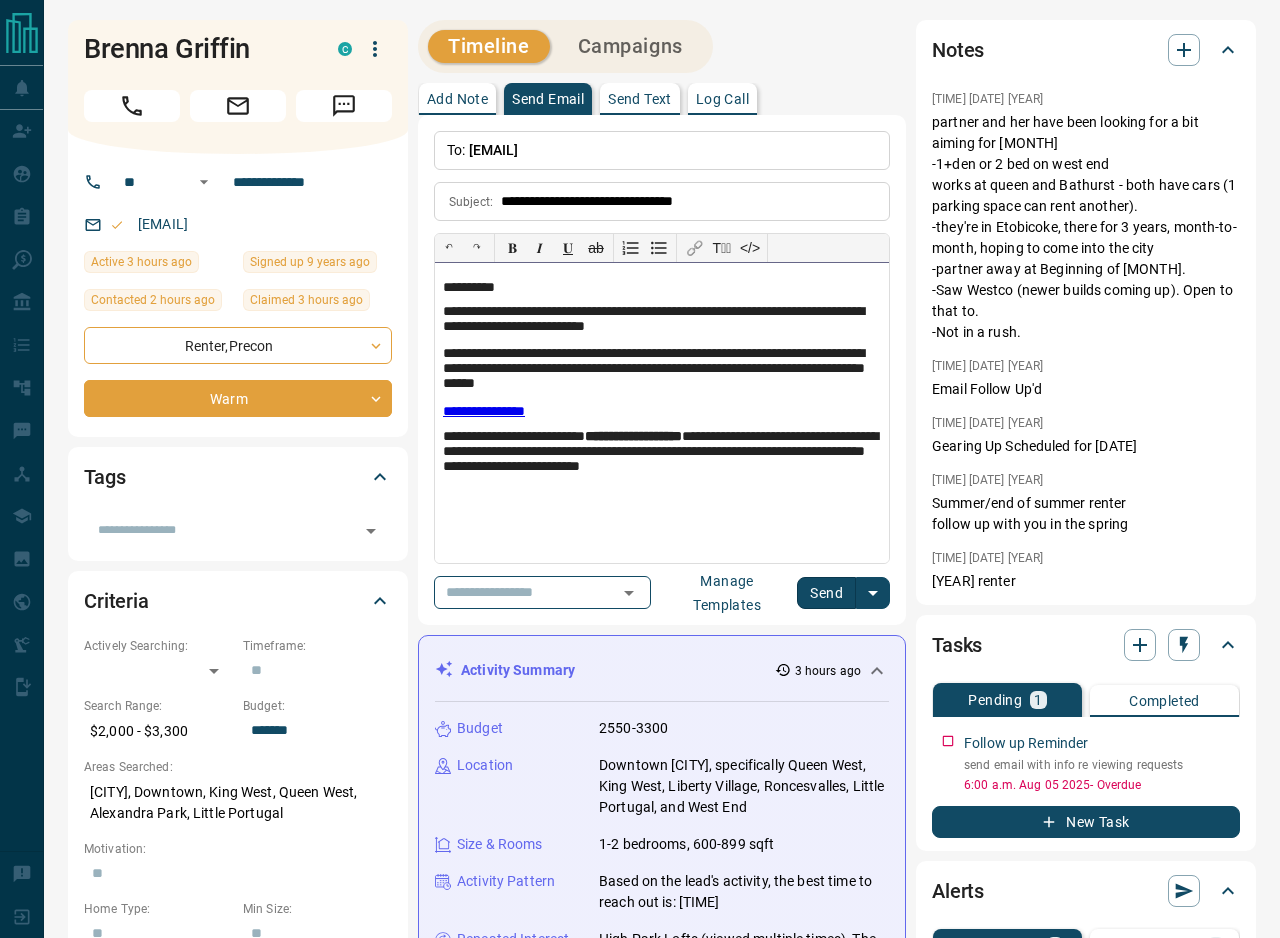 click on "**********" at bounding box center [662, 412] 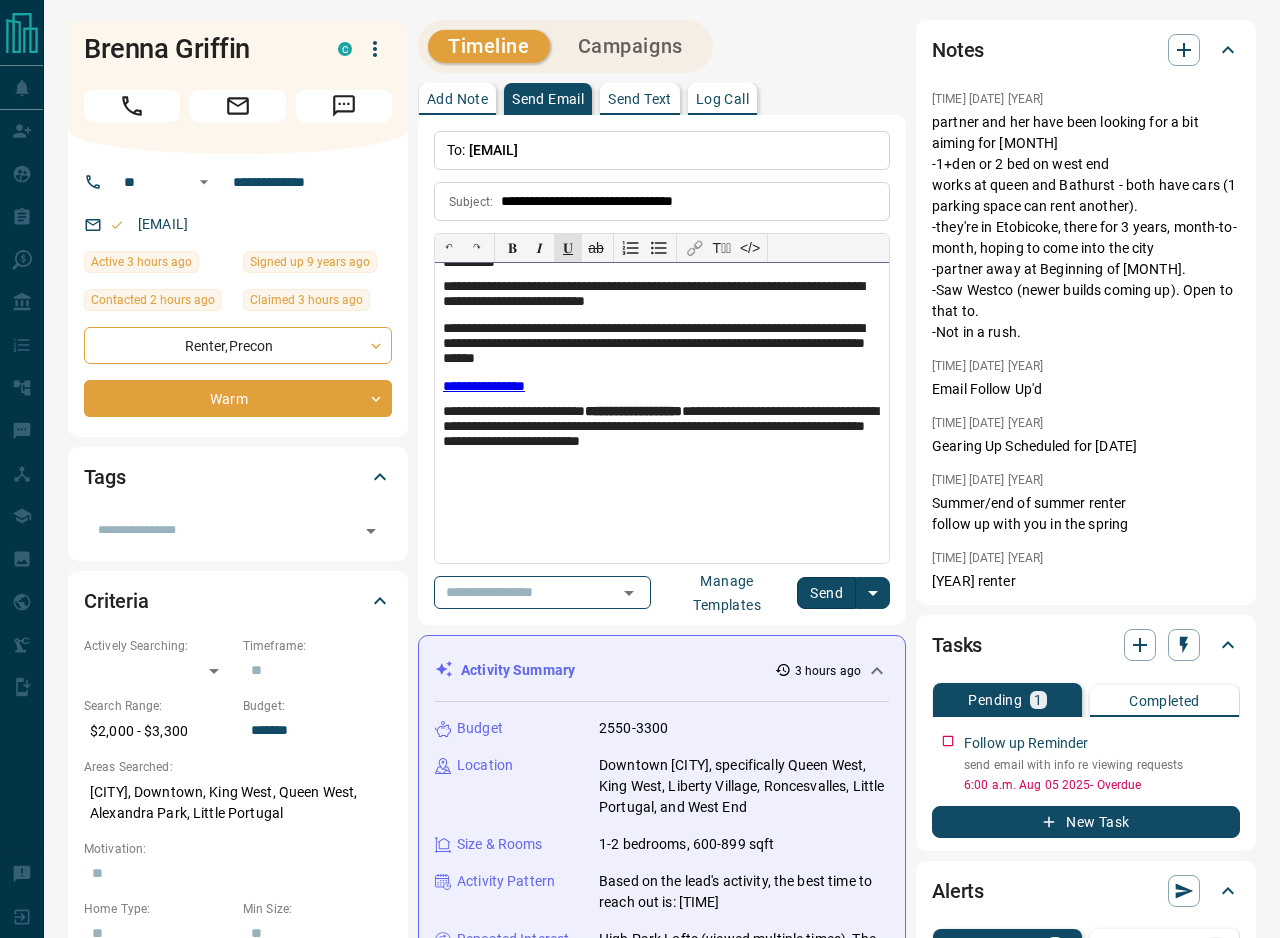 scroll, scrollTop: 31, scrollLeft: 0, axis: vertical 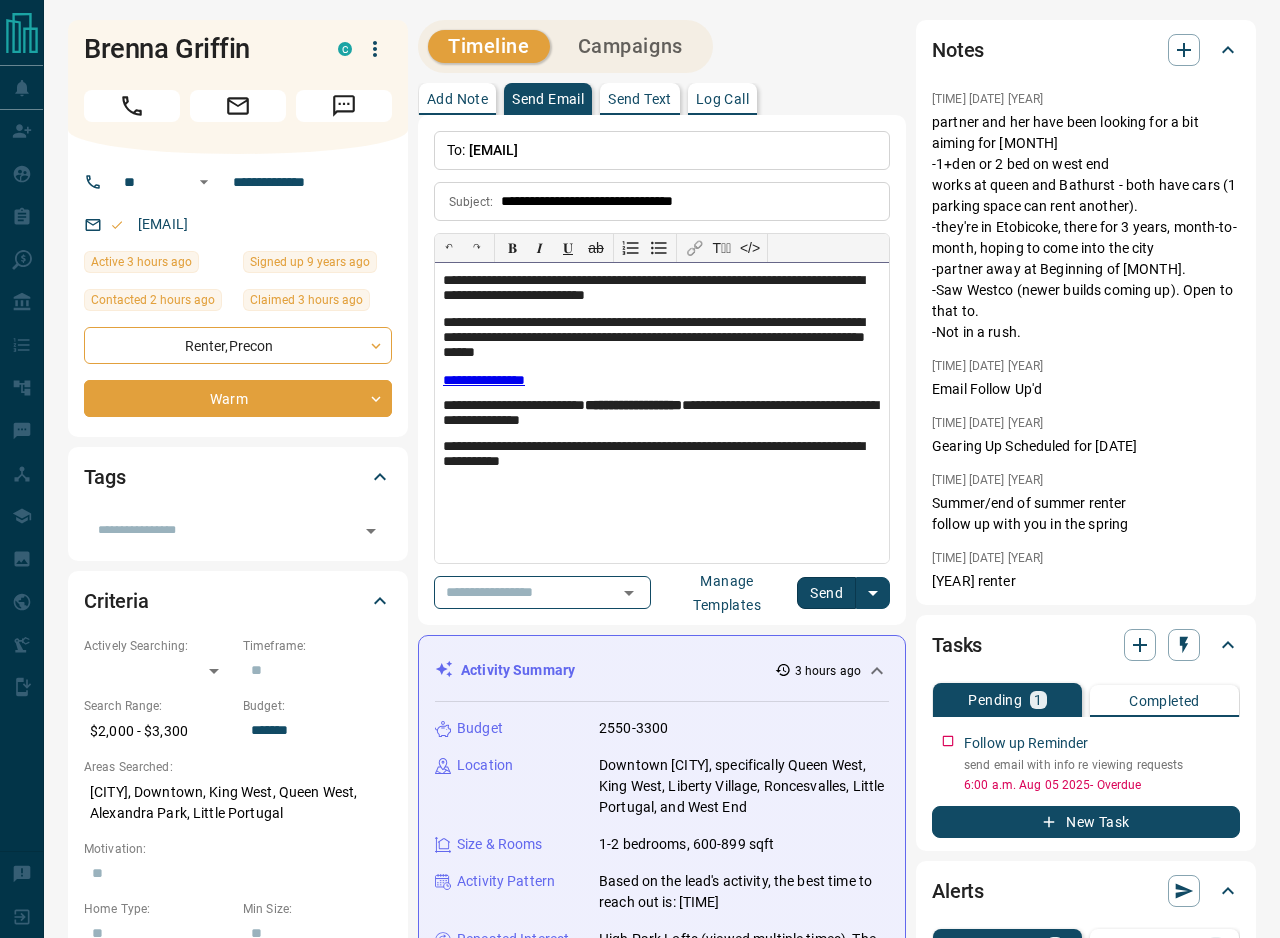 click on "**********" at bounding box center [662, 455] 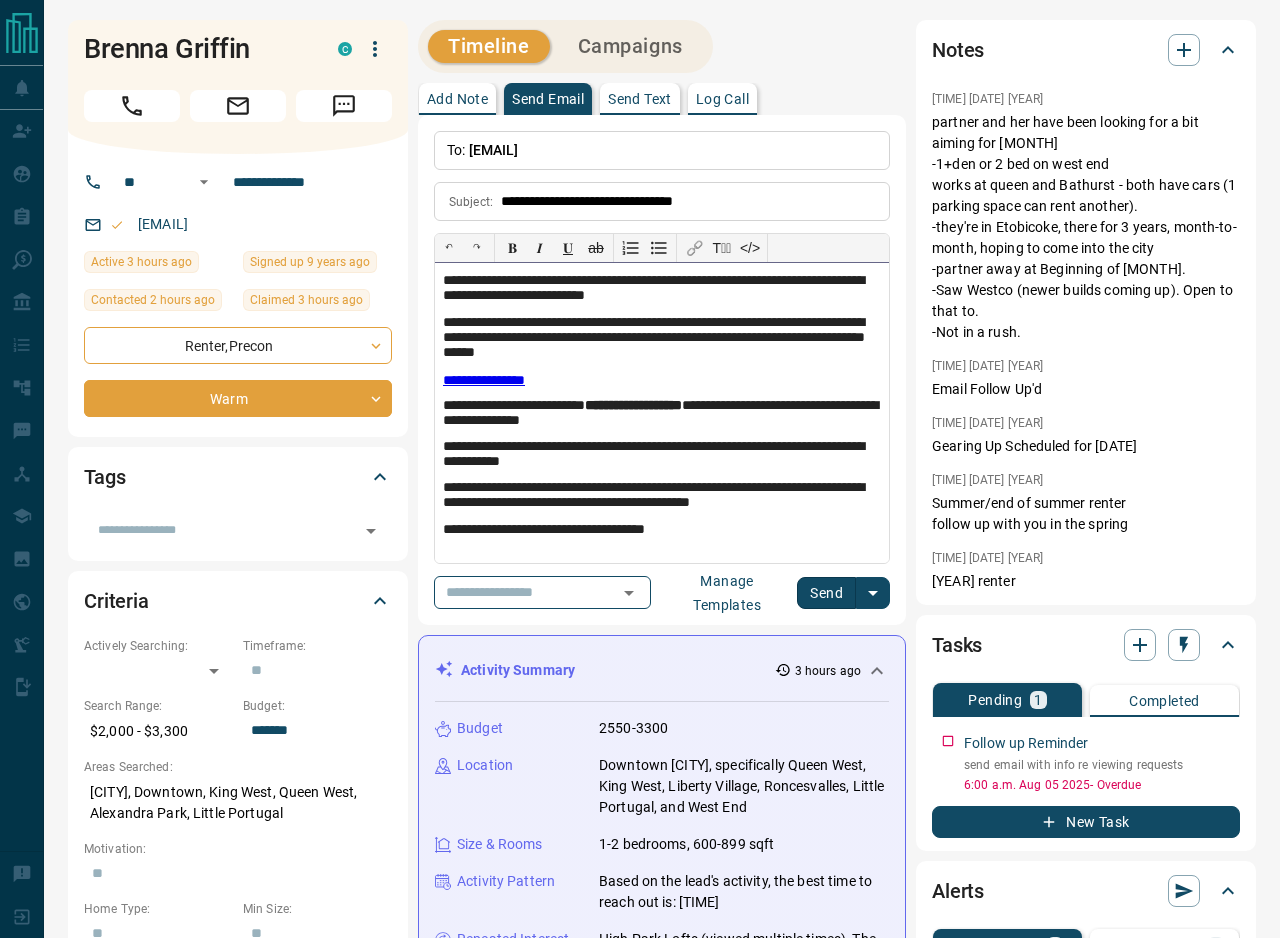 scroll, scrollTop: 31, scrollLeft: 0, axis: vertical 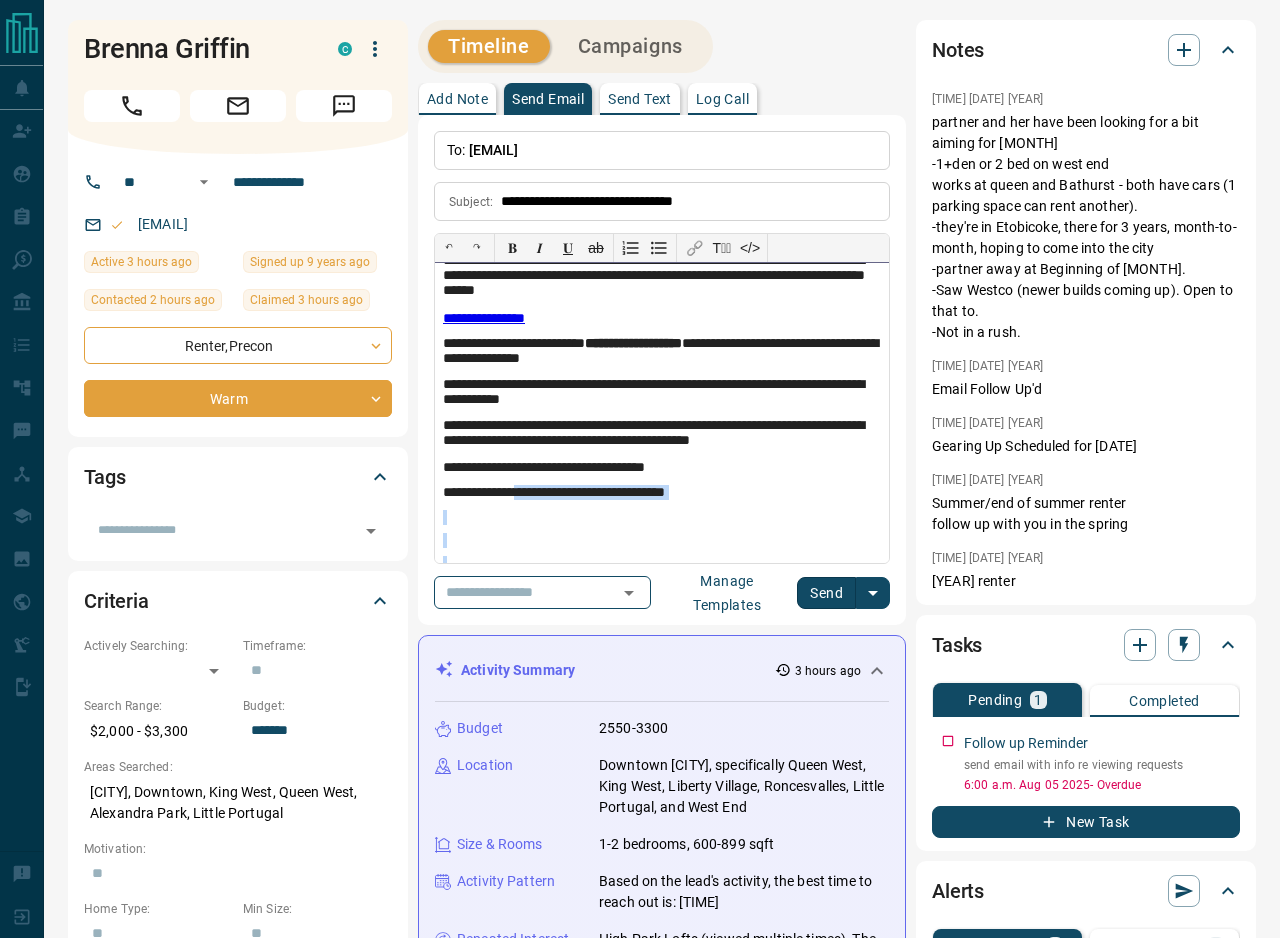 drag, startPoint x: 529, startPoint y: 556, endPoint x: 742, endPoint y: 551, distance: 213.05867 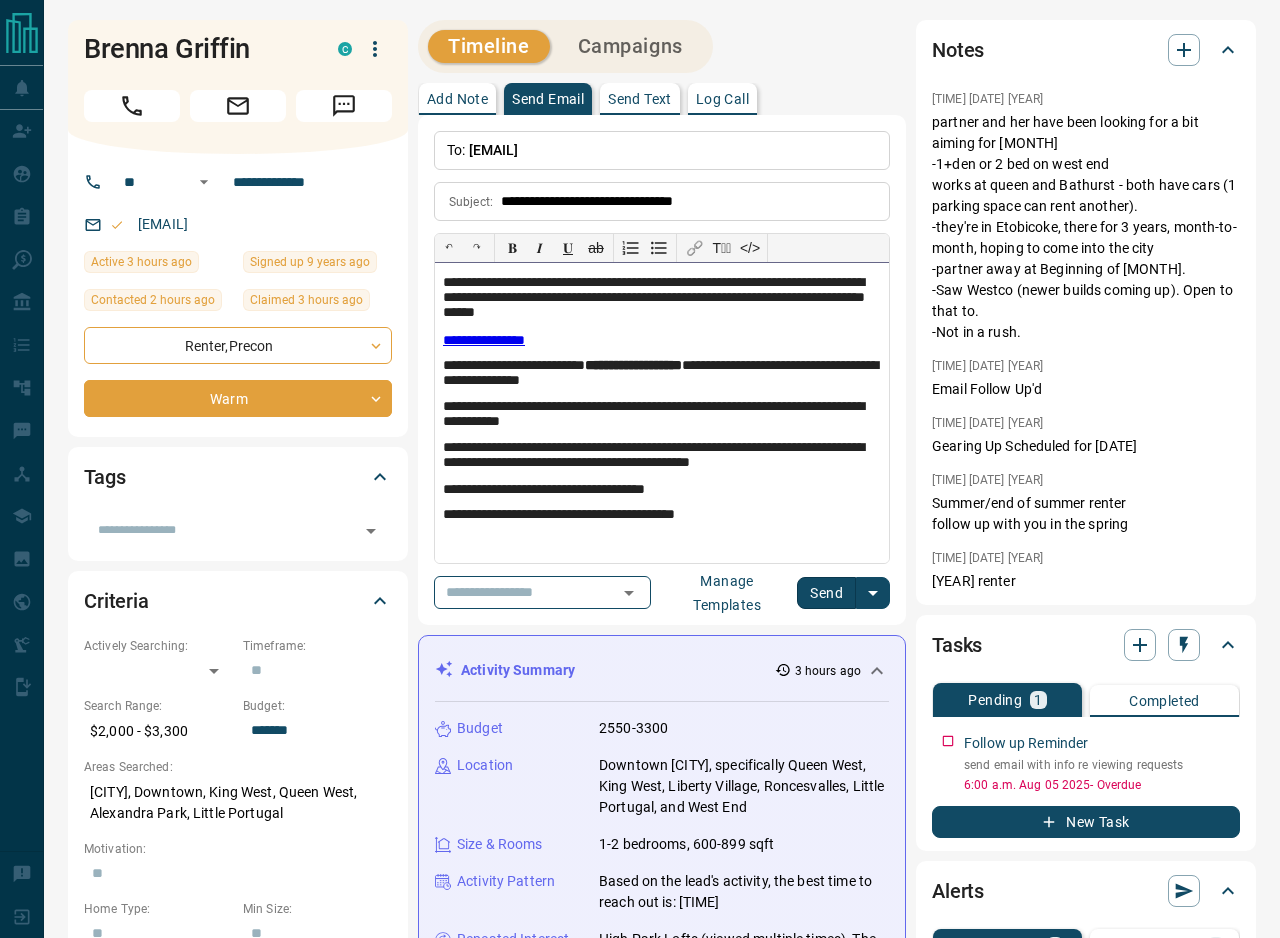 scroll, scrollTop: 93, scrollLeft: 0, axis: vertical 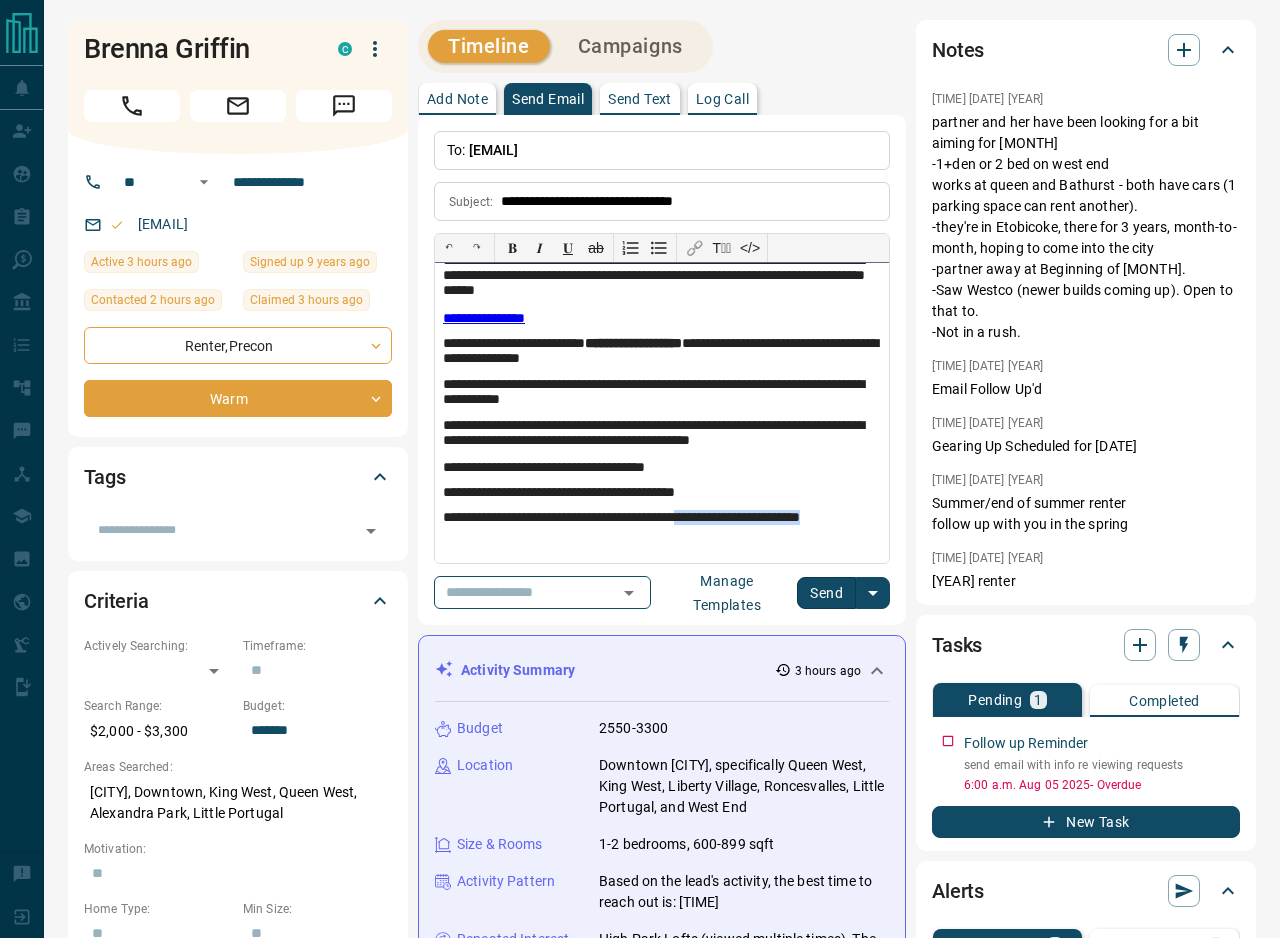 drag, startPoint x: 717, startPoint y: 515, endPoint x: 903, endPoint y: 510, distance: 186.0672 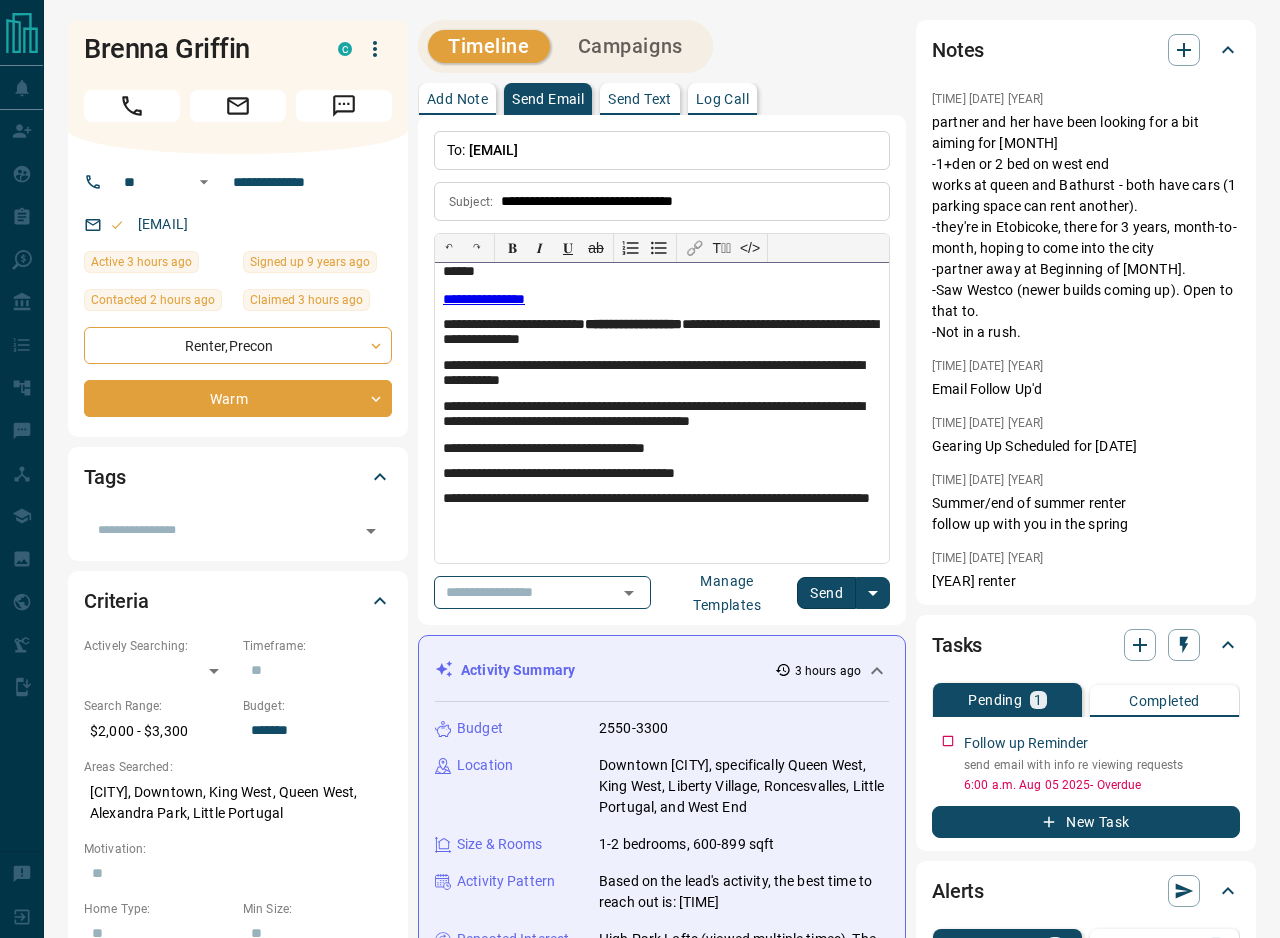 scroll, scrollTop: 114, scrollLeft: 0, axis: vertical 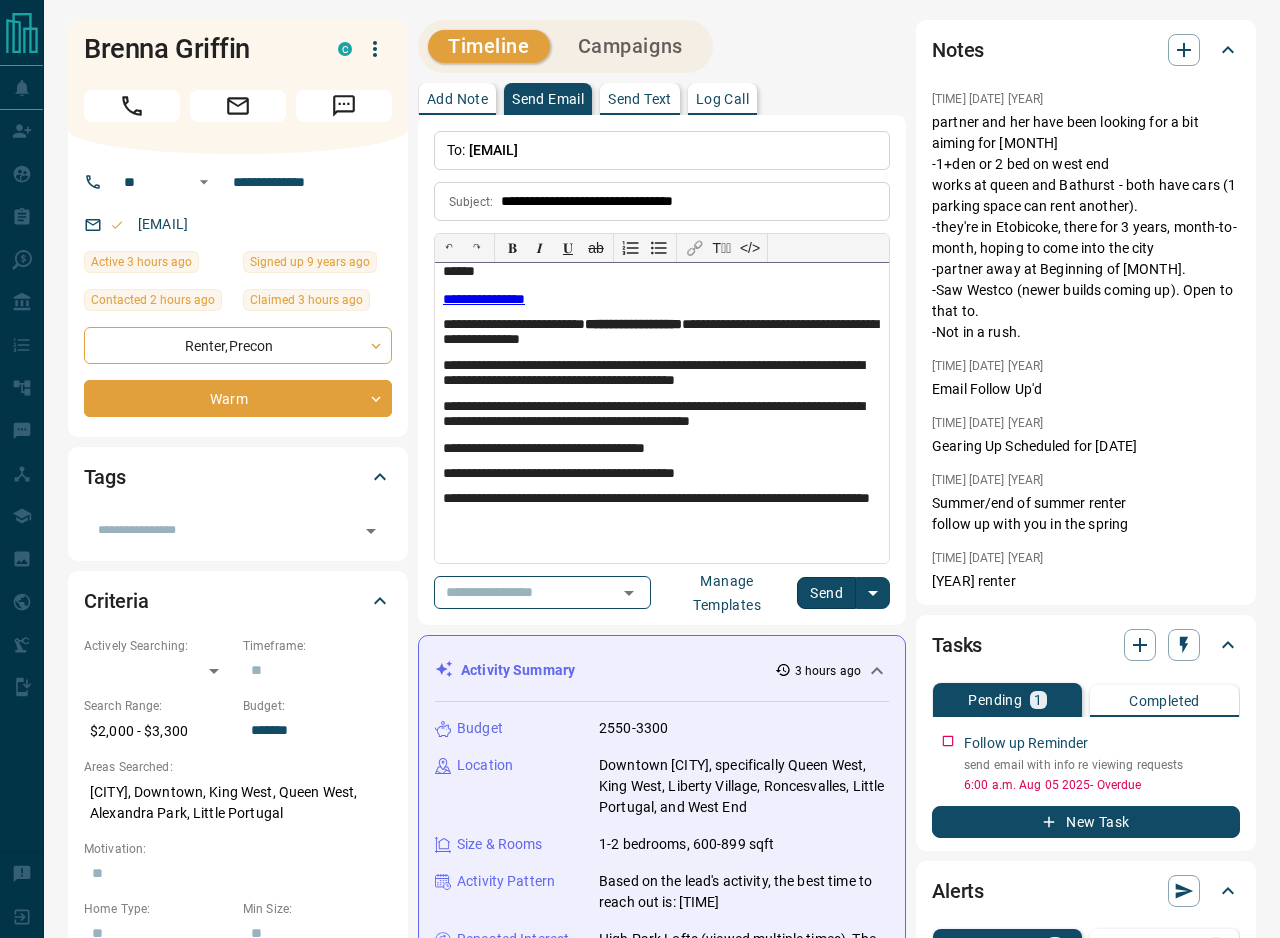 click on "**********" at bounding box center (662, 413) 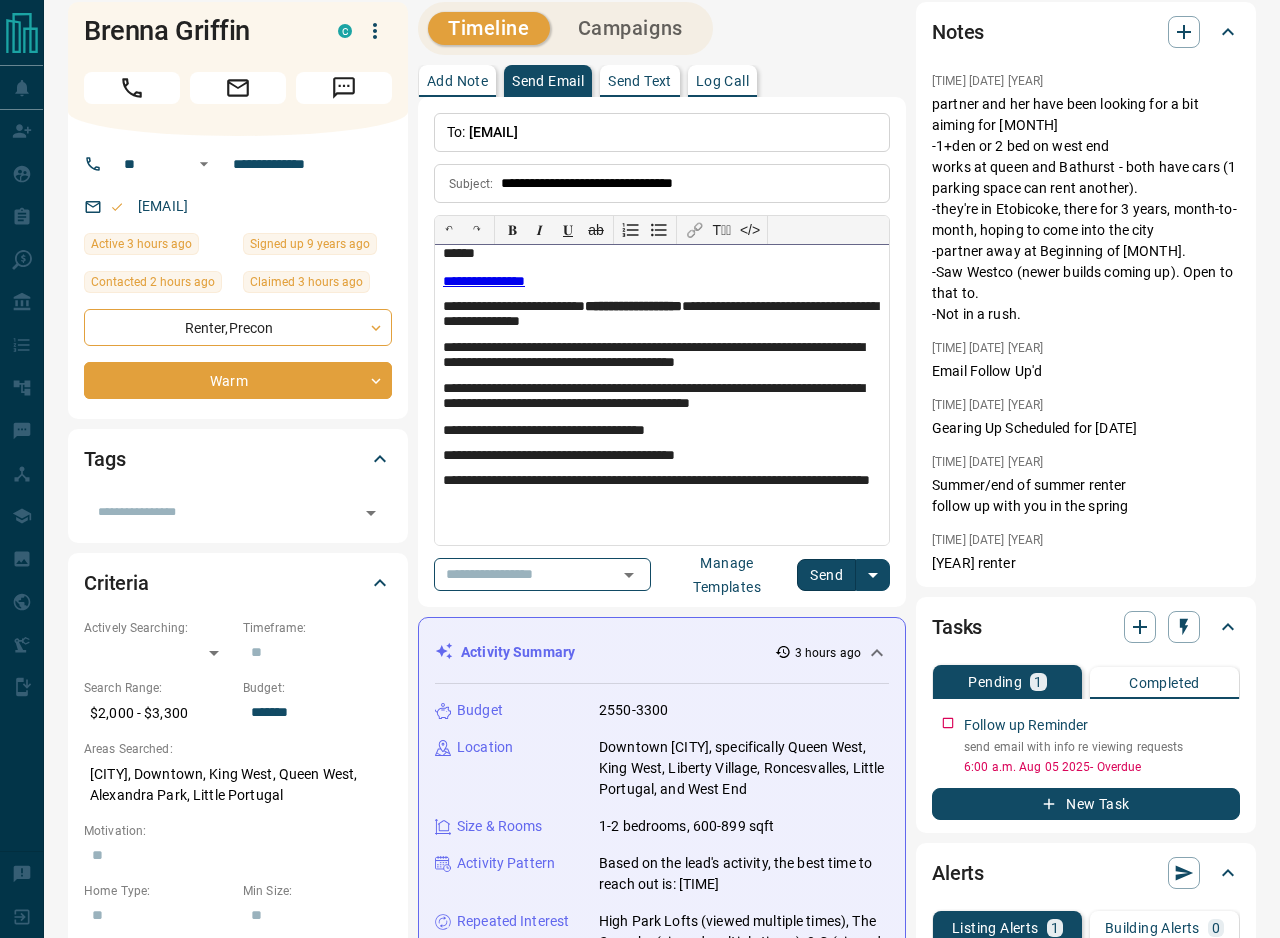 scroll, scrollTop: 22, scrollLeft: 0, axis: vertical 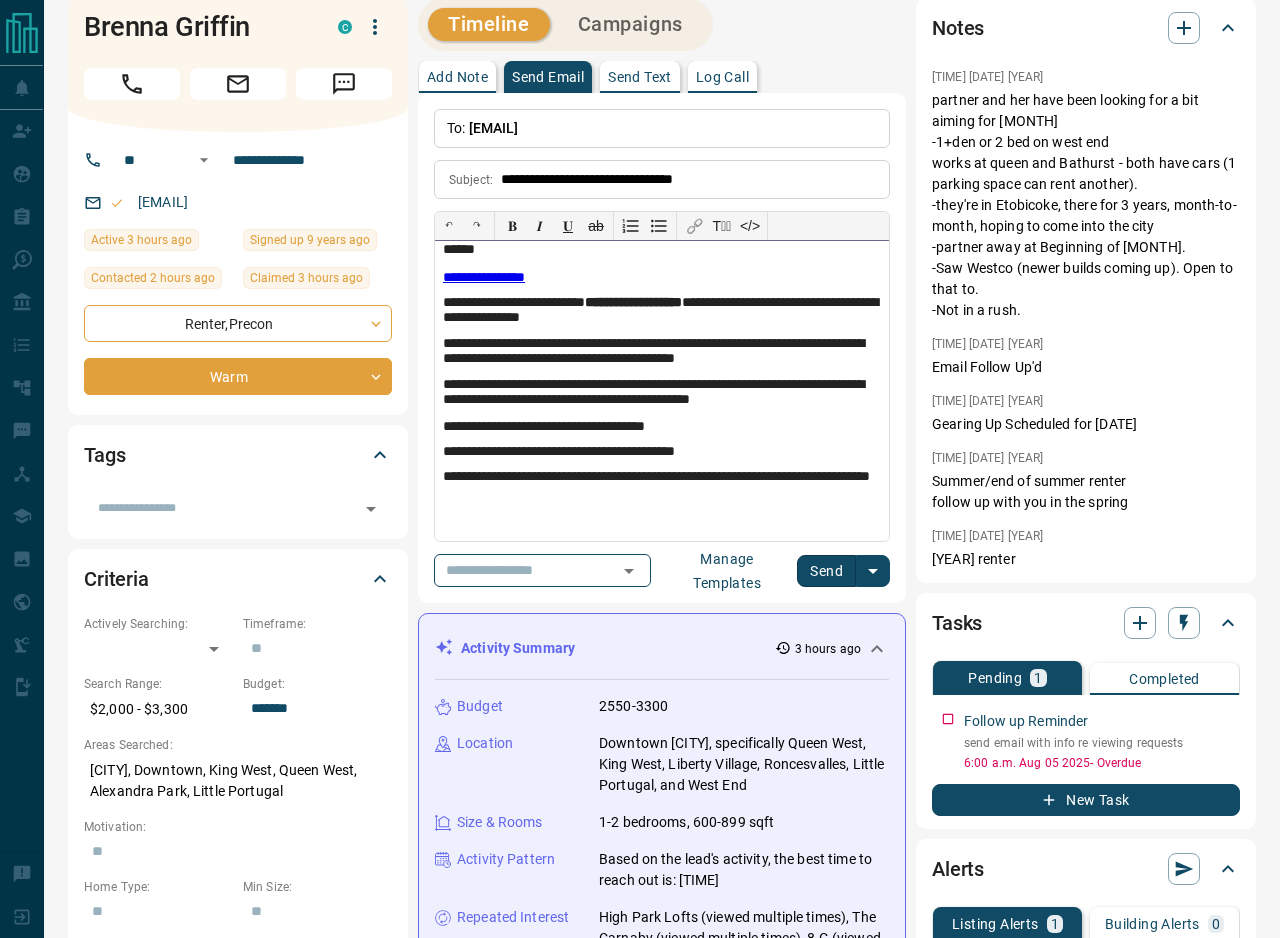 click on "**********" at bounding box center [662, 352] 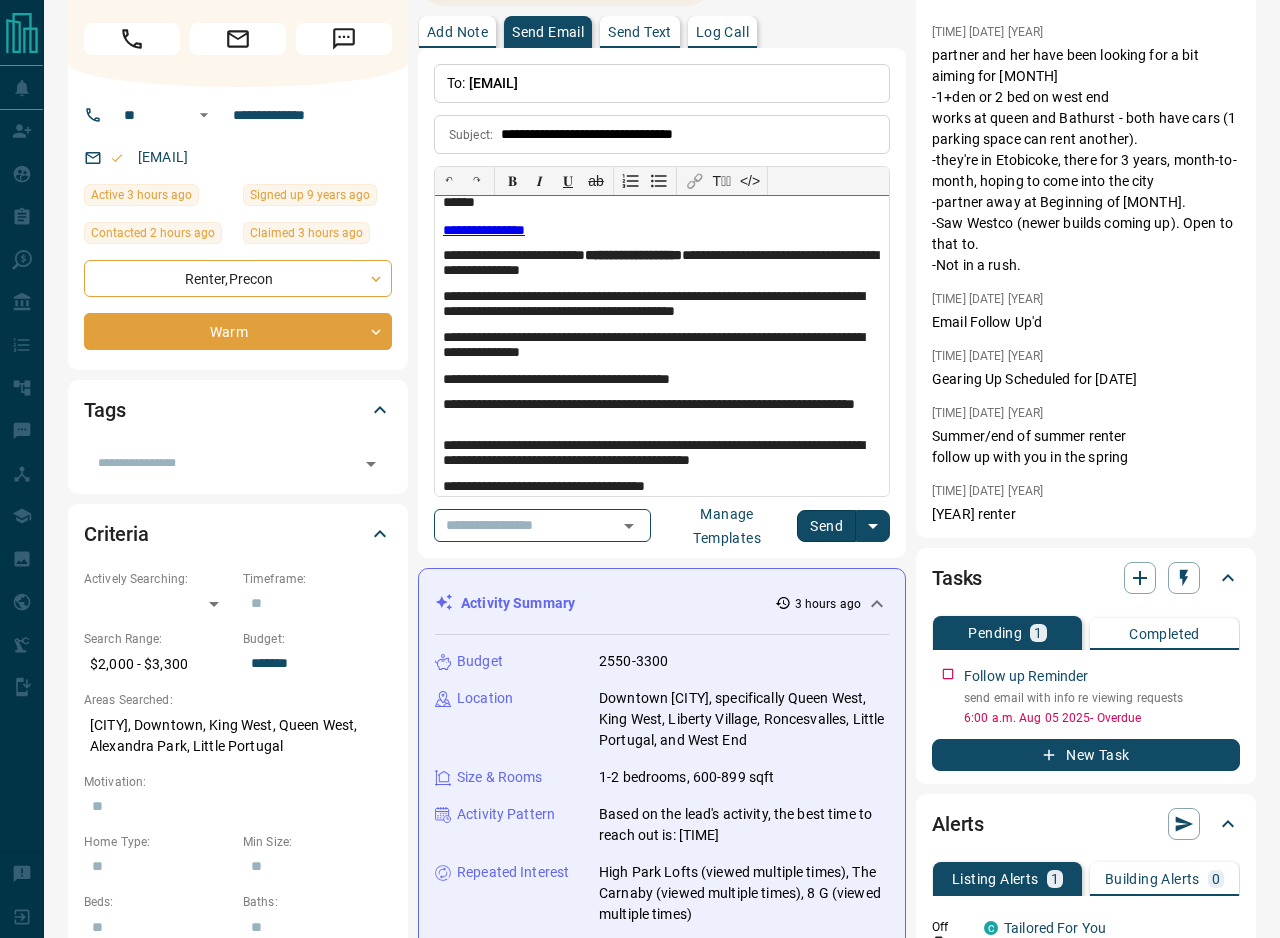 scroll, scrollTop: 70, scrollLeft: 0, axis: vertical 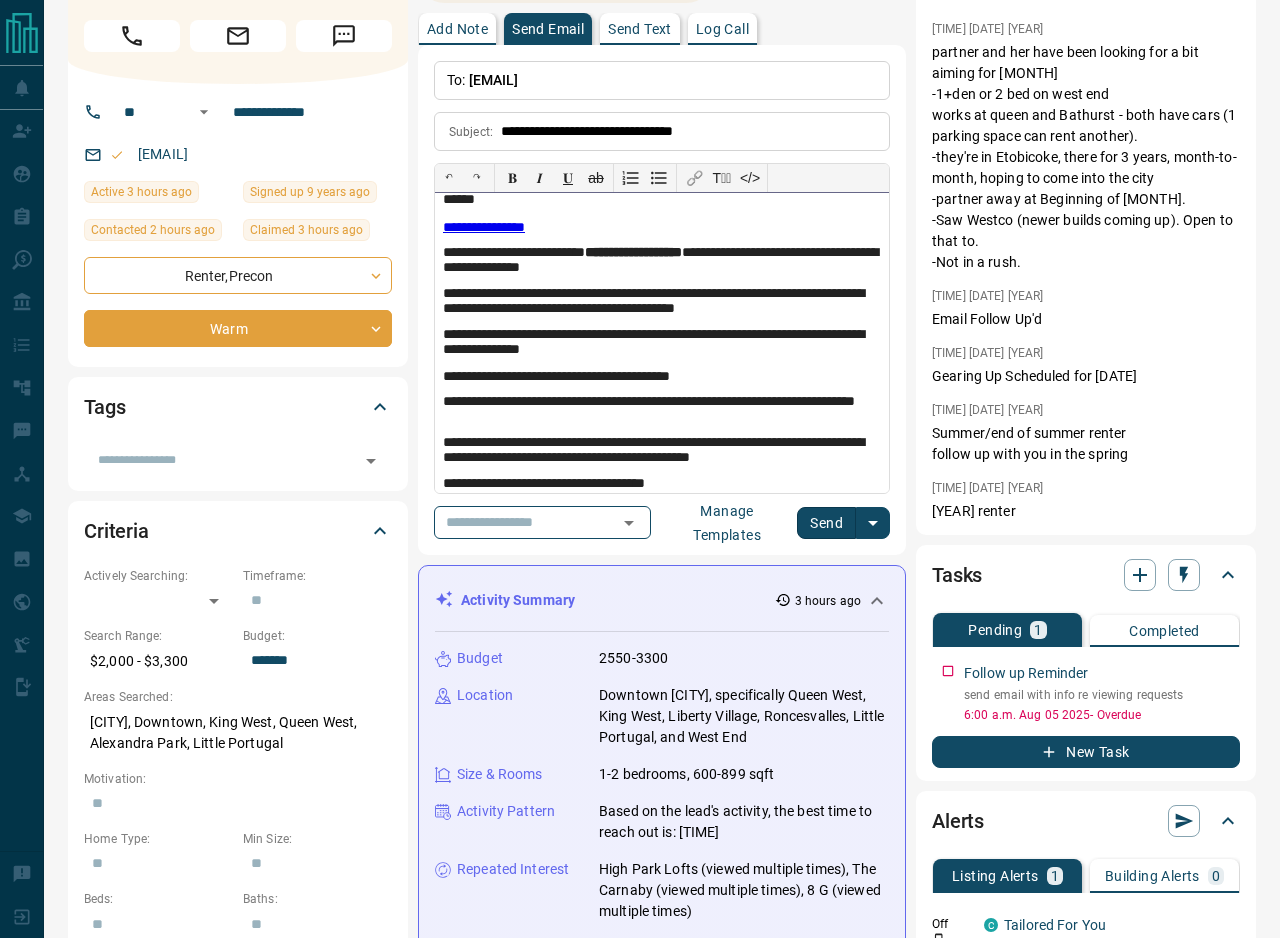 click on "**********" at bounding box center (662, 377) 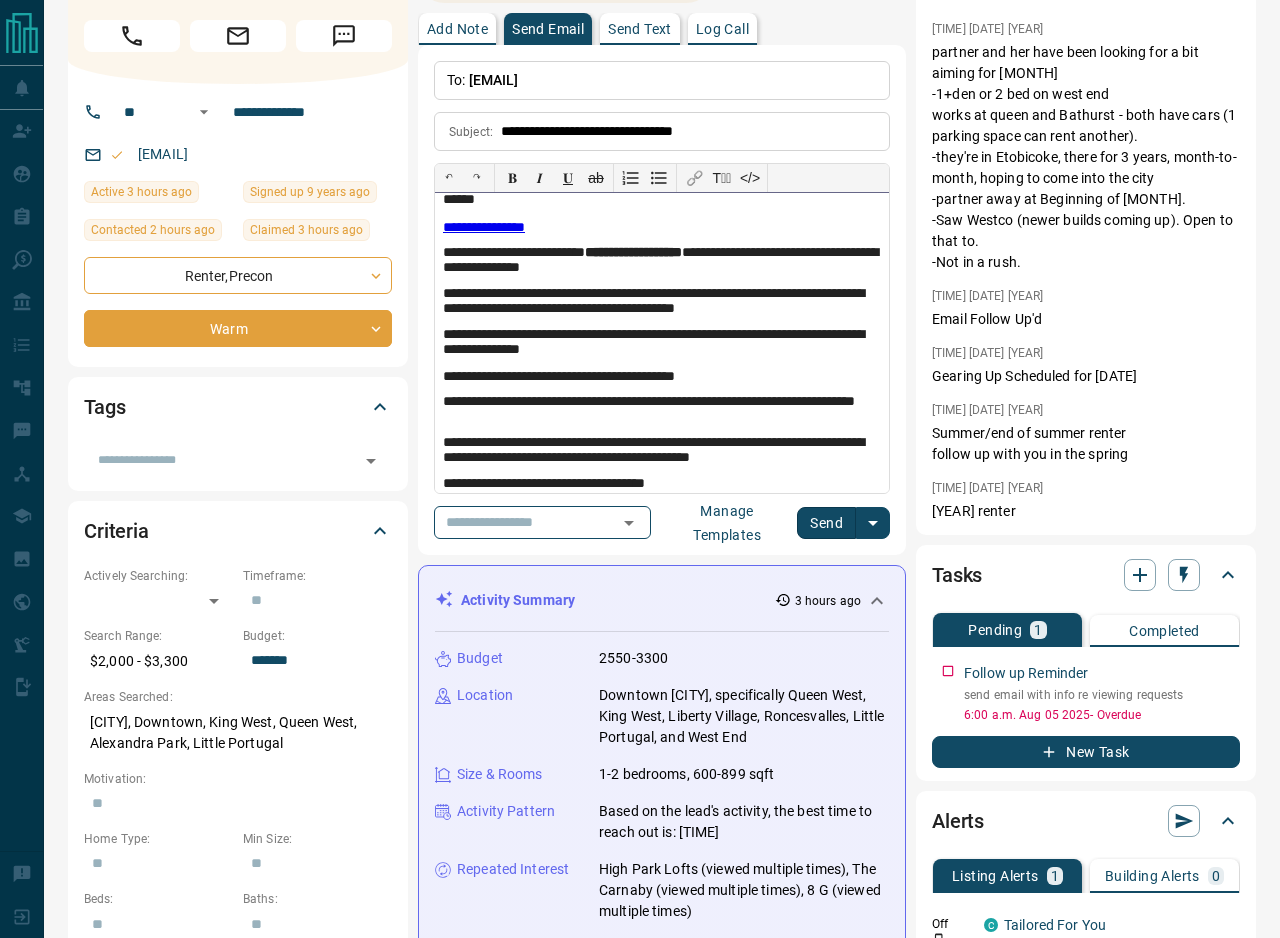 scroll, scrollTop: 166, scrollLeft: 0, axis: vertical 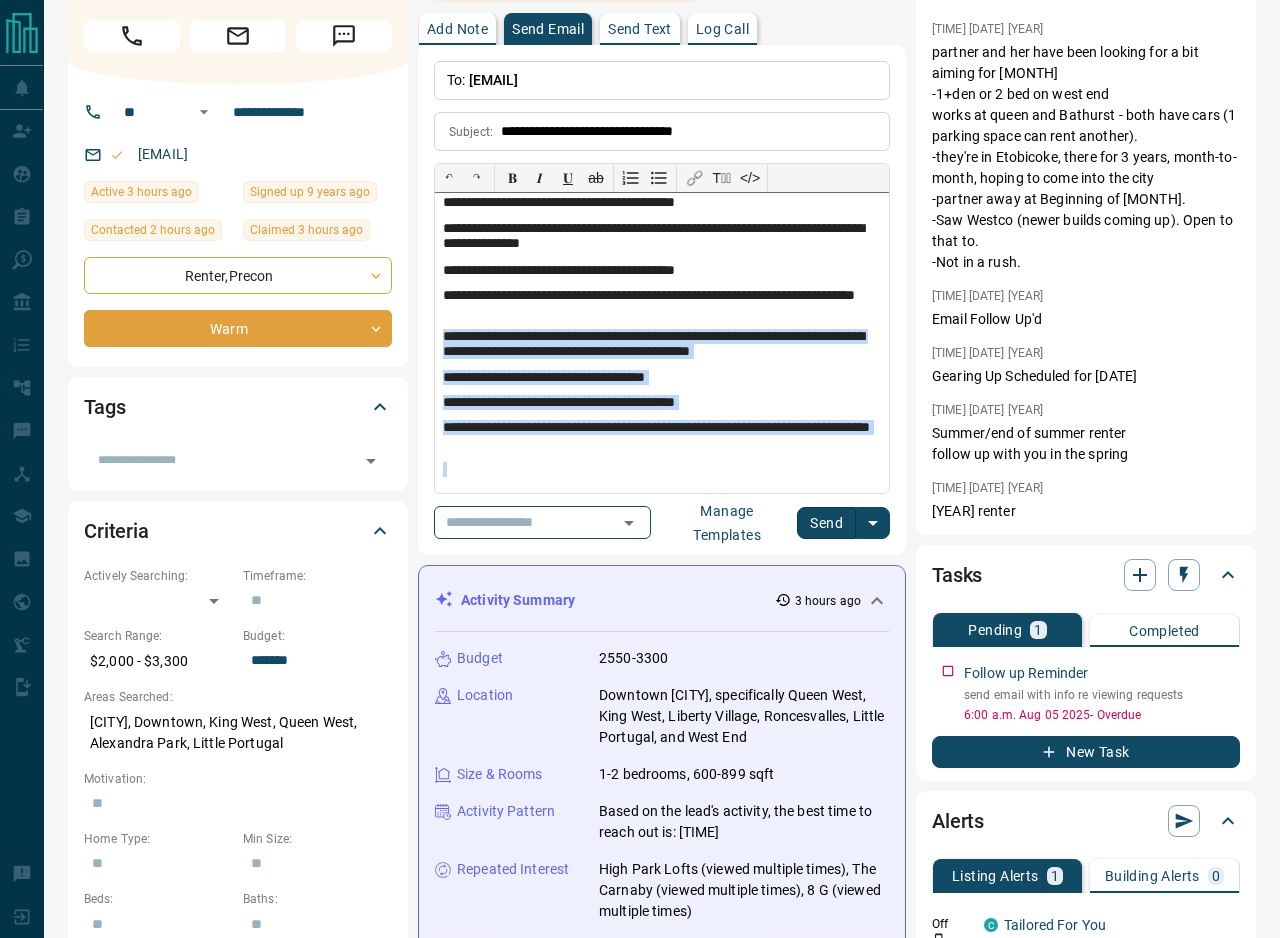 drag, startPoint x: 441, startPoint y: 389, endPoint x: 850, endPoint y: 495, distance: 422.51273 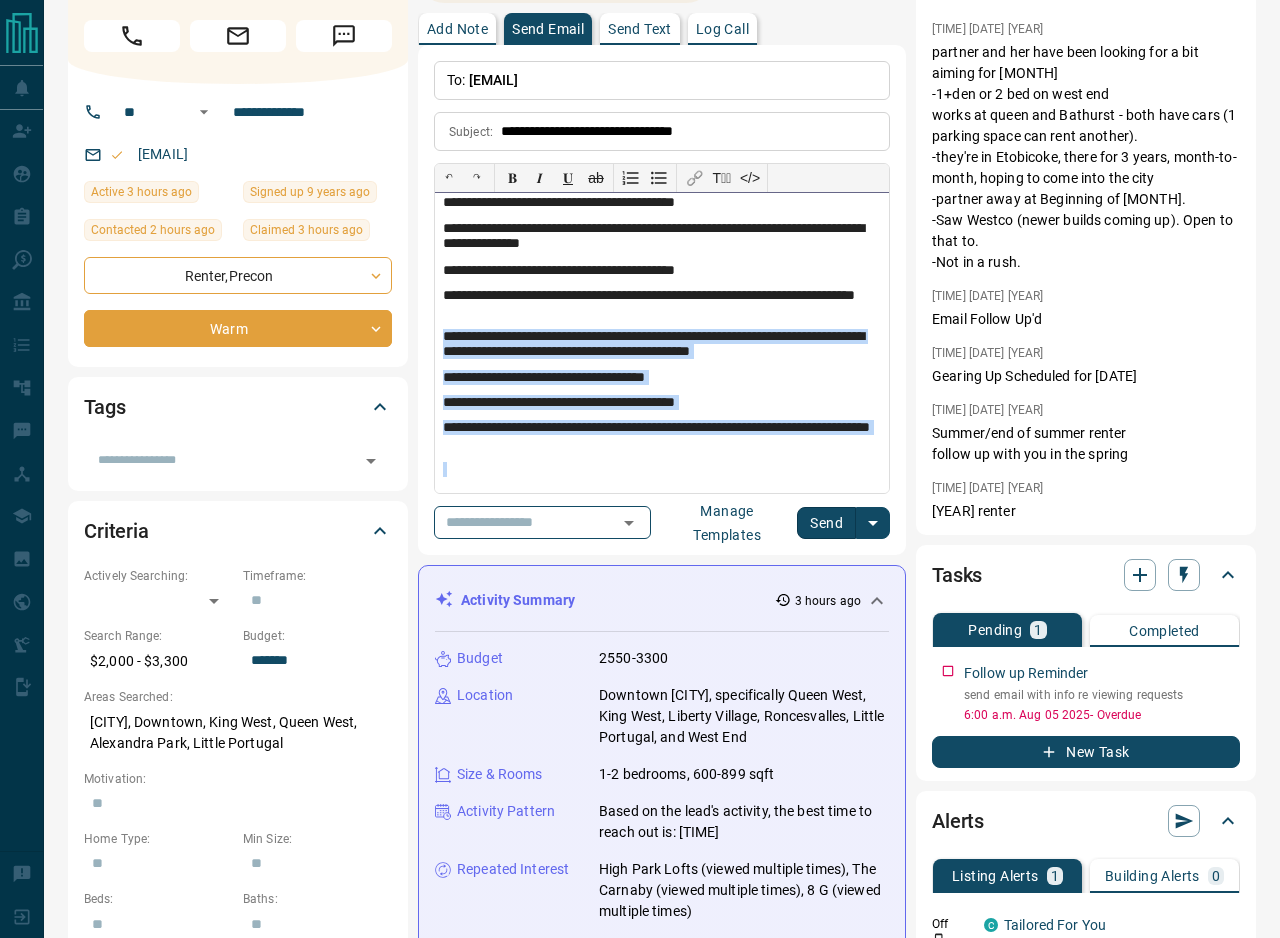 click on "**********" at bounding box center [662, 300] 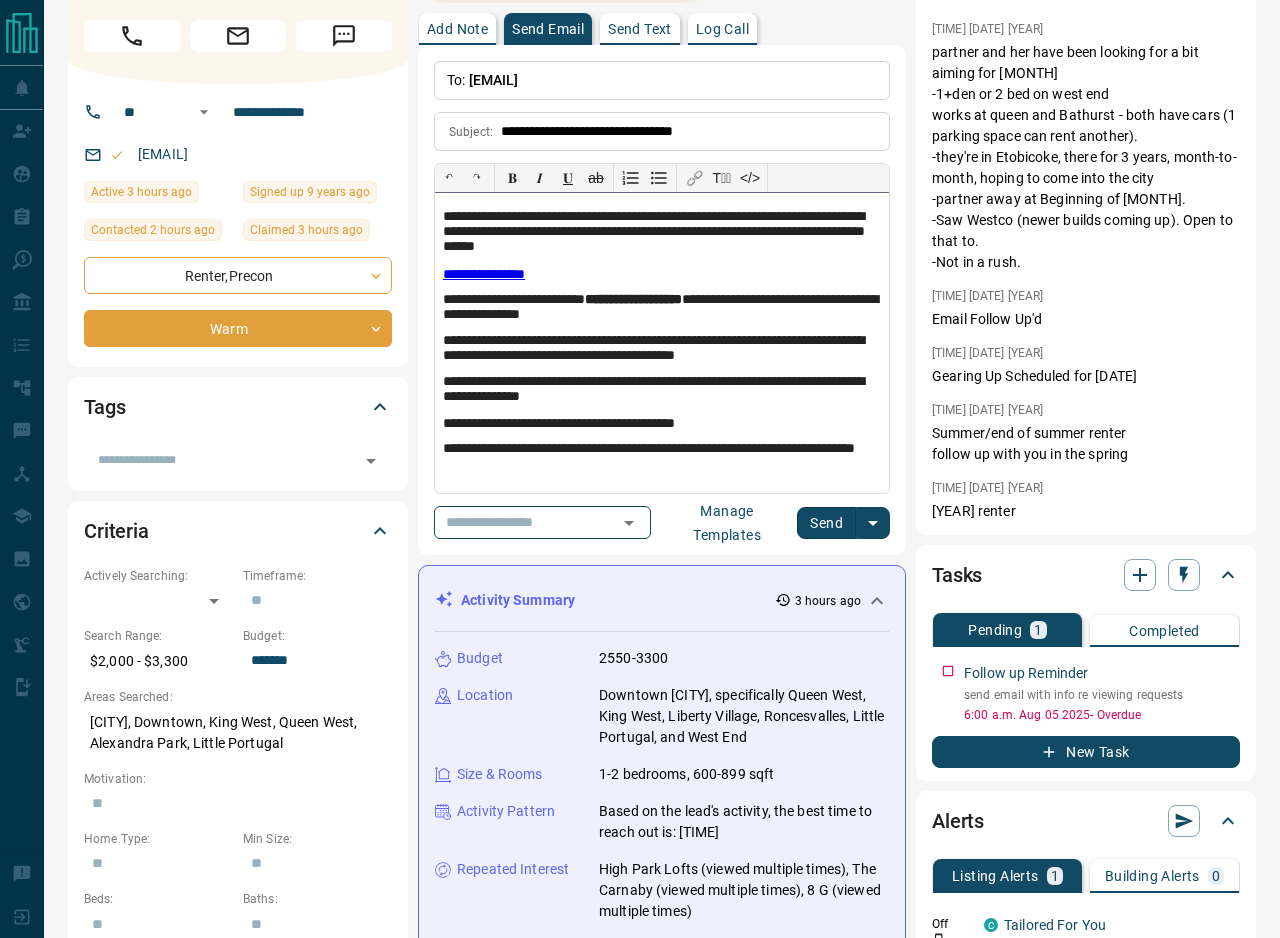 scroll, scrollTop: 68, scrollLeft: 0, axis: vertical 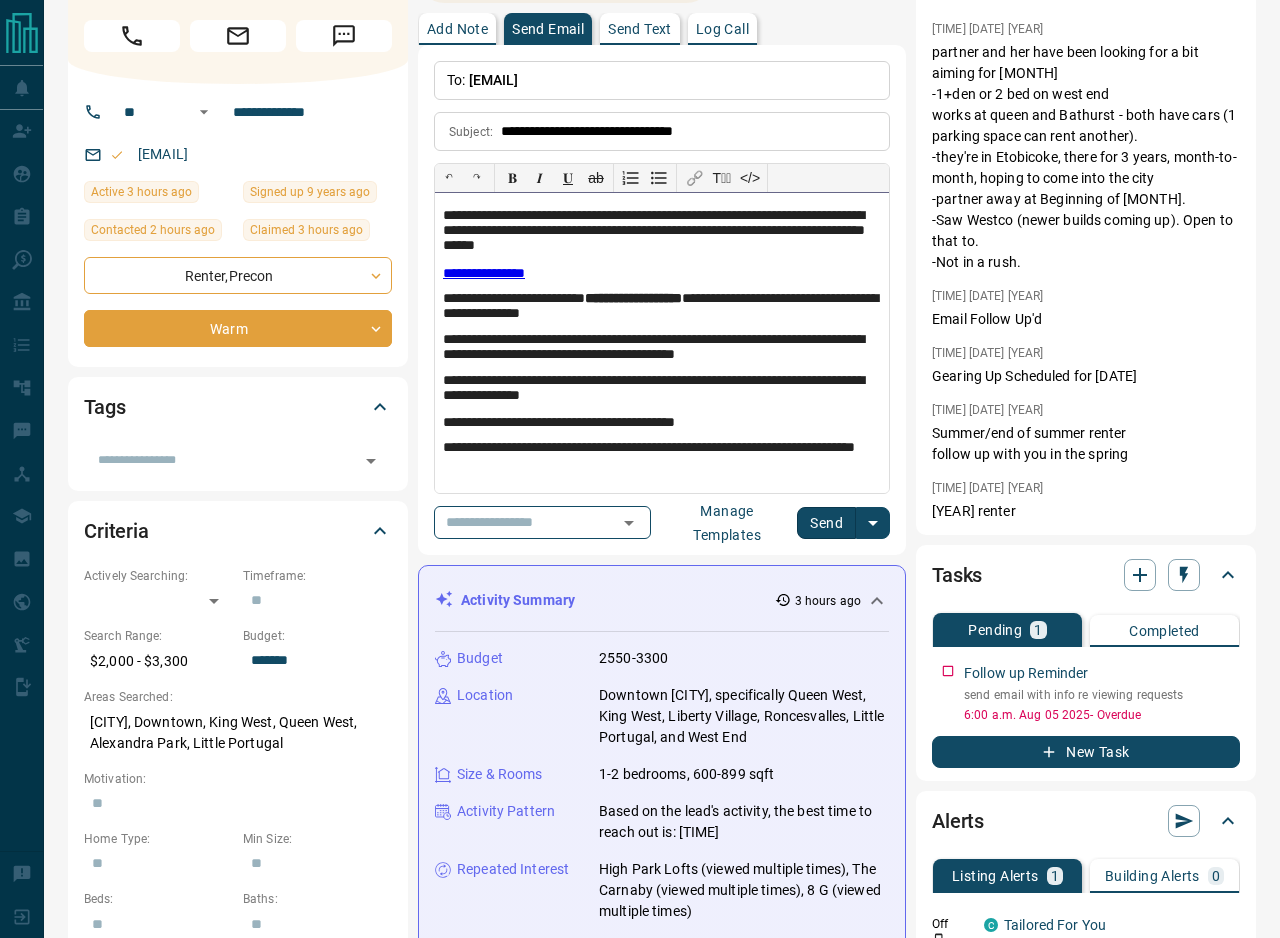 click on "**********" at bounding box center (662, 389) 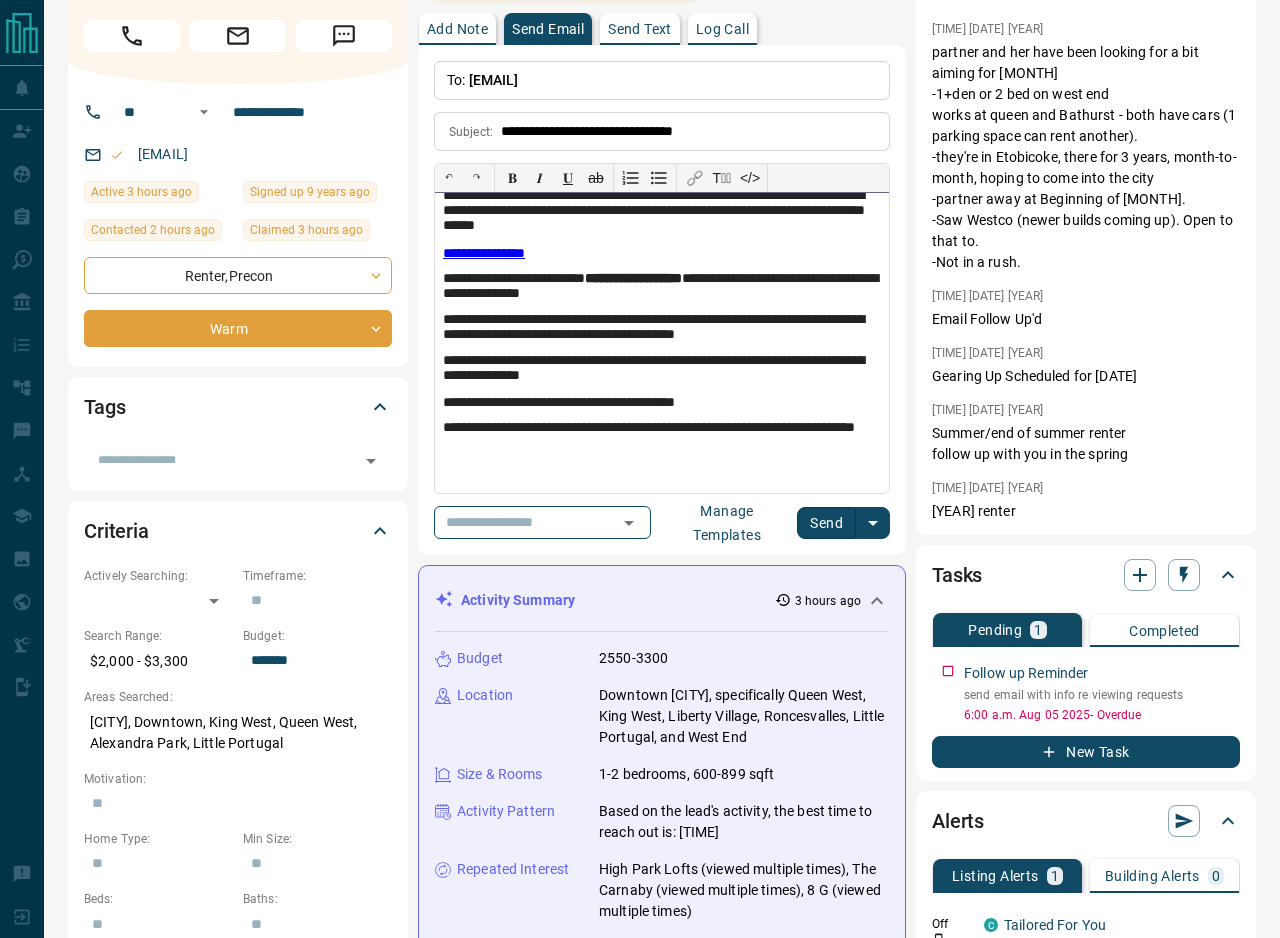 scroll, scrollTop: 89, scrollLeft: 0, axis: vertical 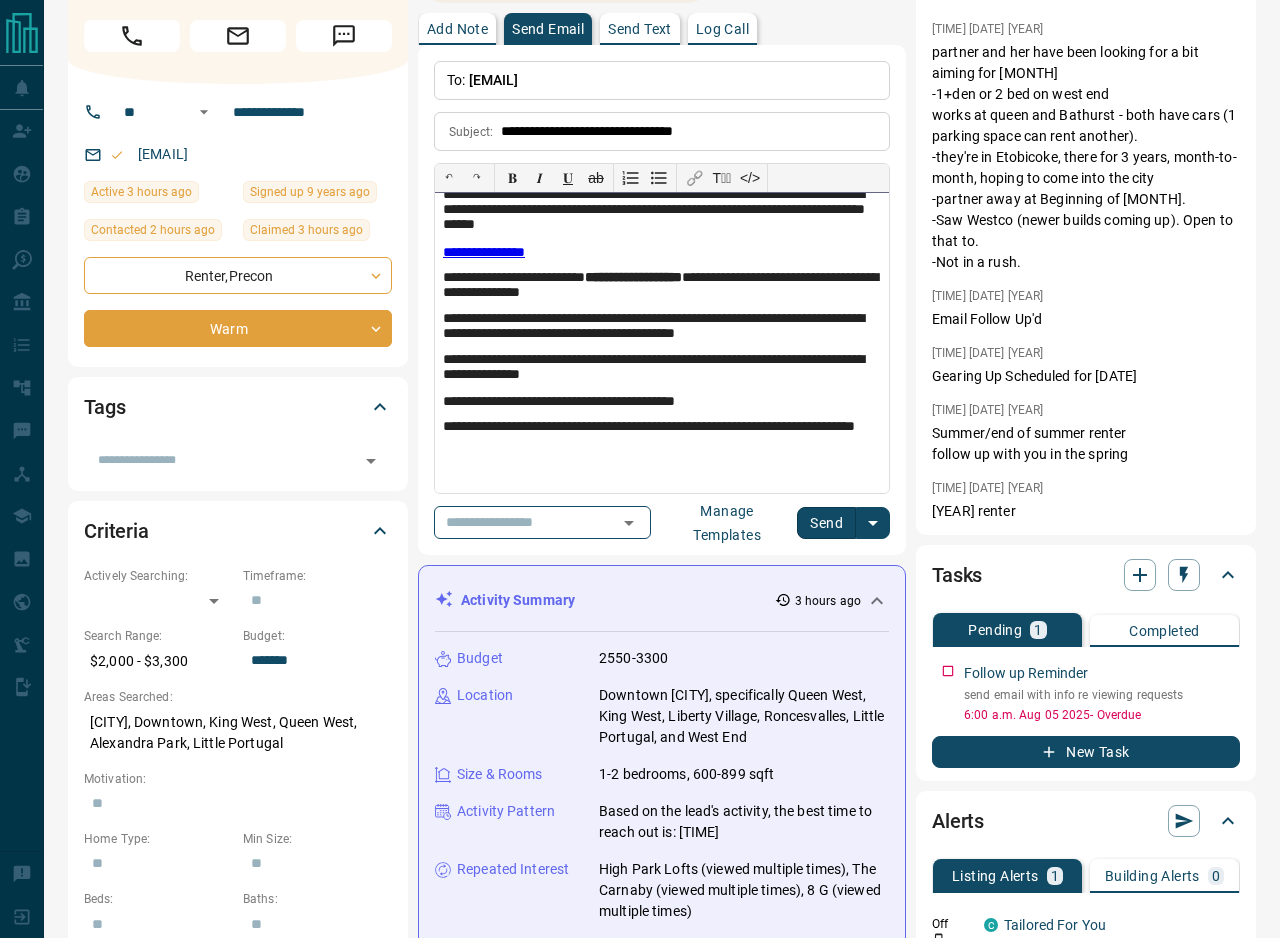 click on "**********" at bounding box center [662, 435] 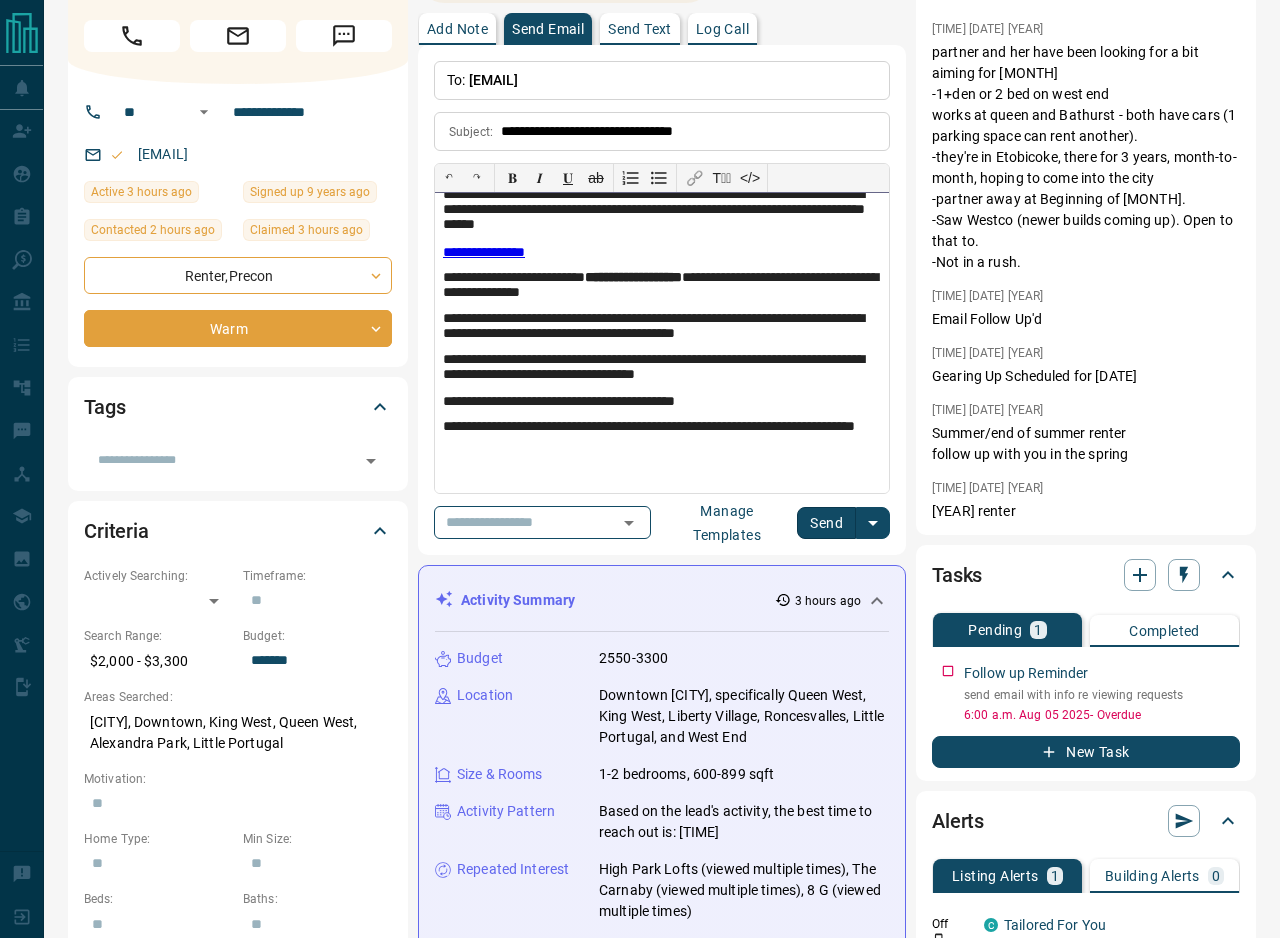 click on "**********" at bounding box center [662, 368] 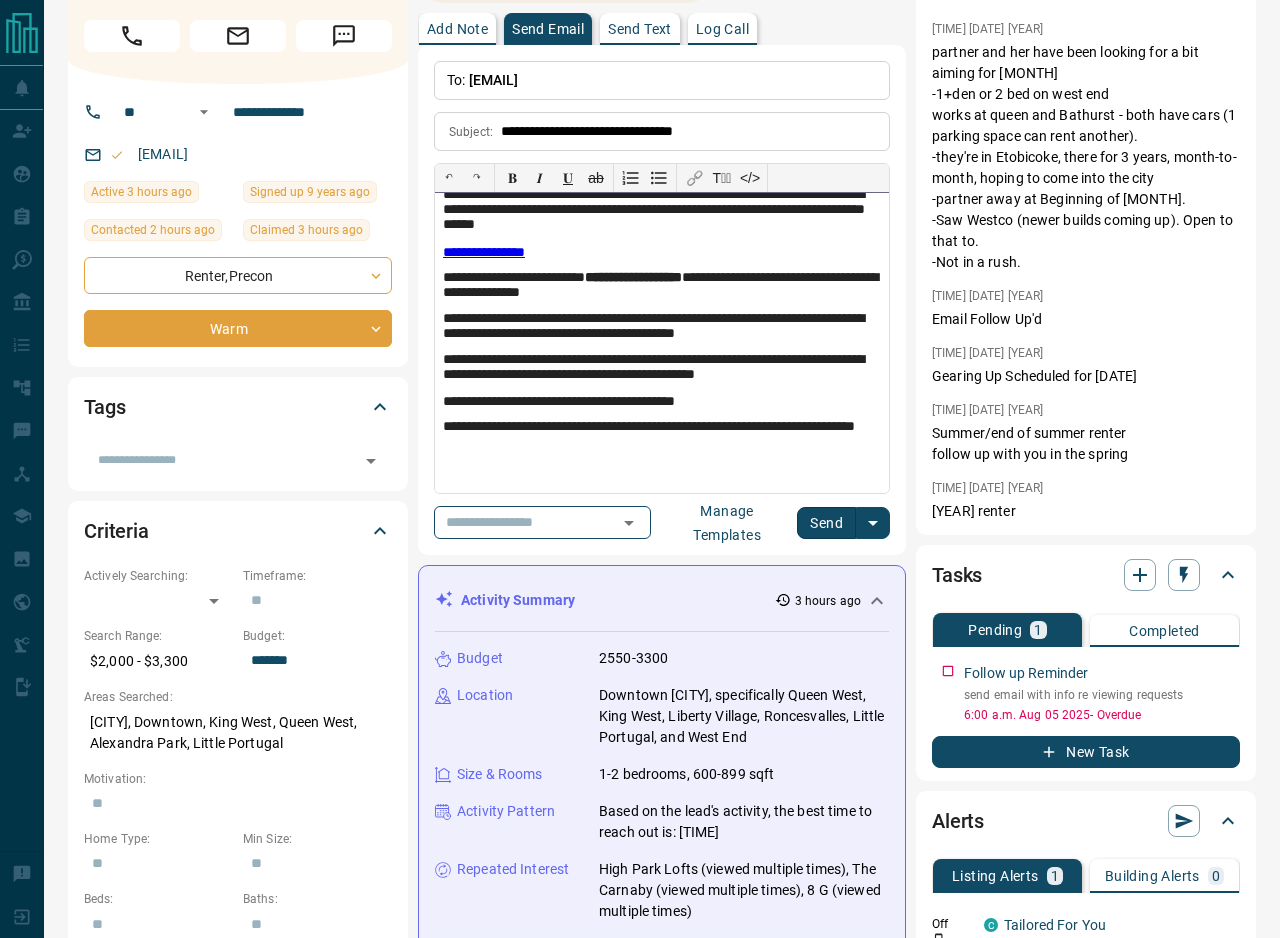 click on "**********" at bounding box center (662, 402) 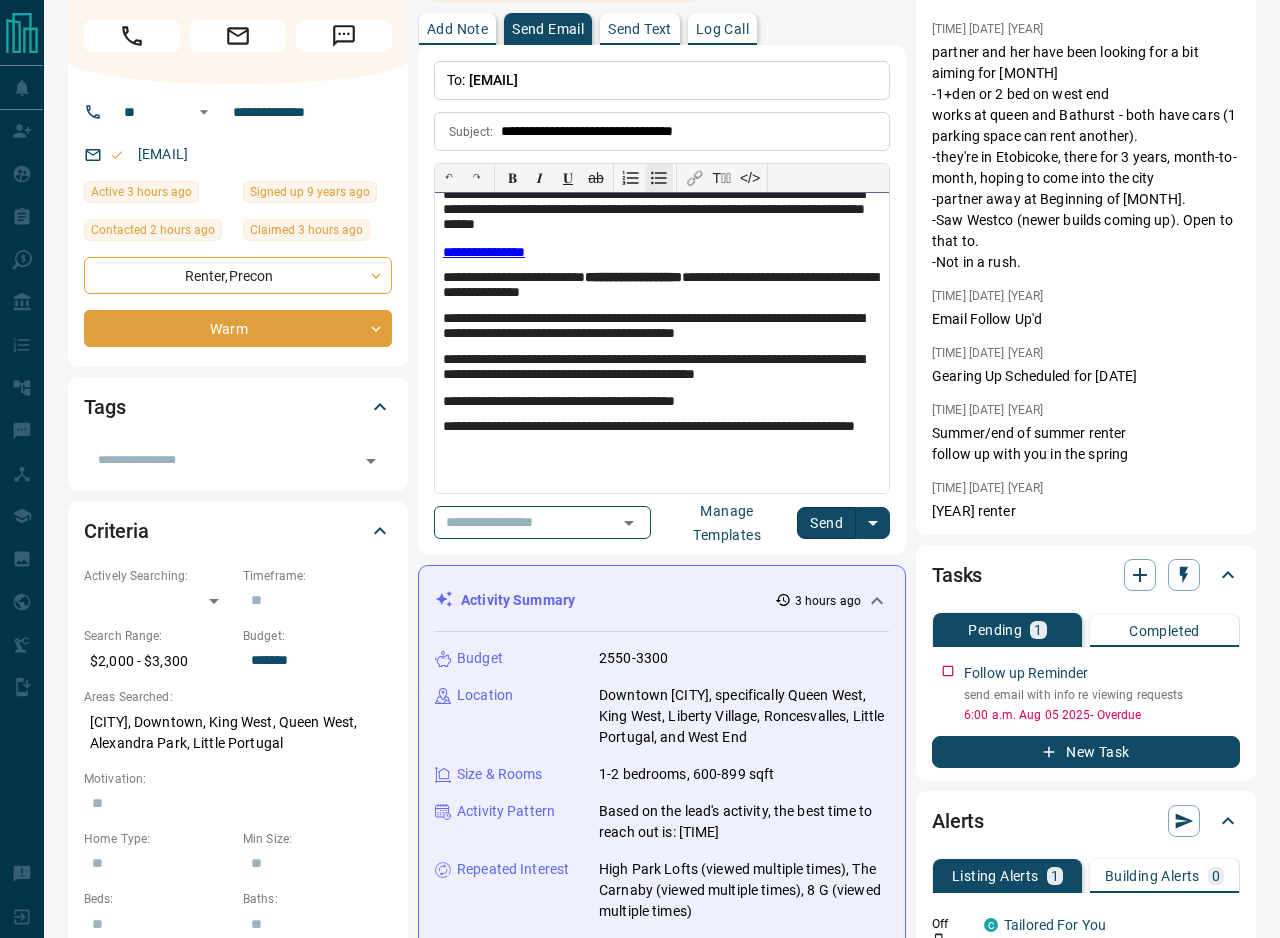 click 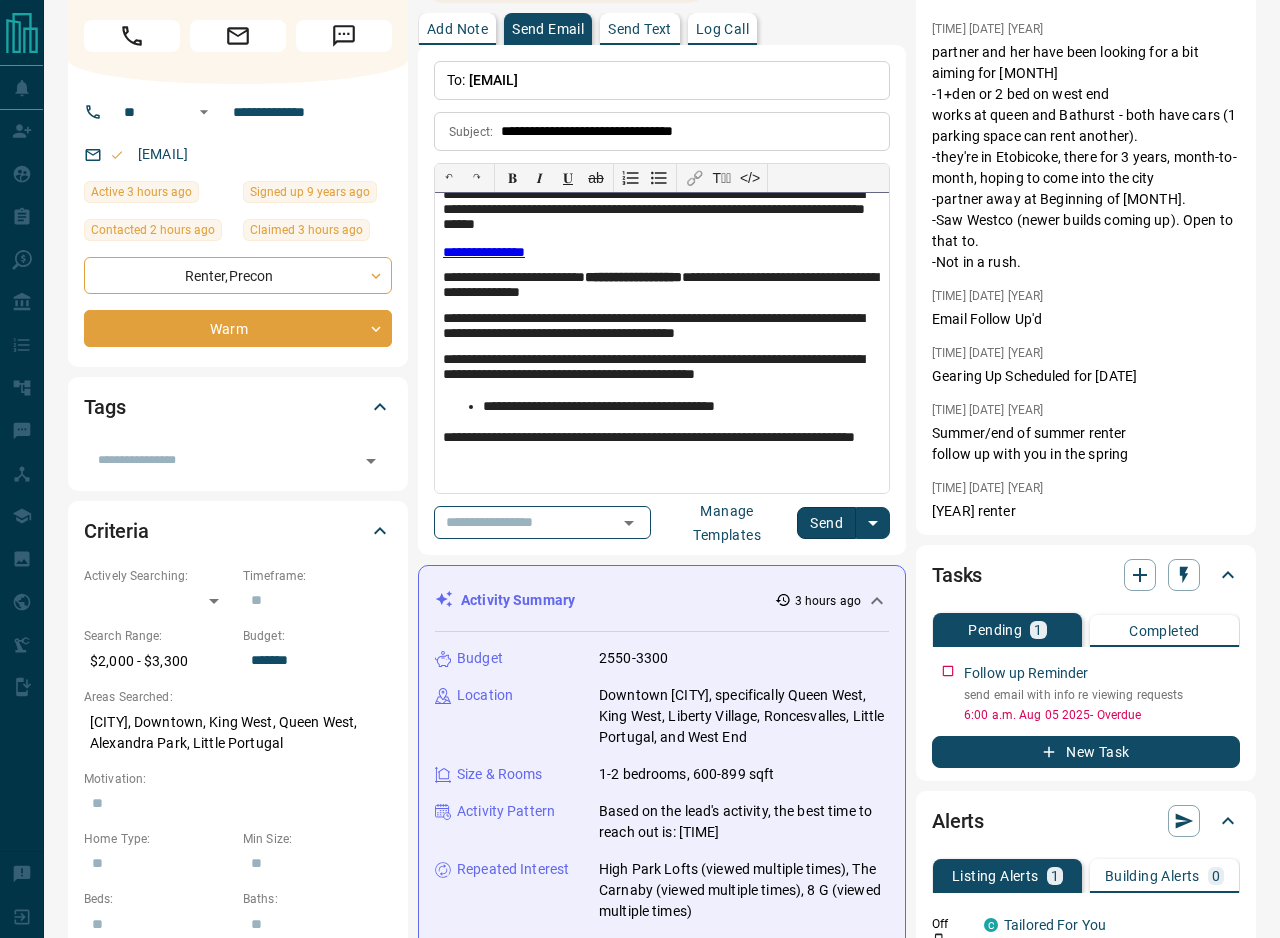 click on "**********" at bounding box center (662, 343) 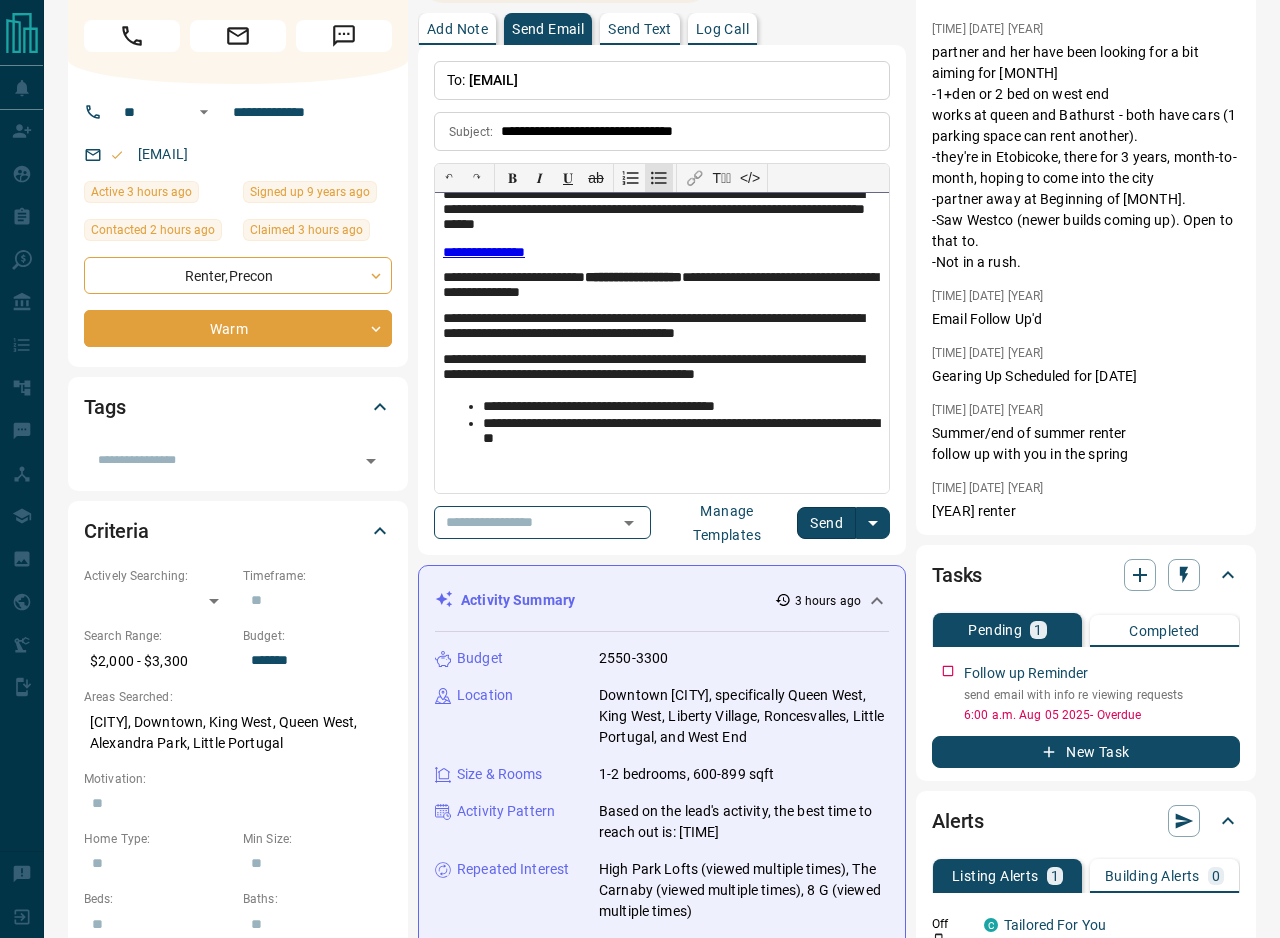 click 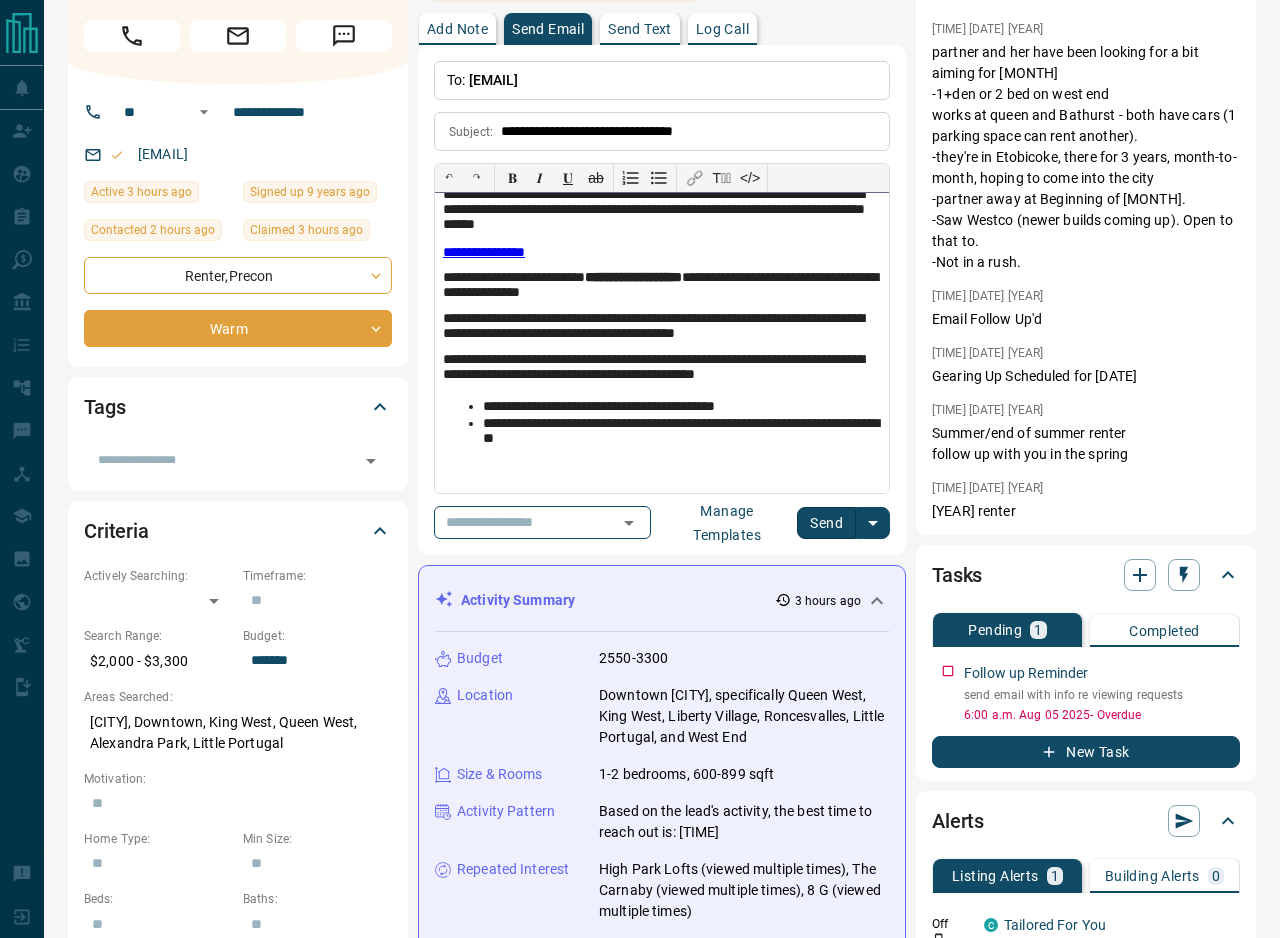 click on "**********" at bounding box center [682, 432] 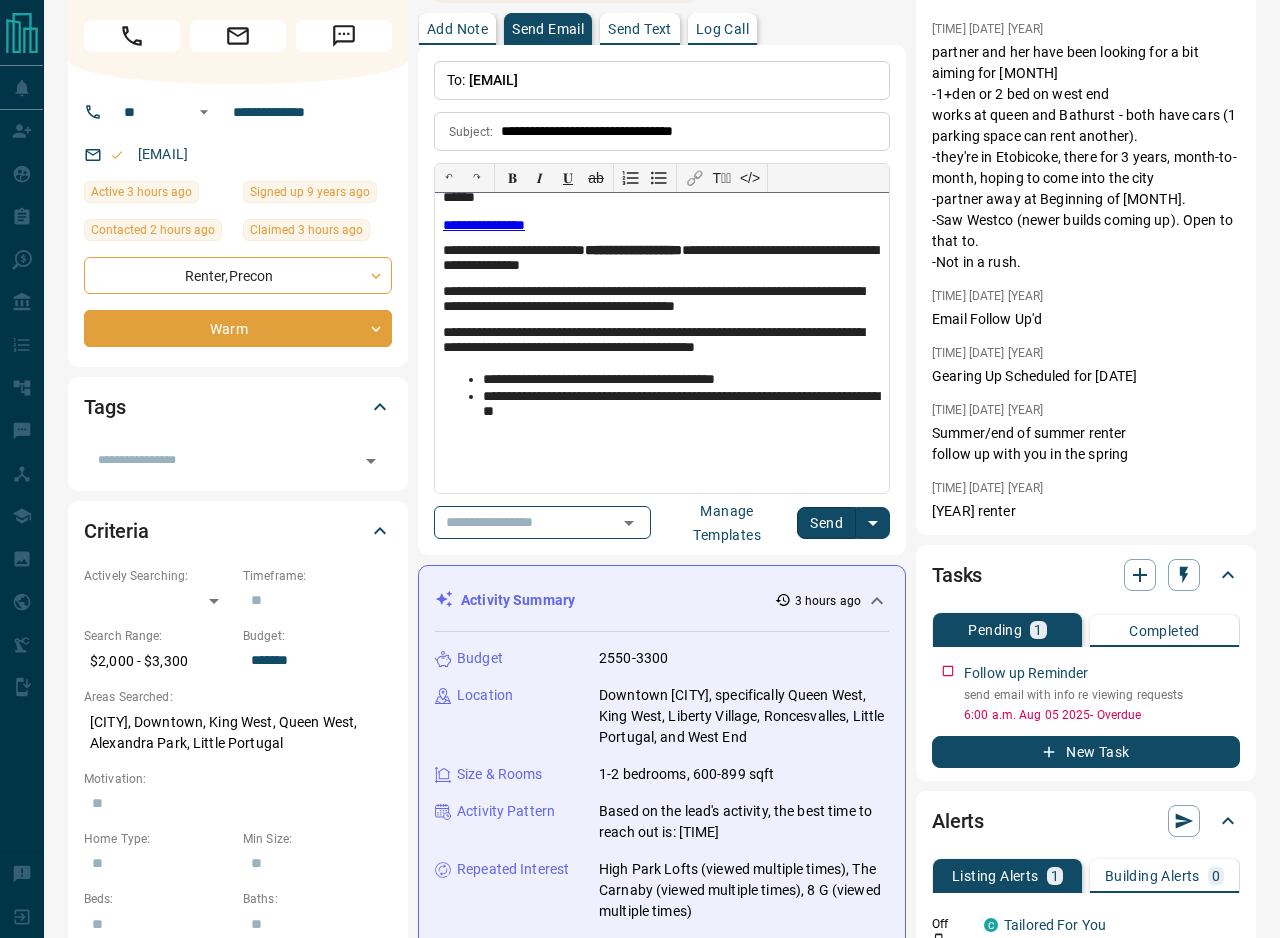 scroll, scrollTop: 116, scrollLeft: 0, axis: vertical 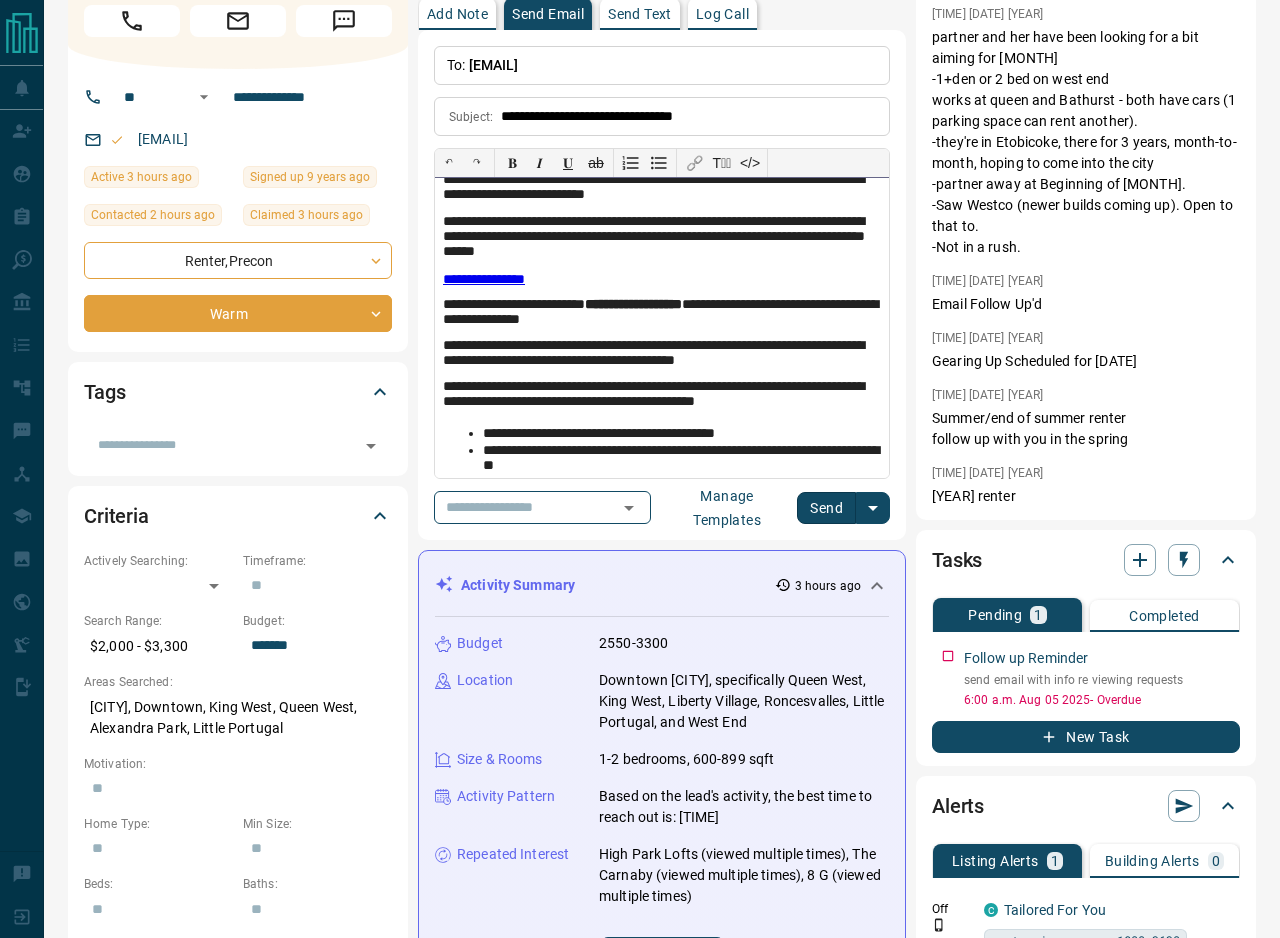 click on "**********" at bounding box center (682, 459) 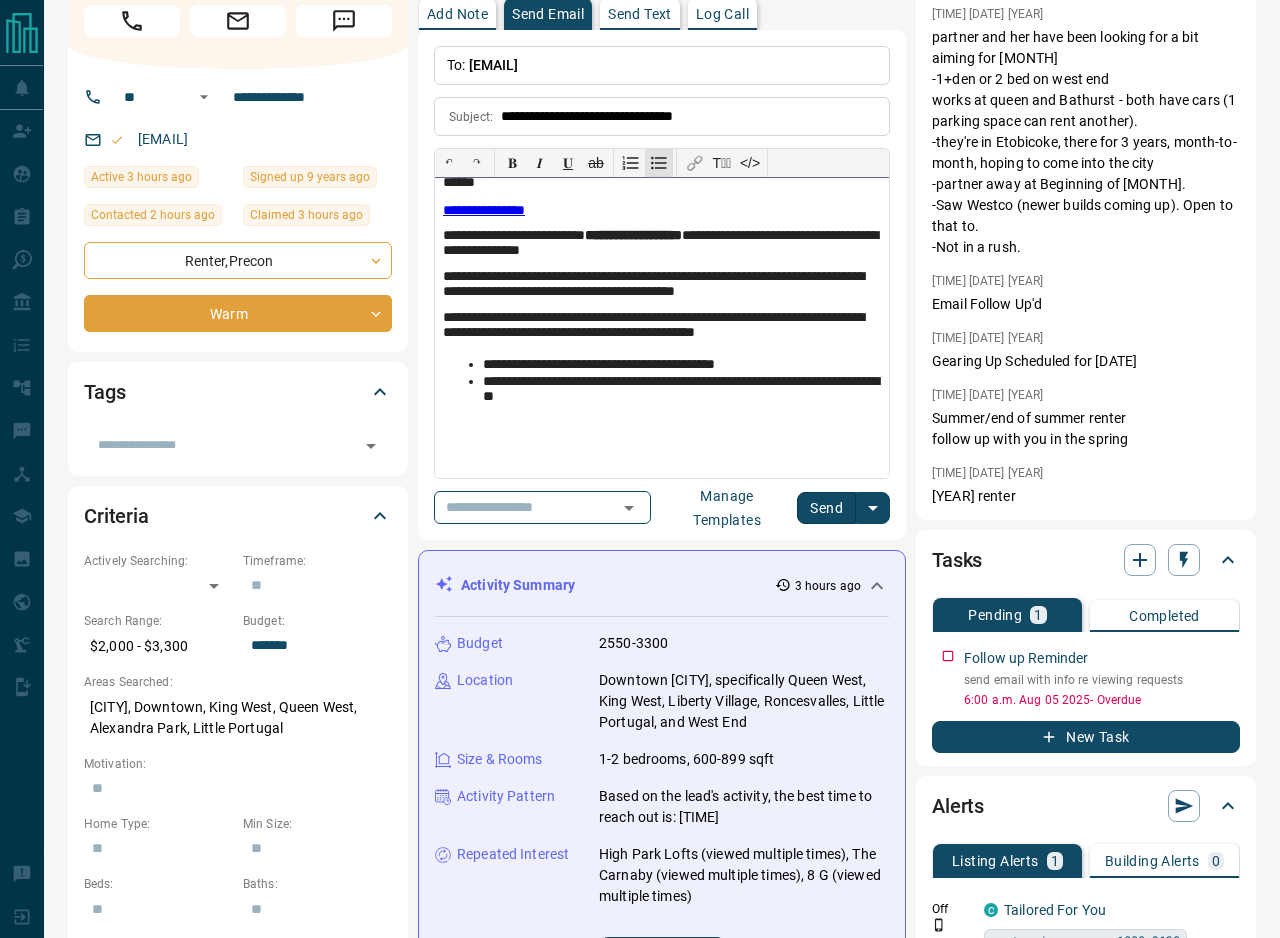 scroll, scrollTop: 115, scrollLeft: 0, axis: vertical 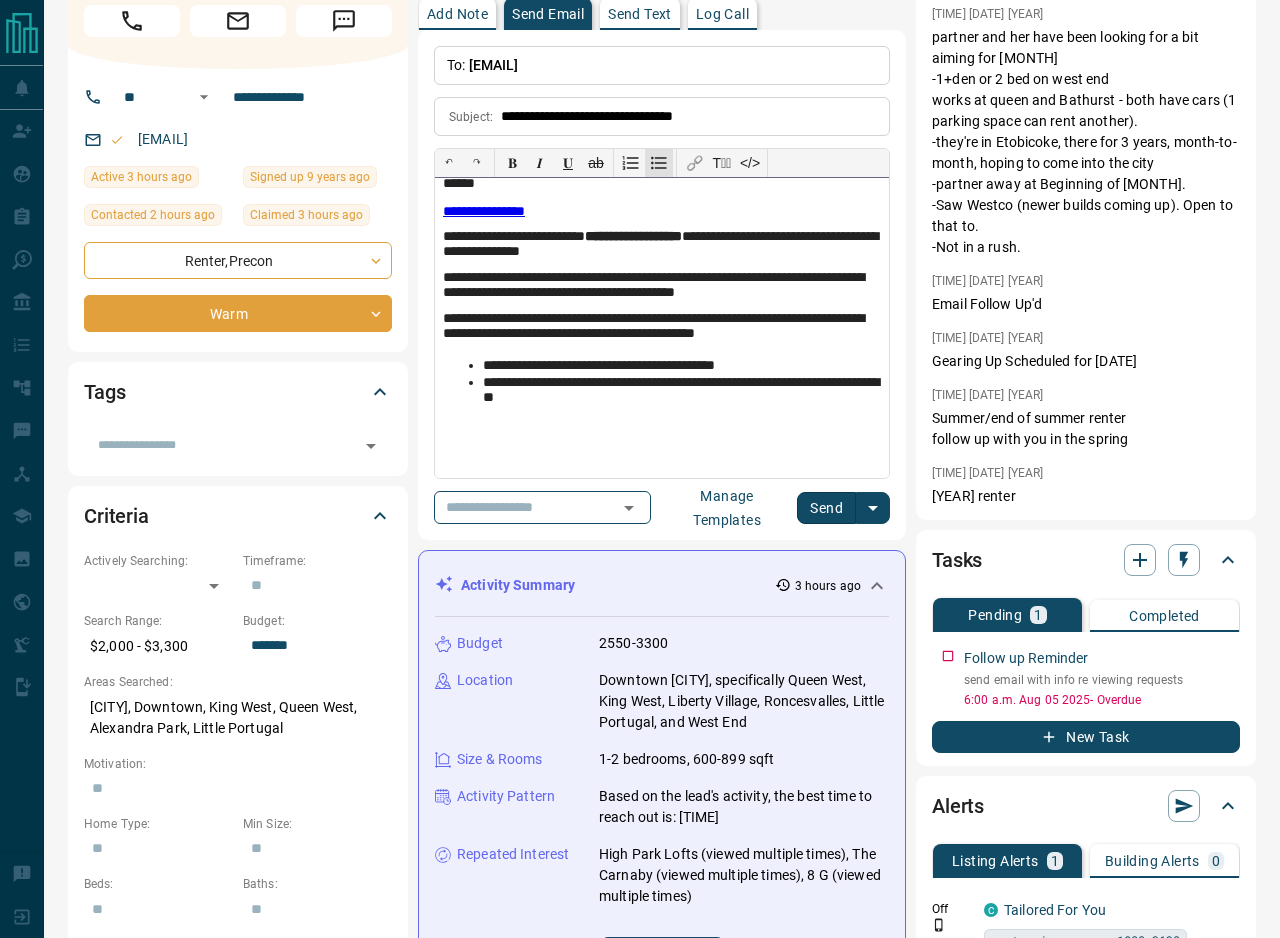 click on "**********" at bounding box center [662, 398] 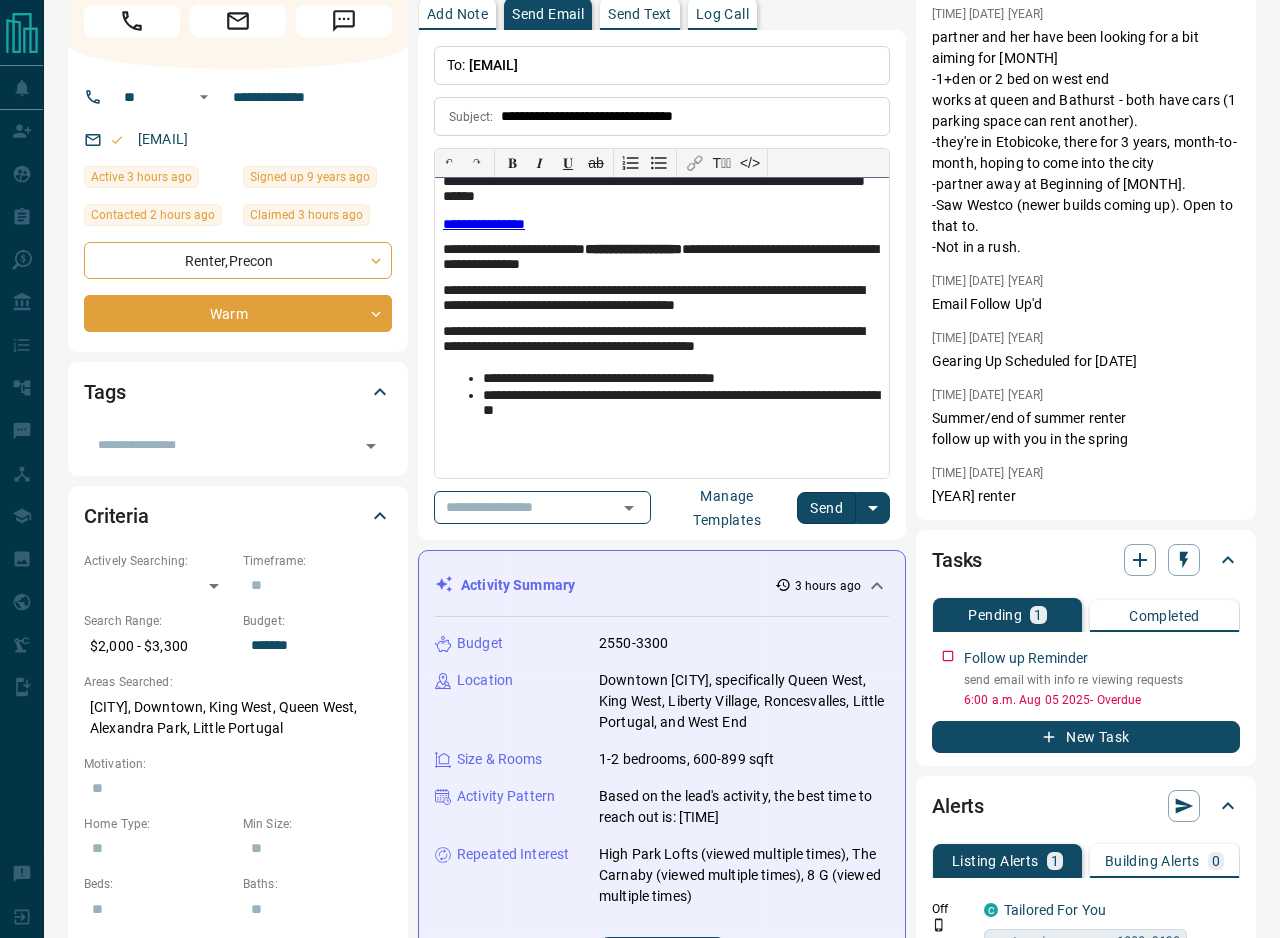 scroll, scrollTop: 104, scrollLeft: 0, axis: vertical 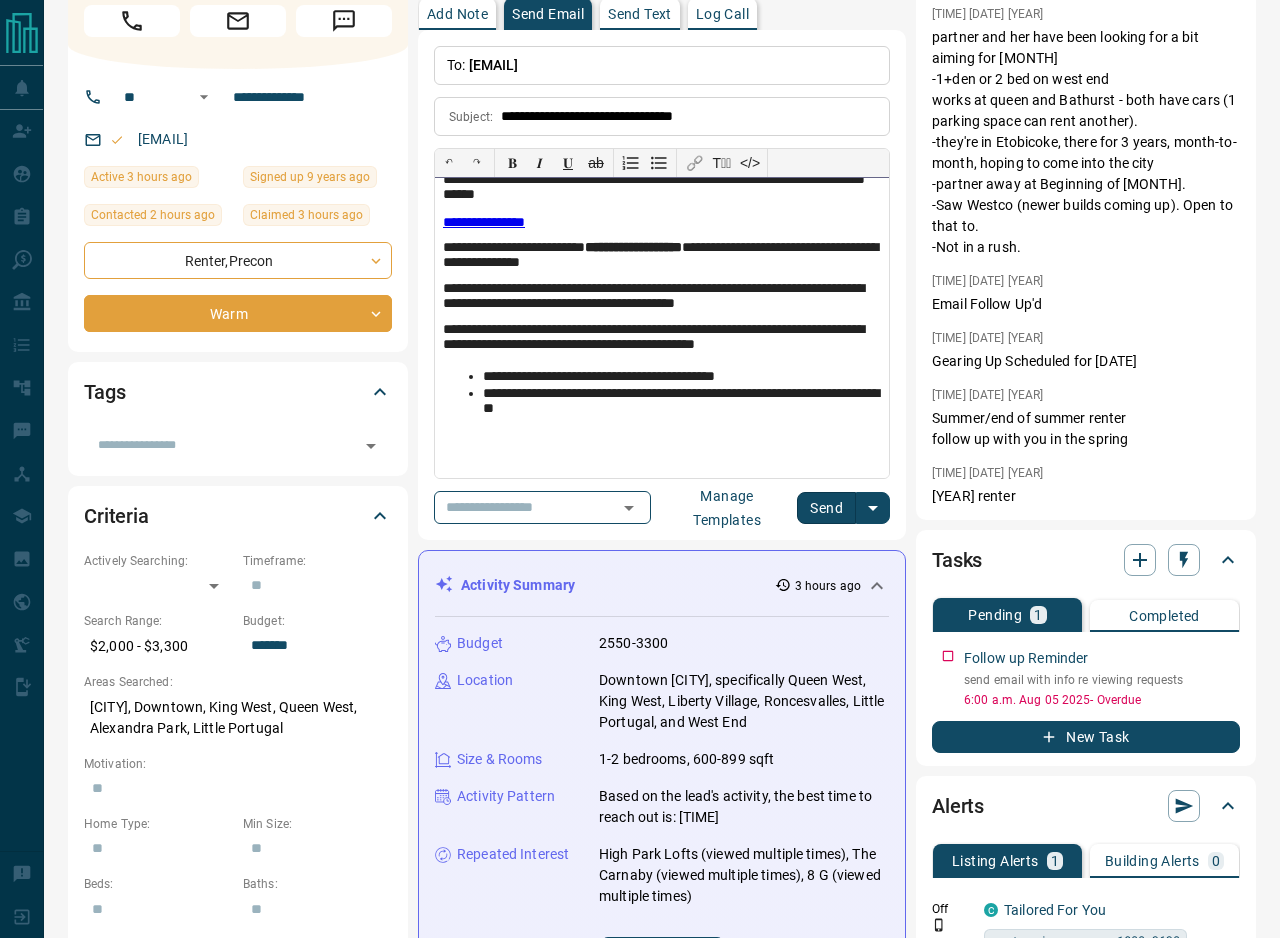 click on "**********" at bounding box center (662, 256) 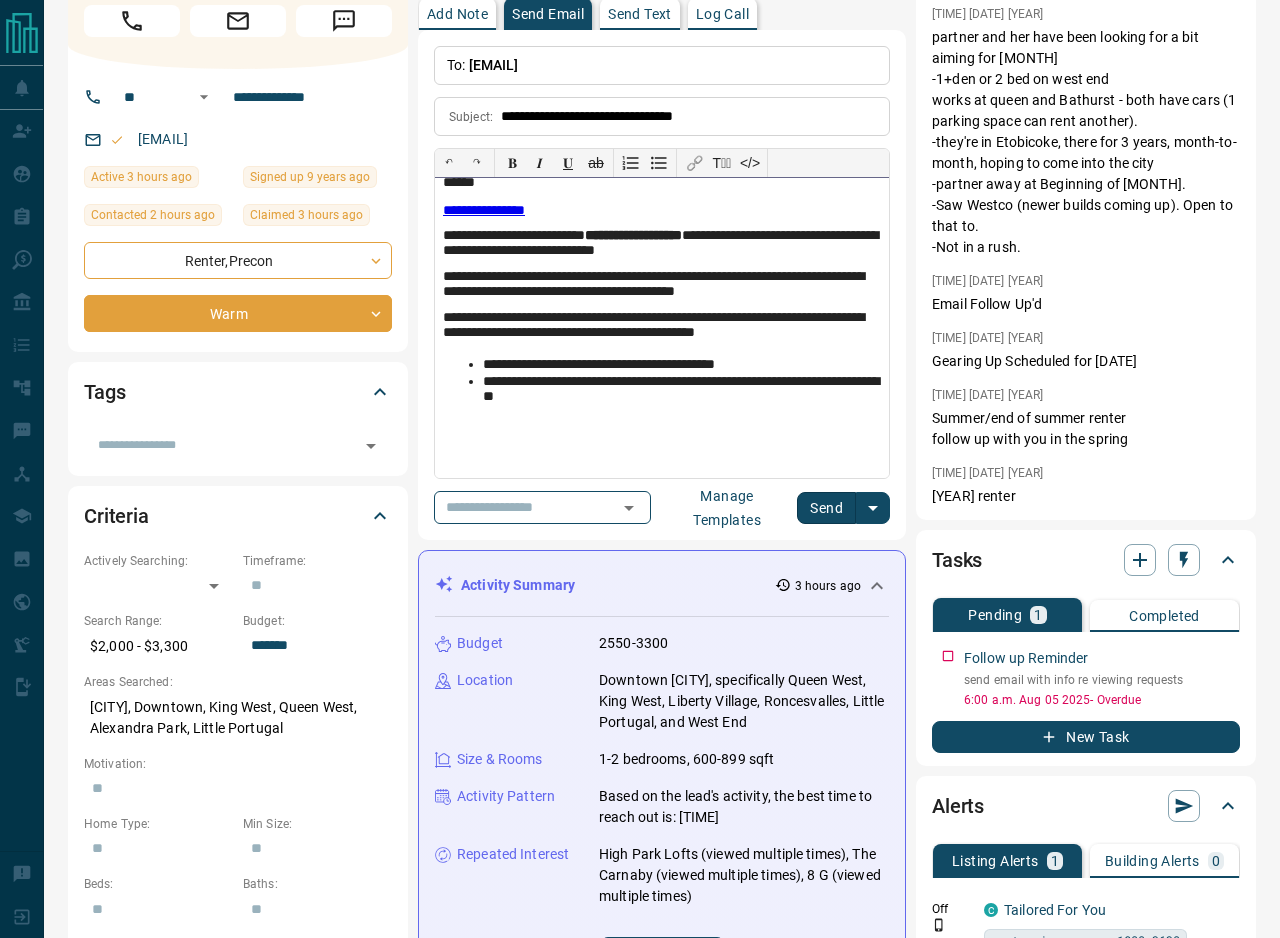 scroll, scrollTop: 113, scrollLeft: 0, axis: vertical 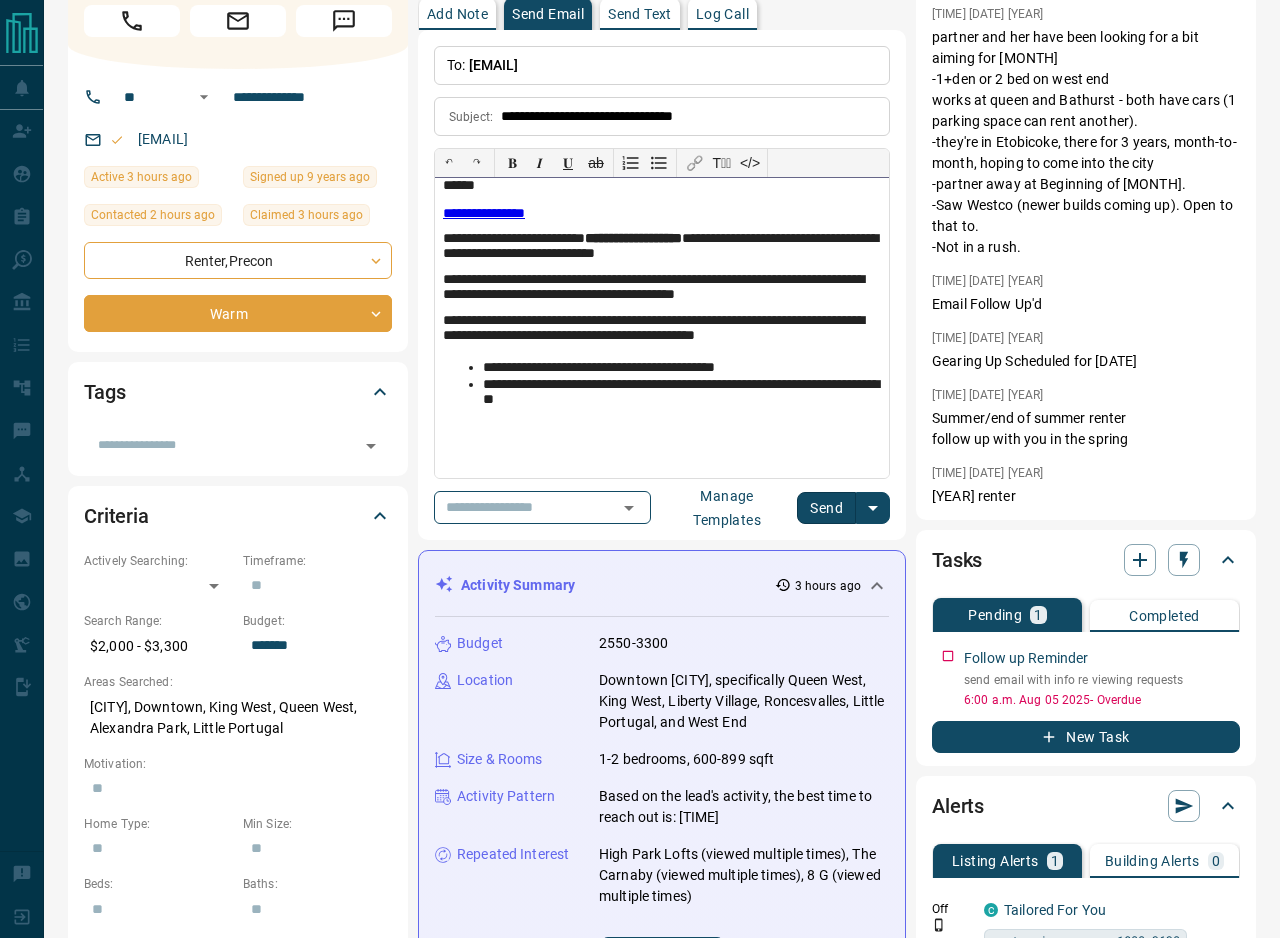 click on "**********" at bounding box center (662, 288) 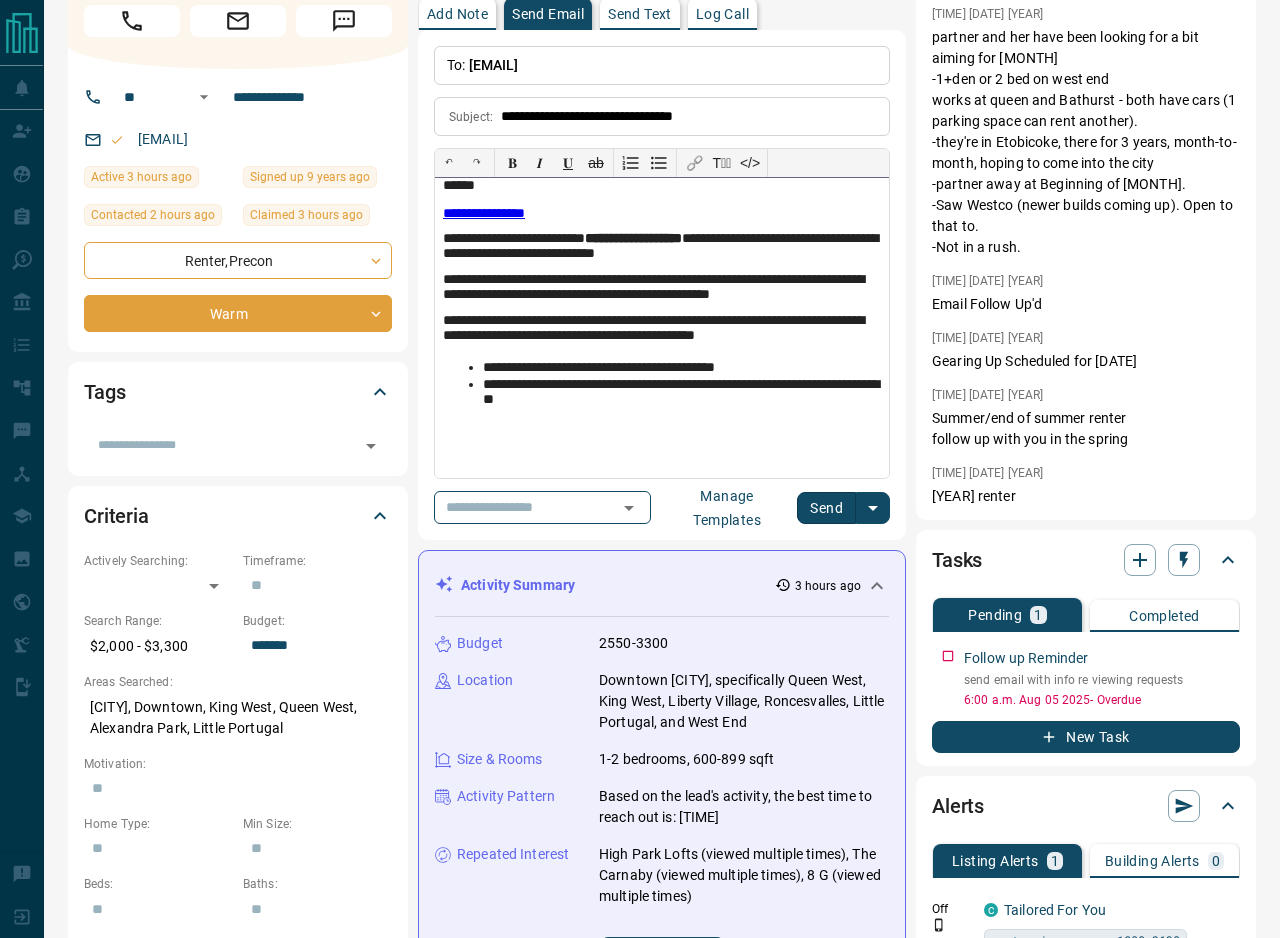 click on "**********" at bounding box center [682, 368] 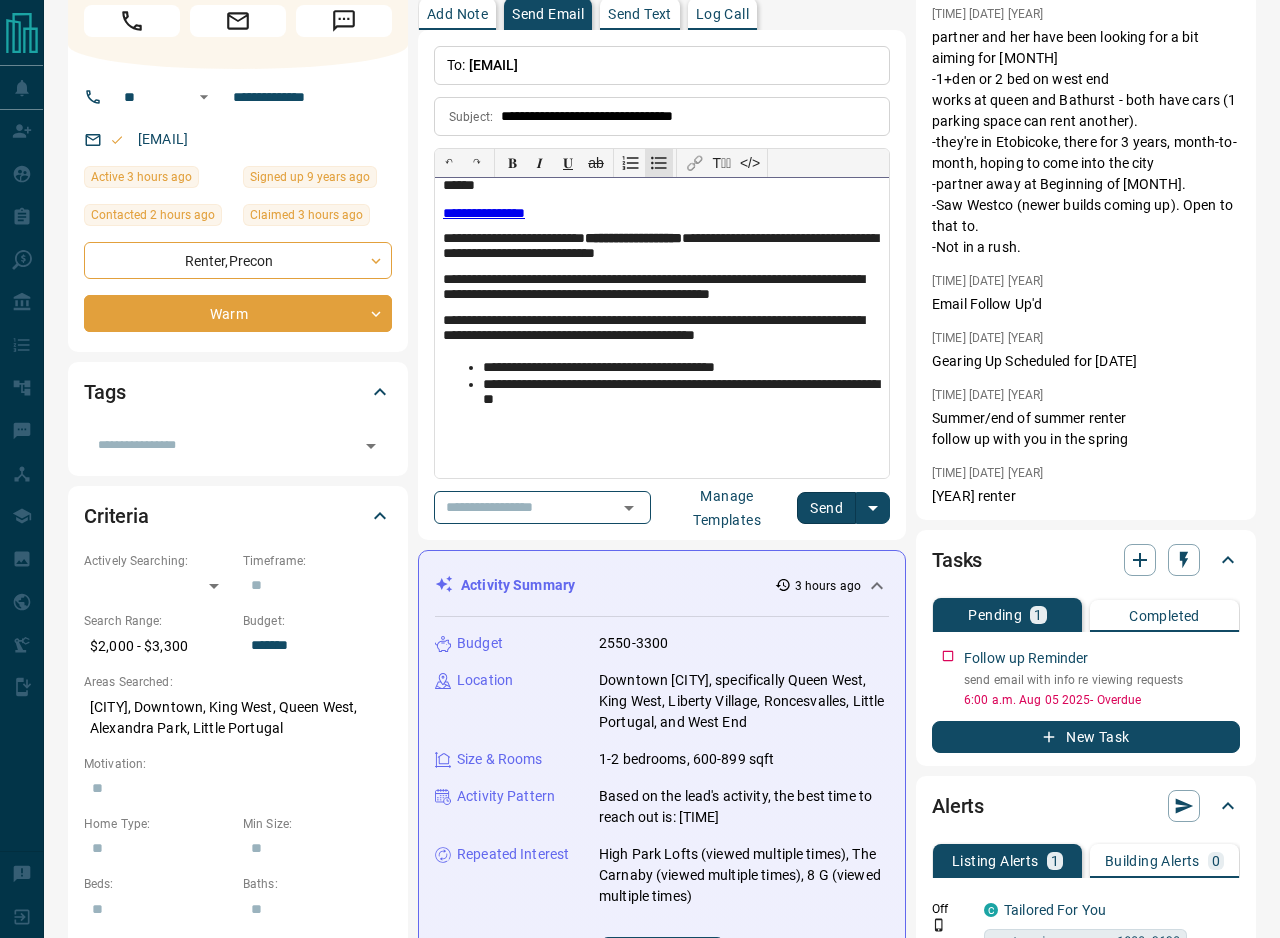 click on "**********" at bounding box center (662, 400) 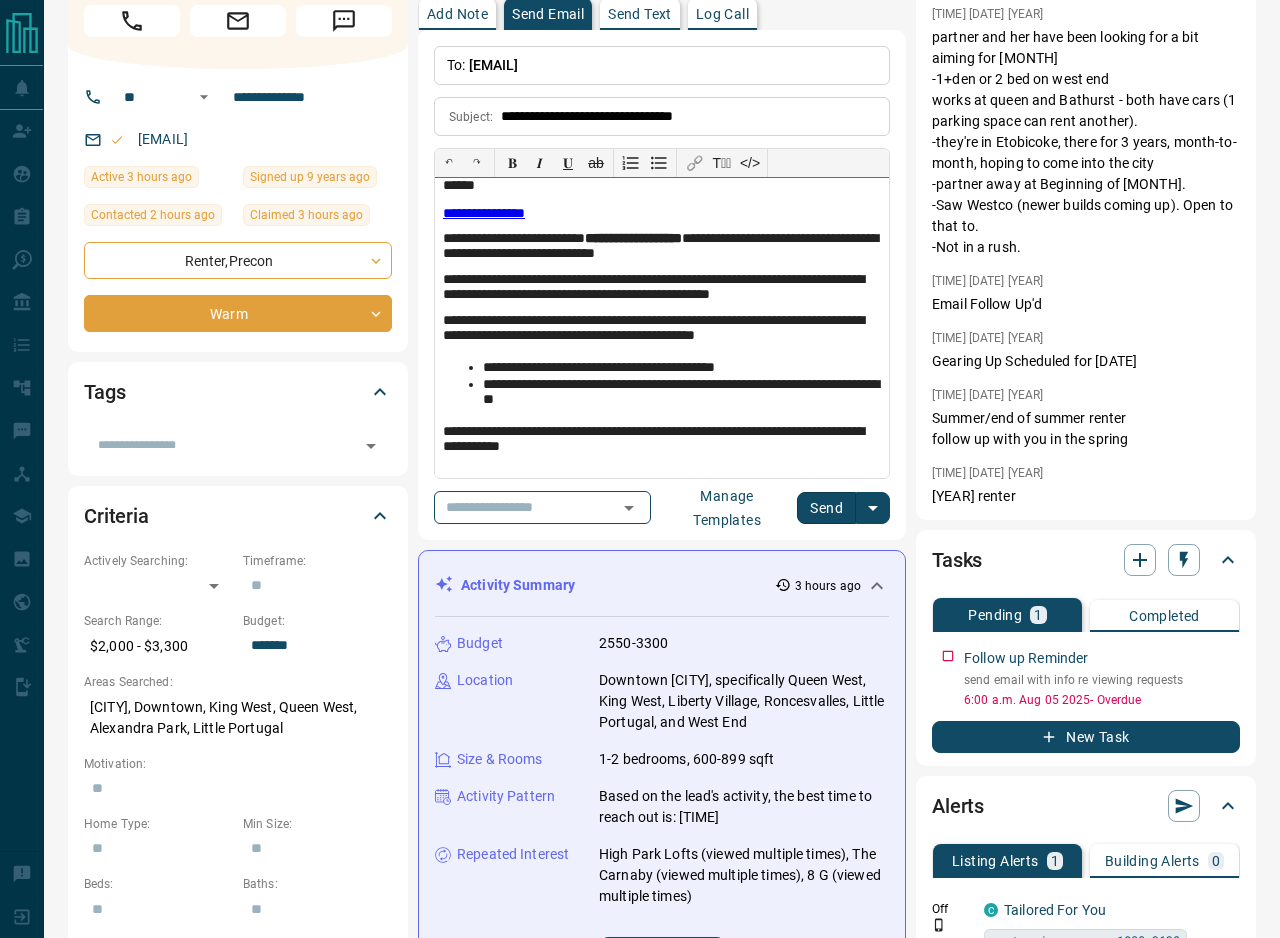 click on "**********" at bounding box center [662, 440] 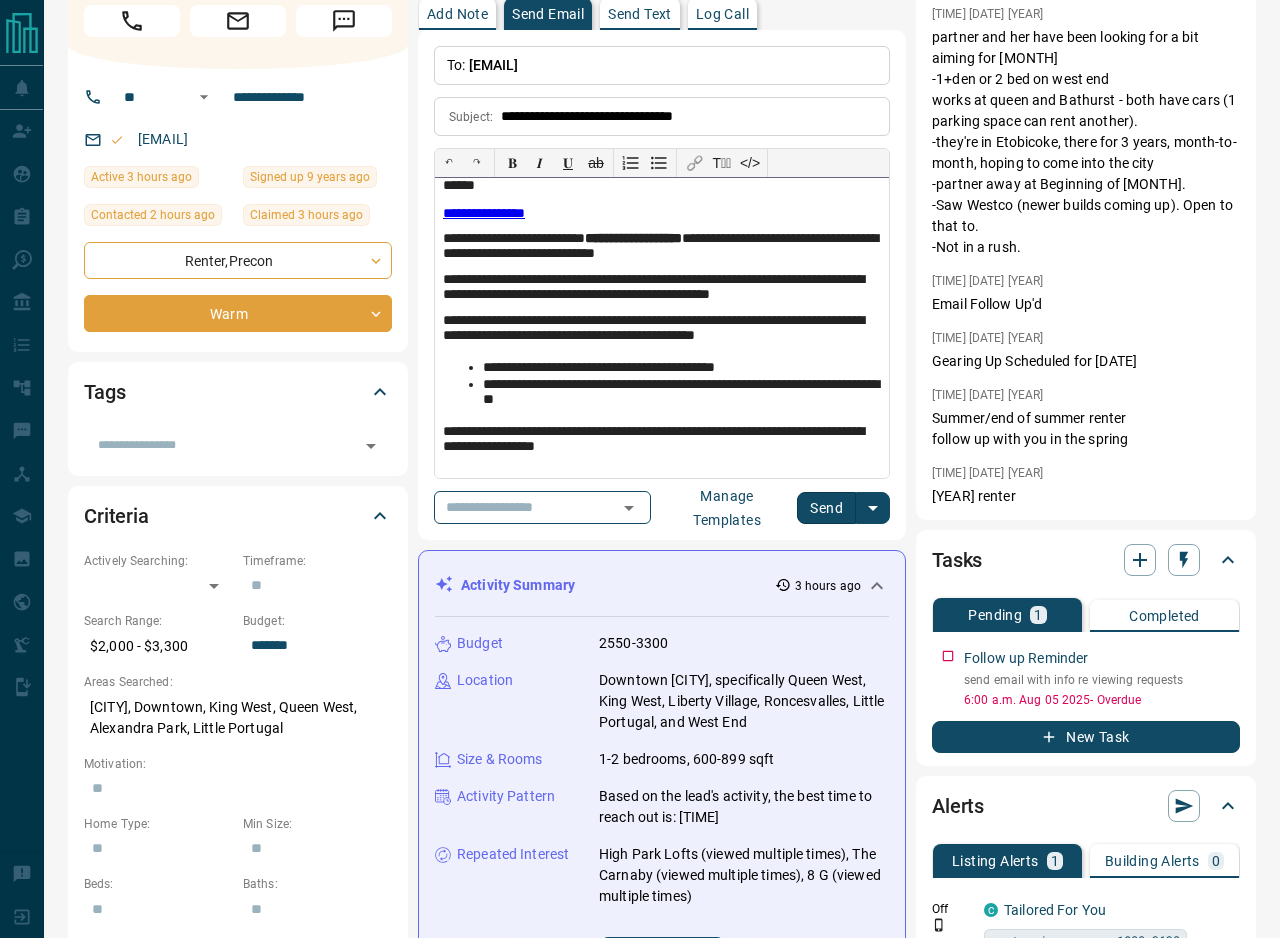 click on "**********" at bounding box center [662, 440] 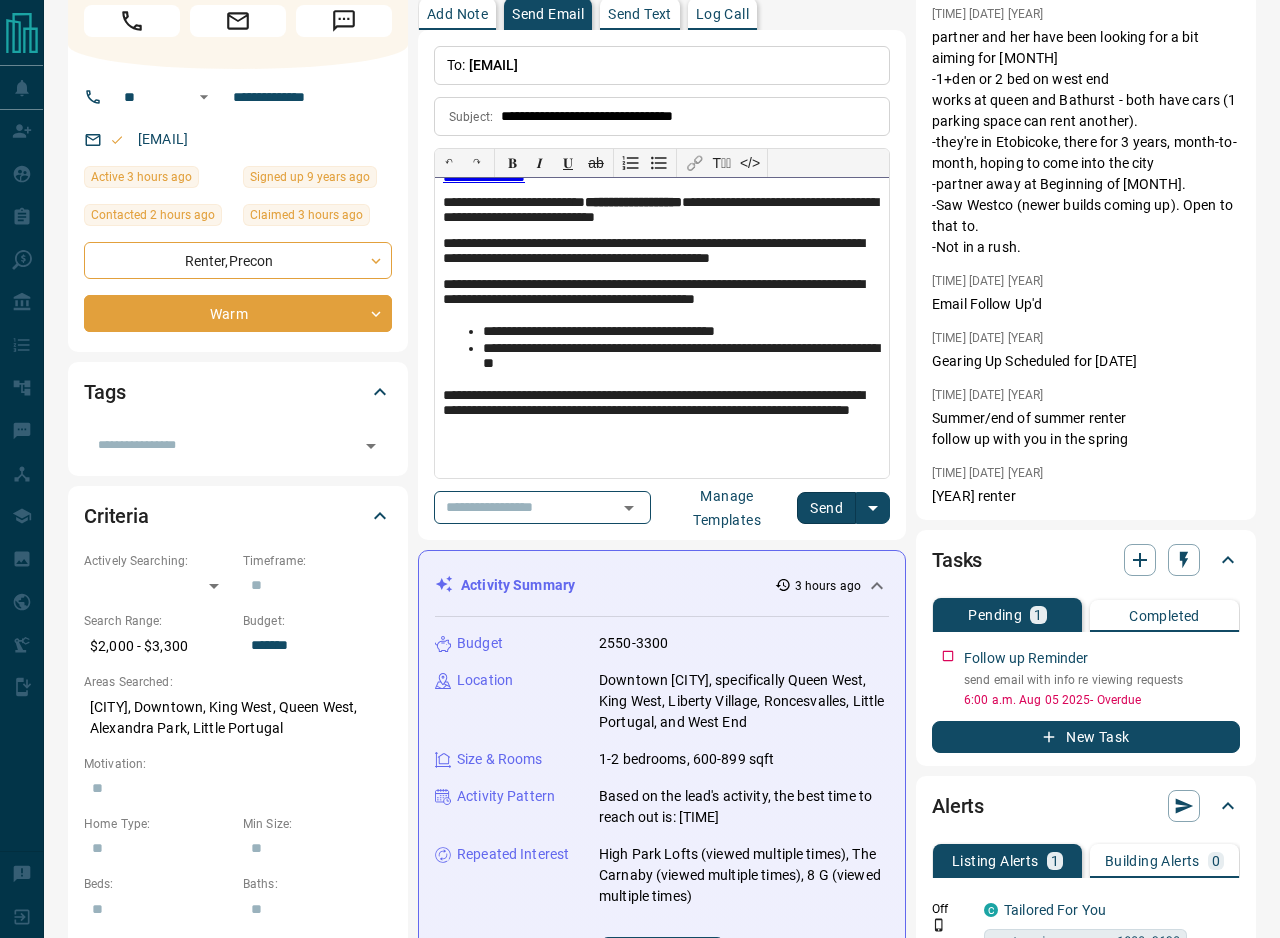 scroll, scrollTop: 146, scrollLeft: 0, axis: vertical 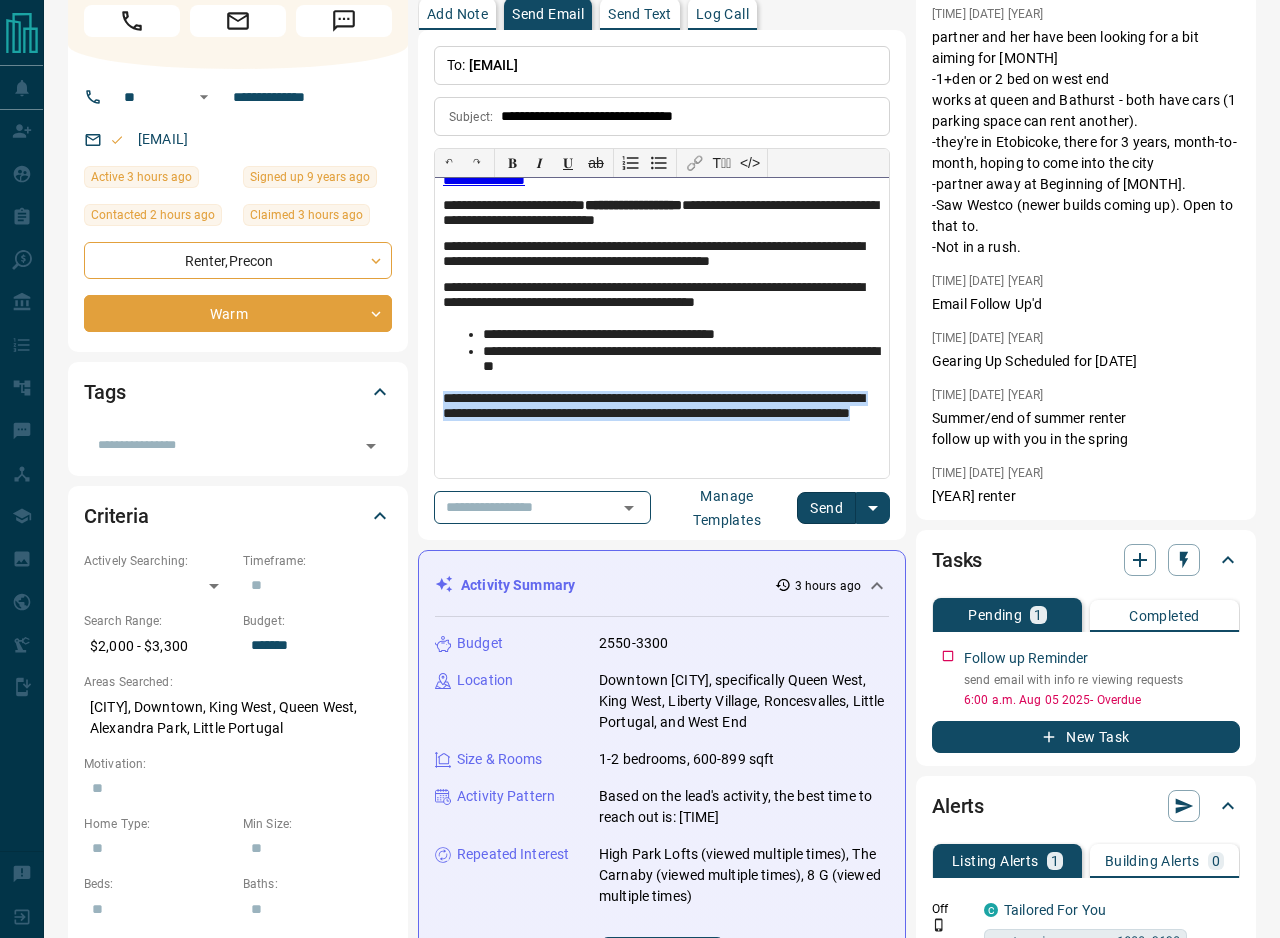 drag, startPoint x: 626, startPoint y: 432, endPoint x: 436, endPoint y: 402, distance: 192.35384 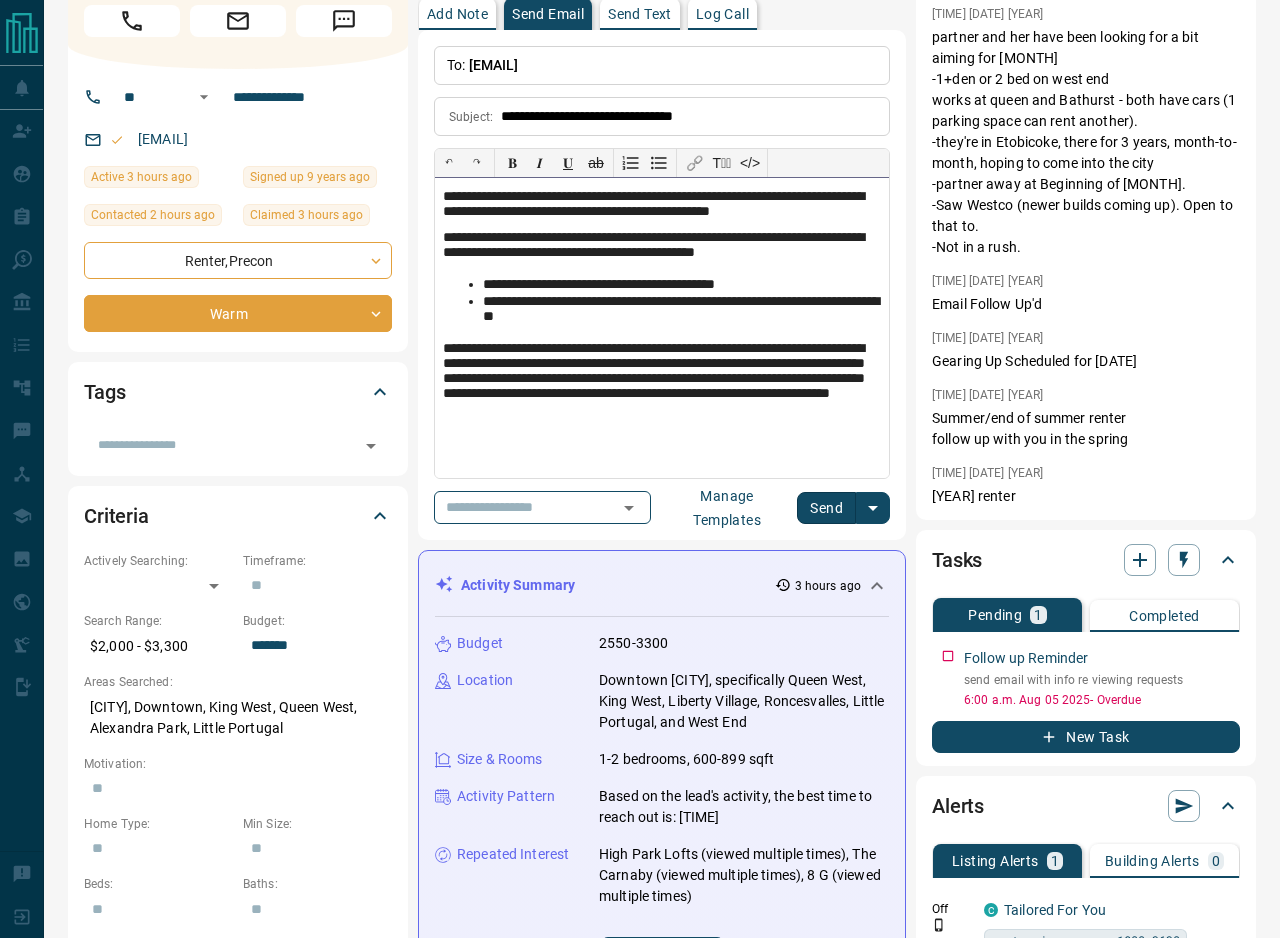 scroll, scrollTop: 199, scrollLeft: 0, axis: vertical 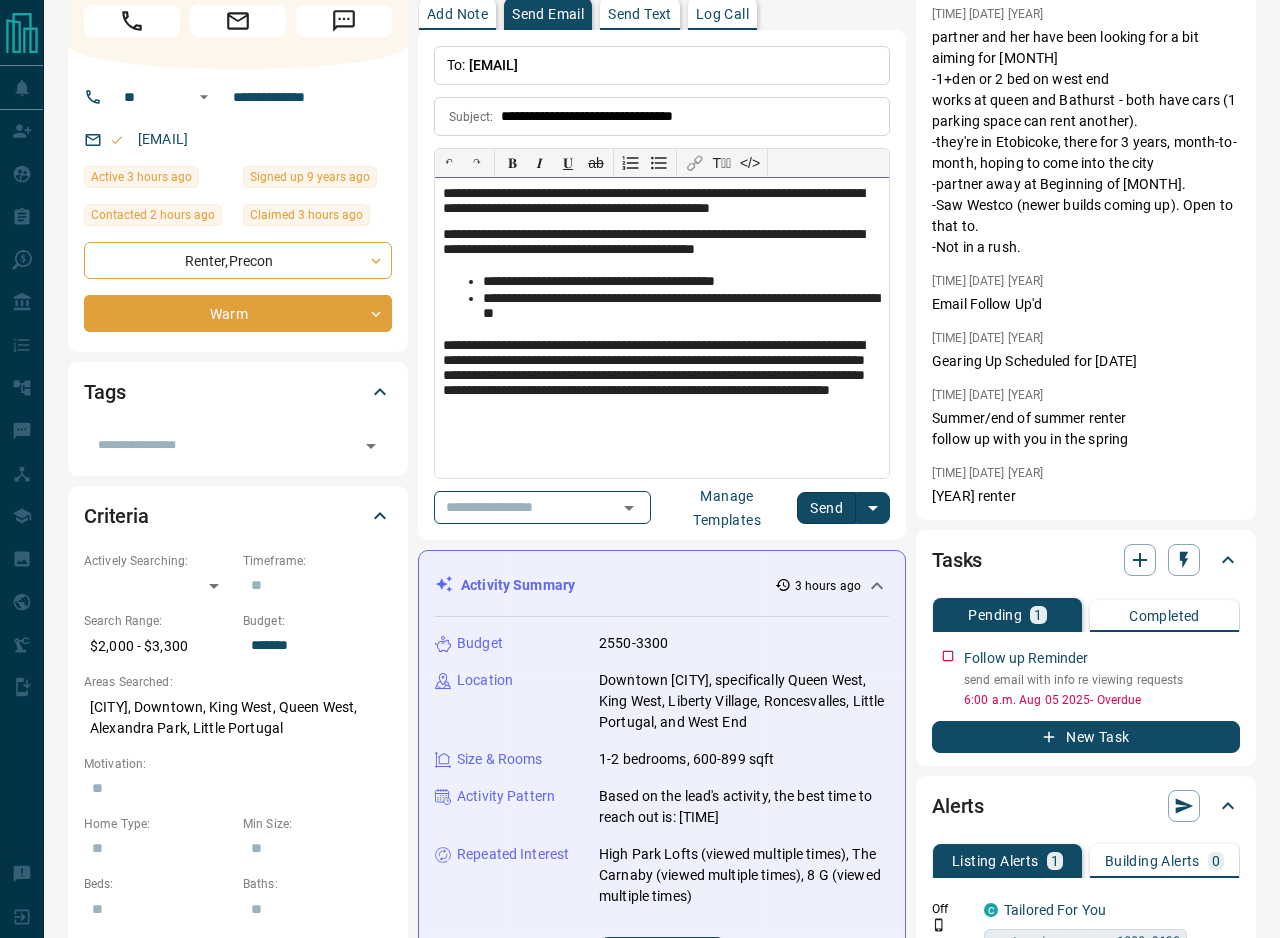 click on "**********" at bounding box center (662, 379) 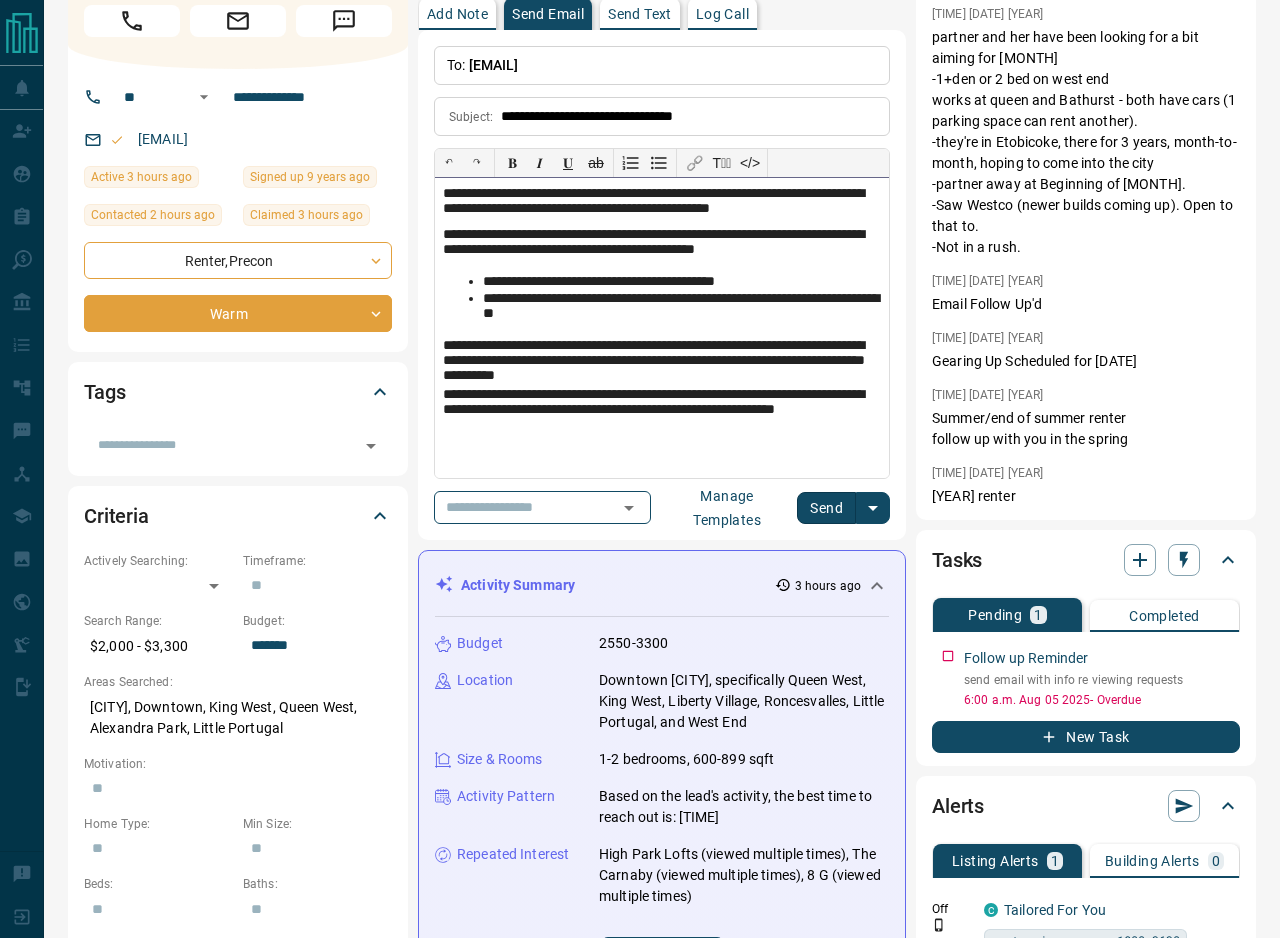 click on "**********" at bounding box center (662, 363) 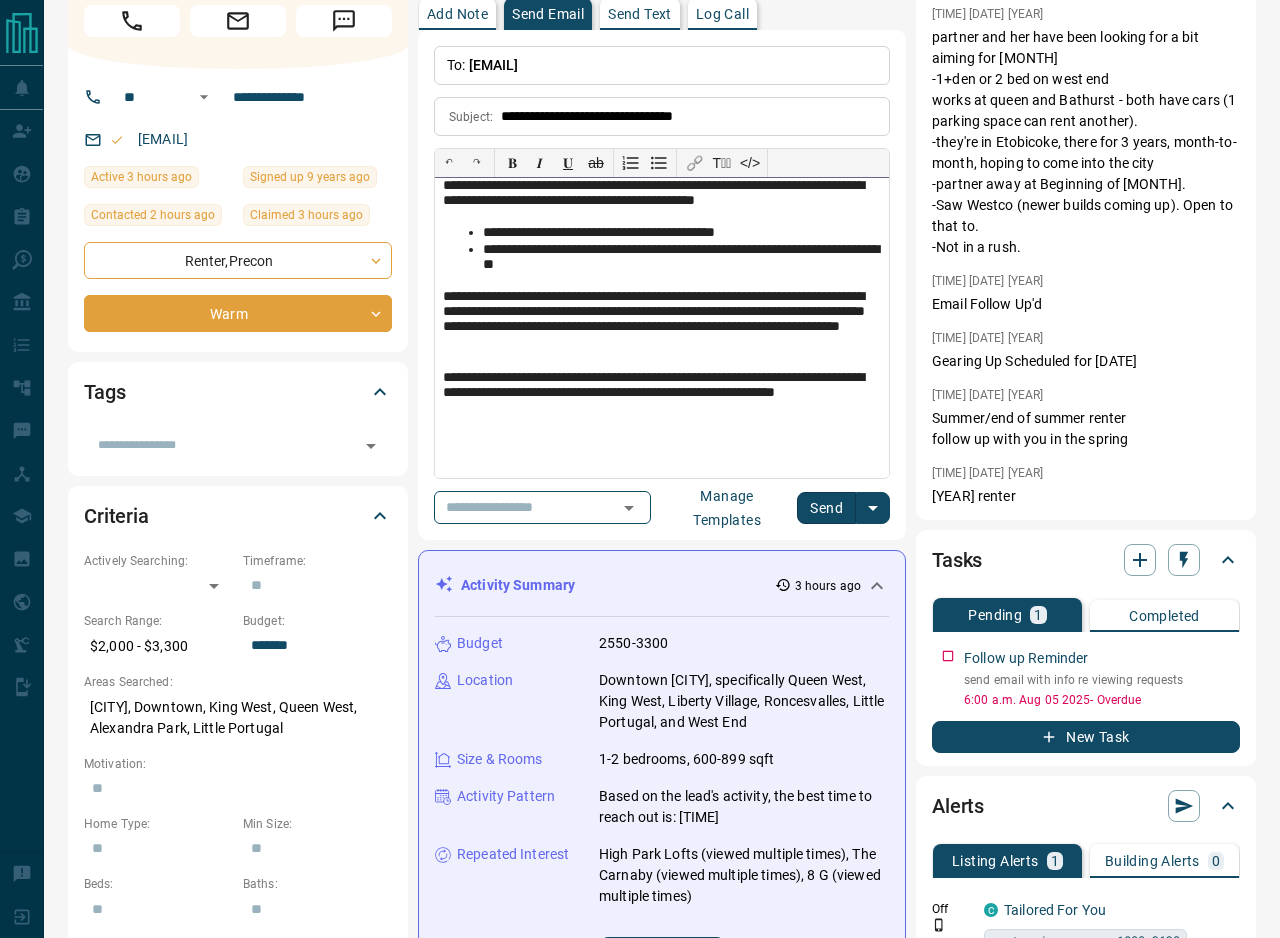 scroll, scrollTop: 248, scrollLeft: 0, axis: vertical 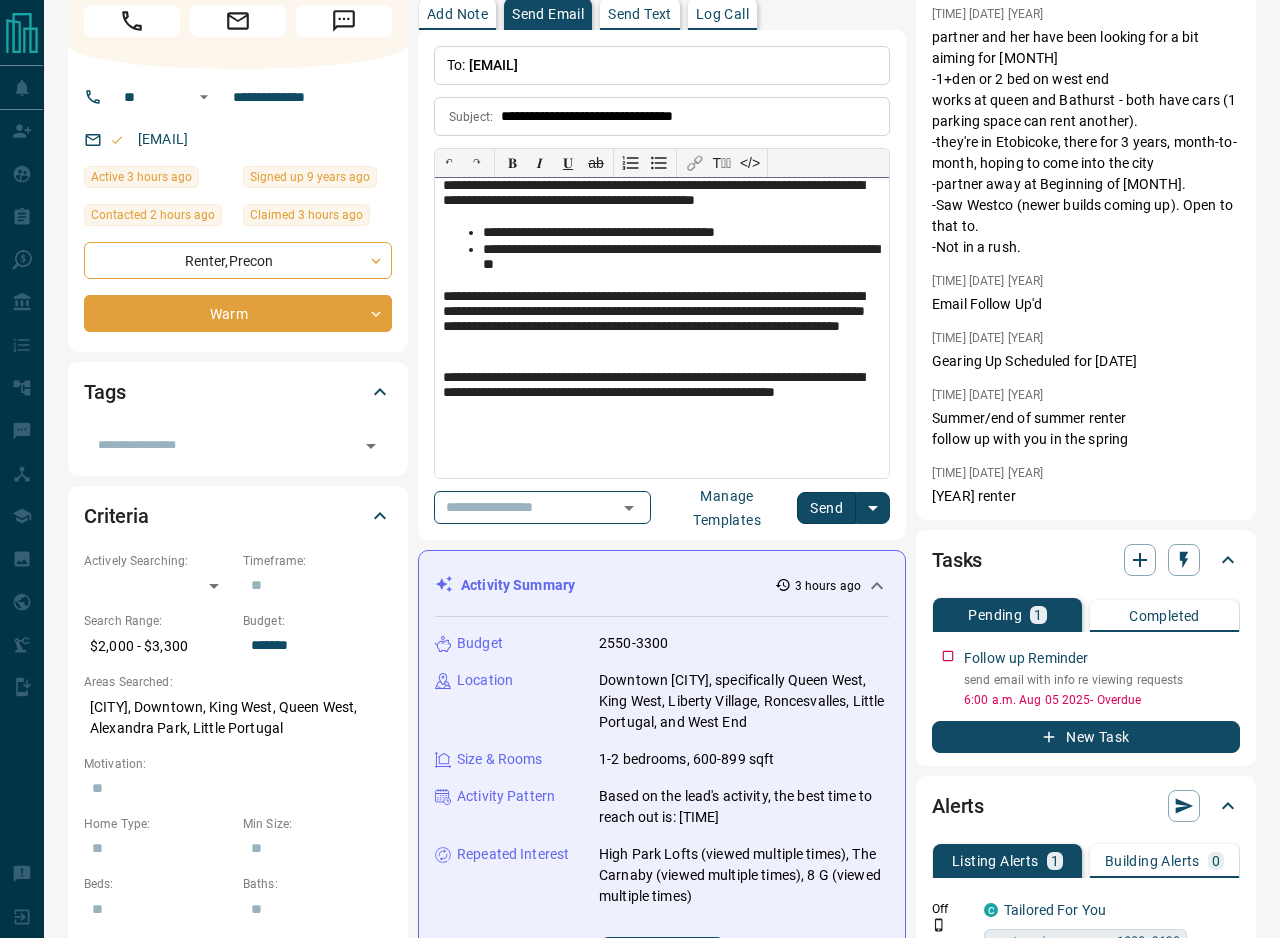 click on "**********" at bounding box center [662, 395] 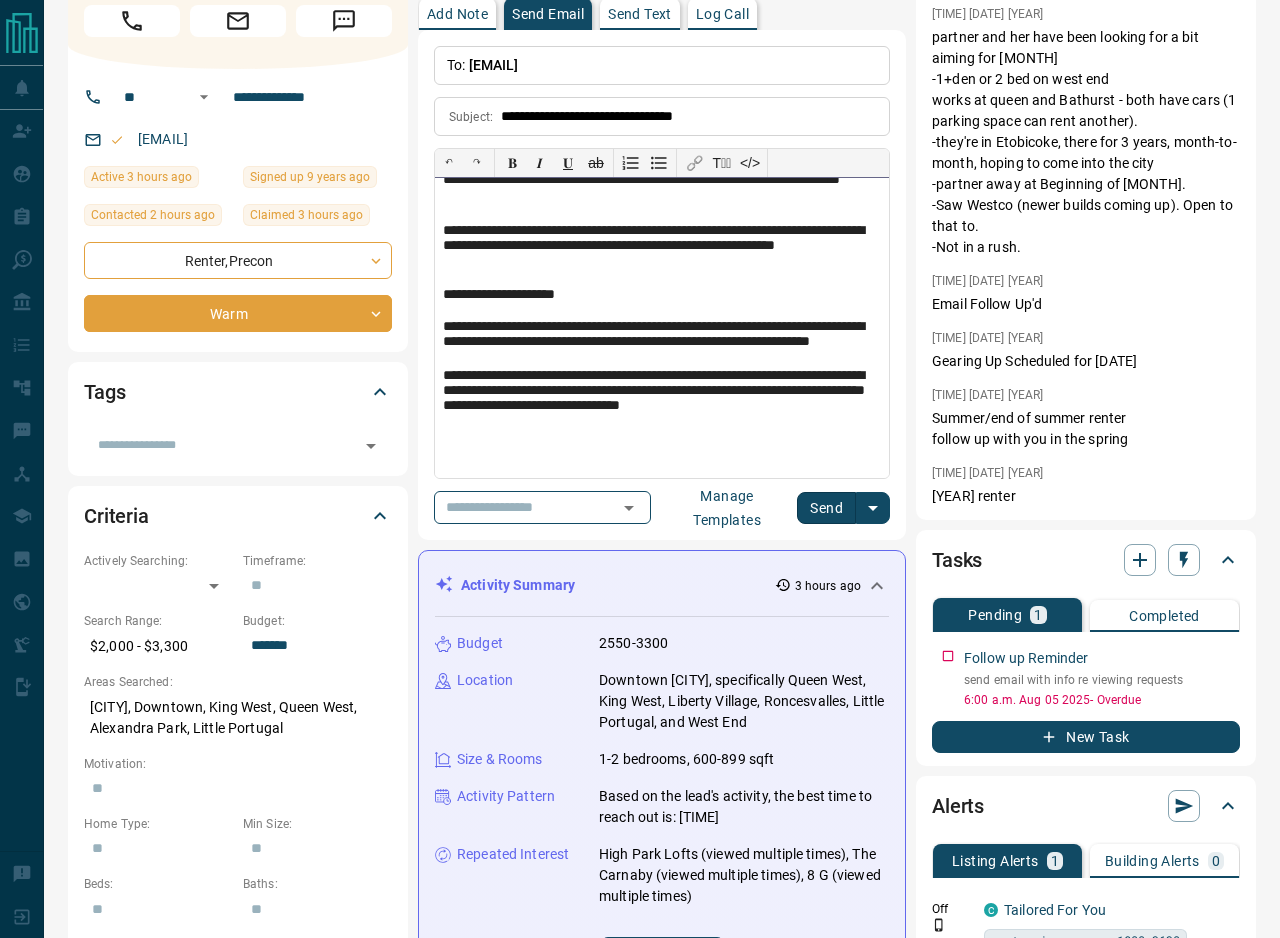 scroll, scrollTop: 397, scrollLeft: 0, axis: vertical 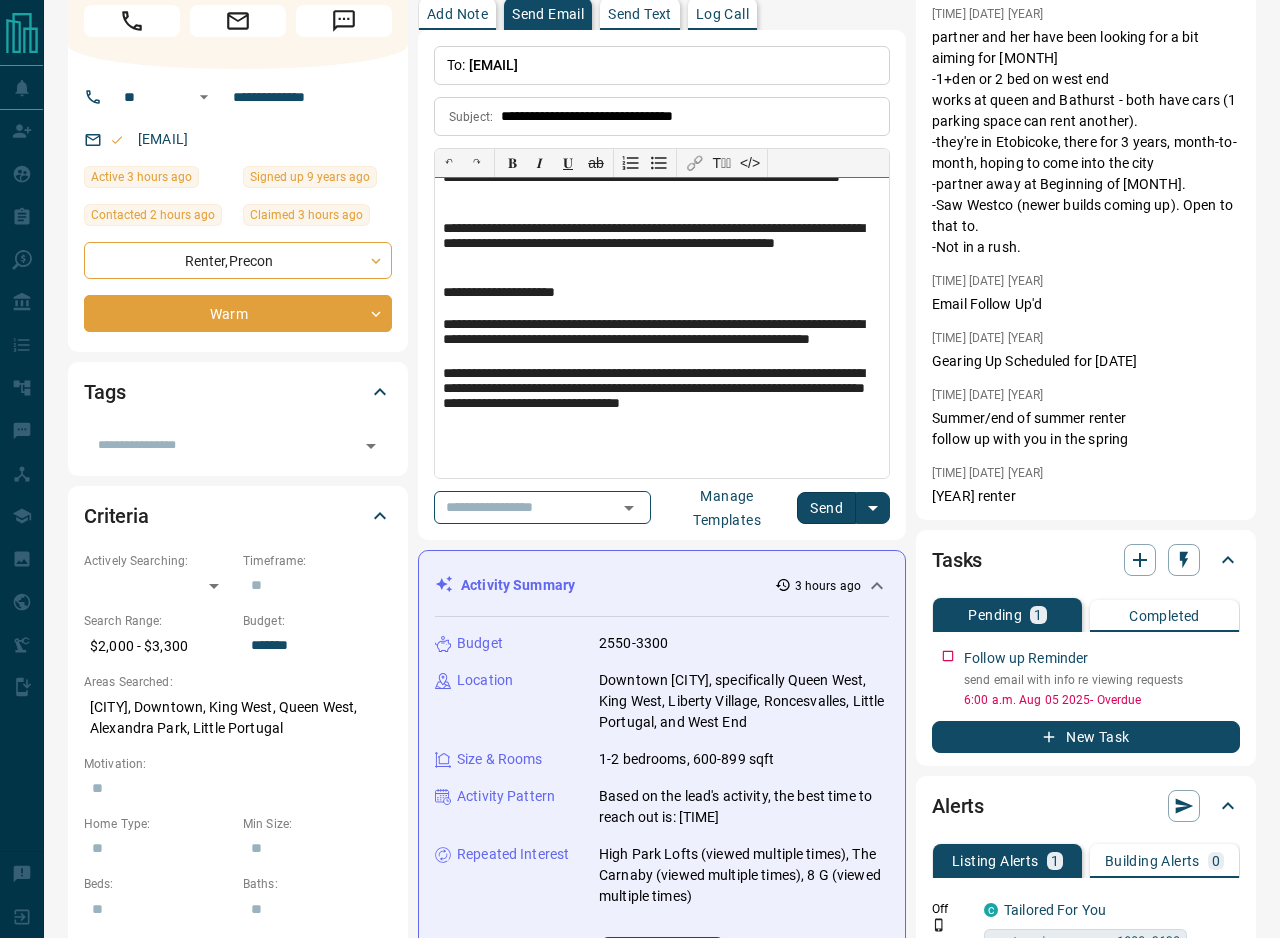 click at bounding box center (662, 423) 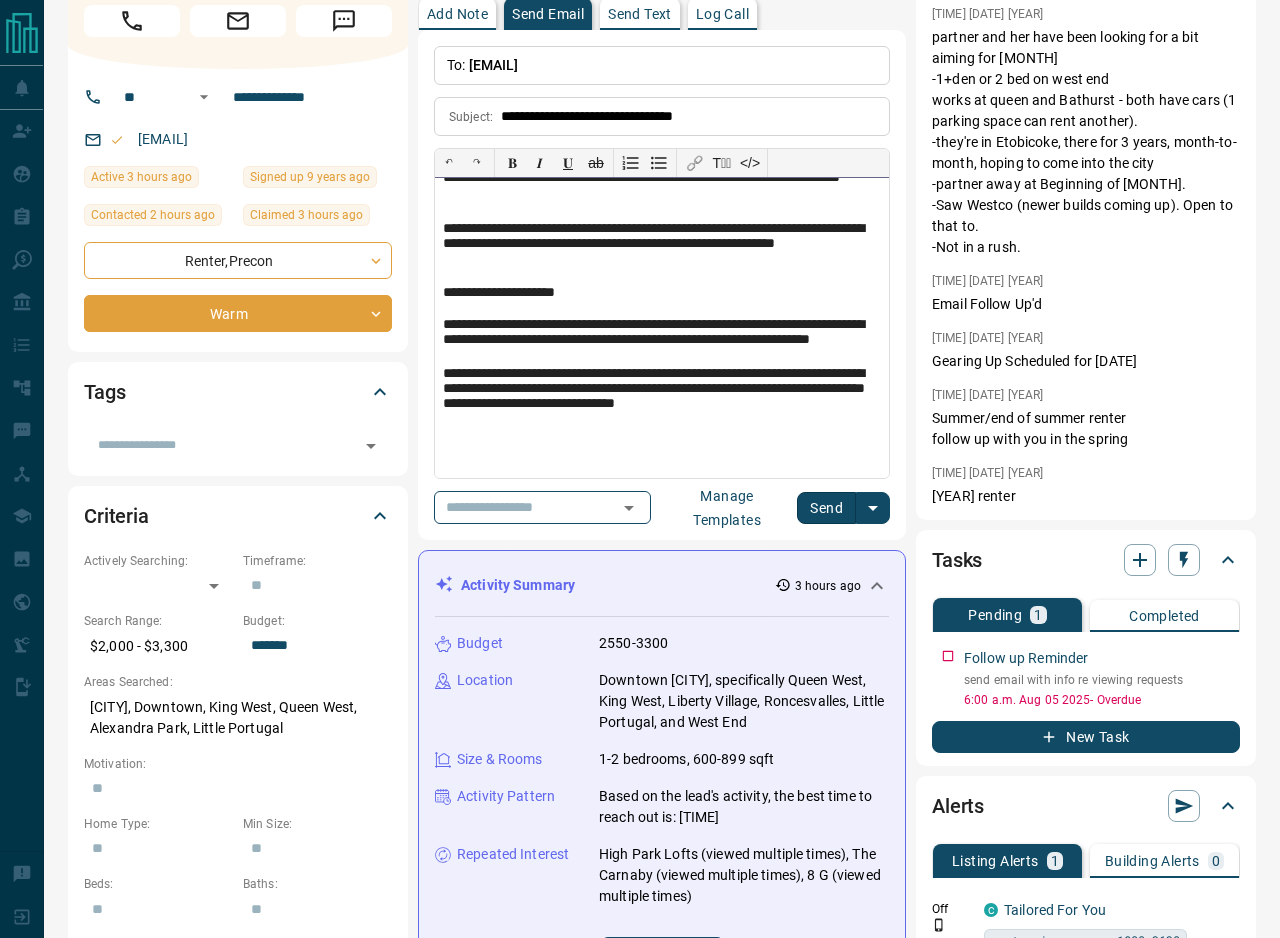 click on "**********" at bounding box center [662, 391] 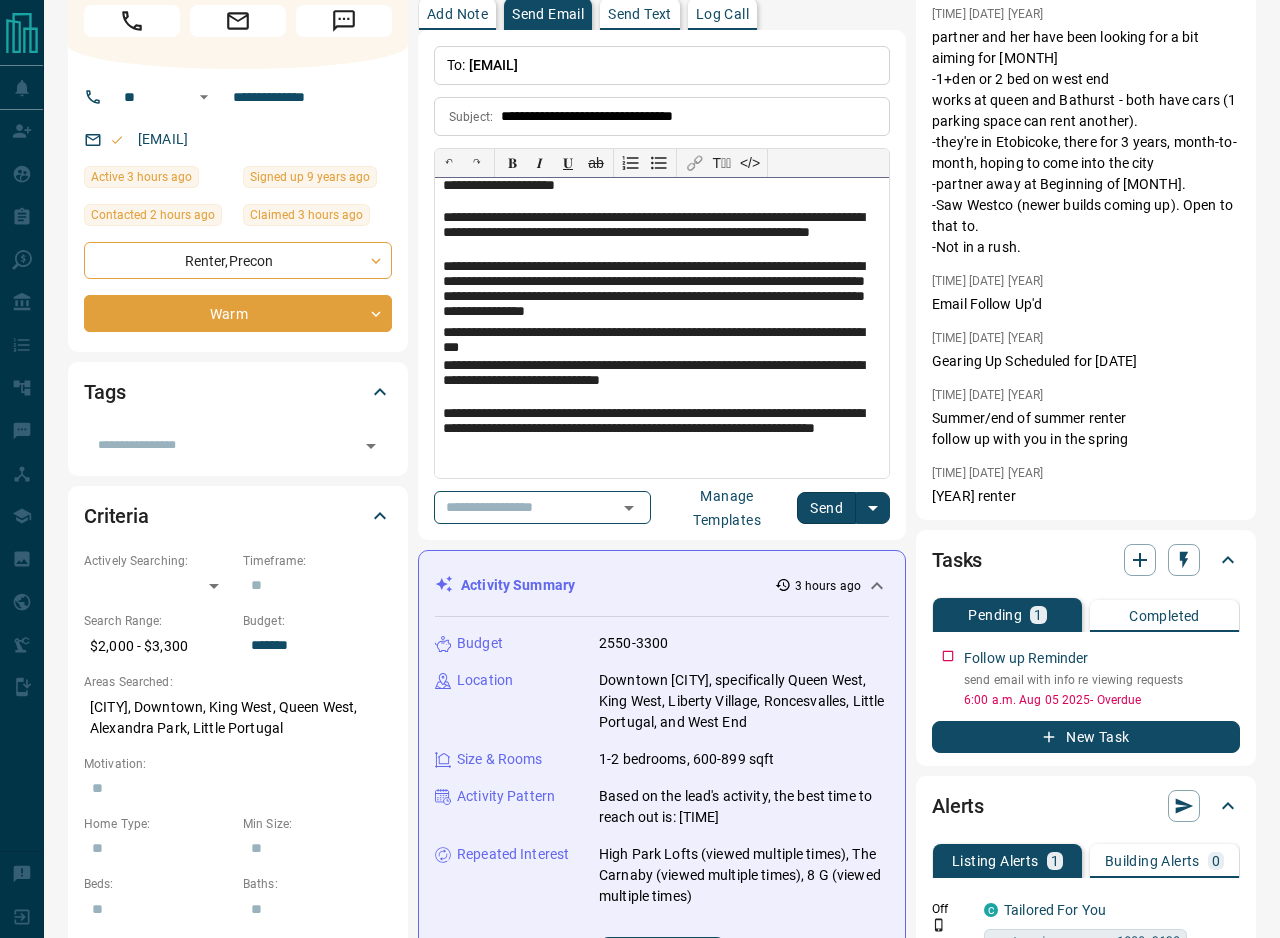 scroll, scrollTop: 521, scrollLeft: 0, axis: vertical 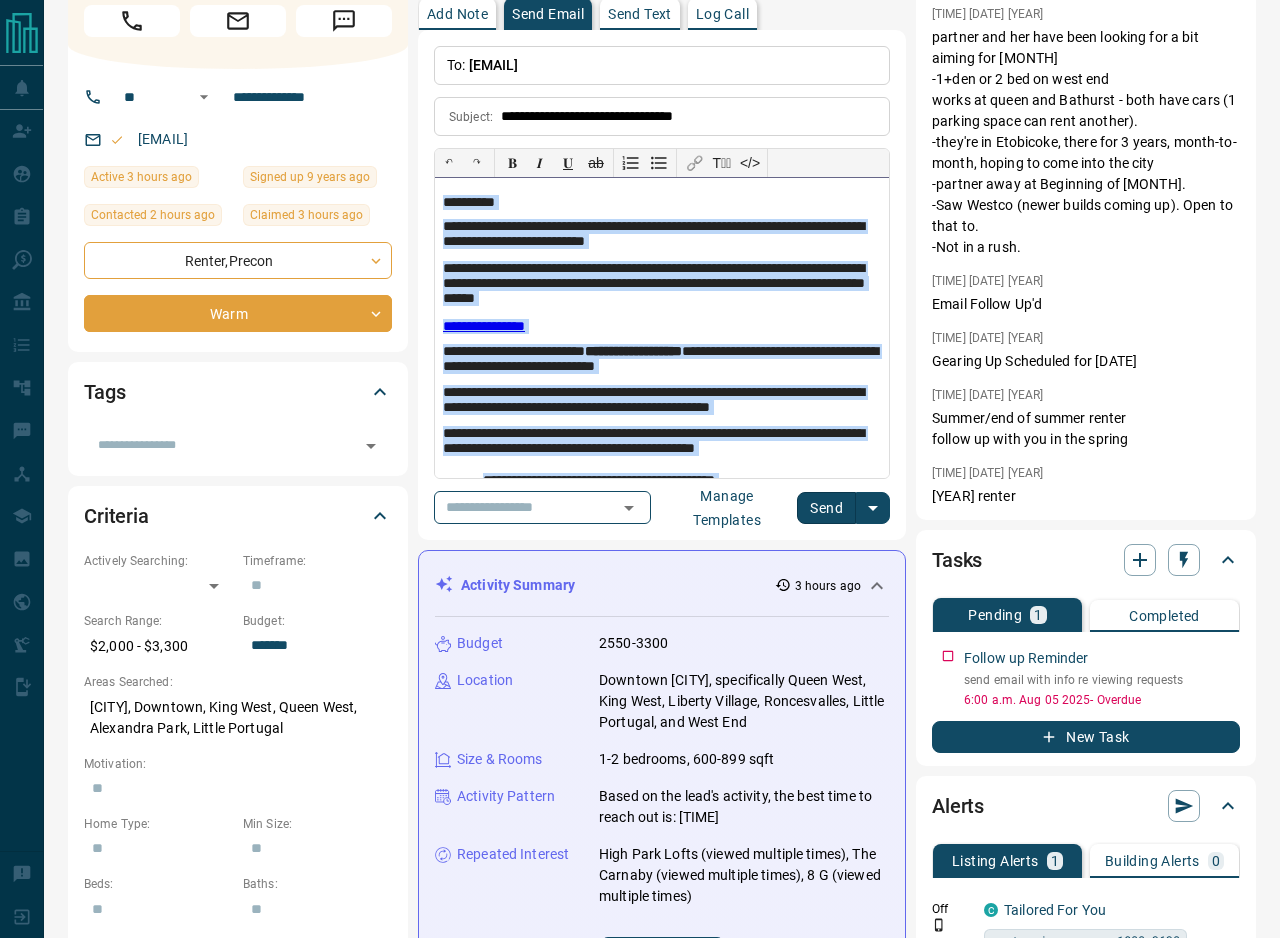 drag, startPoint x: 498, startPoint y: 470, endPoint x: 431, endPoint y: 150, distance: 326.93884 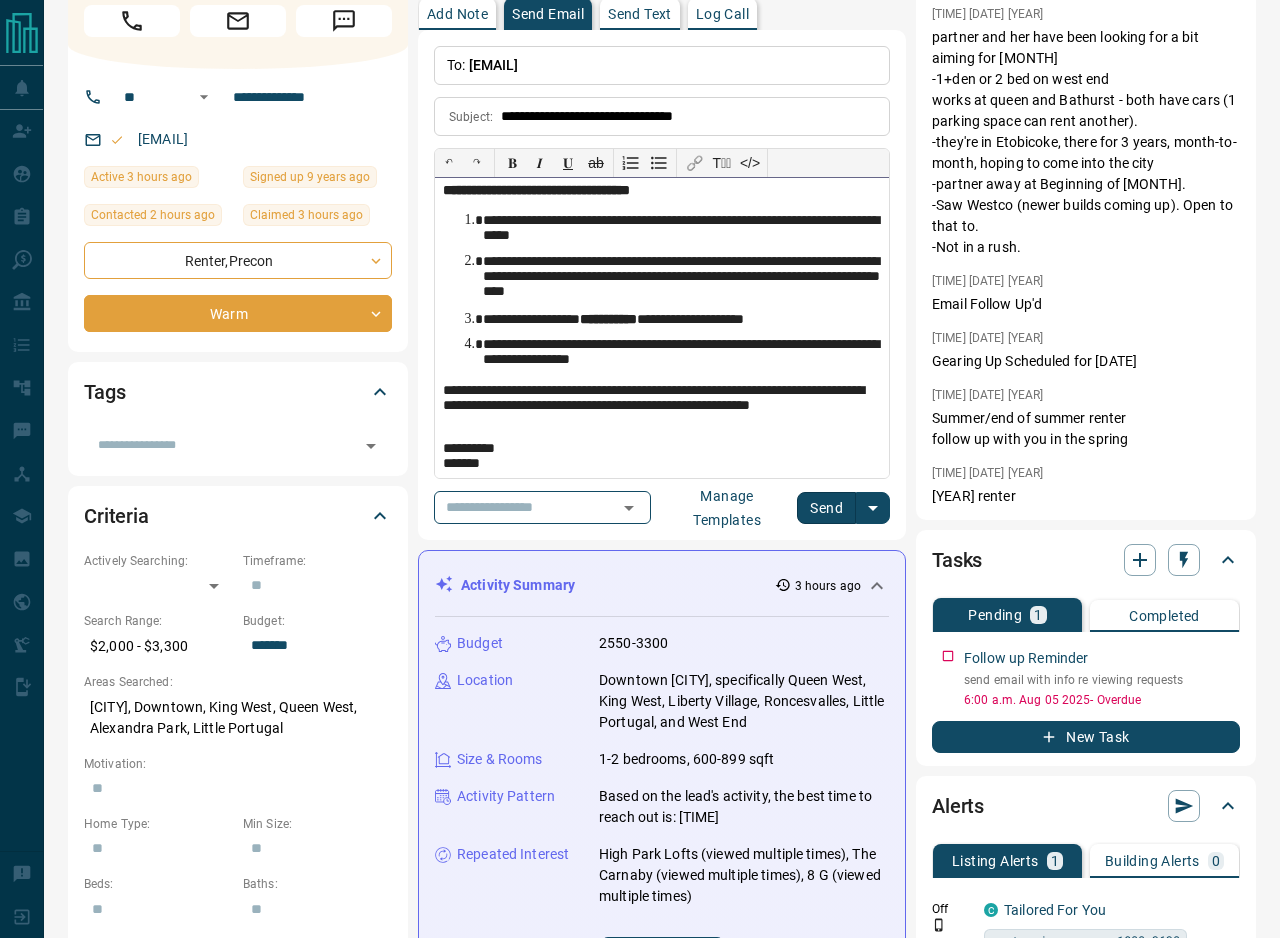 scroll, scrollTop: 0, scrollLeft: 0, axis: both 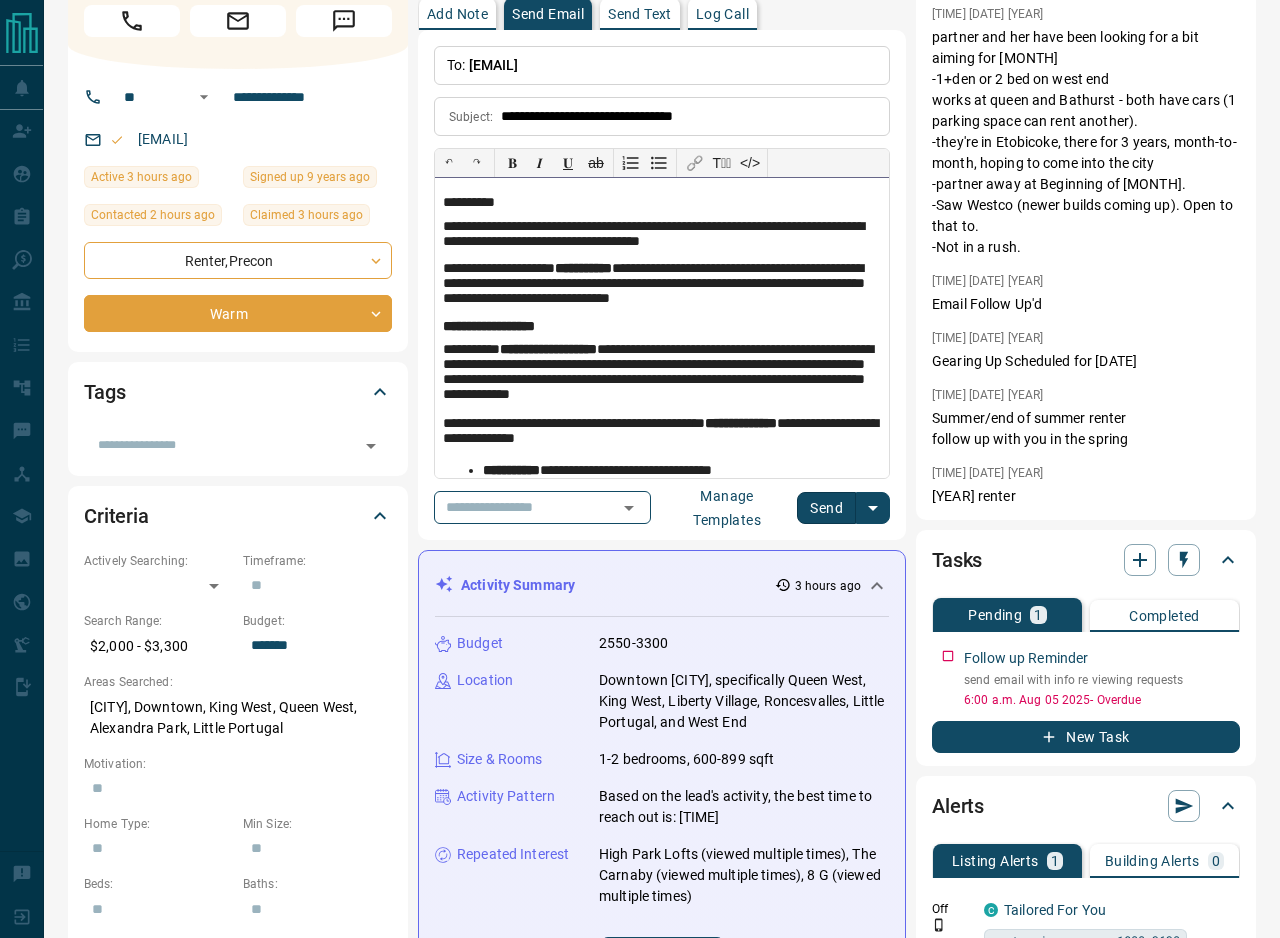 click on "**********" at bounding box center (662, 235) 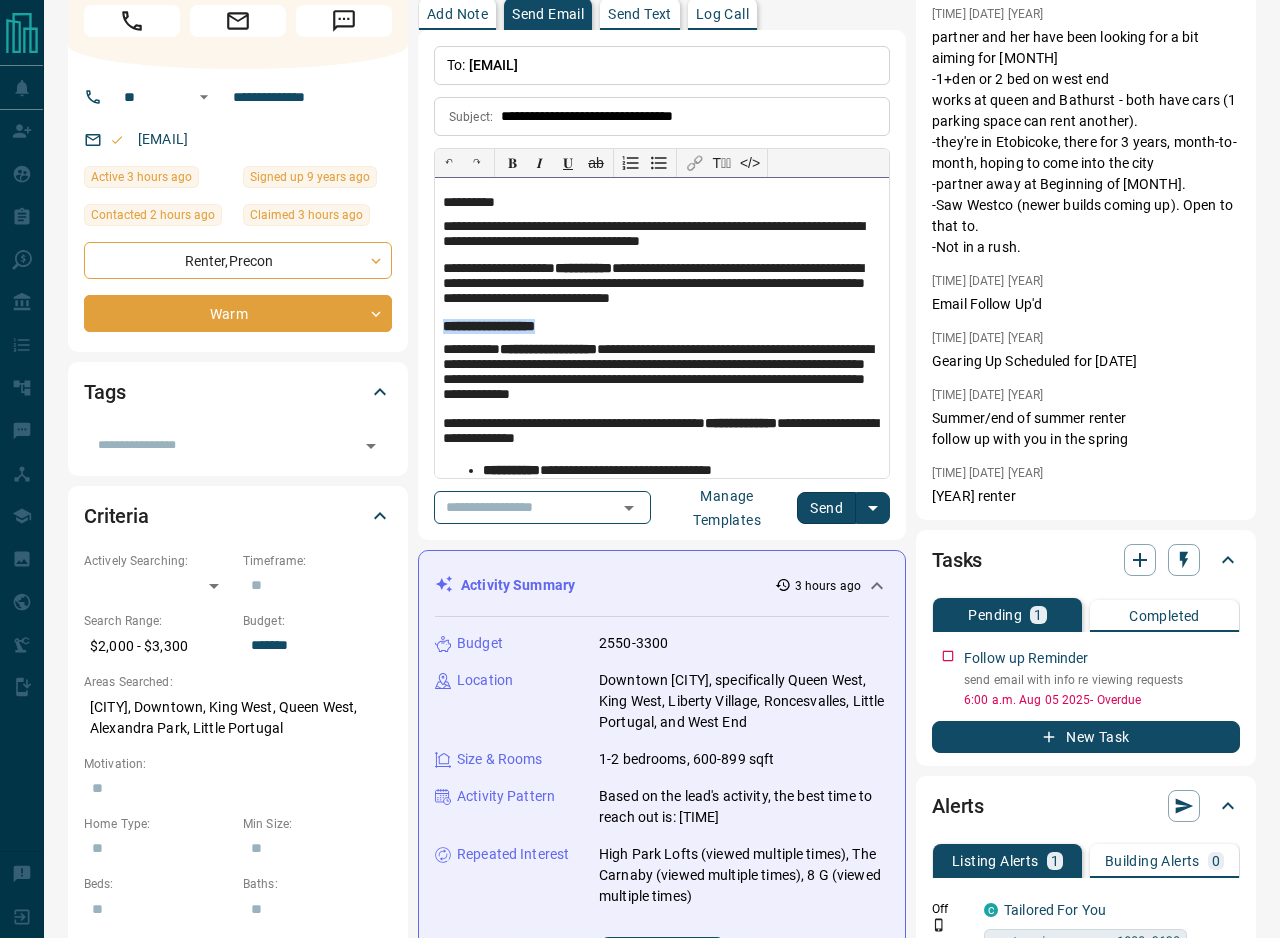 drag, startPoint x: 594, startPoint y: 333, endPoint x: 426, endPoint y: 335, distance: 168.0119 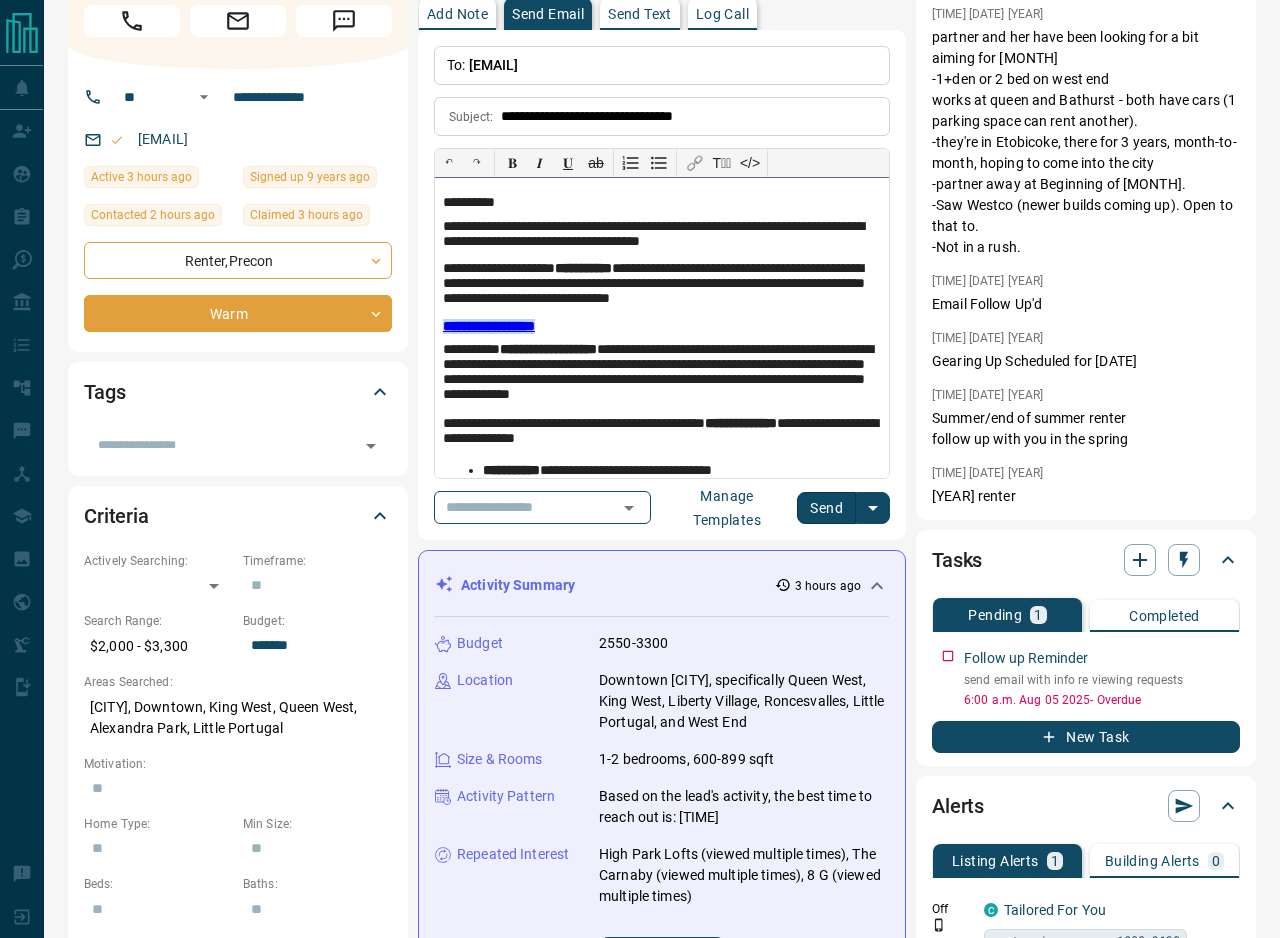 click on "**********" at bounding box center (662, 326) 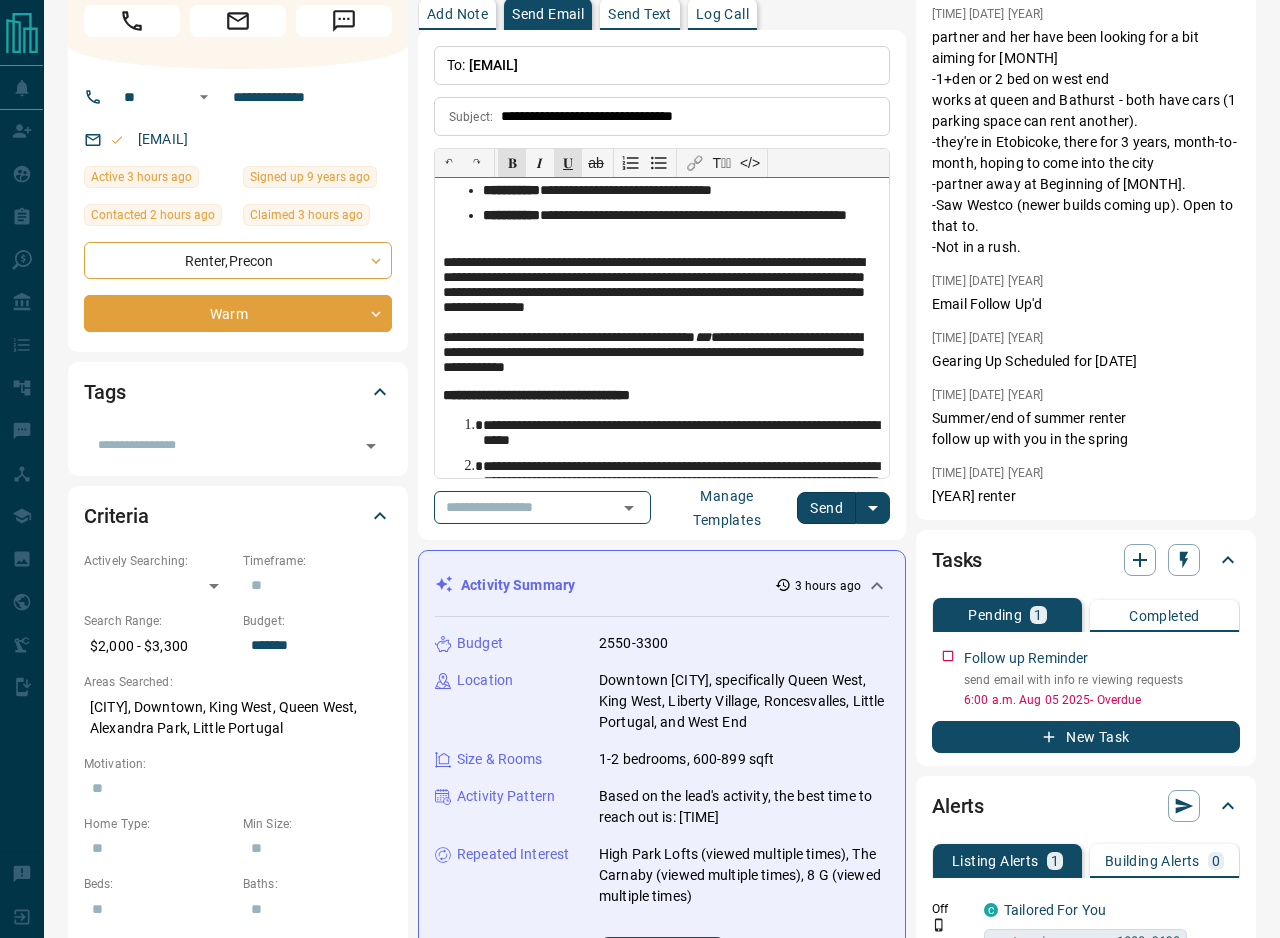 scroll, scrollTop: 279, scrollLeft: 0, axis: vertical 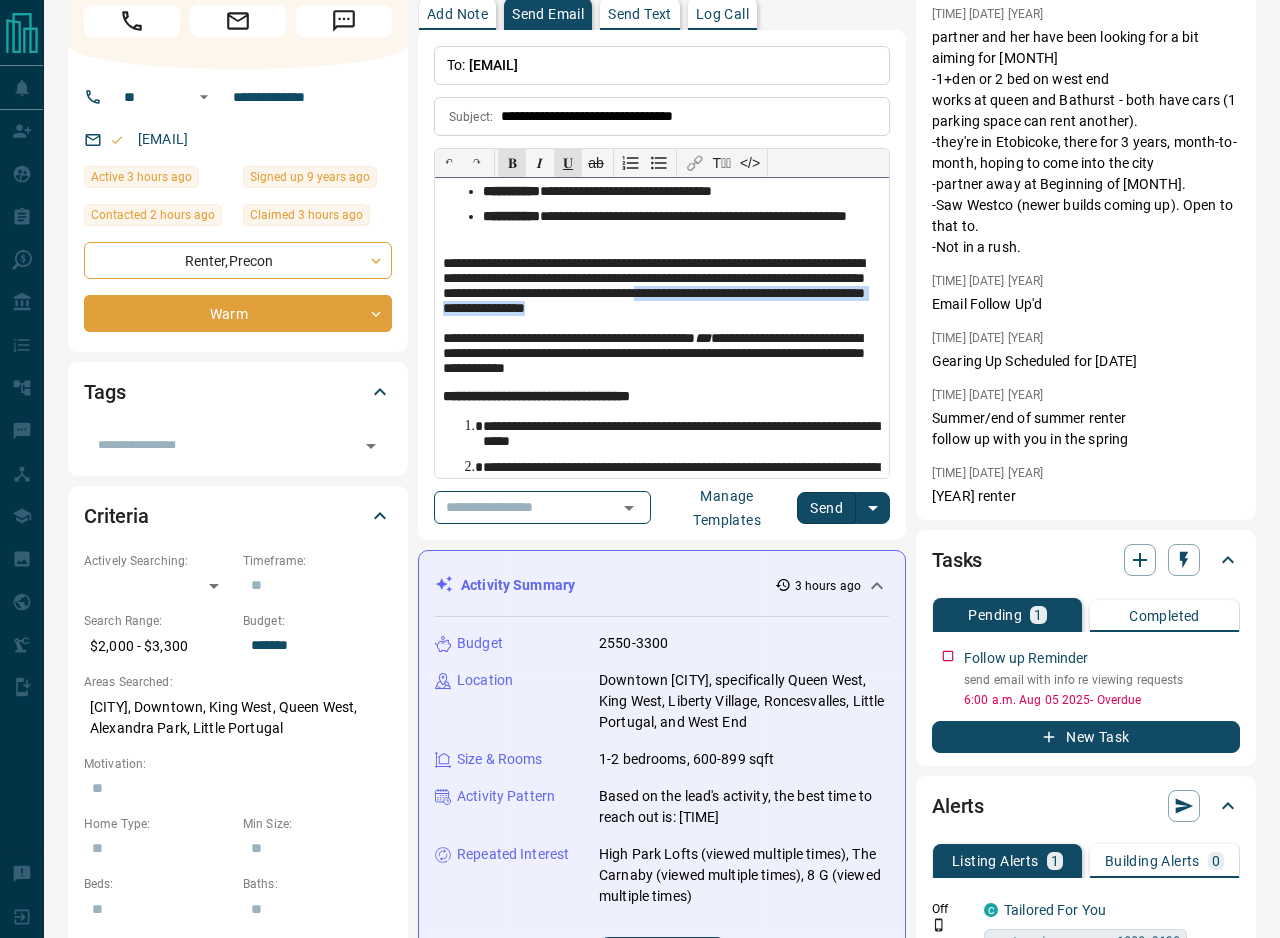 drag, startPoint x: 822, startPoint y: 298, endPoint x: 832, endPoint y: 308, distance: 14.142136 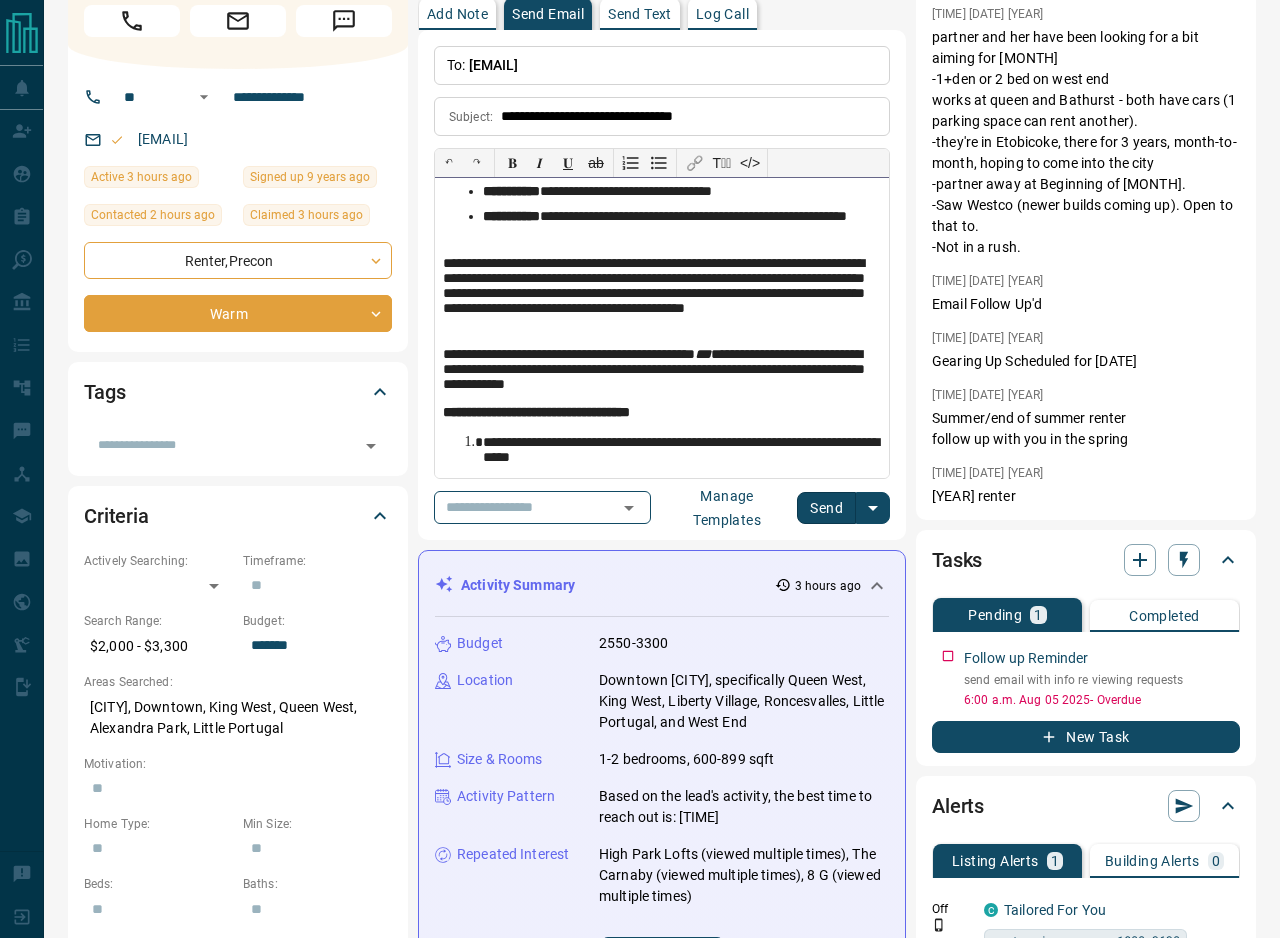 click on "**********" at bounding box center (662, 297) 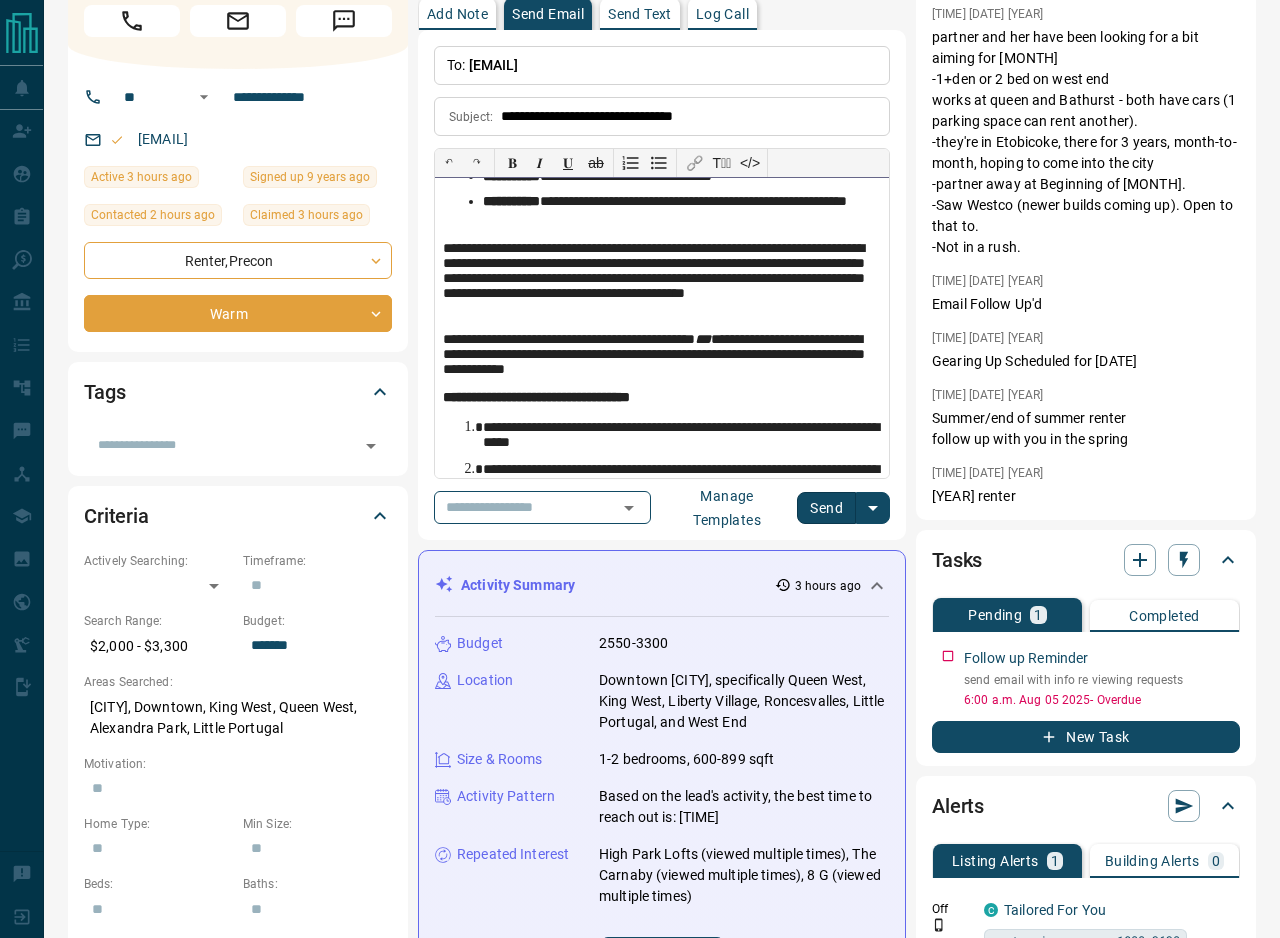 scroll, scrollTop: 296, scrollLeft: 0, axis: vertical 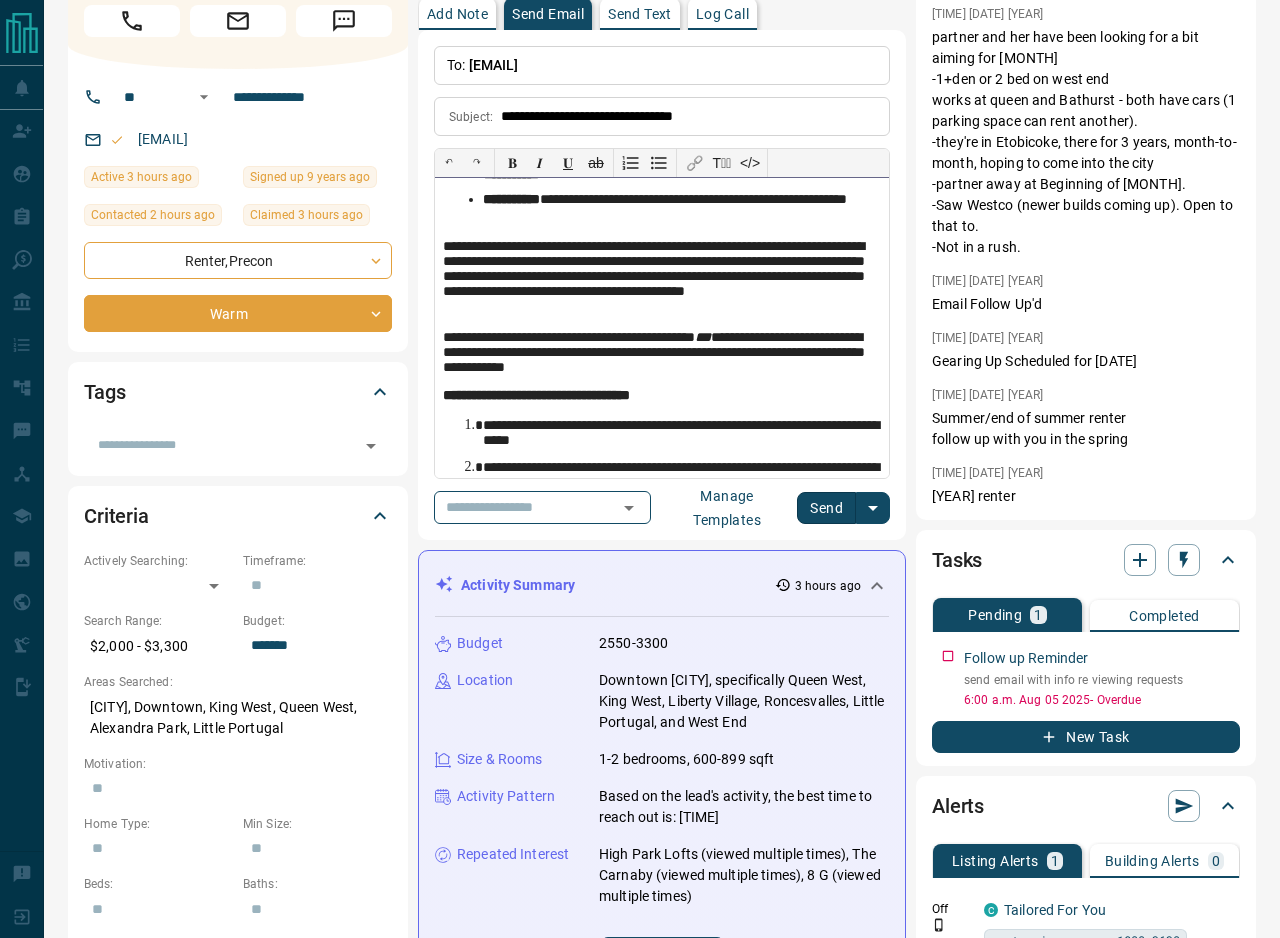click on "**********" at bounding box center [662, 280] 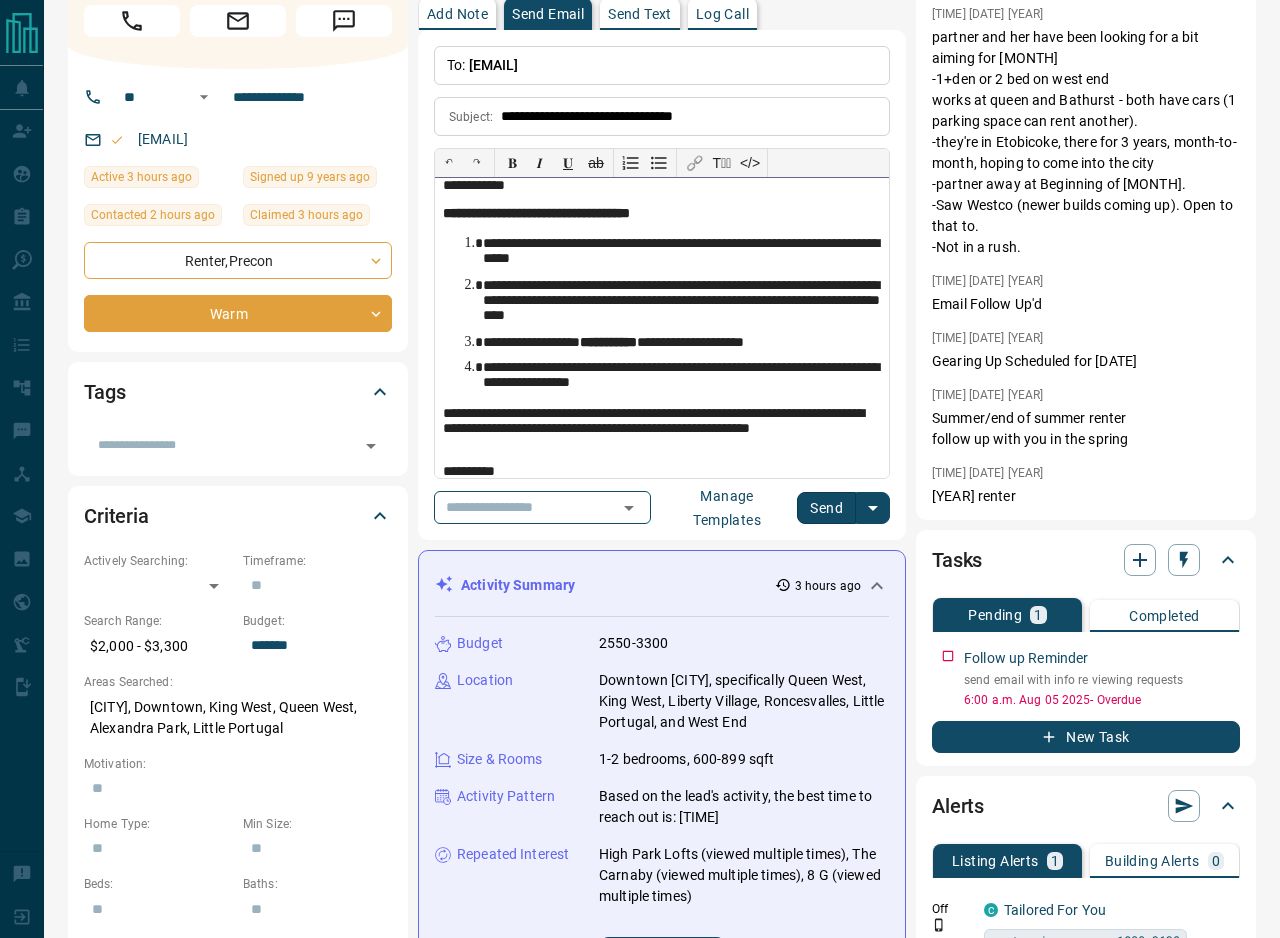 scroll, scrollTop: 481, scrollLeft: 0, axis: vertical 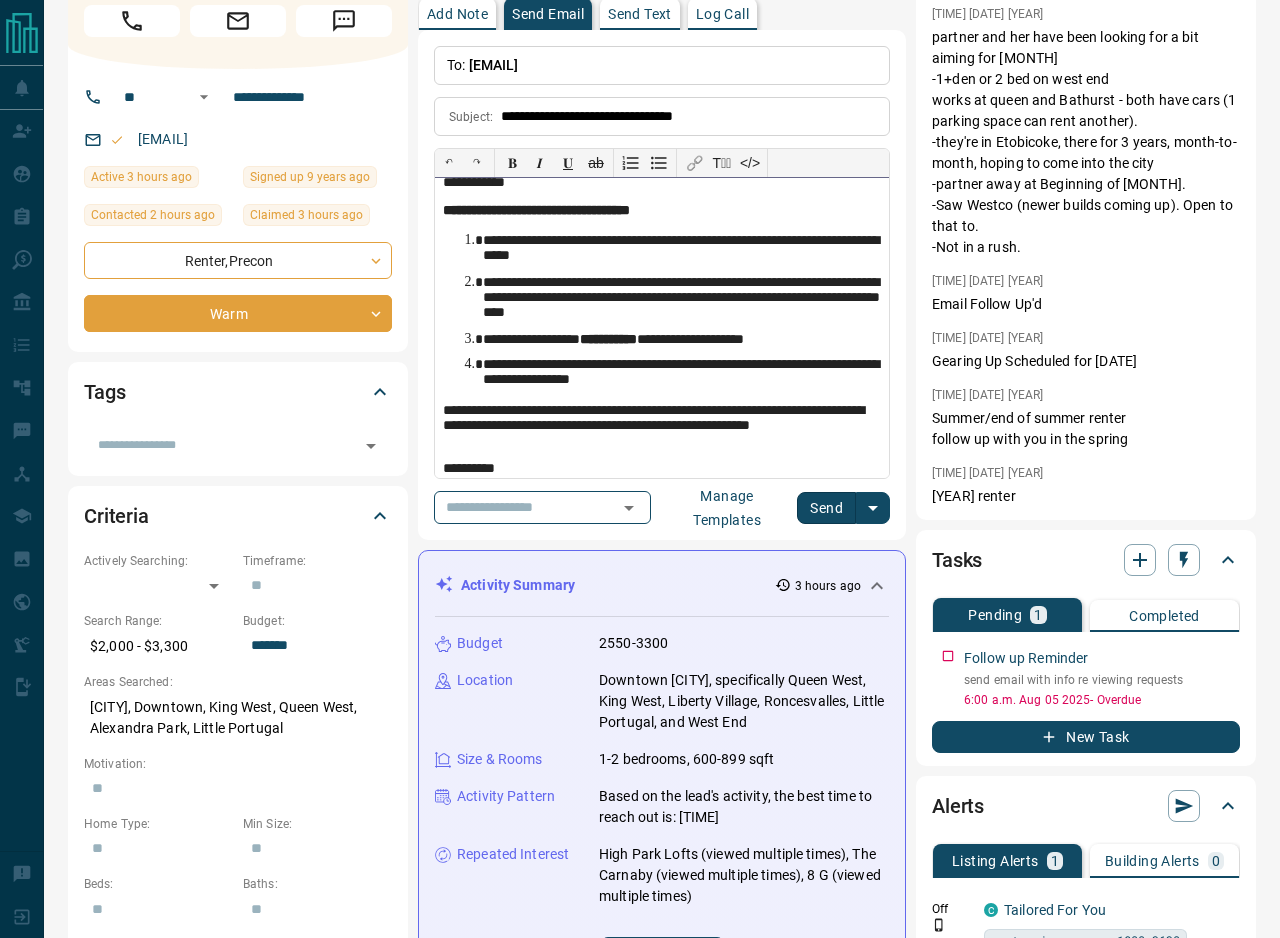 click on "**********" at bounding box center [682, 249] 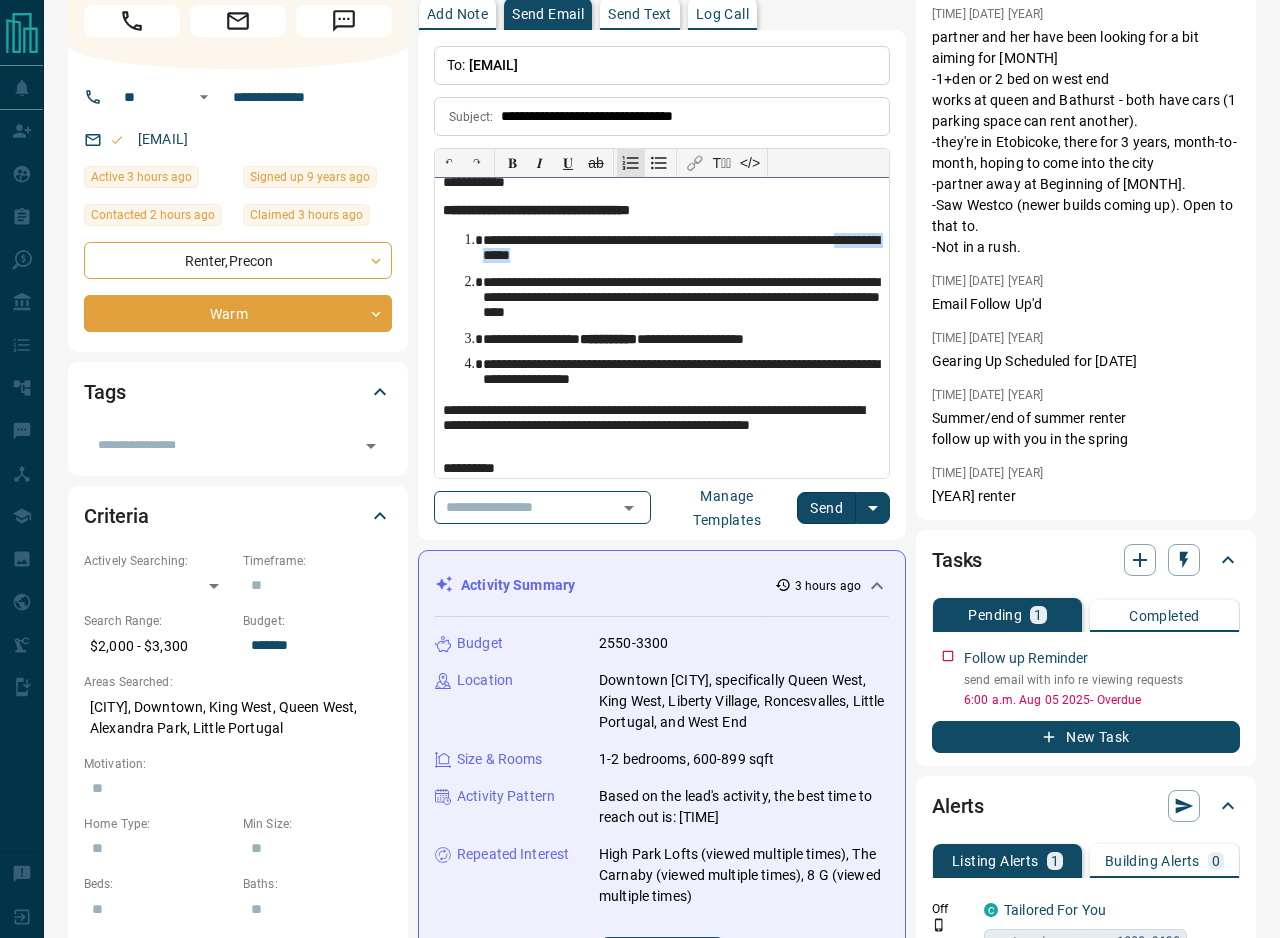 drag, startPoint x: 630, startPoint y: 259, endPoint x: 531, endPoint y: 259, distance: 99 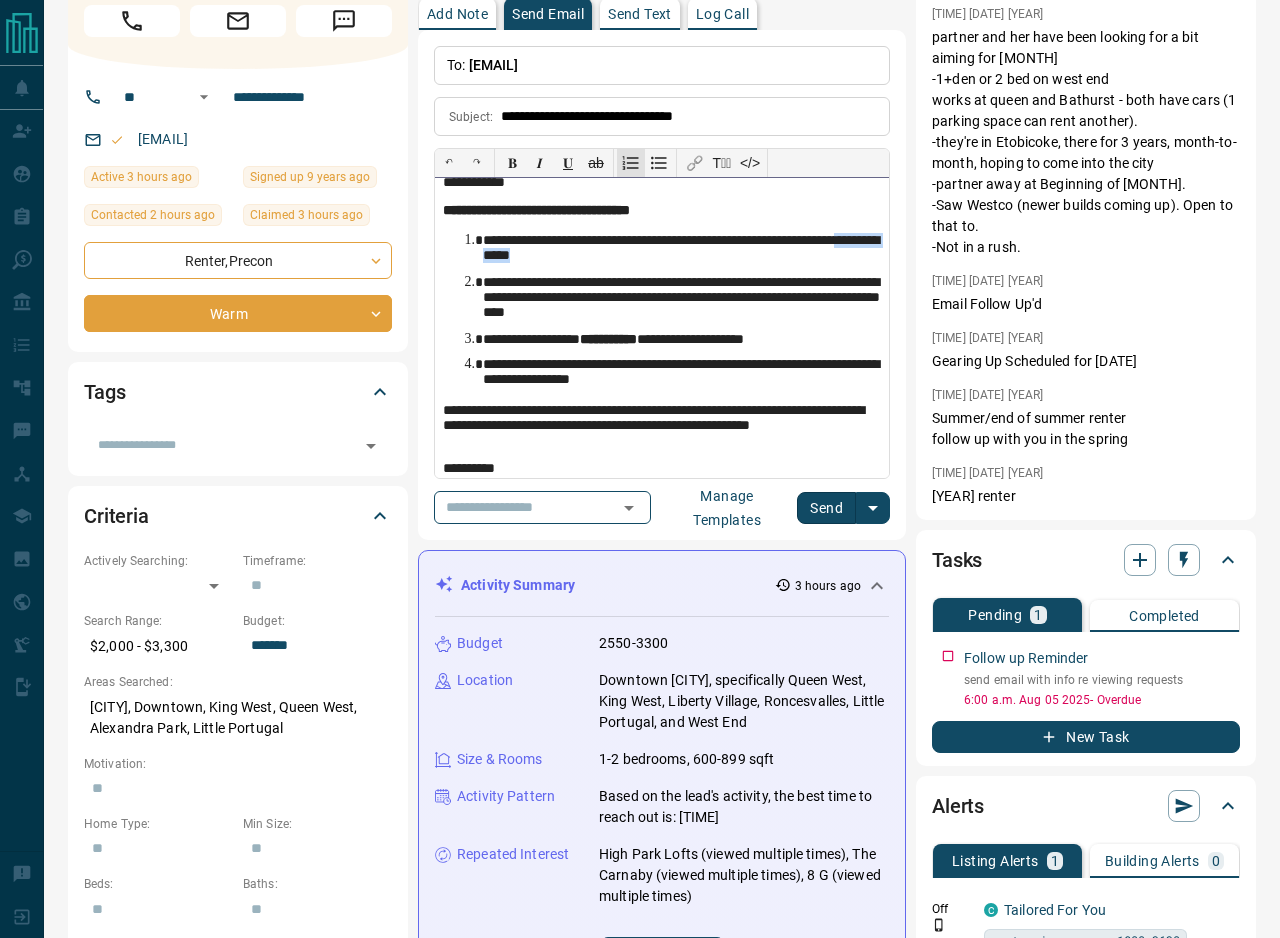 click on "**********" at bounding box center (682, 249) 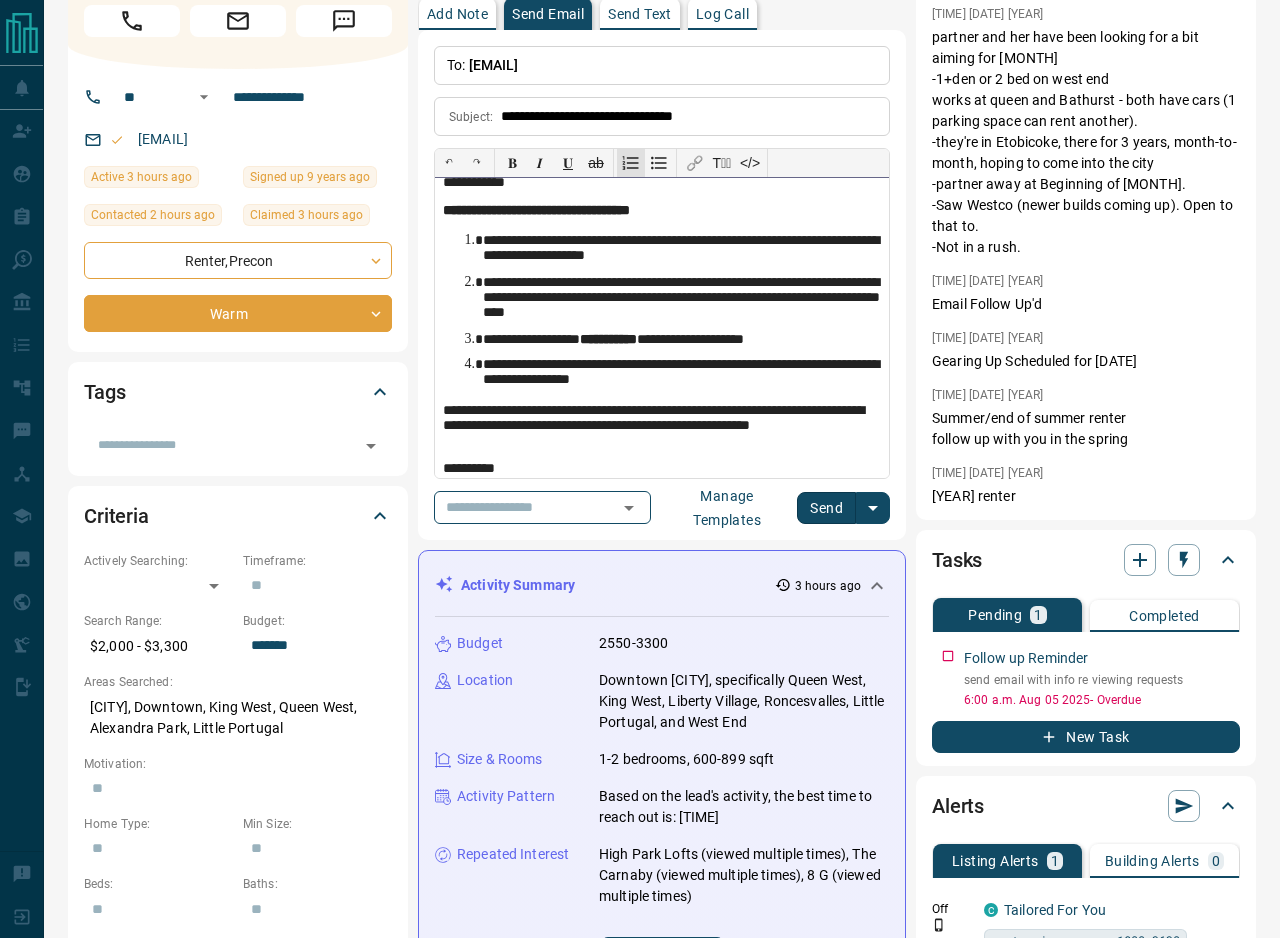 click on "**********" at bounding box center (682, 300) 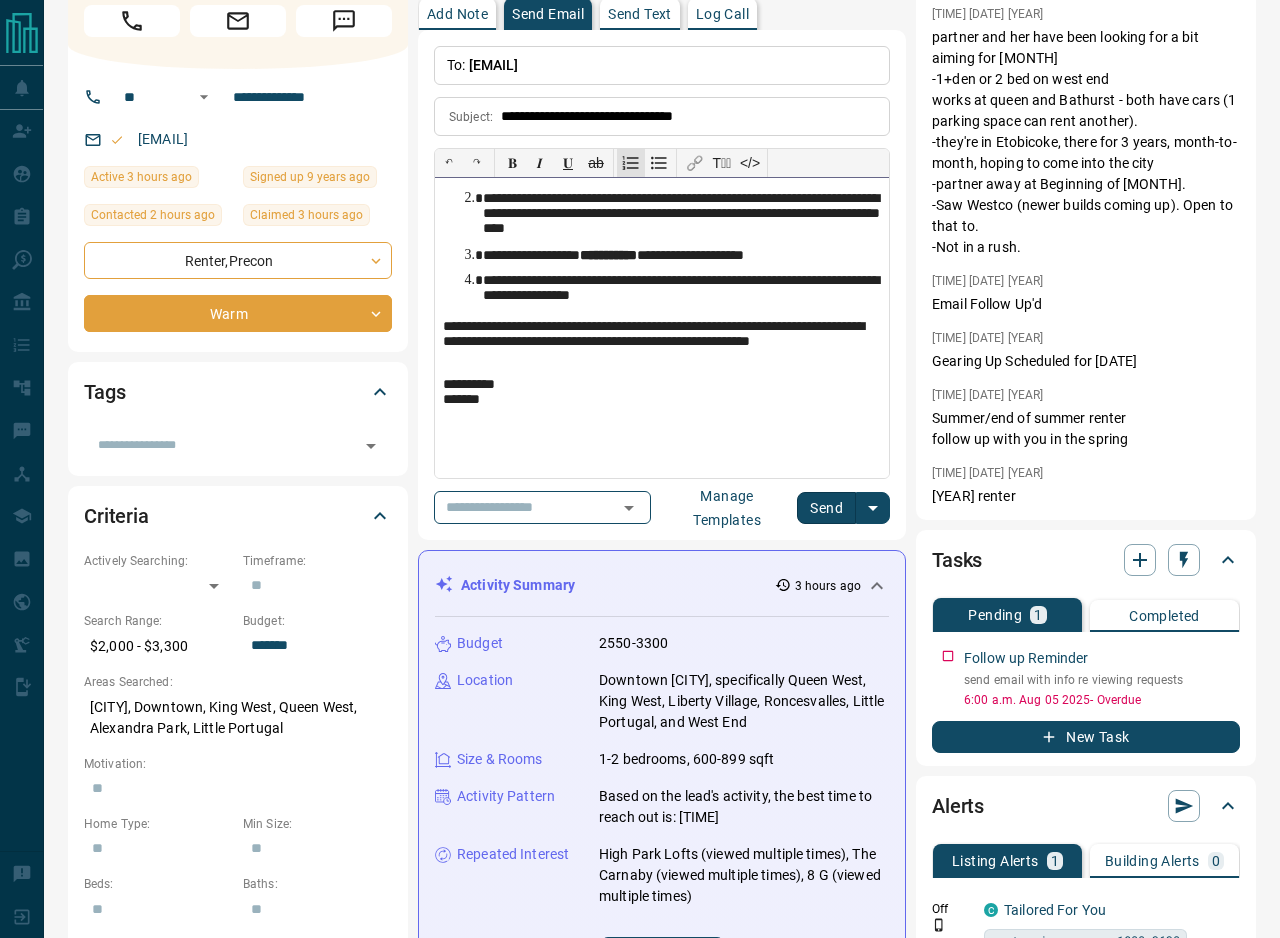 scroll, scrollTop: 569, scrollLeft: 0, axis: vertical 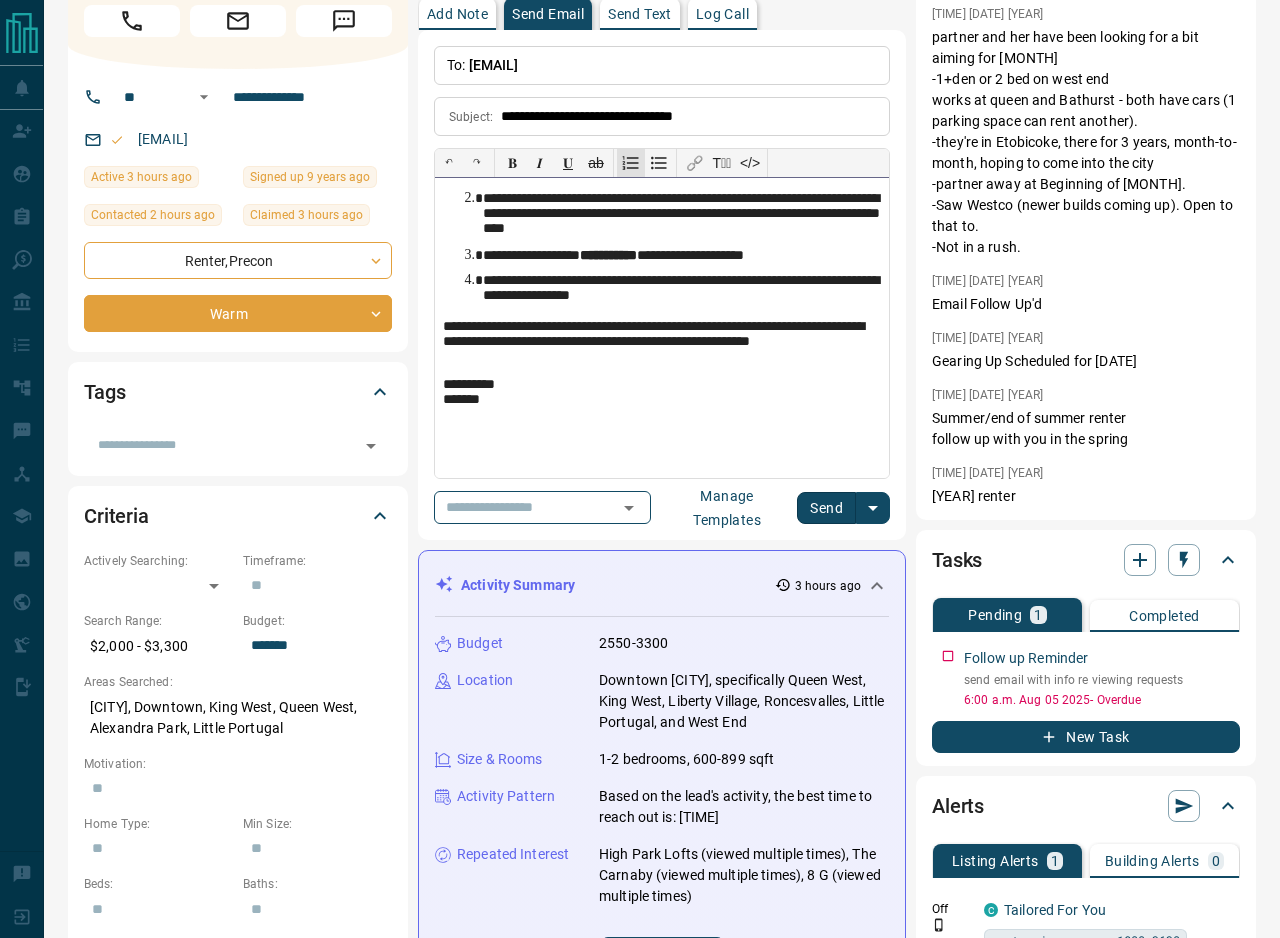 click on "**********" at bounding box center [662, 344] 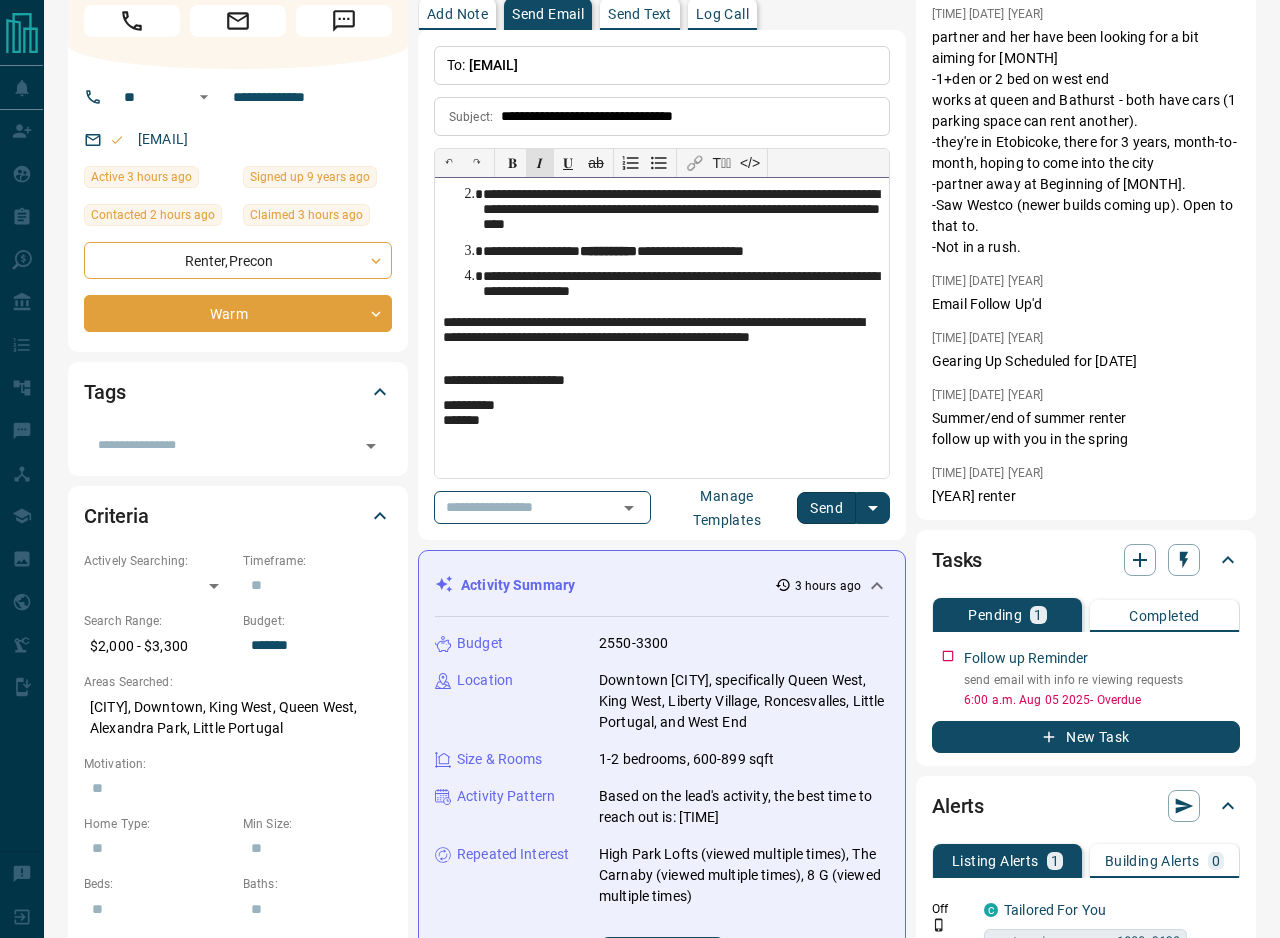 click on "**********" at bounding box center (662, 381) 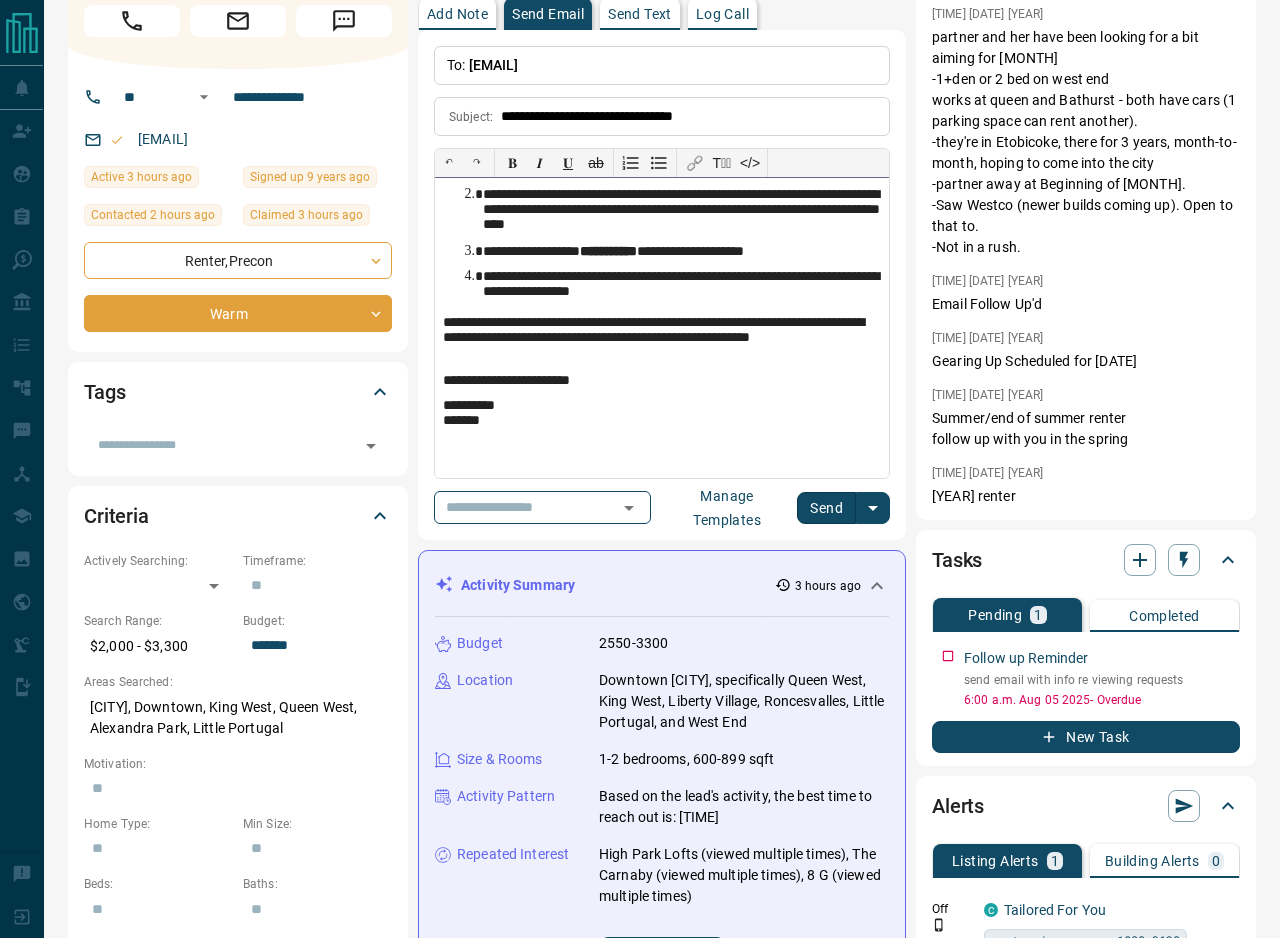 click on "**********" at bounding box center (662, 381) 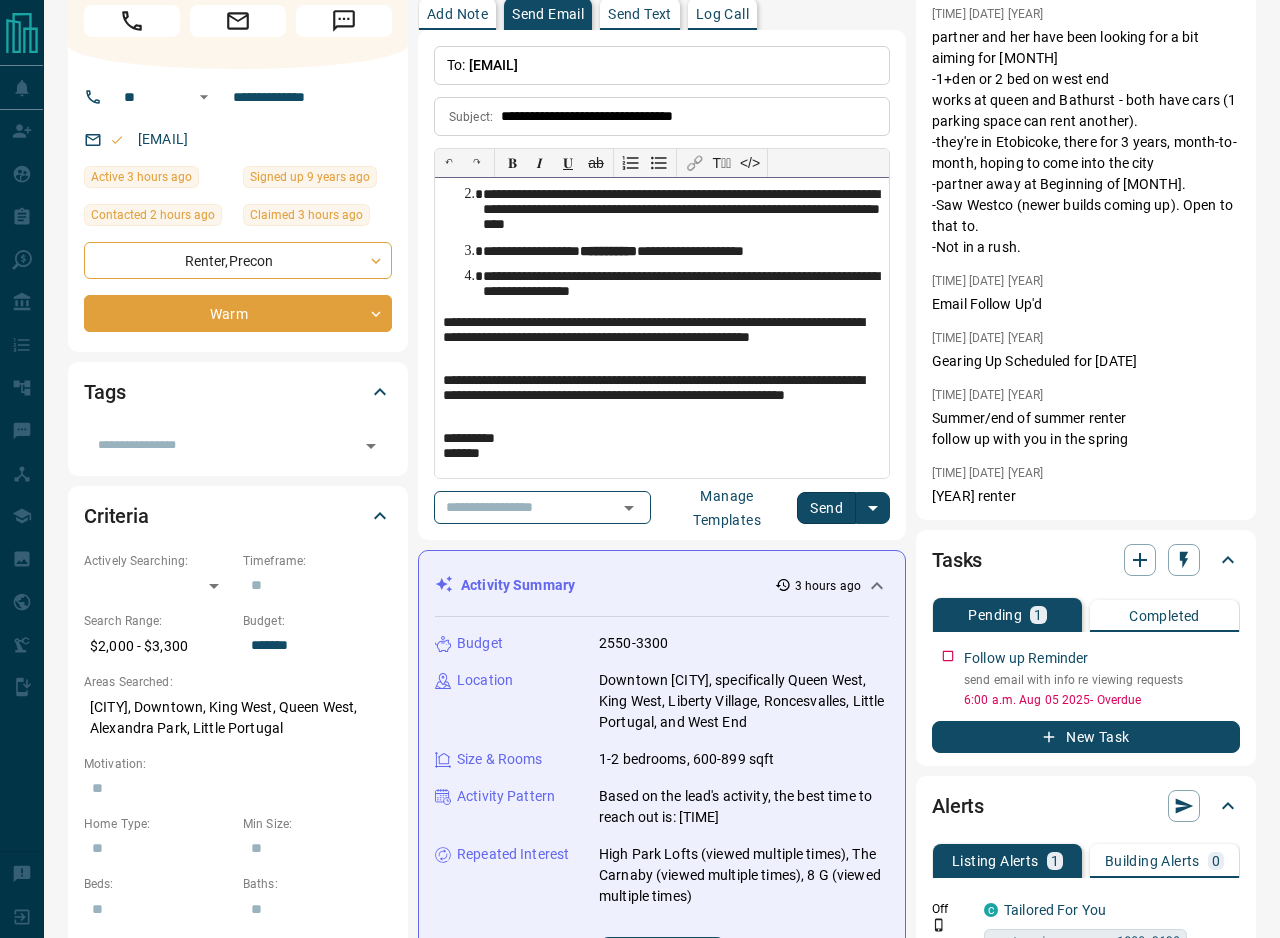 click on "**********" at bounding box center [662, 328] 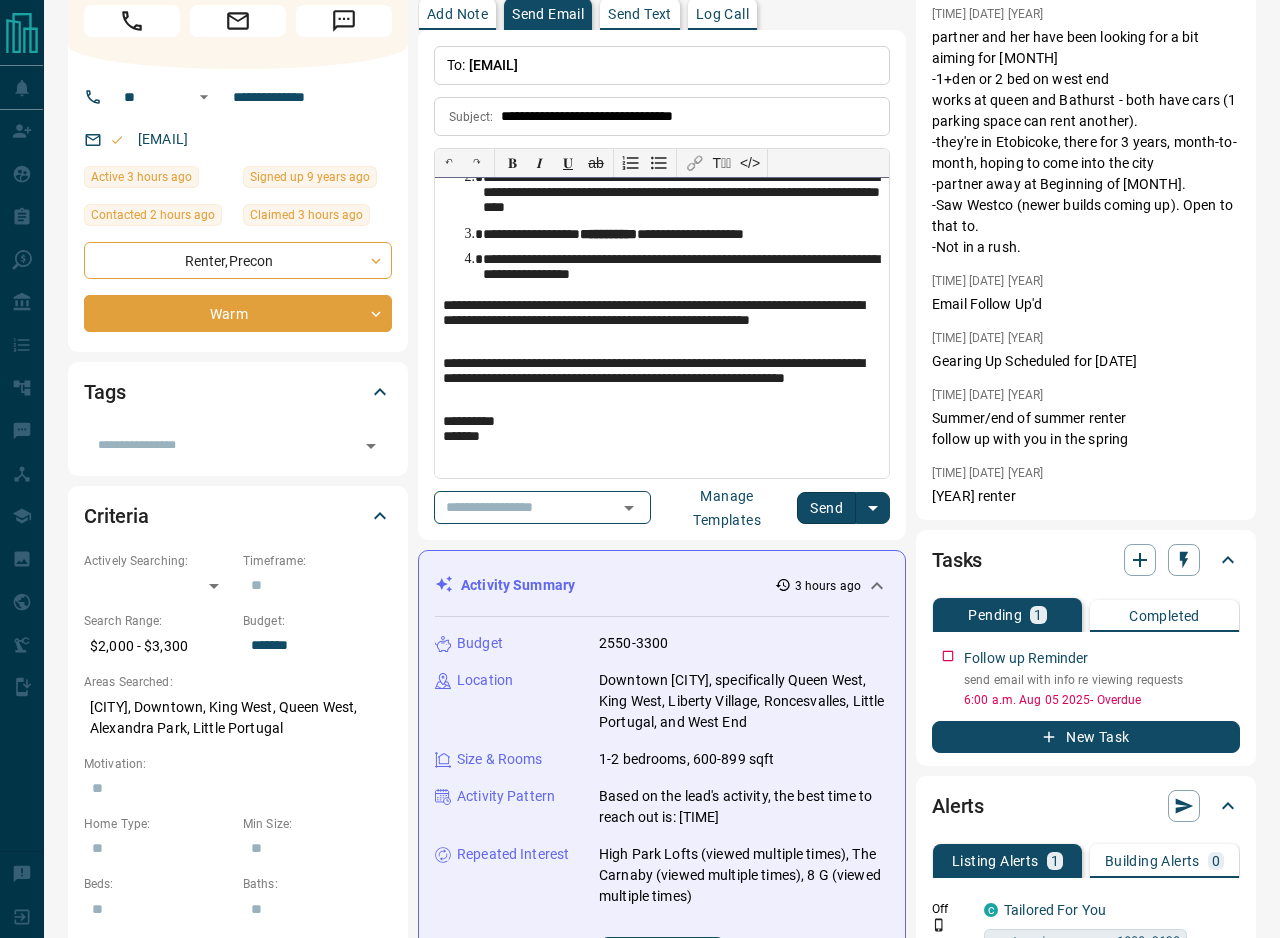 scroll, scrollTop: 559, scrollLeft: 0, axis: vertical 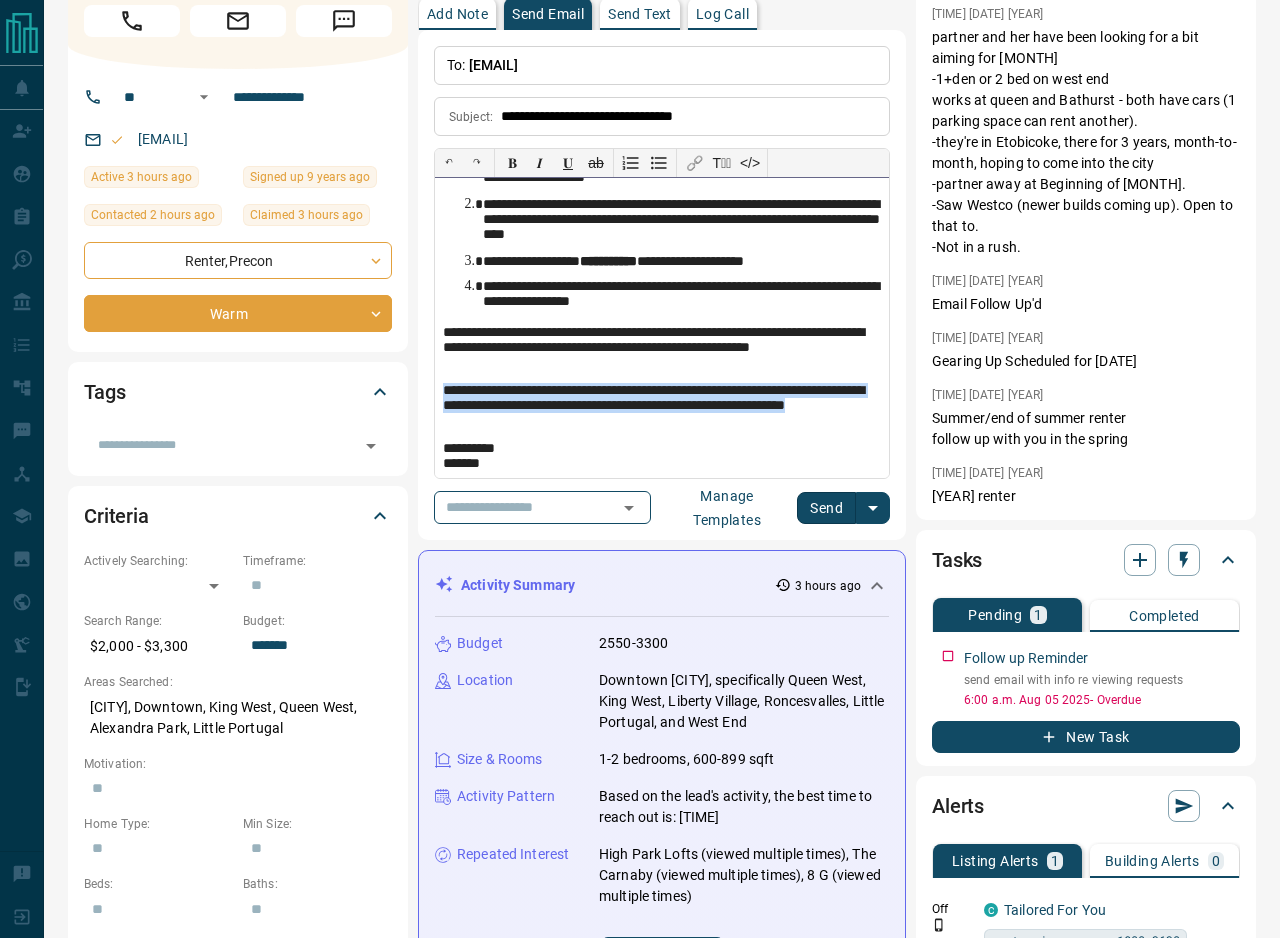 drag, startPoint x: 551, startPoint y: 432, endPoint x: 436, endPoint y: 399, distance: 119.64113 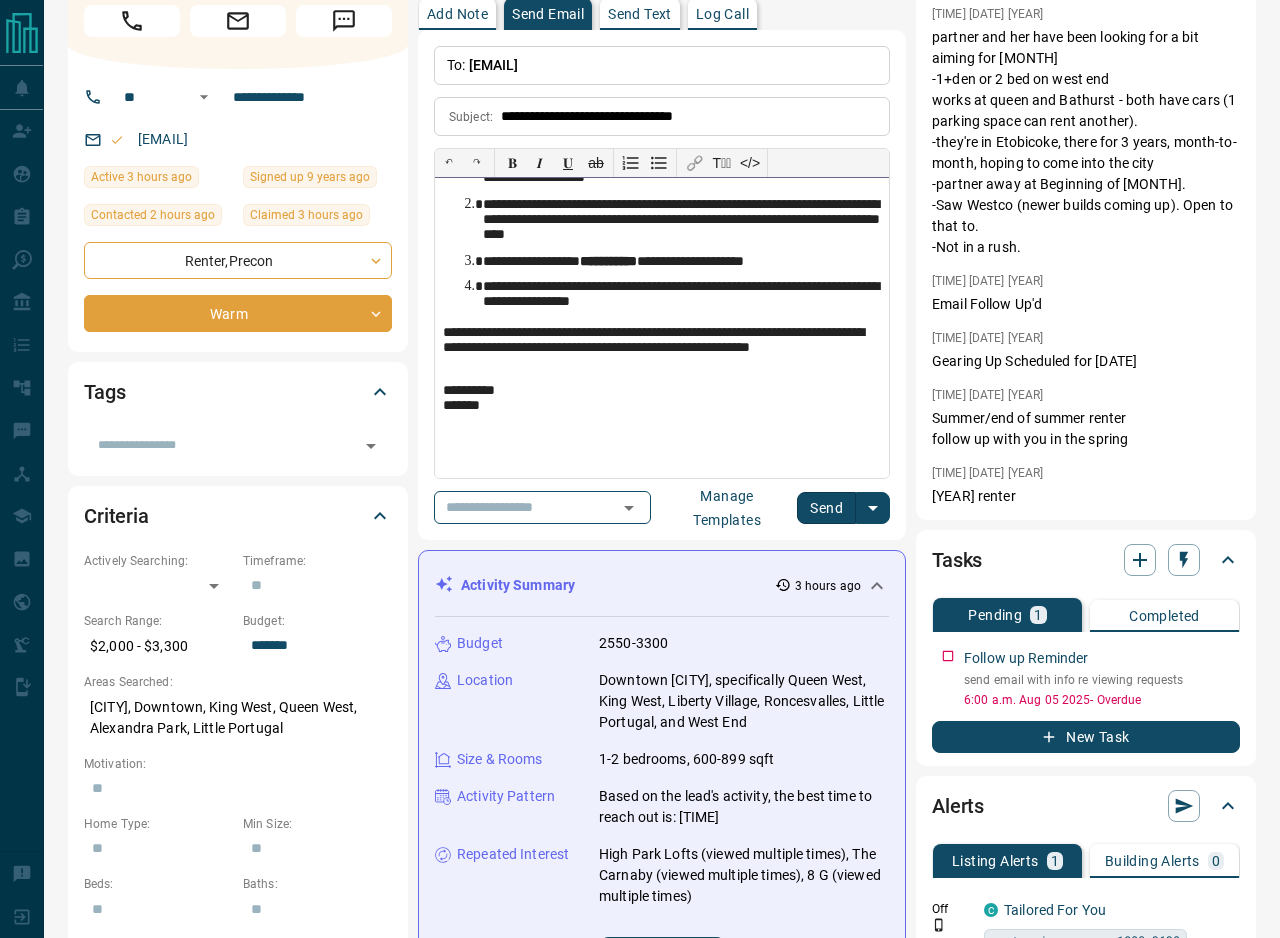 click on "**********" at bounding box center (682, 295) 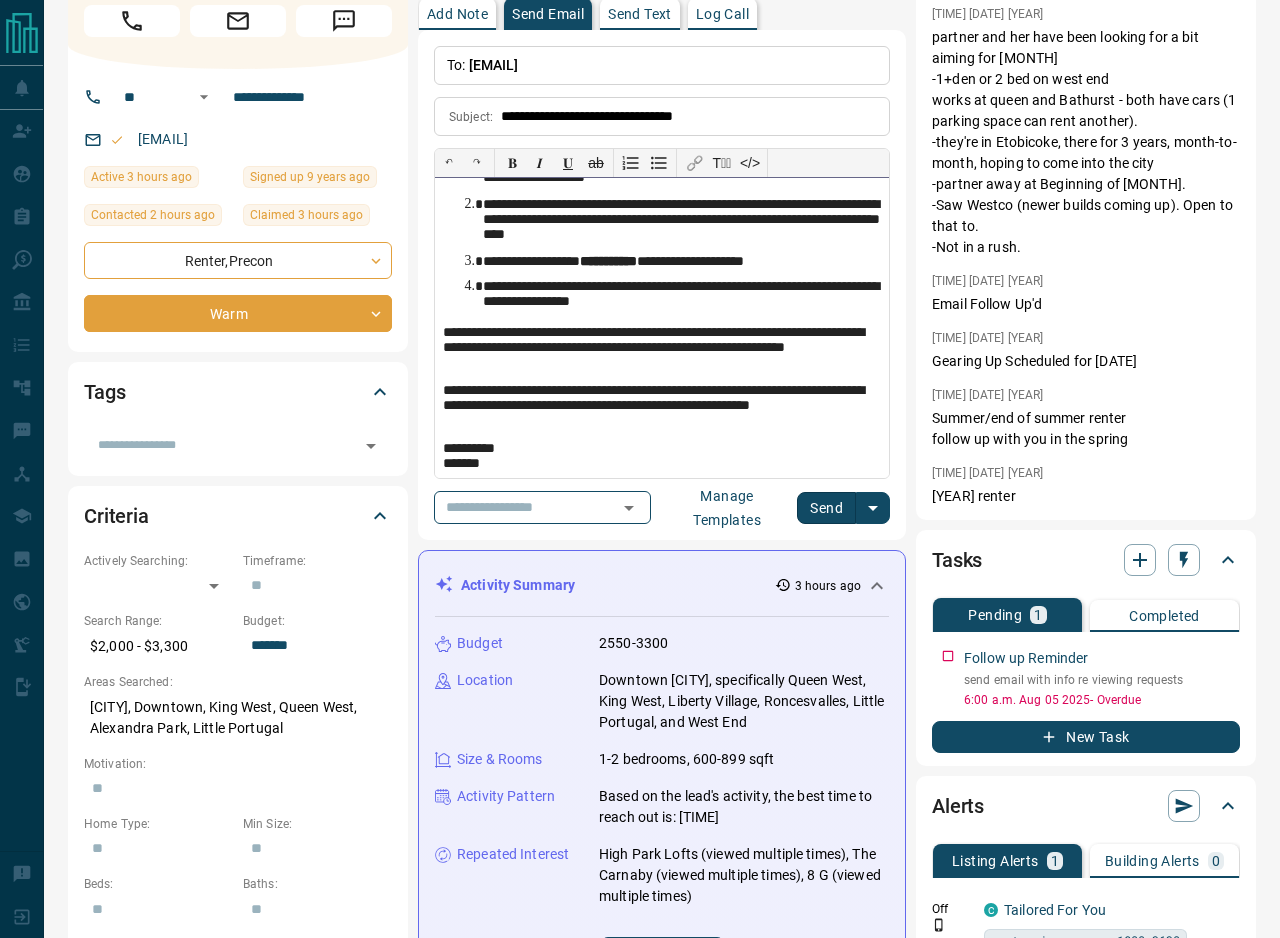 click on "**********" at bounding box center [662, 328] 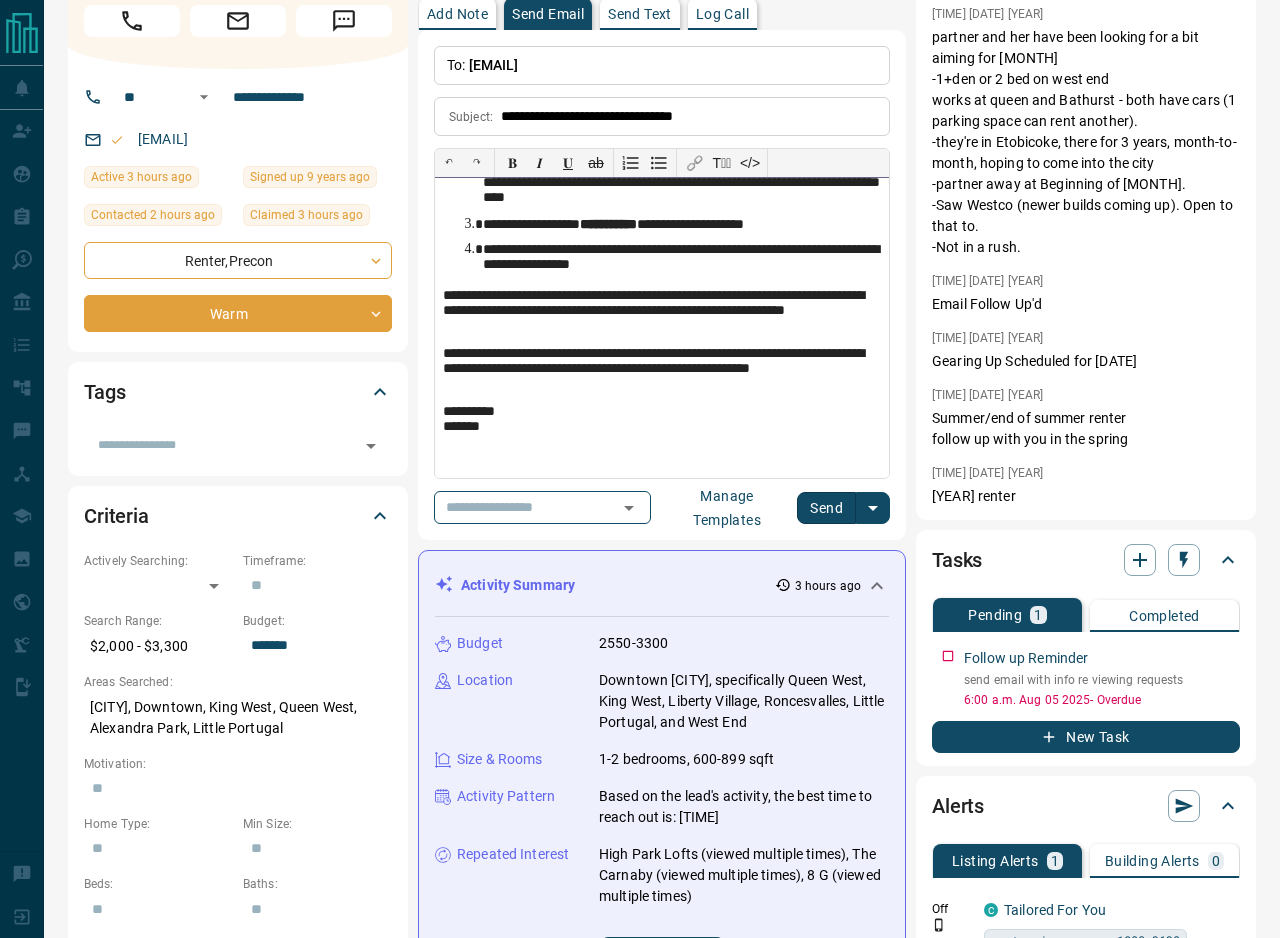 scroll, scrollTop: 598, scrollLeft: 0, axis: vertical 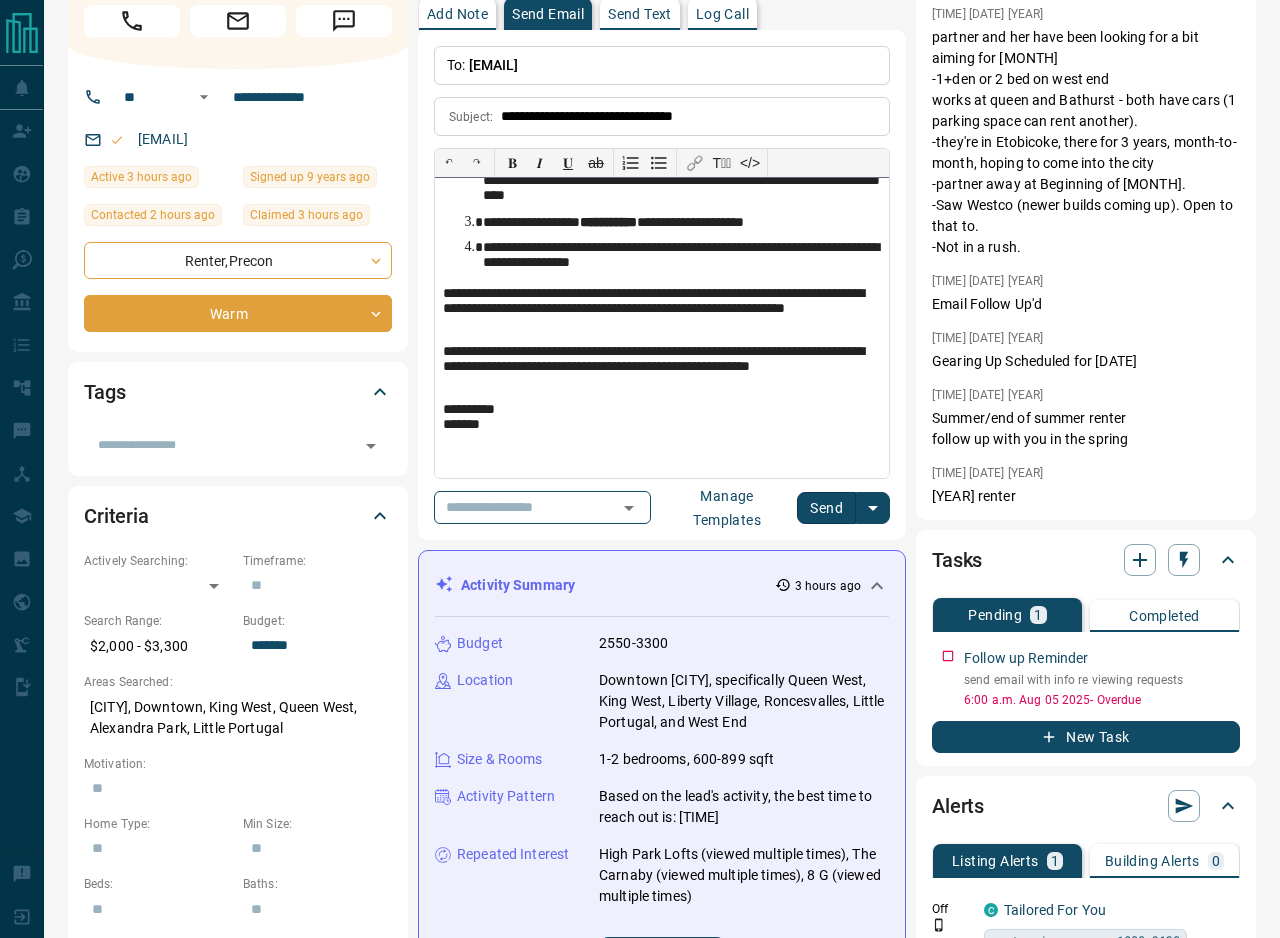 click on "**********" at bounding box center (662, 311) 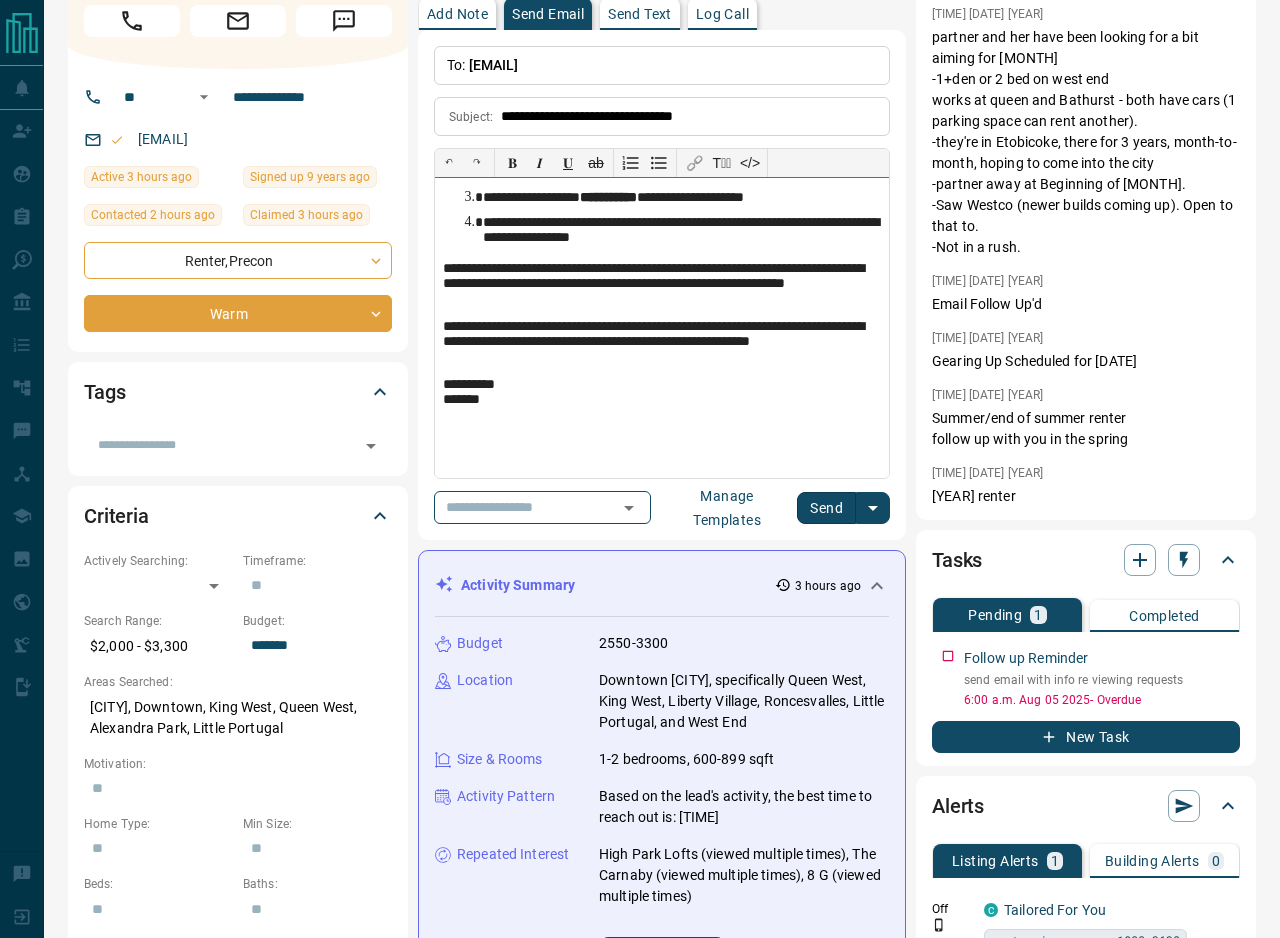 scroll, scrollTop: 627, scrollLeft: 0, axis: vertical 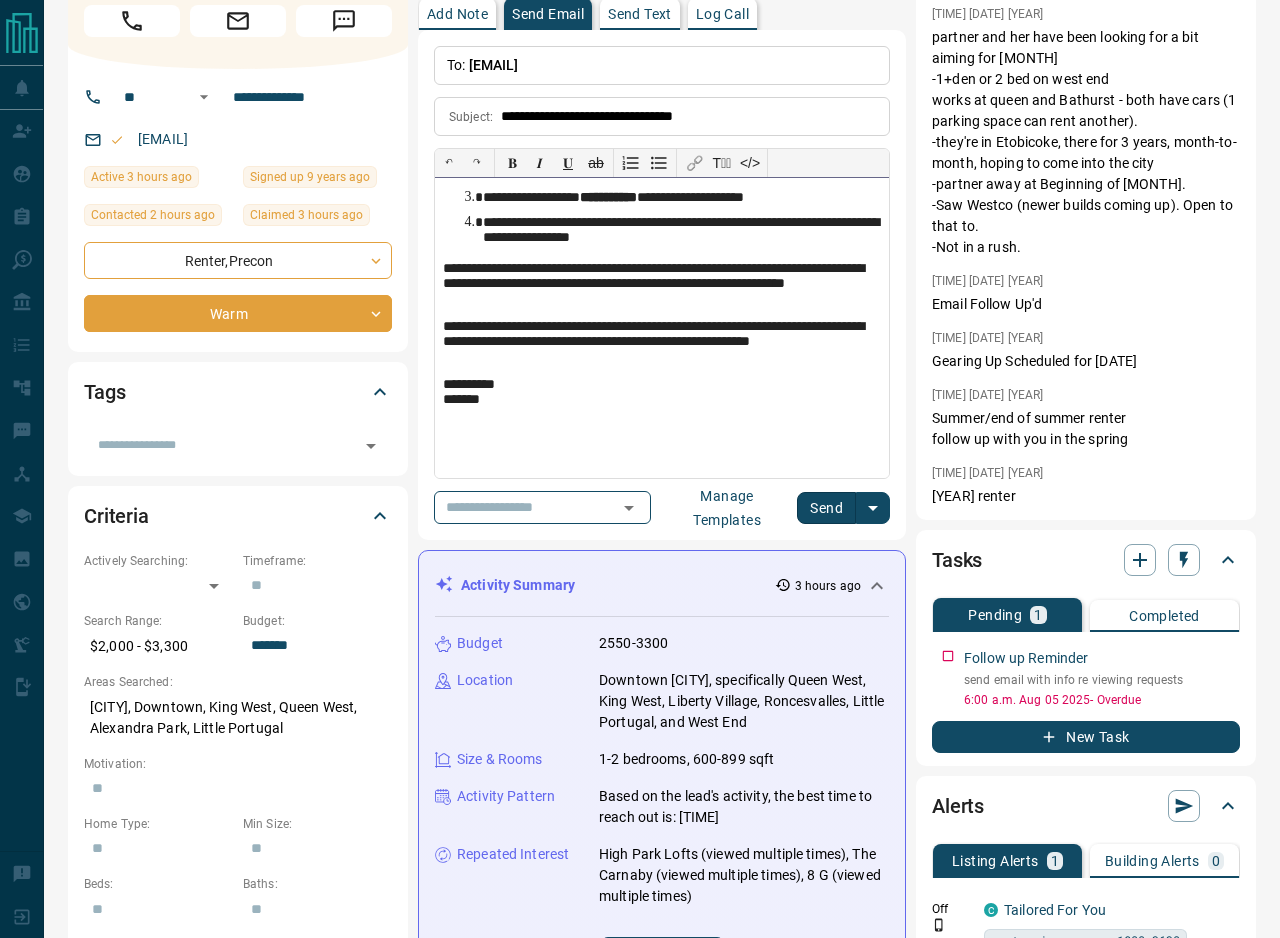 click on "**********" at bounding box center (662, 328) 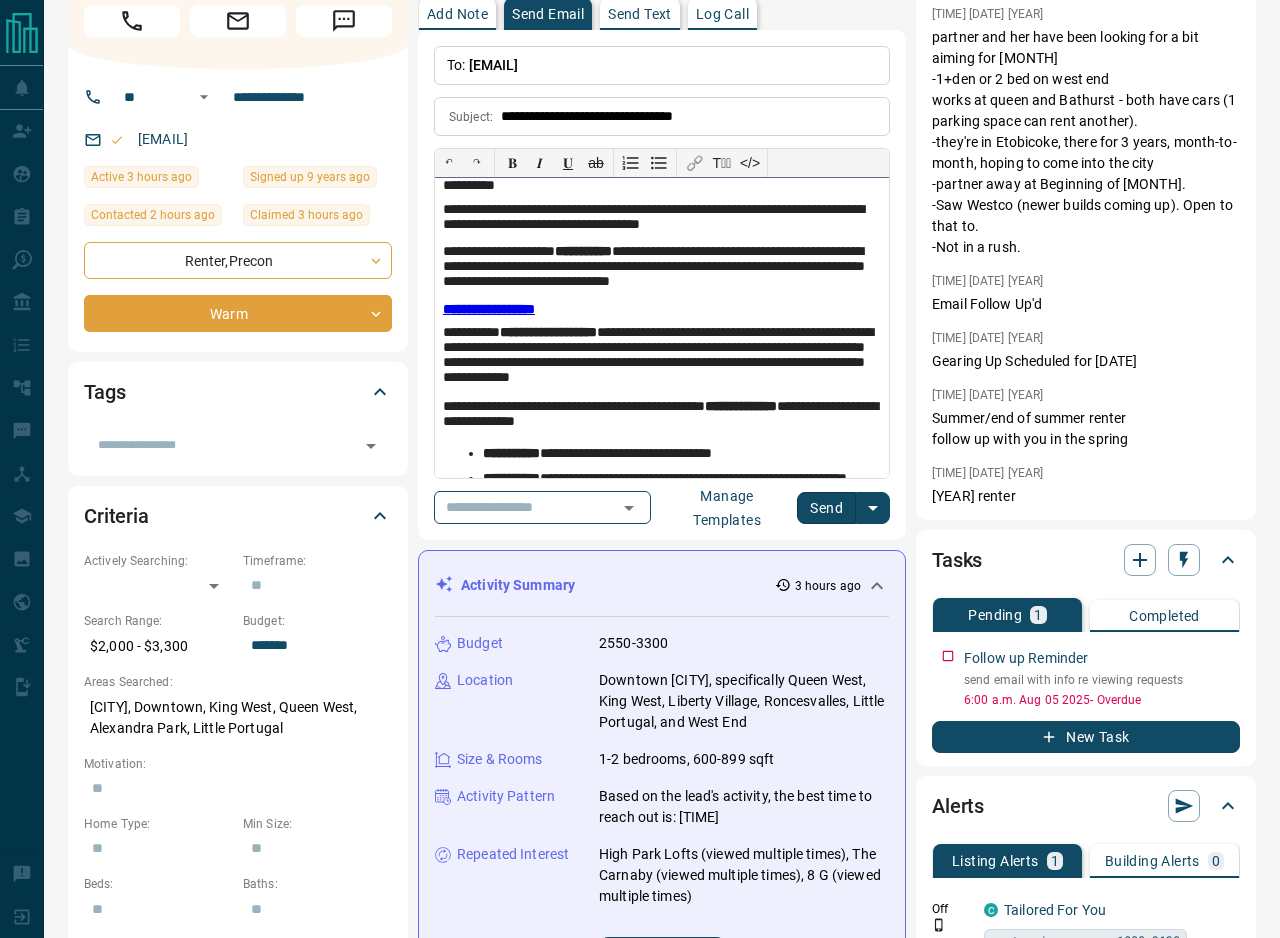 scroll, scrollTop: 0, scrollLeft: 0, axis: both 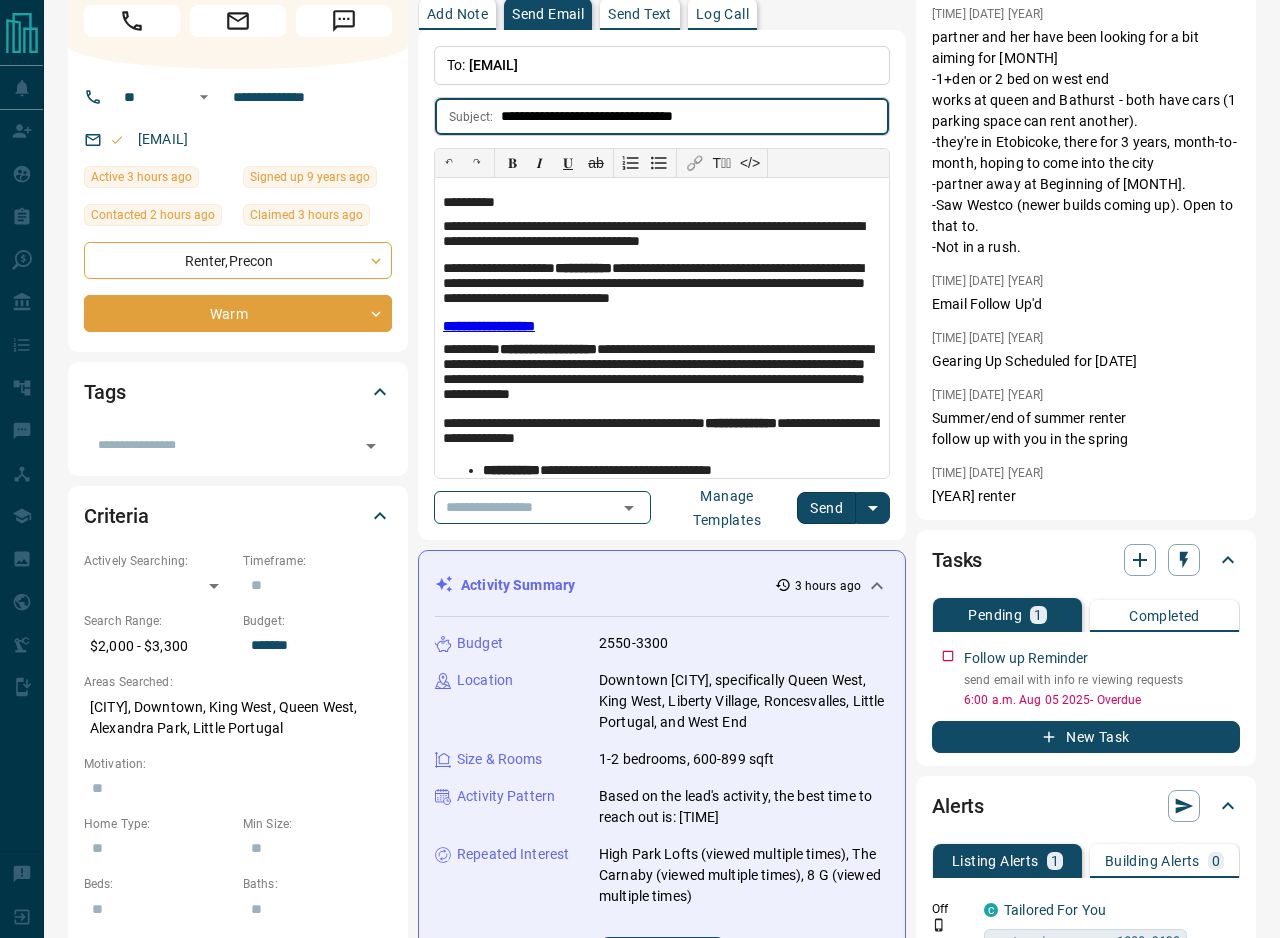 drag, startPoint x: 624, startPoint y: 121, endPoint x: 779, endPoint y: 121, distance: 155 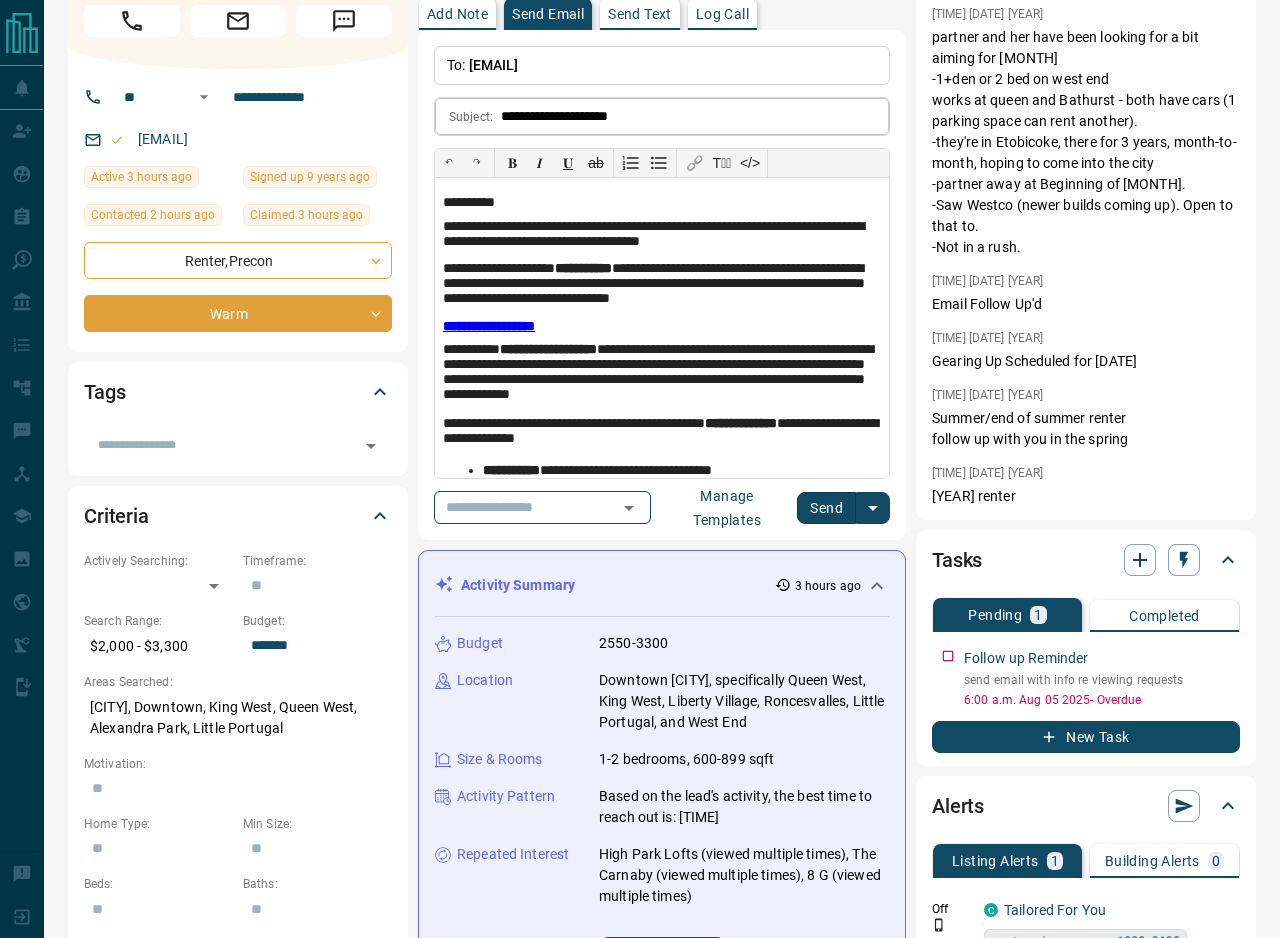 drag, startPoint x: 496, startPoint y: 111, endPoint x: 636, endPoint y: 111, distance: 140 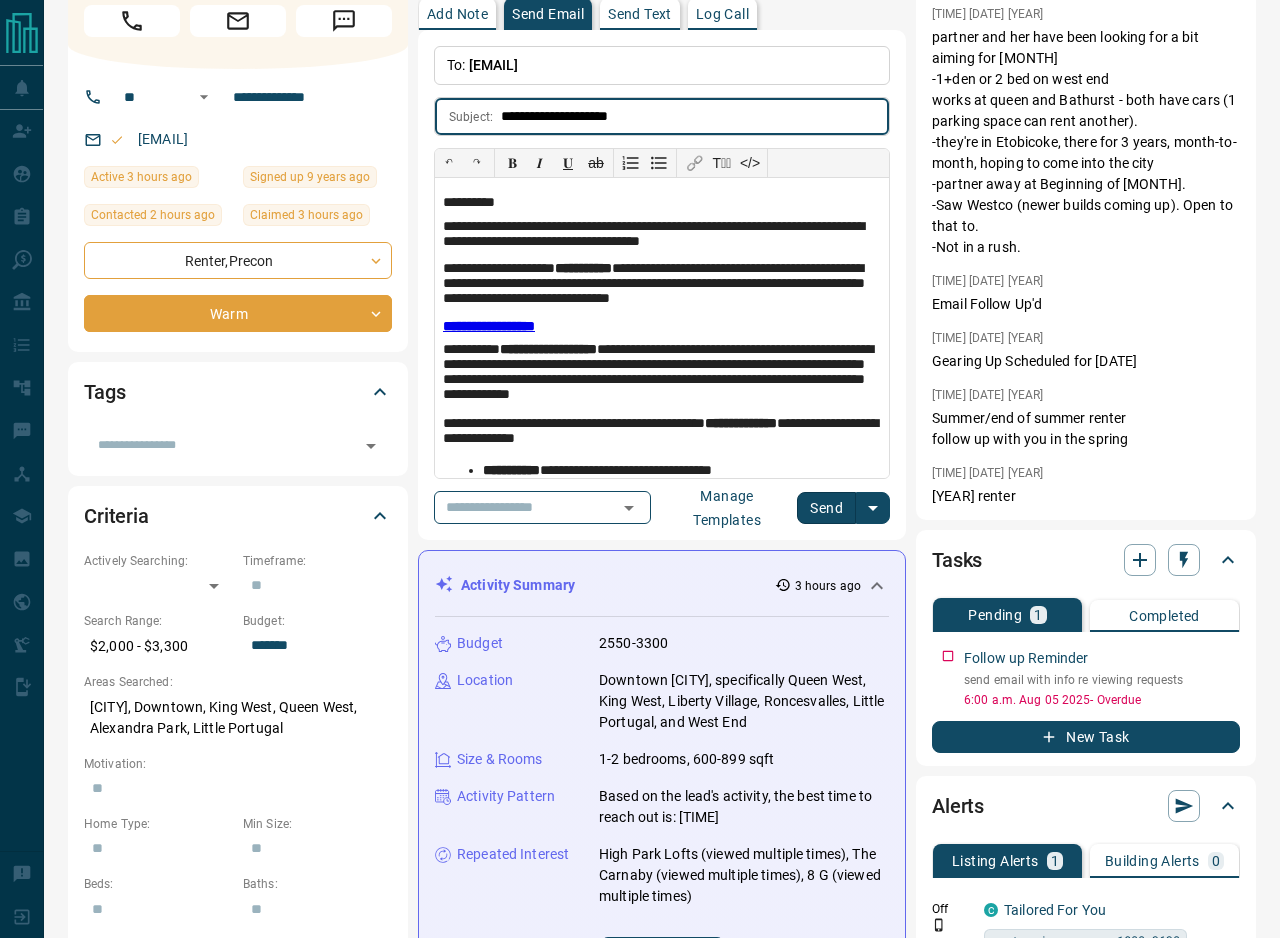click on "**********" at bounding box center (695, 116) 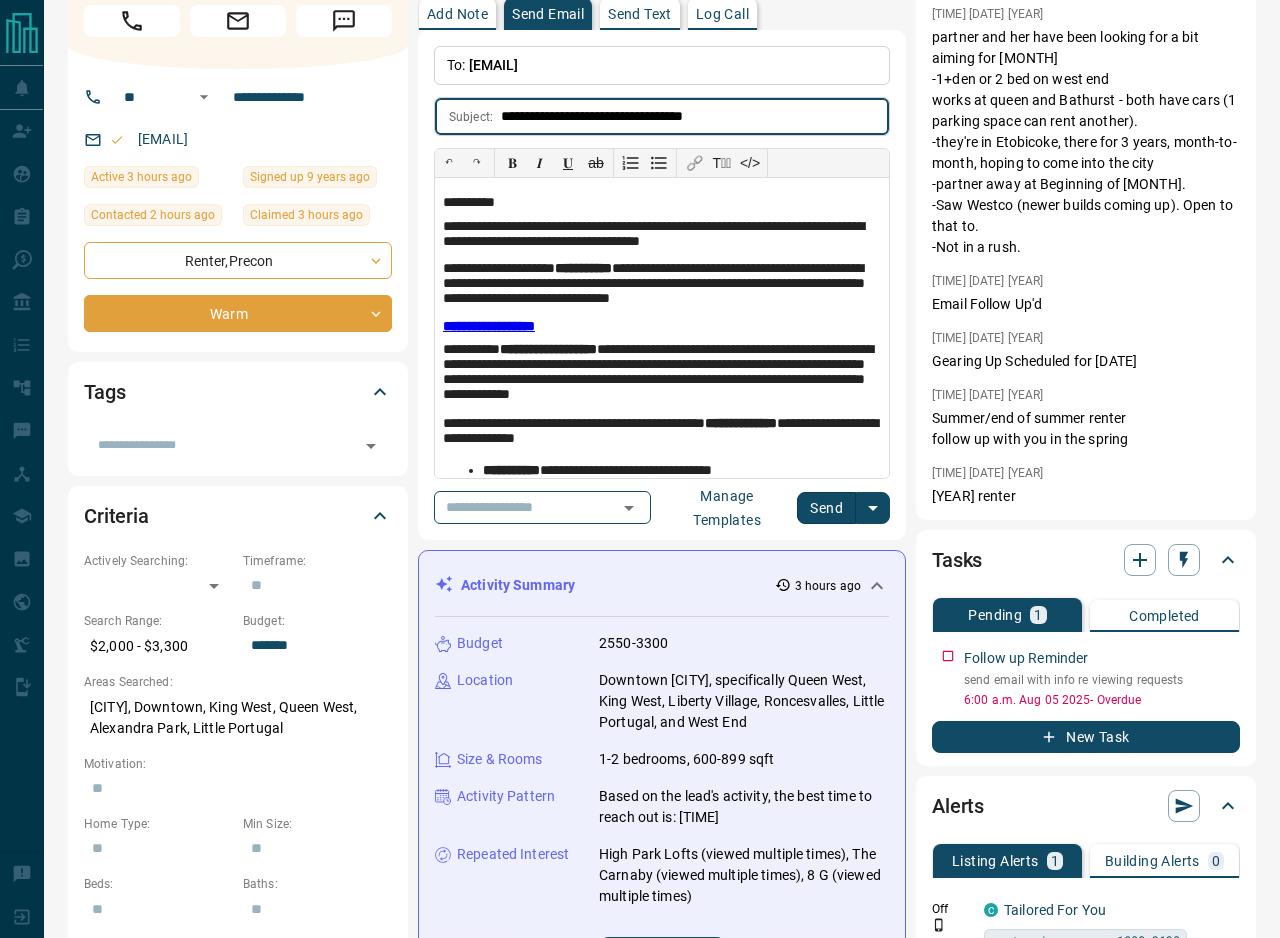 type on "**********" 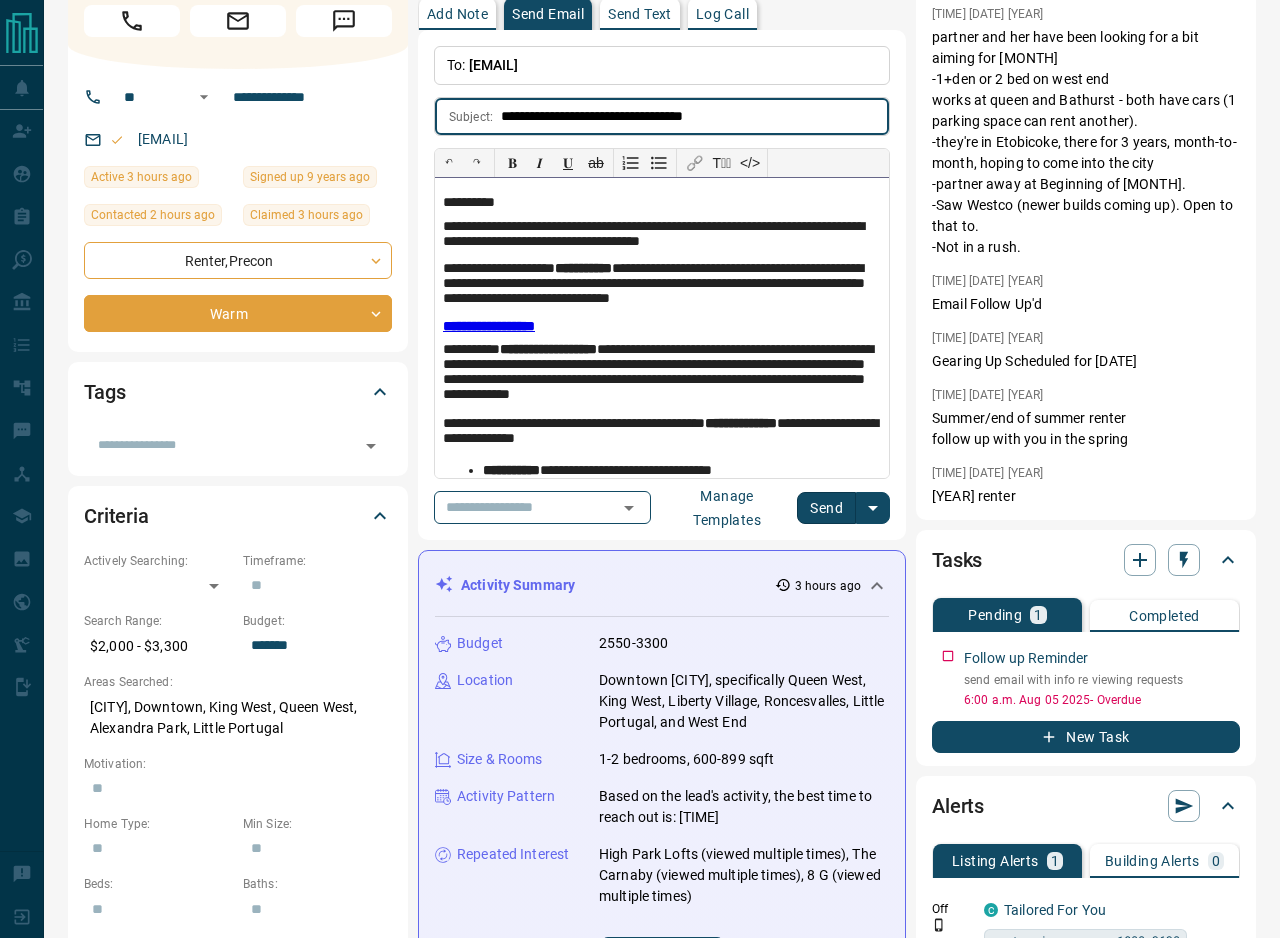 click on "**********" at bounding box center (662, 203) 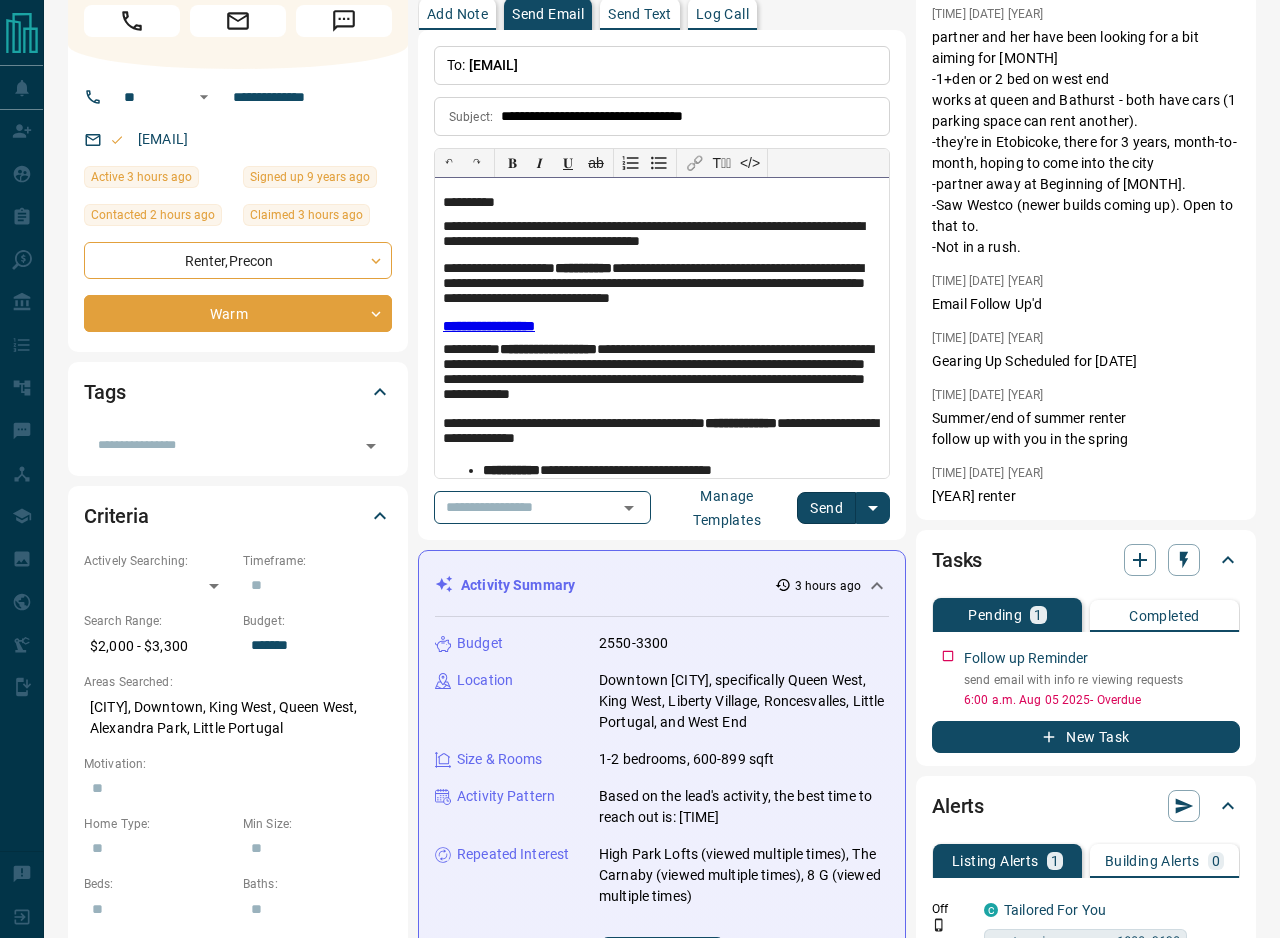 scroll, scrollTop: 651, scrollLeft: 0, axis: vertical 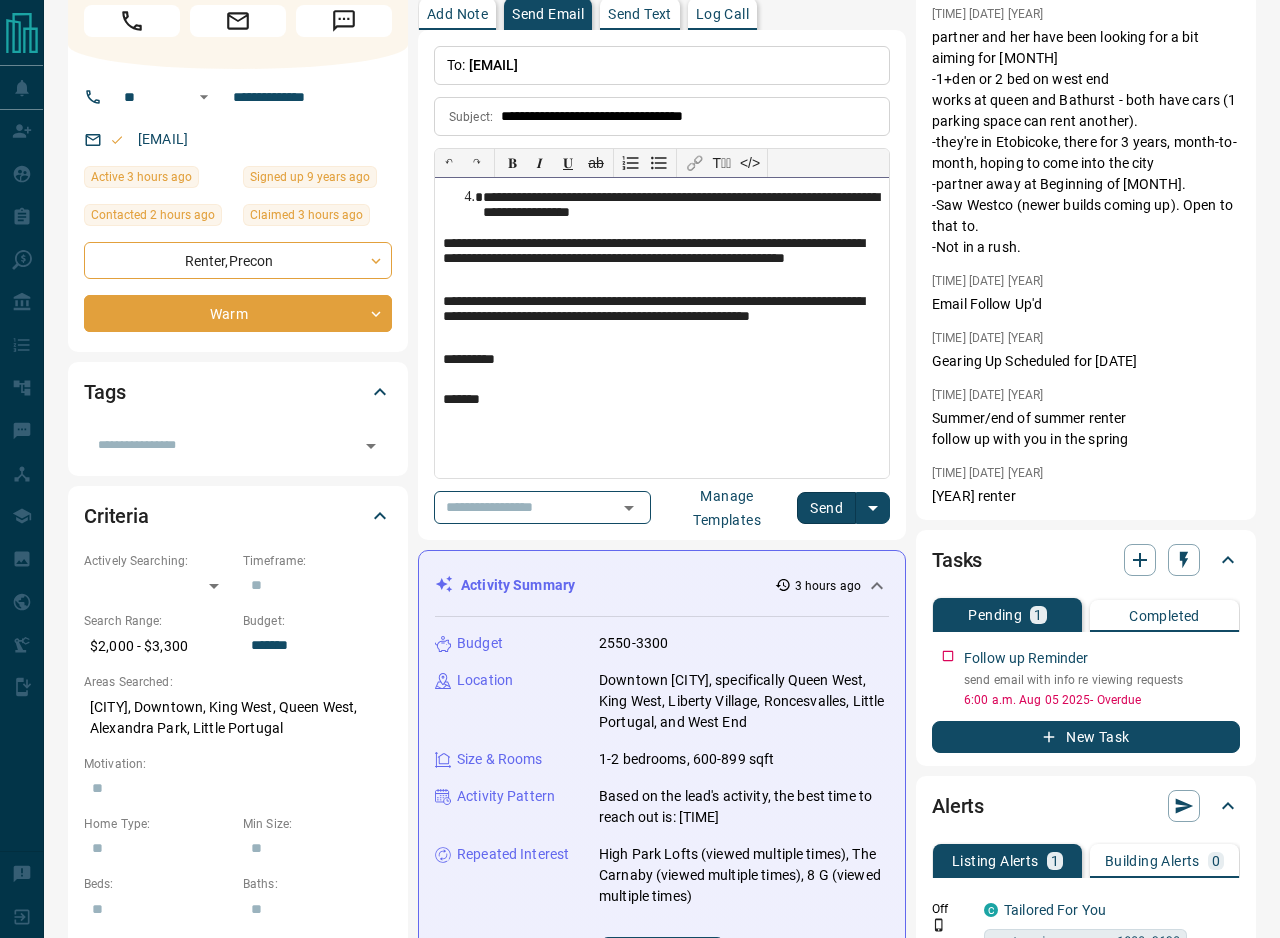 click on "*******" at bounding box center (662, 394) 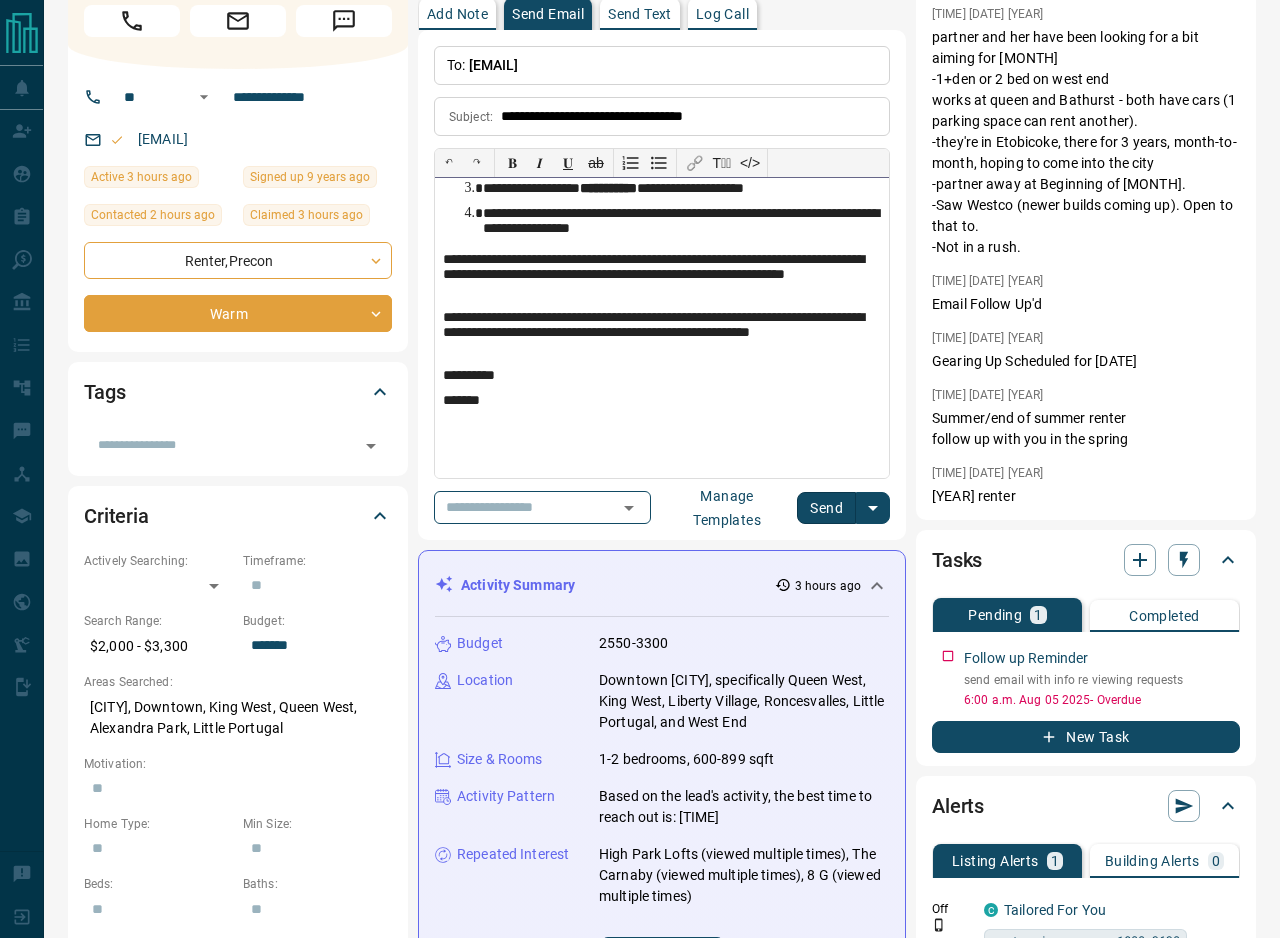 click on "**********" at bounding box center (662, 328) 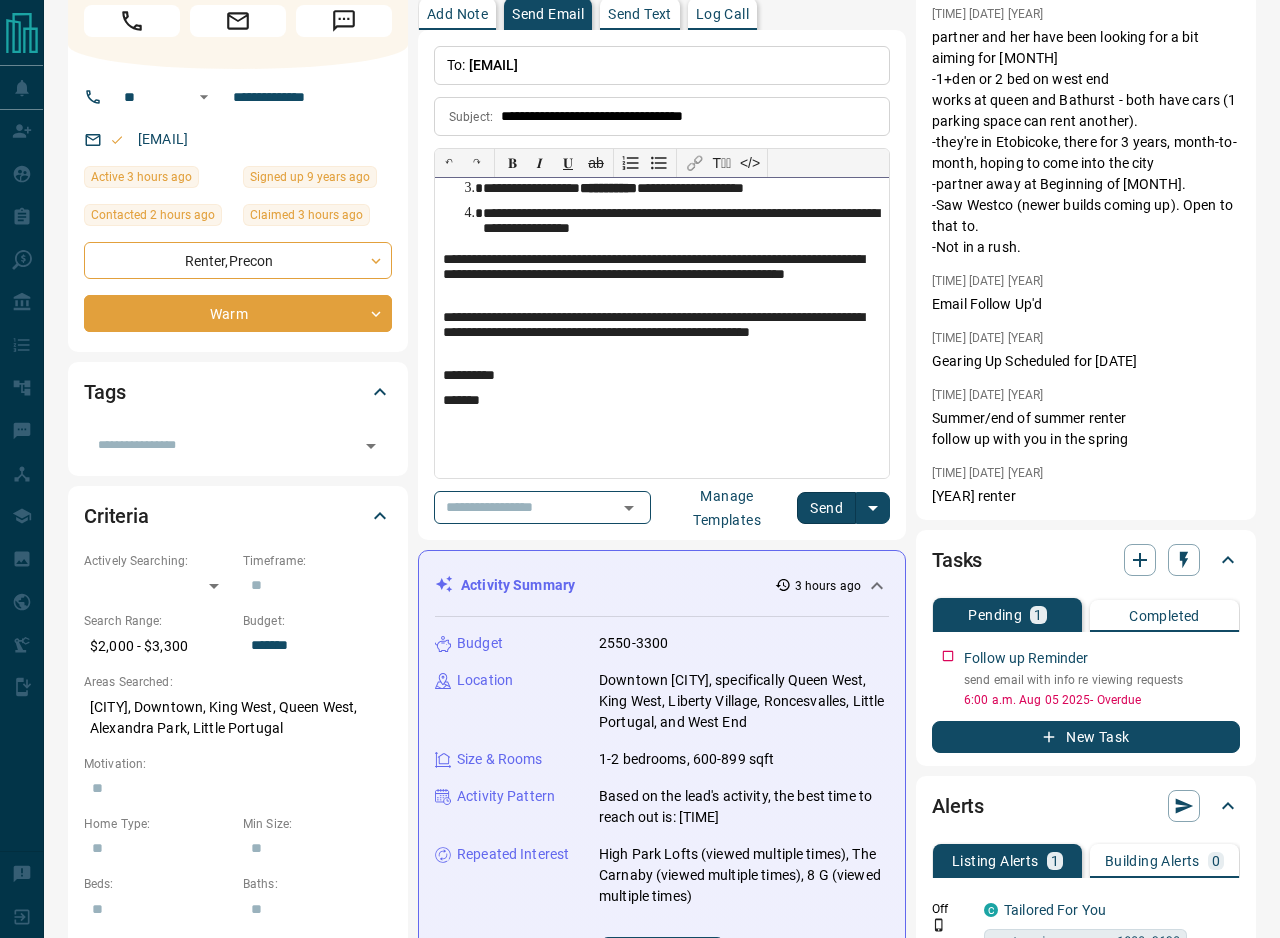 click on "*******" at bounding box center [662, 402] 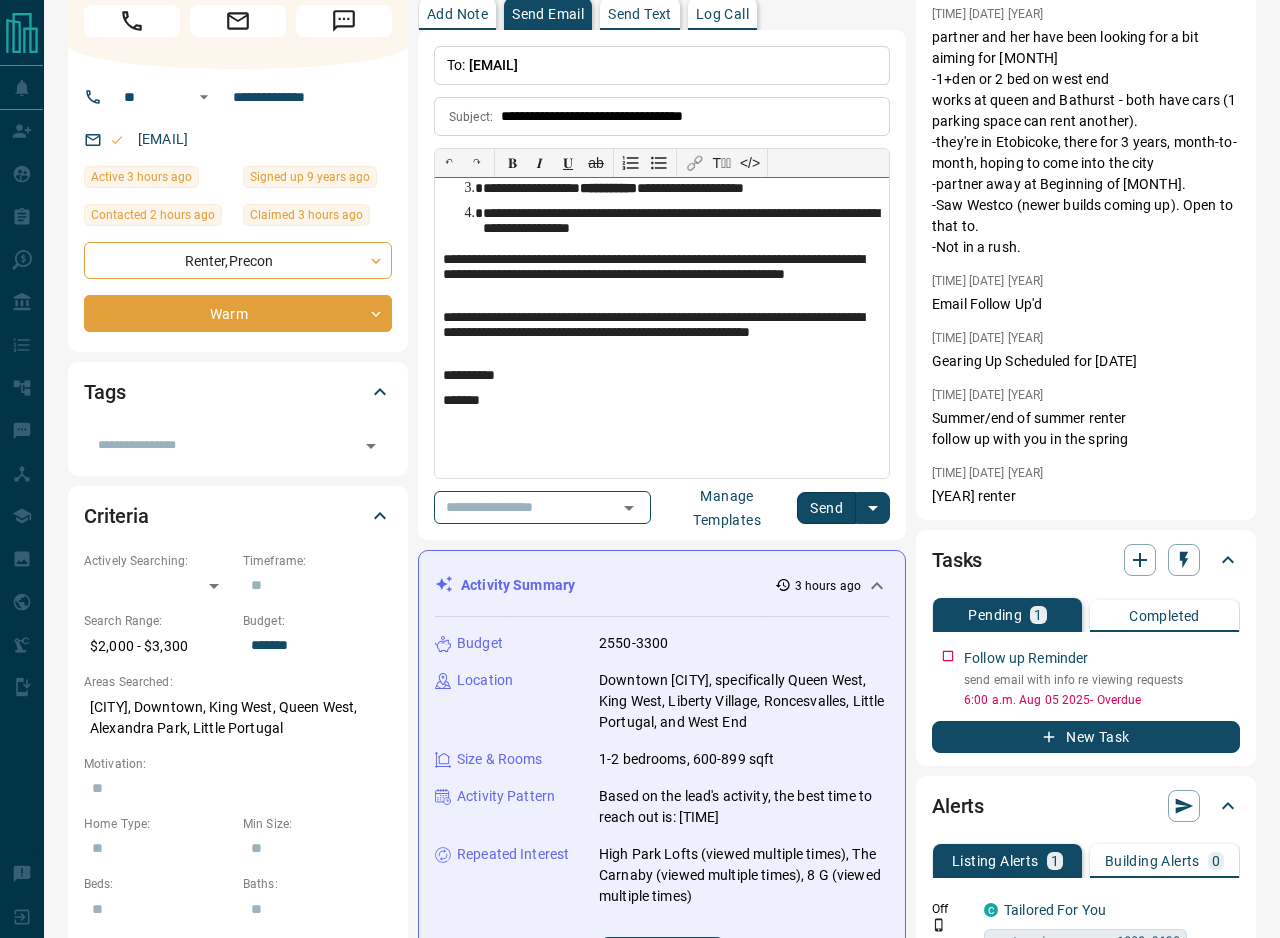 scroll, scrollTop: 651, scrollLeft: 0, axis: vertical 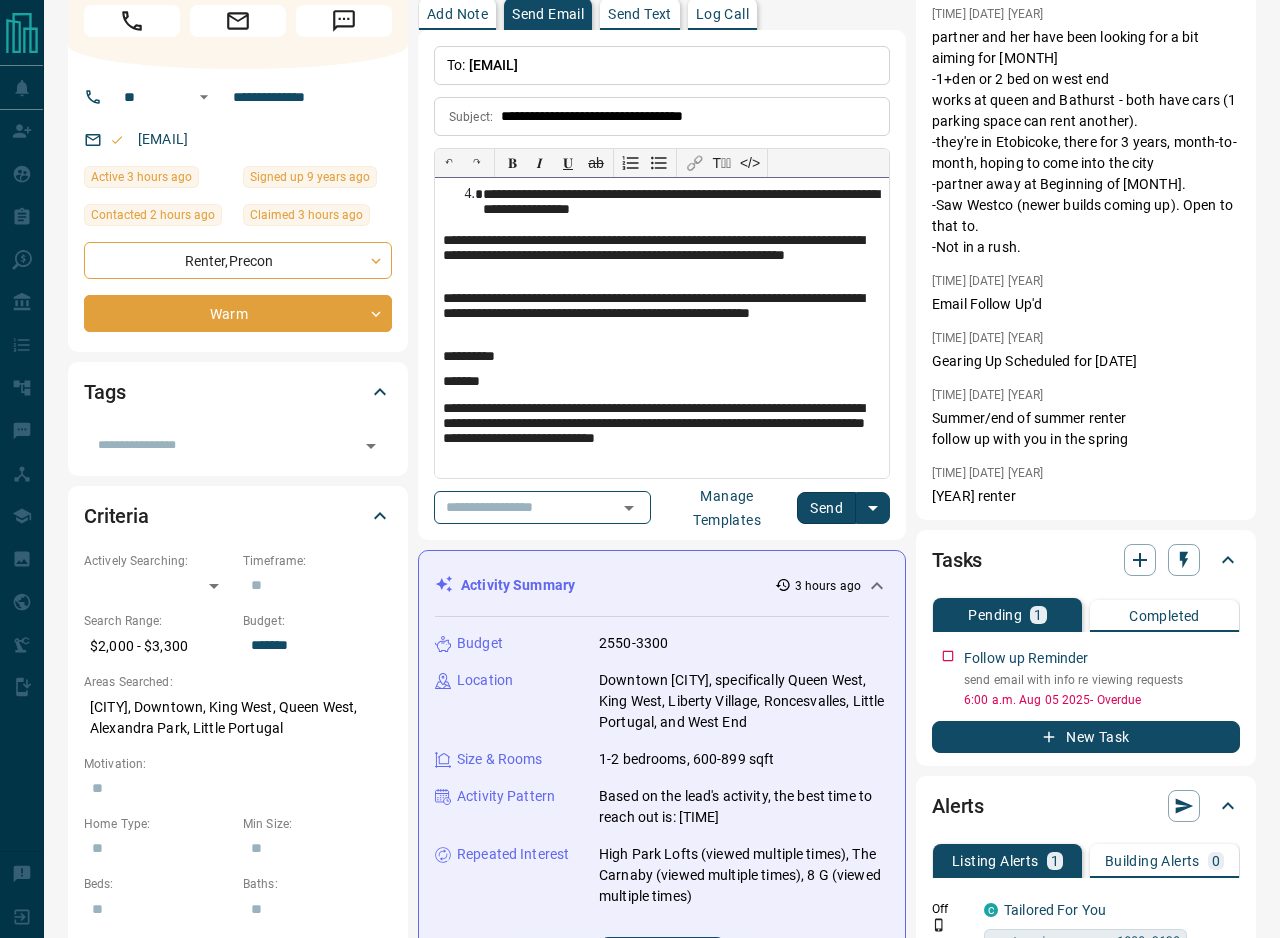 click on "*******" at bounding box center (662, 383) 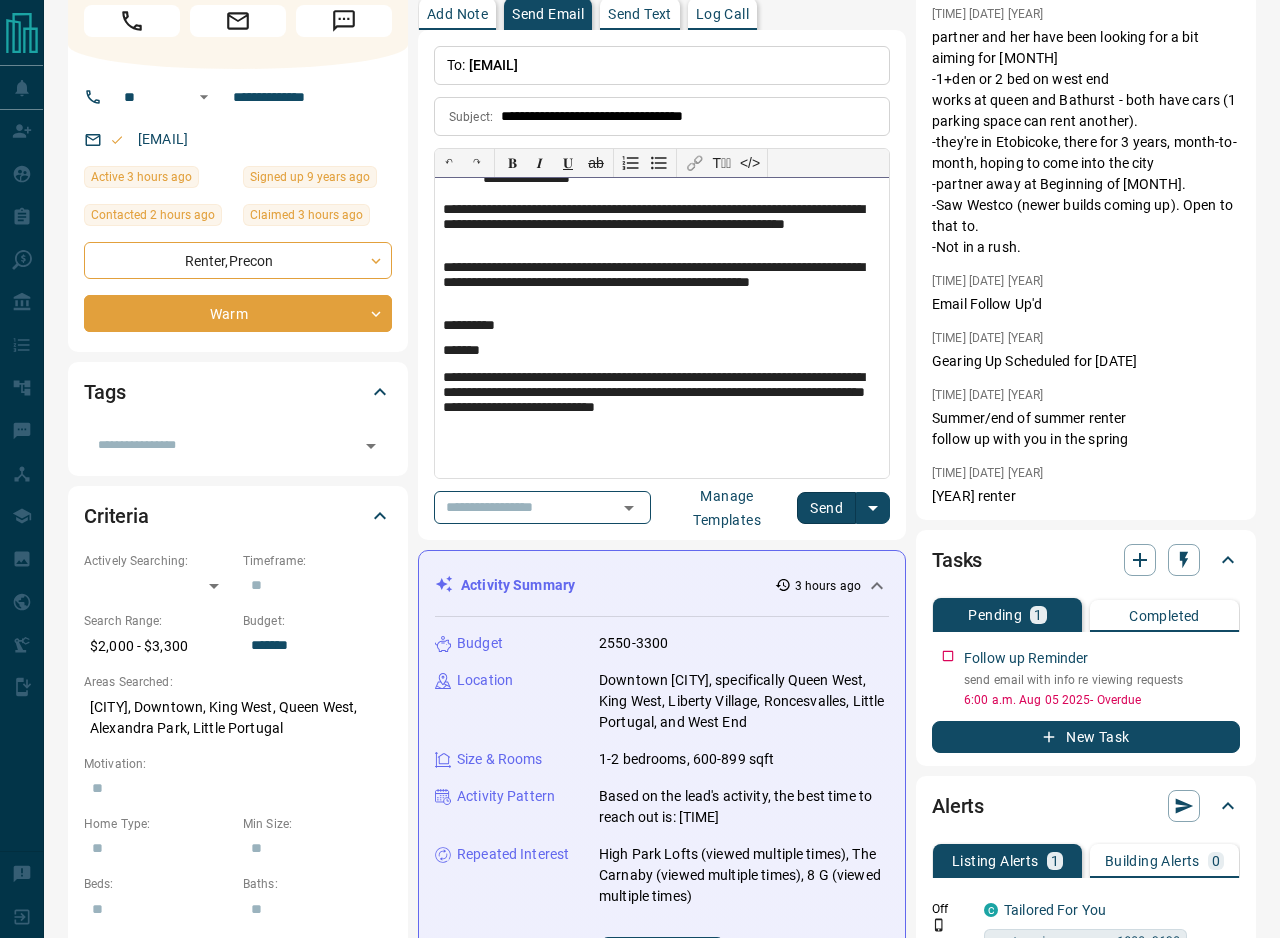 click on "**********" at bounding box center [662, 395] 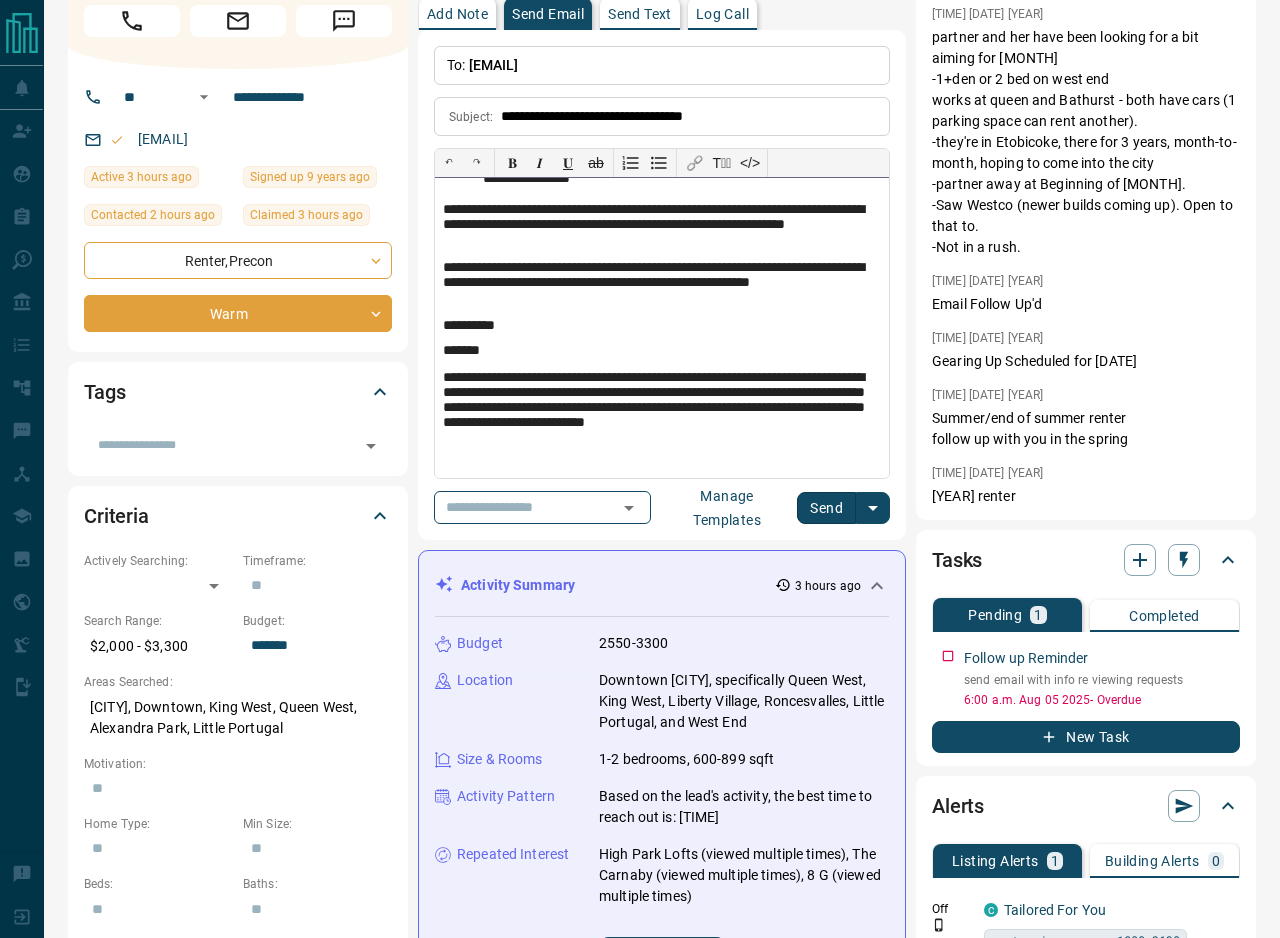 click on "**********" at bounding box center (662, 411) 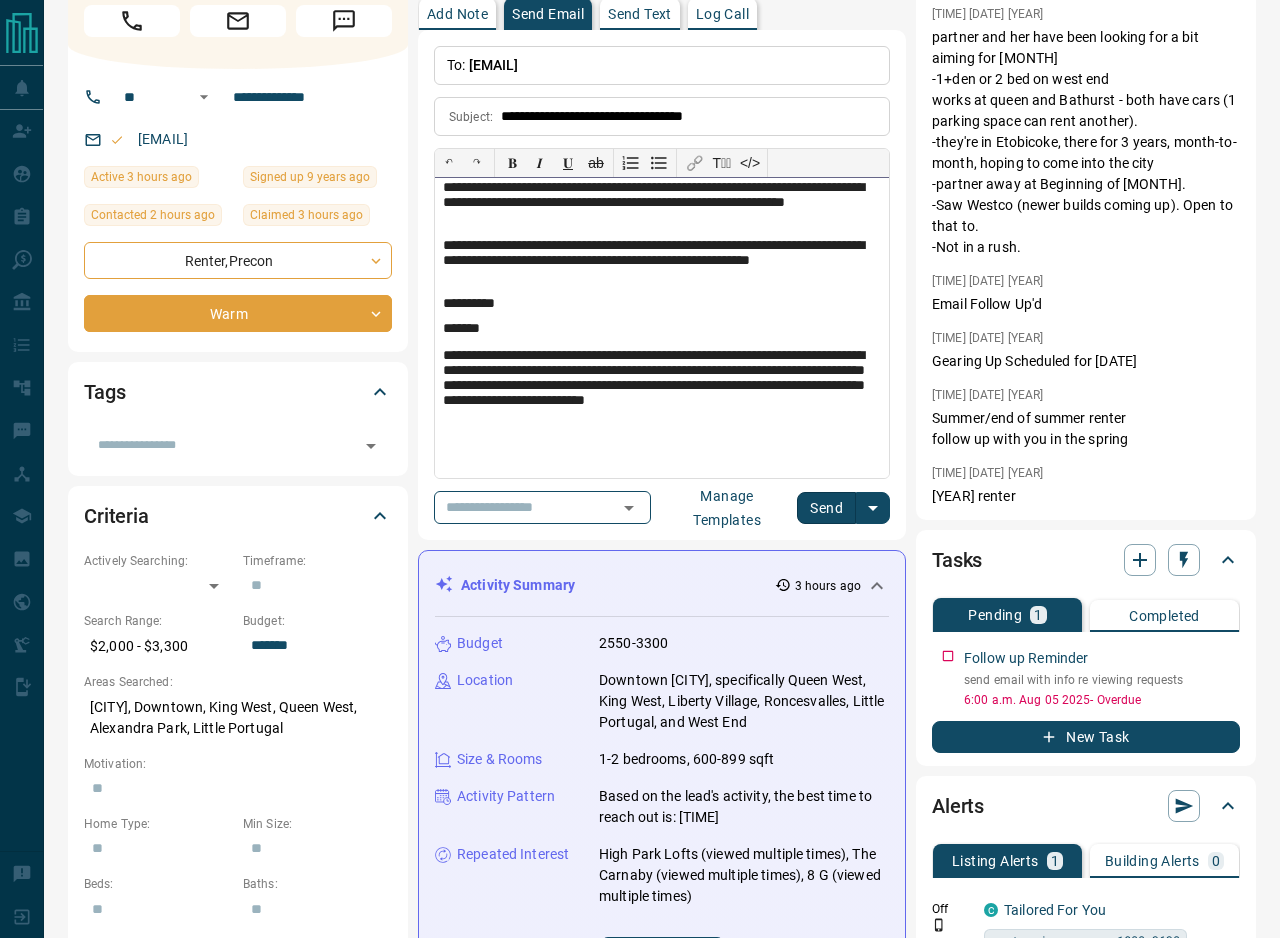 scroll, scrollTop: 711, scrollLeft: 0, axis: vertical 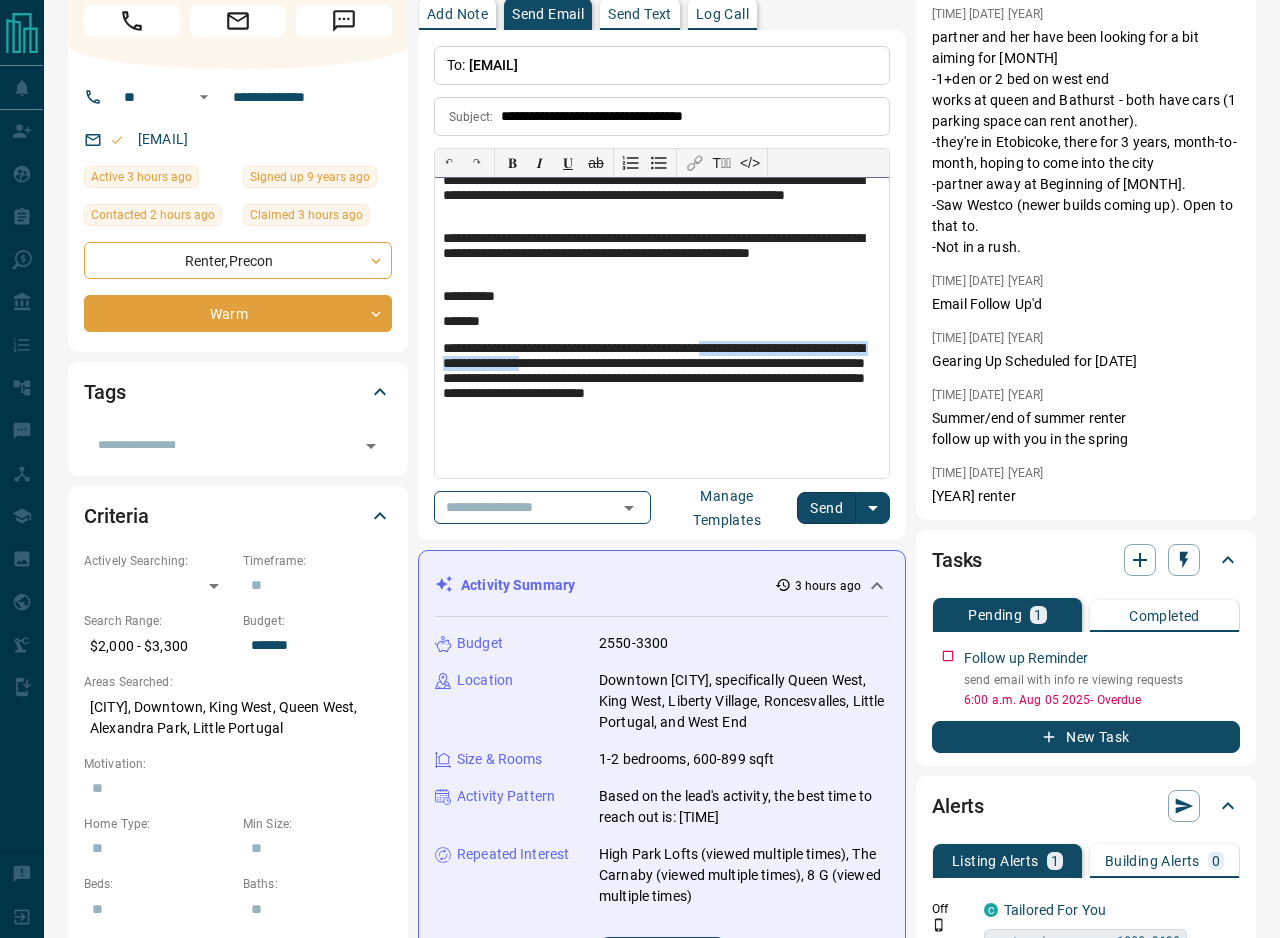 drag, startPoint x: 749, startPoint y: 350, endPoint x: 636, endPoint y: 371, distance: 114.93476 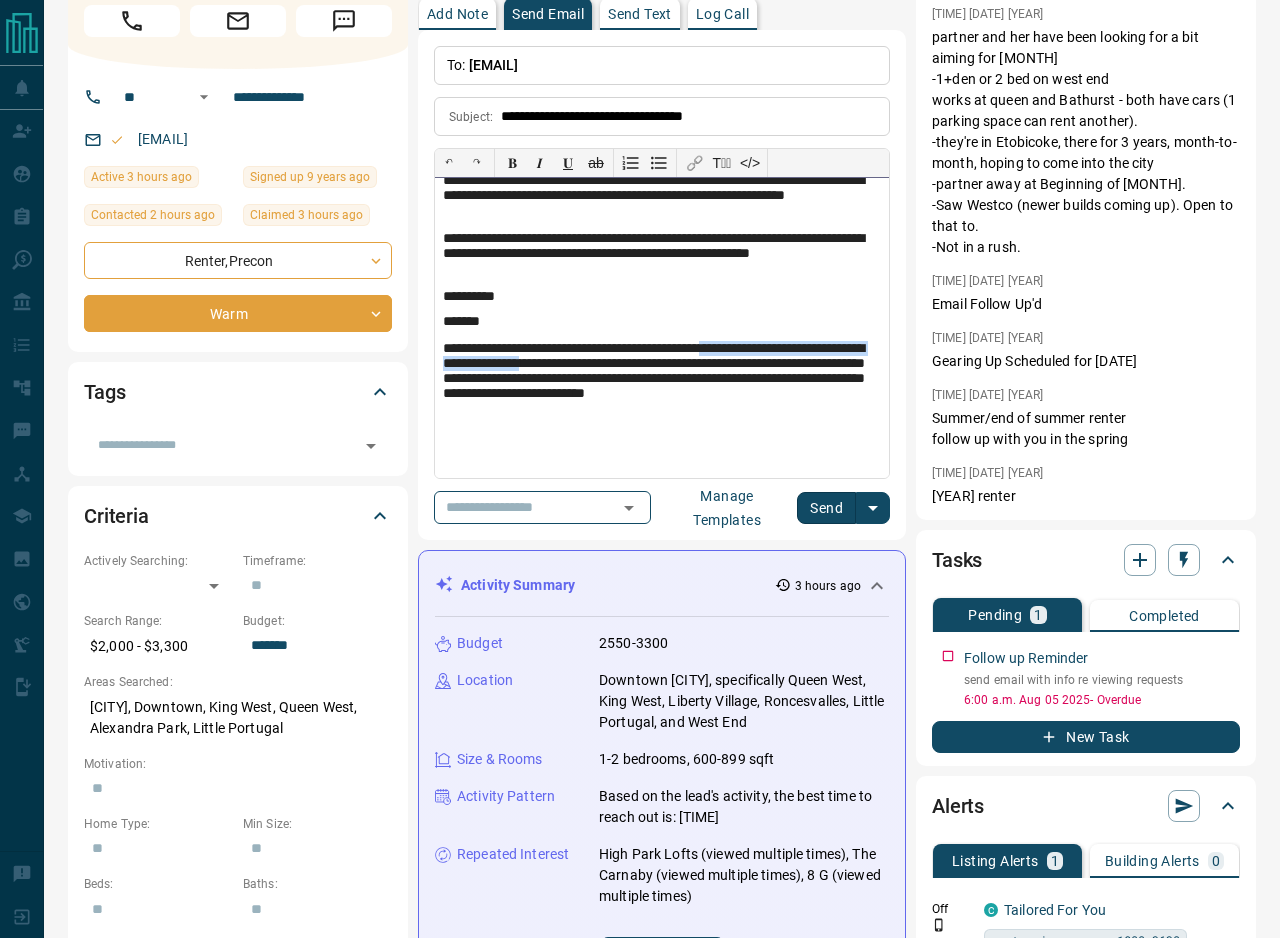 click on "**********" at bounding box center (662, 382) 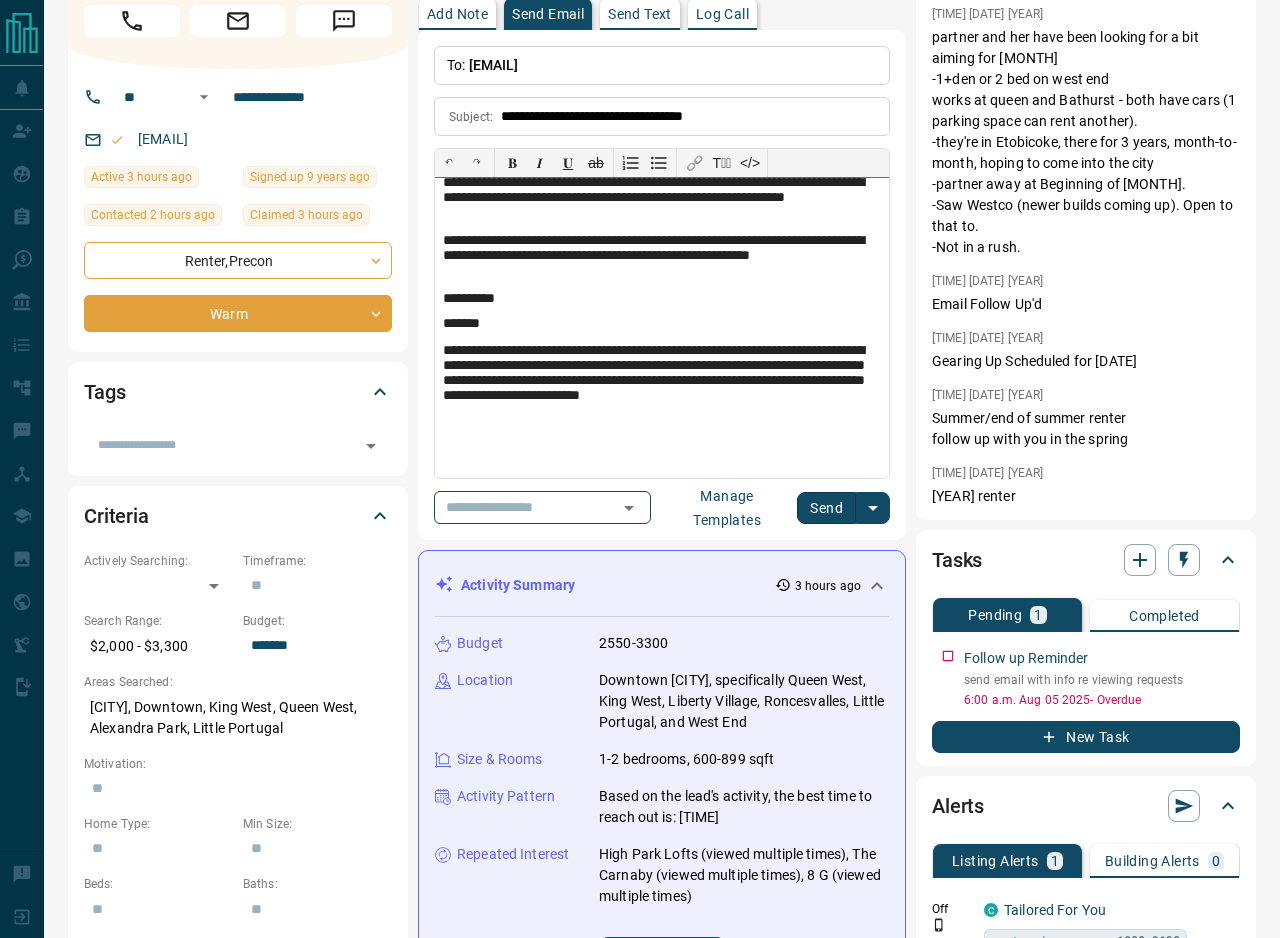 scroll, scrollTop: 711, scrollLeft: 0, axis: vertical 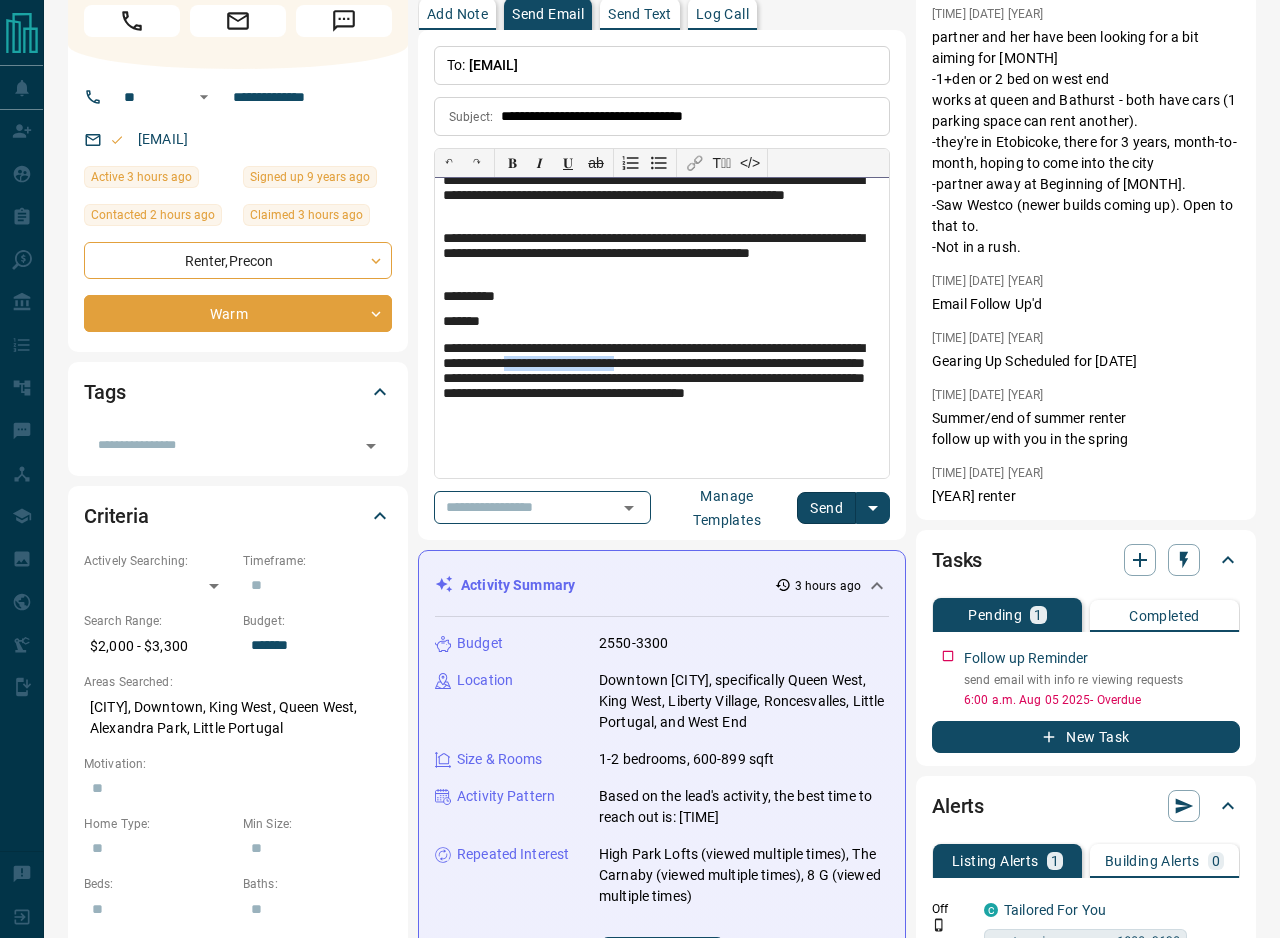 drag, startPoint x: 600, startPoint y: 370, endPoint x: 730, endPoint y: 367, distance: 130.0346 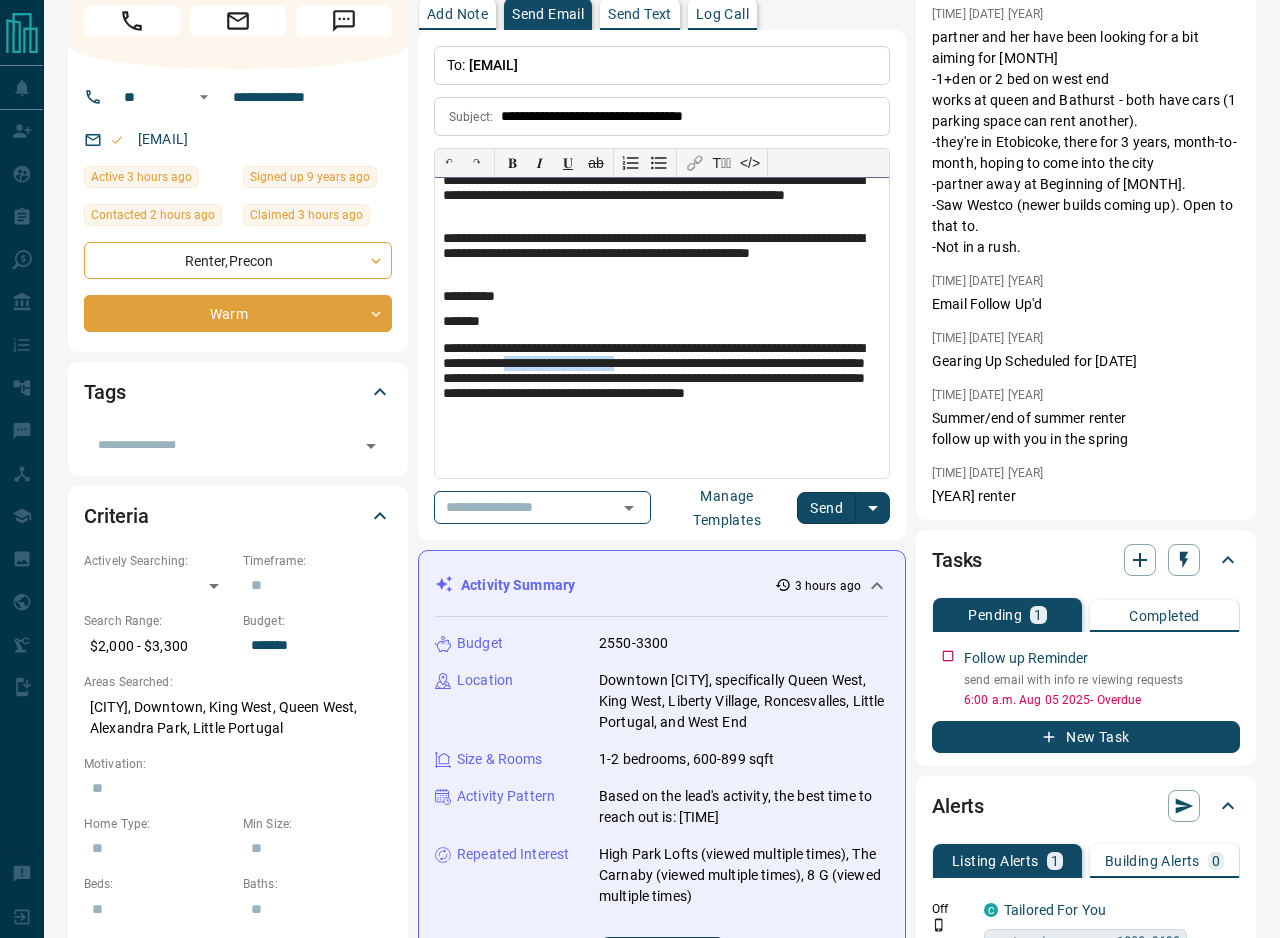 click on "**********" at bounding box center [662, 382] 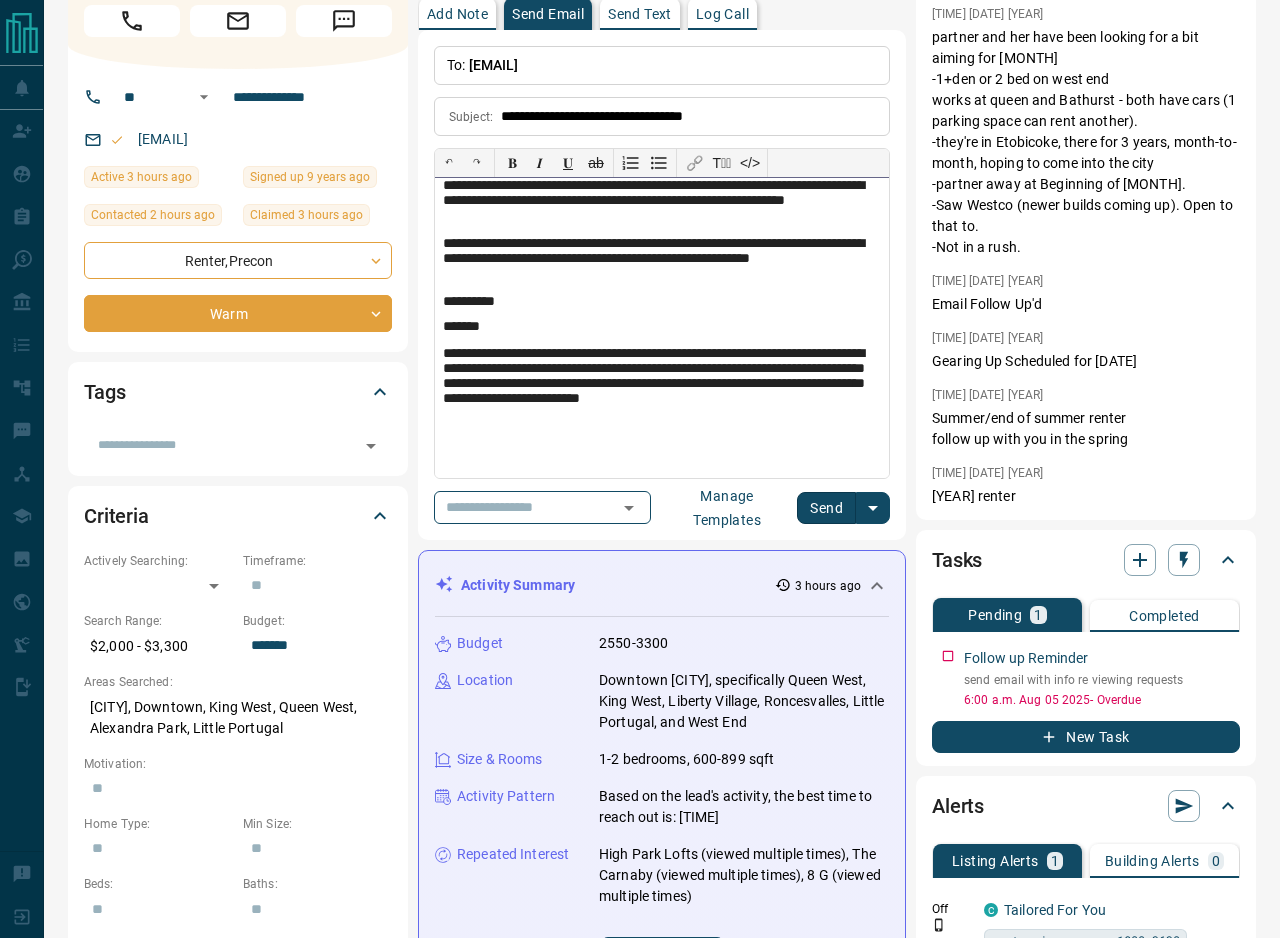 scroll, scrollTop: 711, scrollLeft: 0, axis: vertical 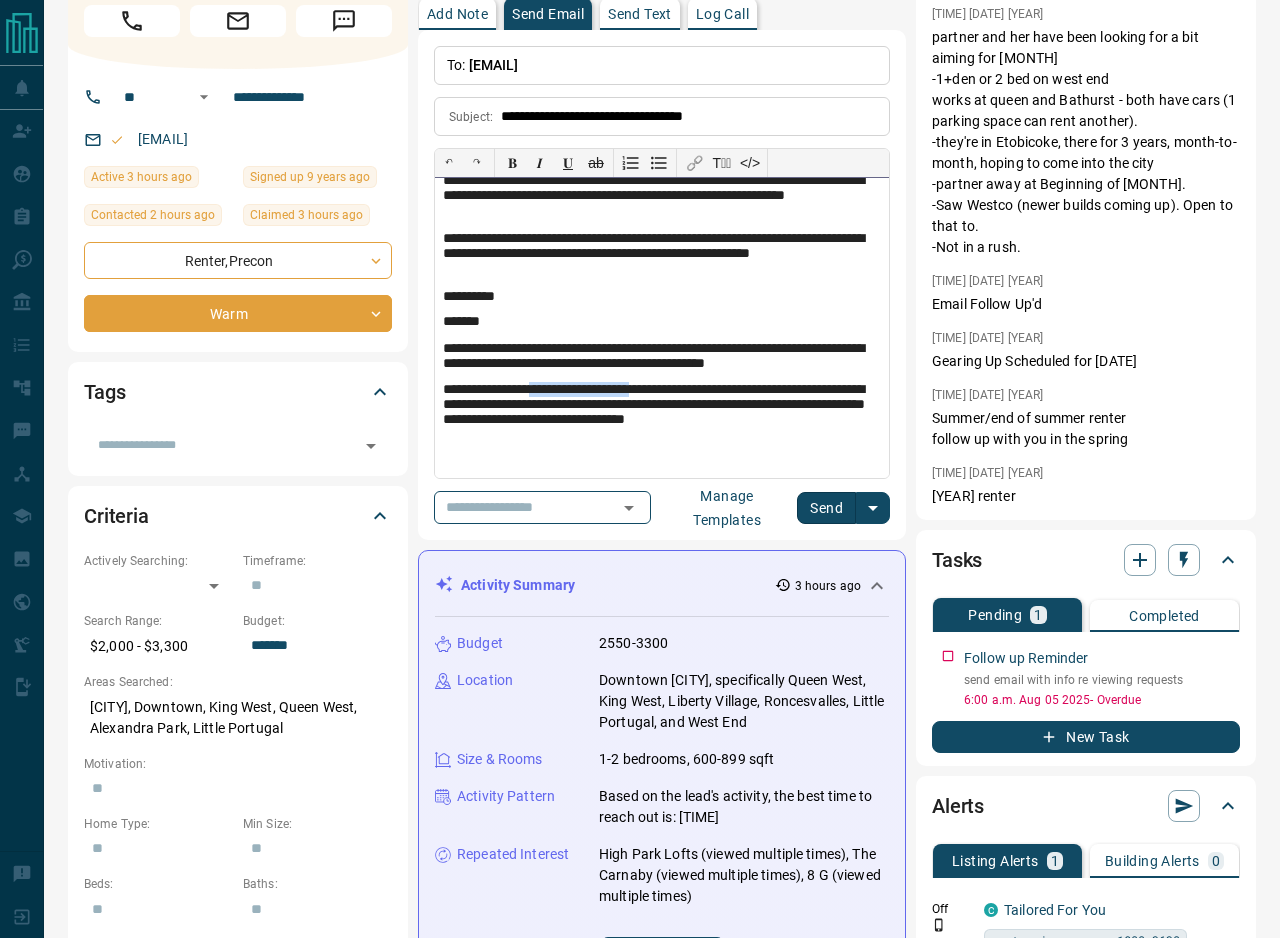 drag, startPoint x: 653, startPoint y: 393, endPoint x: 538, endPoint y: 389, distance: 115.06954 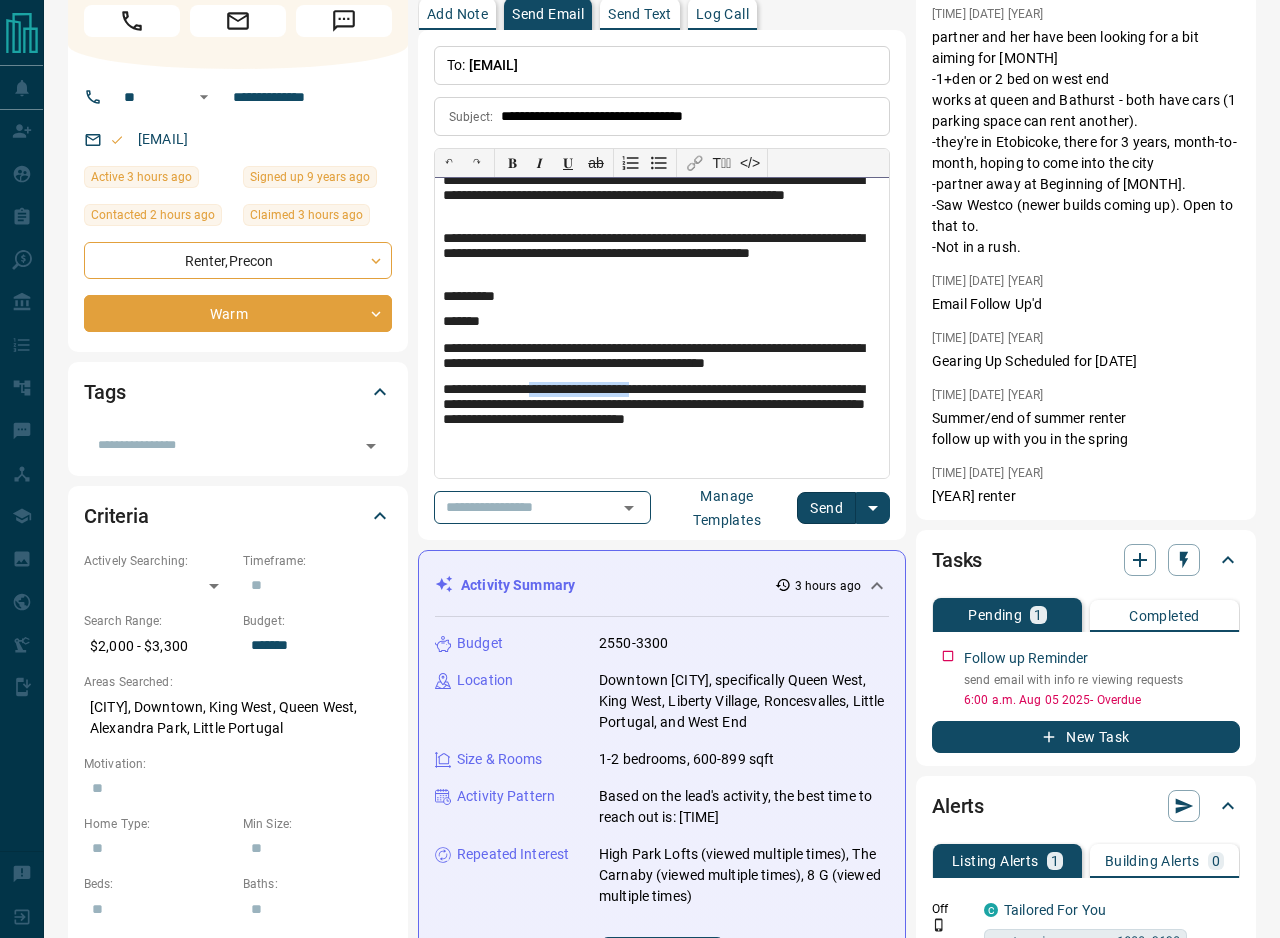 click on "**********" at bounding box center (662, 407) 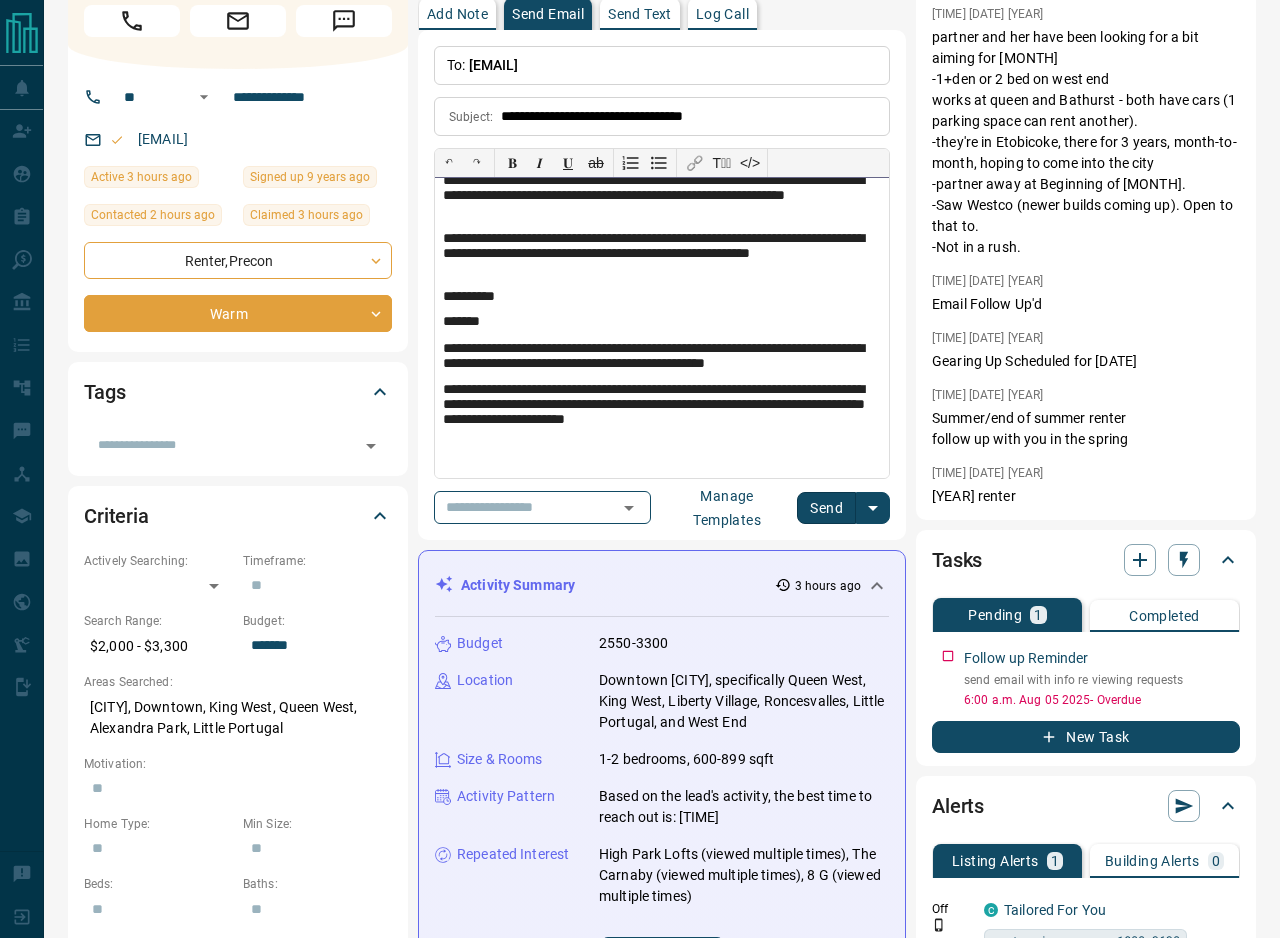 click on "**********" at bounding box center [662, 407] 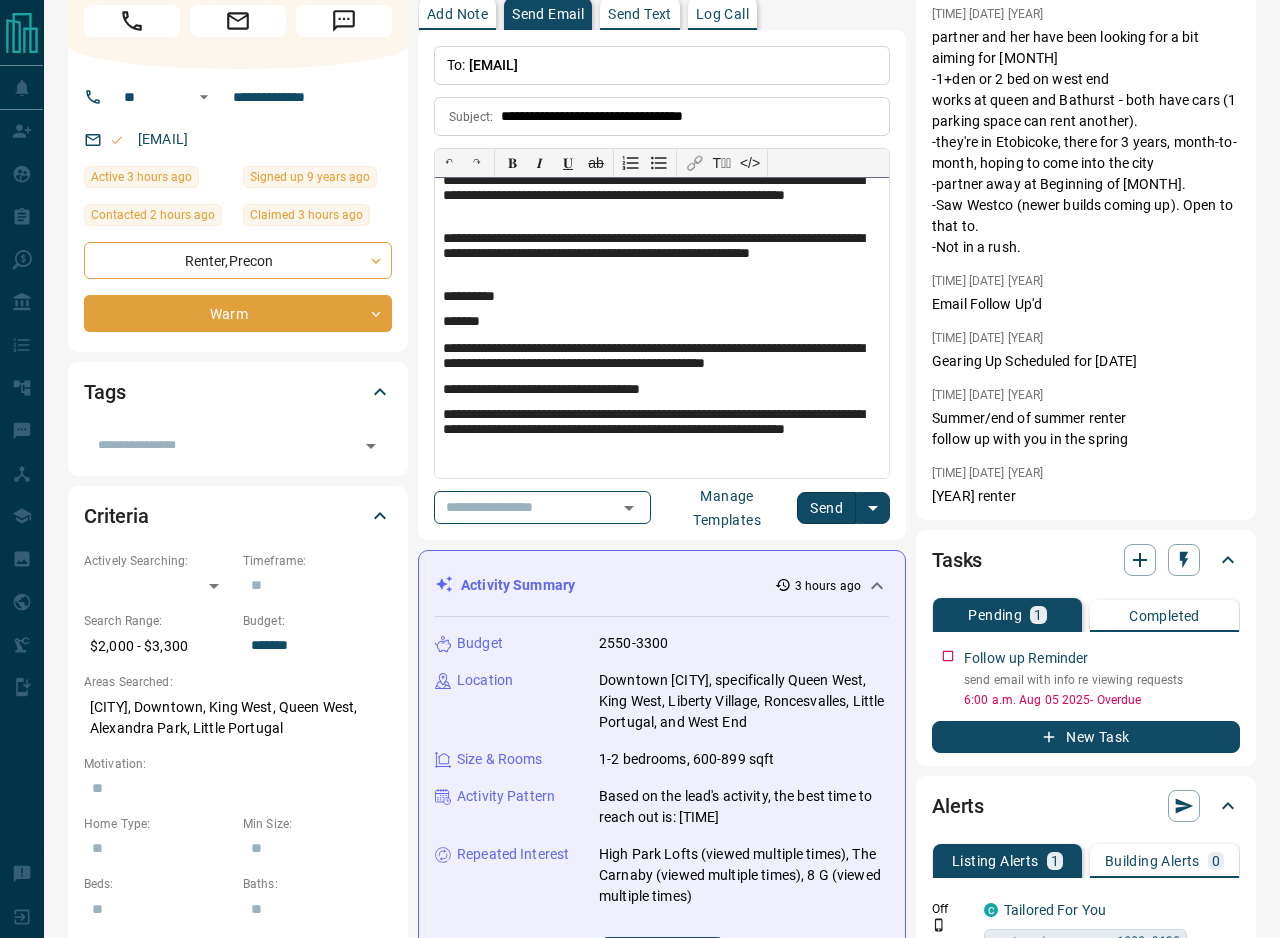 click on "**********" at bounding box center [662, 390] 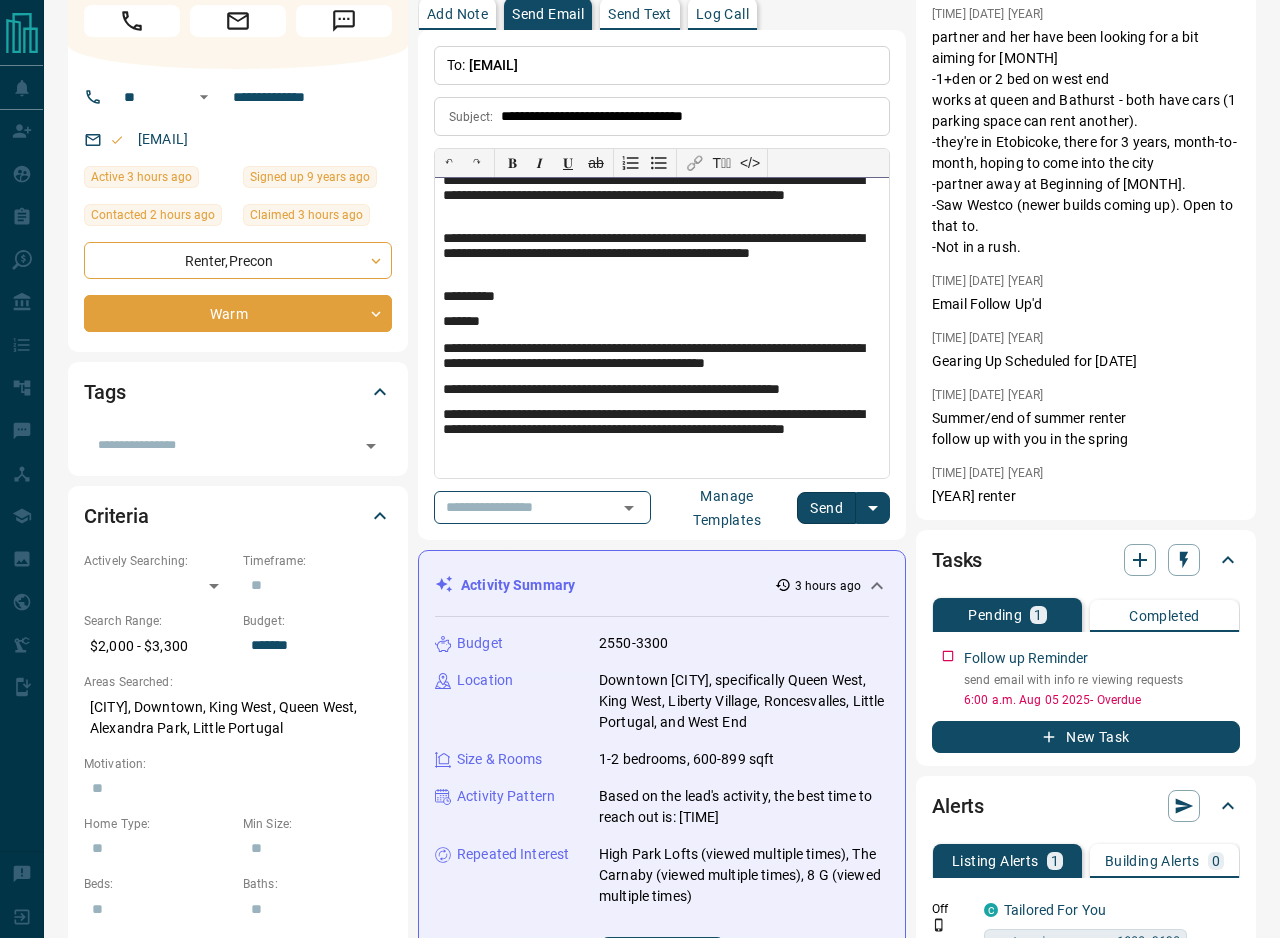 click on "**********" at bounding box center [662, 390] 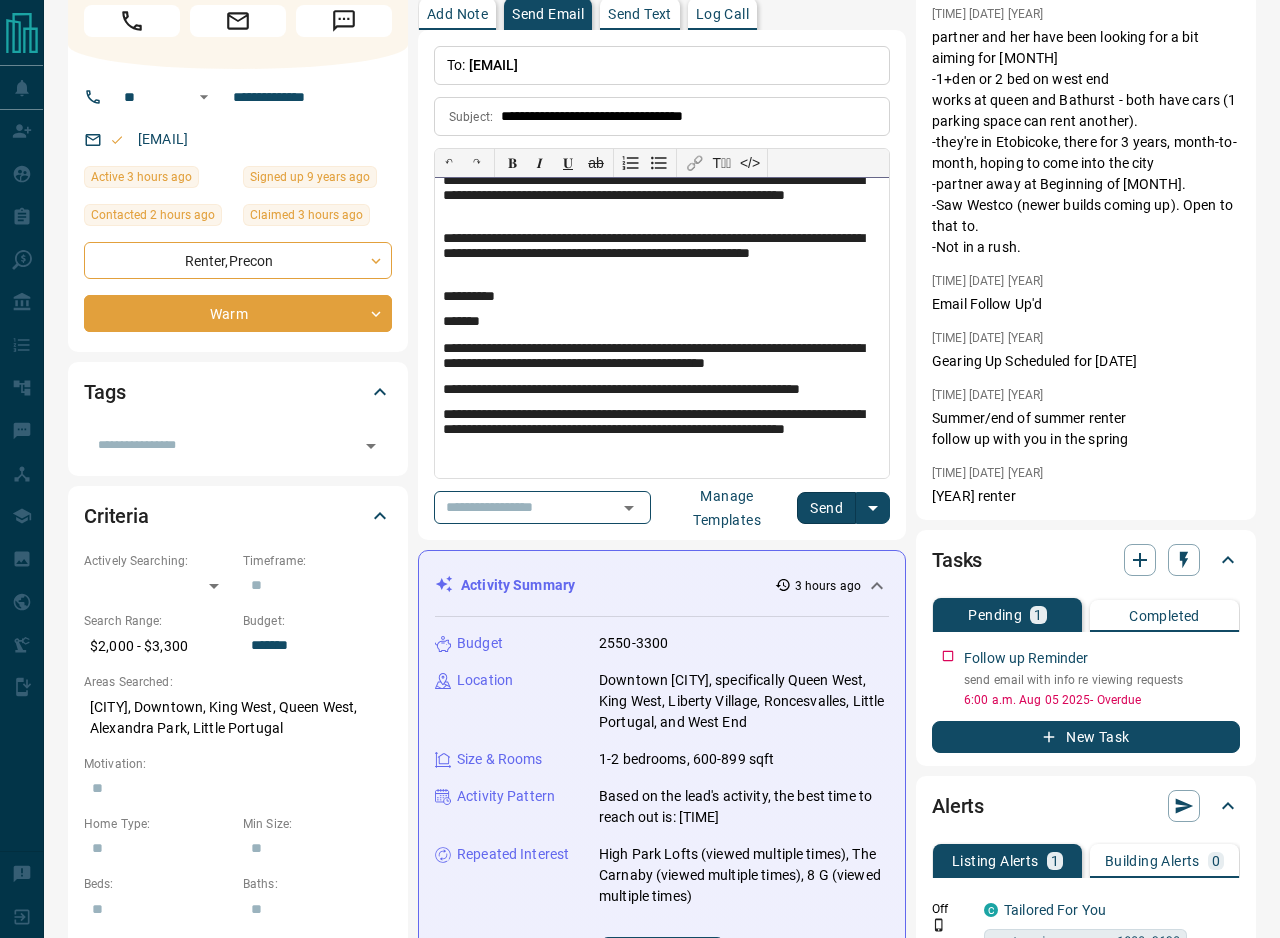 click on "**********" at bounding box center [662, 390] 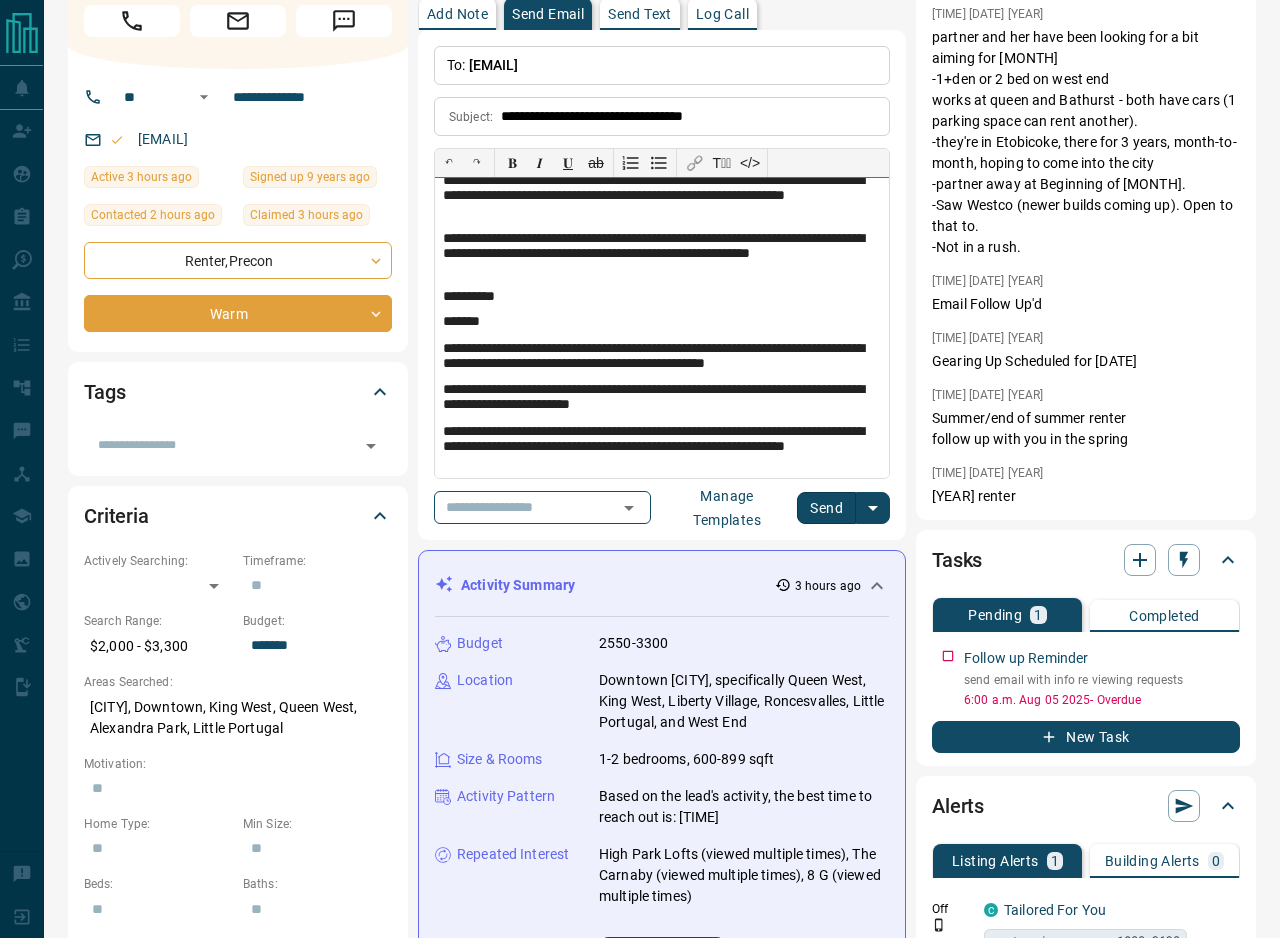 drag, startPoint x: 579, startPoint y: 394, endPoint x: 579, endPoint y: 414, distance: 20 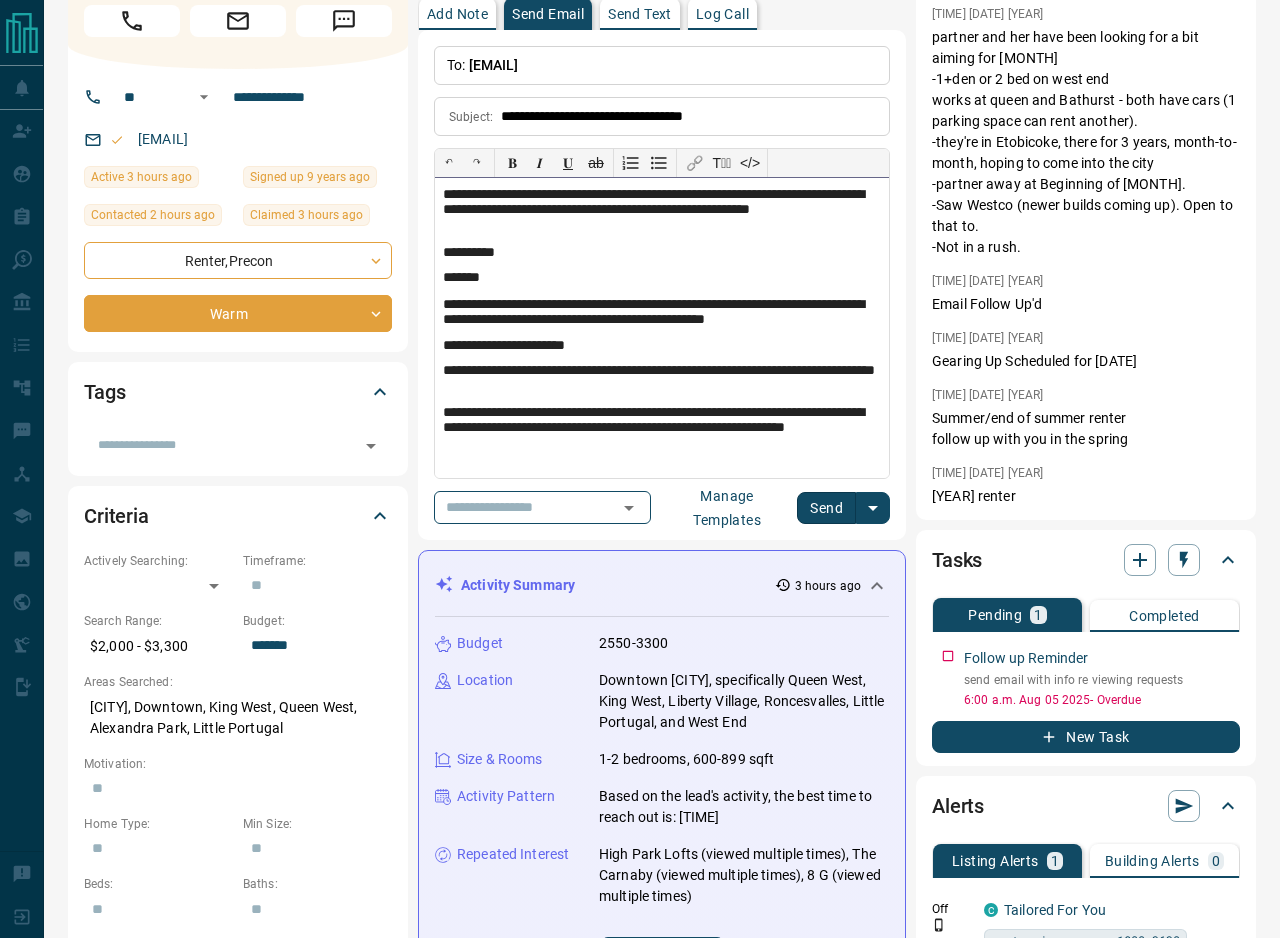 scroll, scrollTop: 756, scrollLeft: 0, axis: vertical 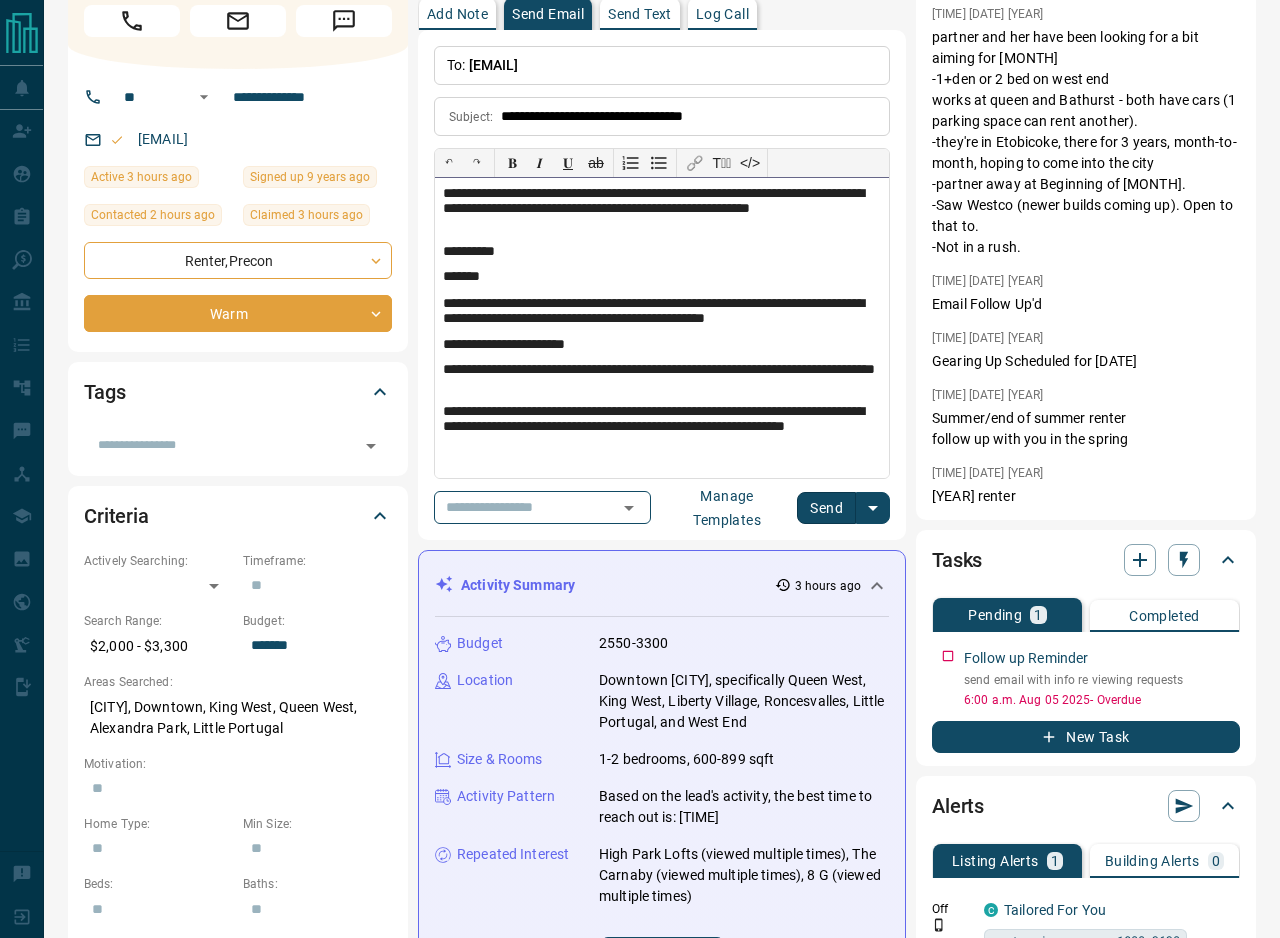 click on "**********" at bounding box center [662, 378] 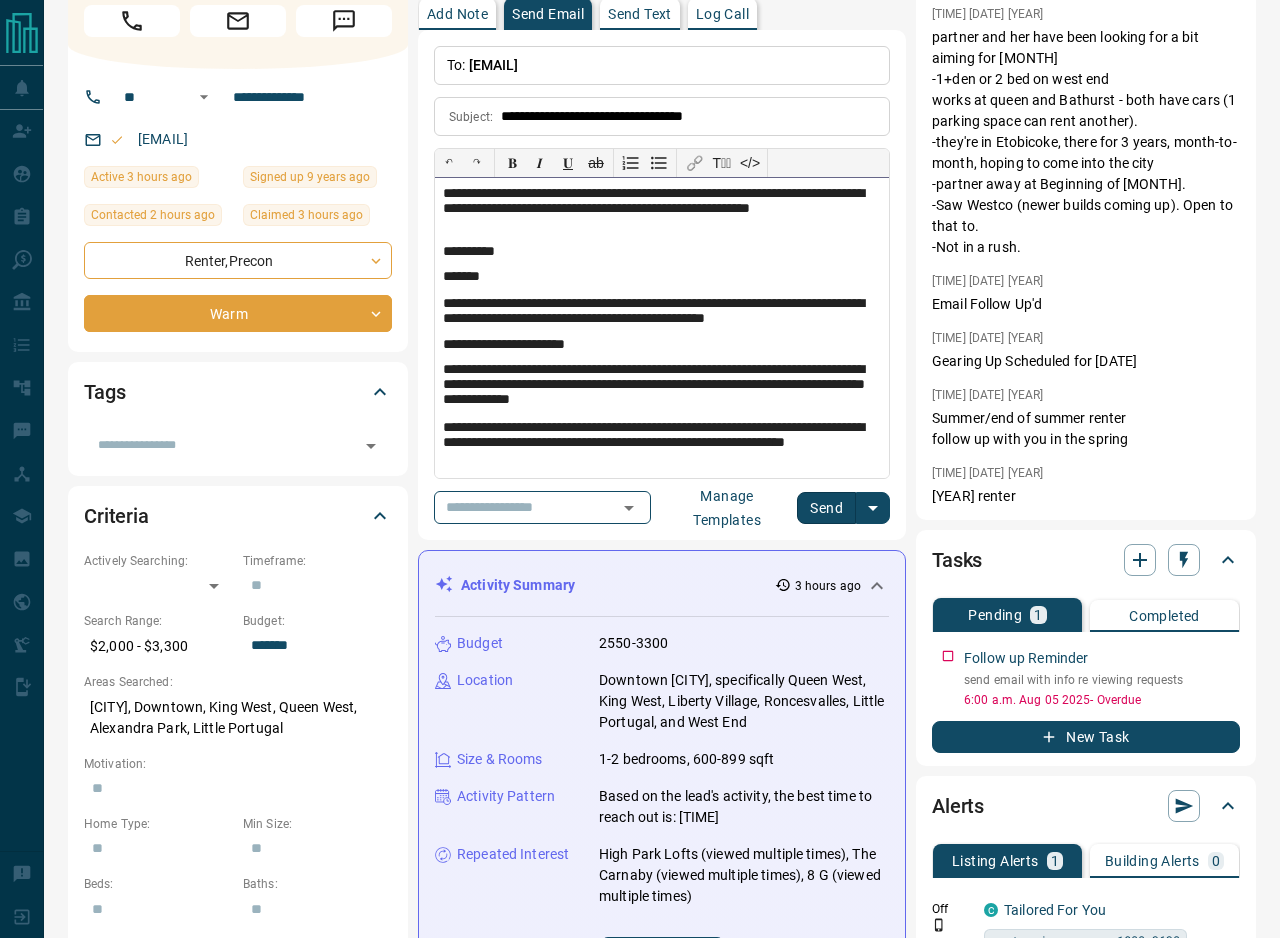 click on "**********" at bounding box center (662, 387) 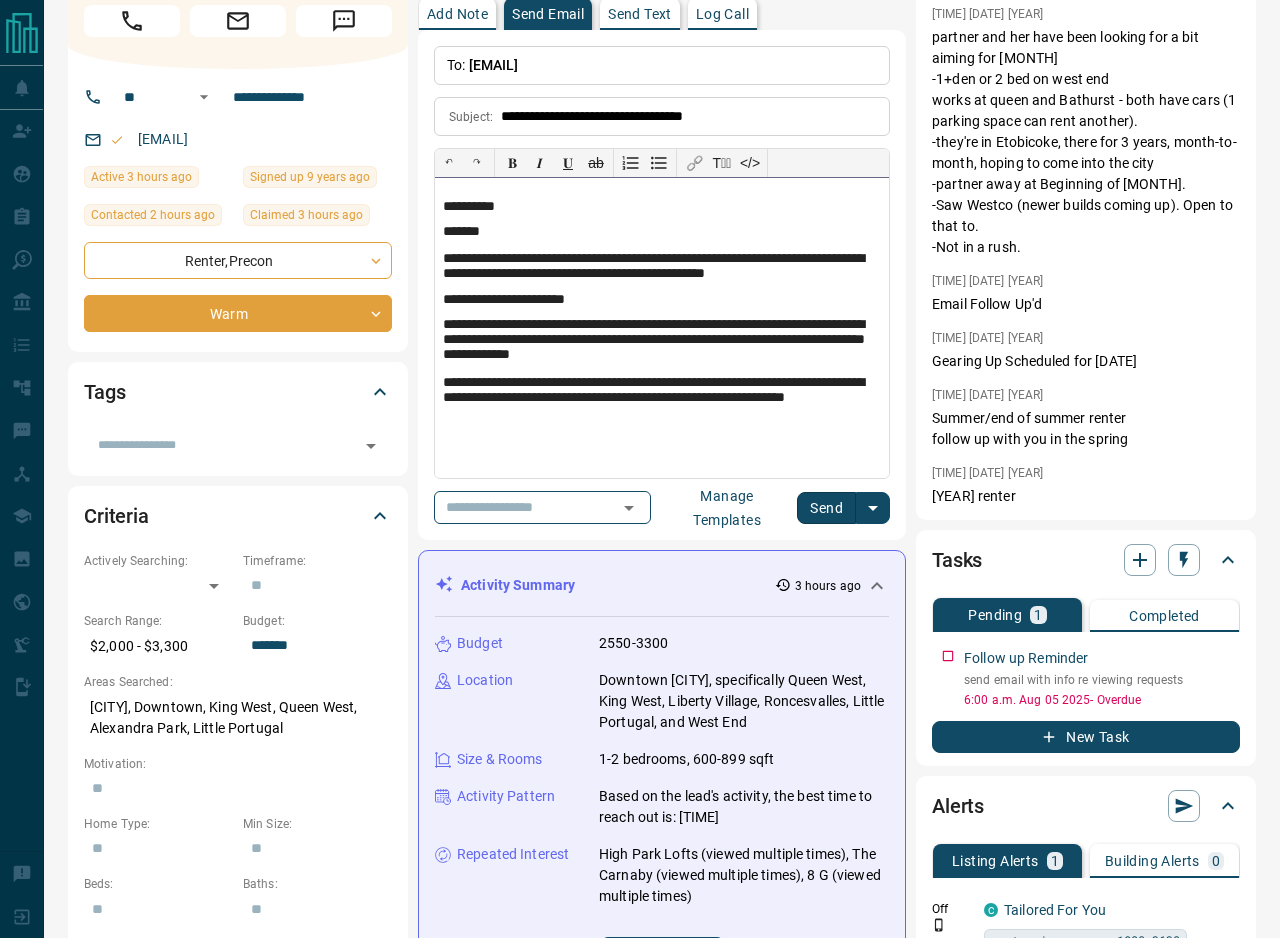 scroll, scrollTop: 806, scrollLeft: 0, axis: vertical 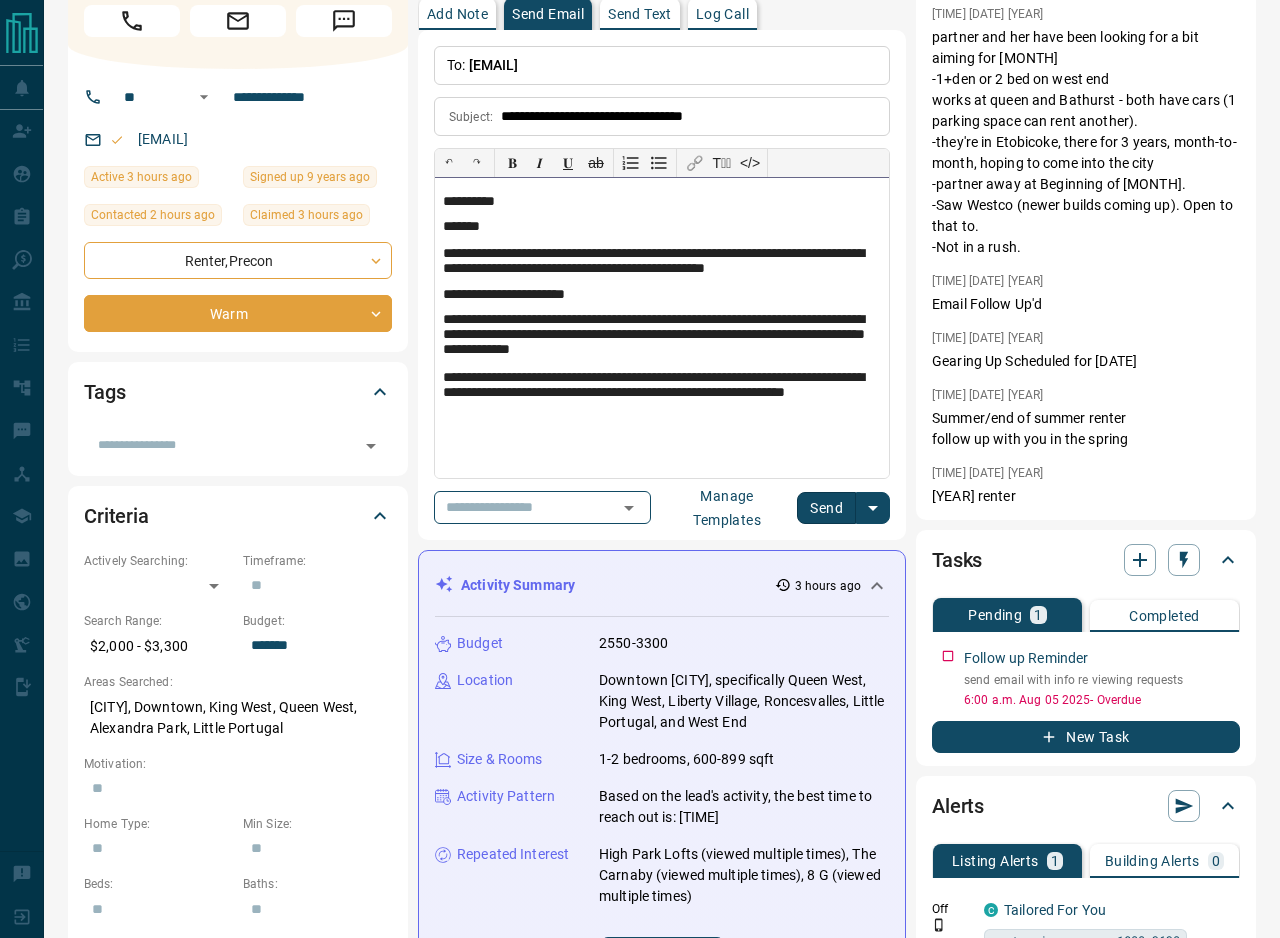 click on "**********" at bounding box center (662, 337) 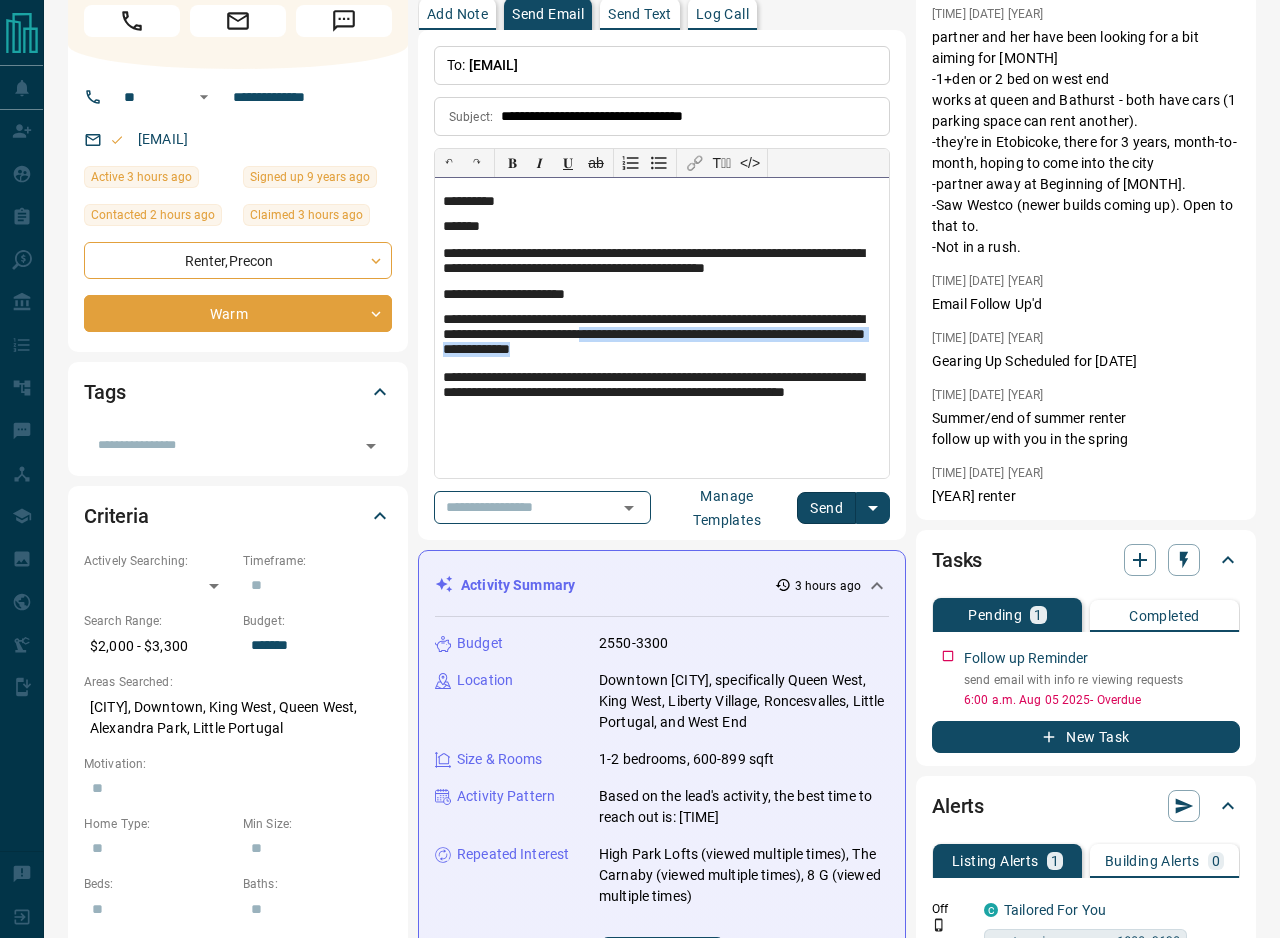 drag, startPoint x: 767, startPoint y: 364, endPoint x: 723, endPoint y: 341, distance: 49.648766 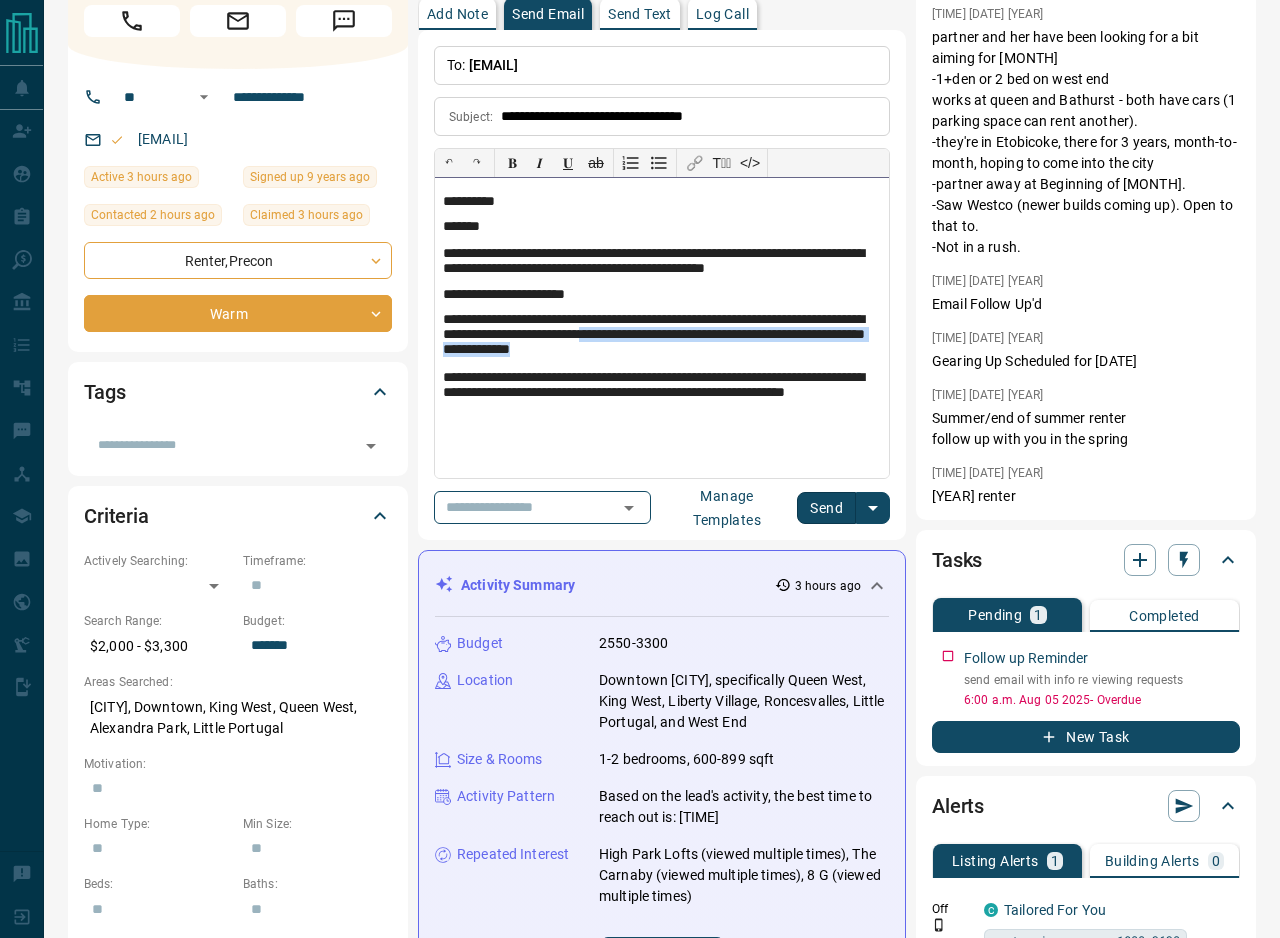 click on "**********" at bounding box center [662, 337] 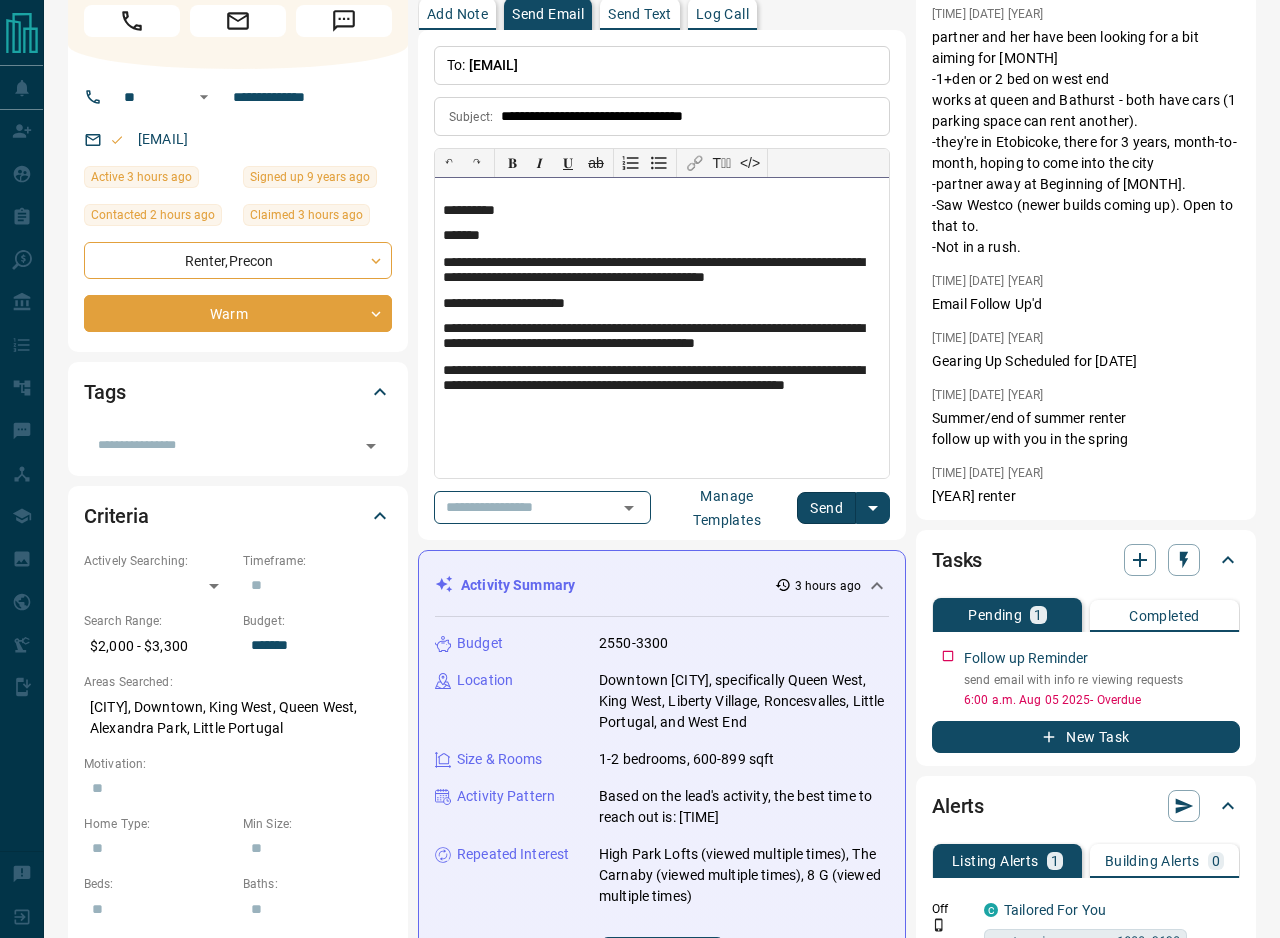 scroll, scrollTop: 806, scrollLeft: 0, axis: vertical 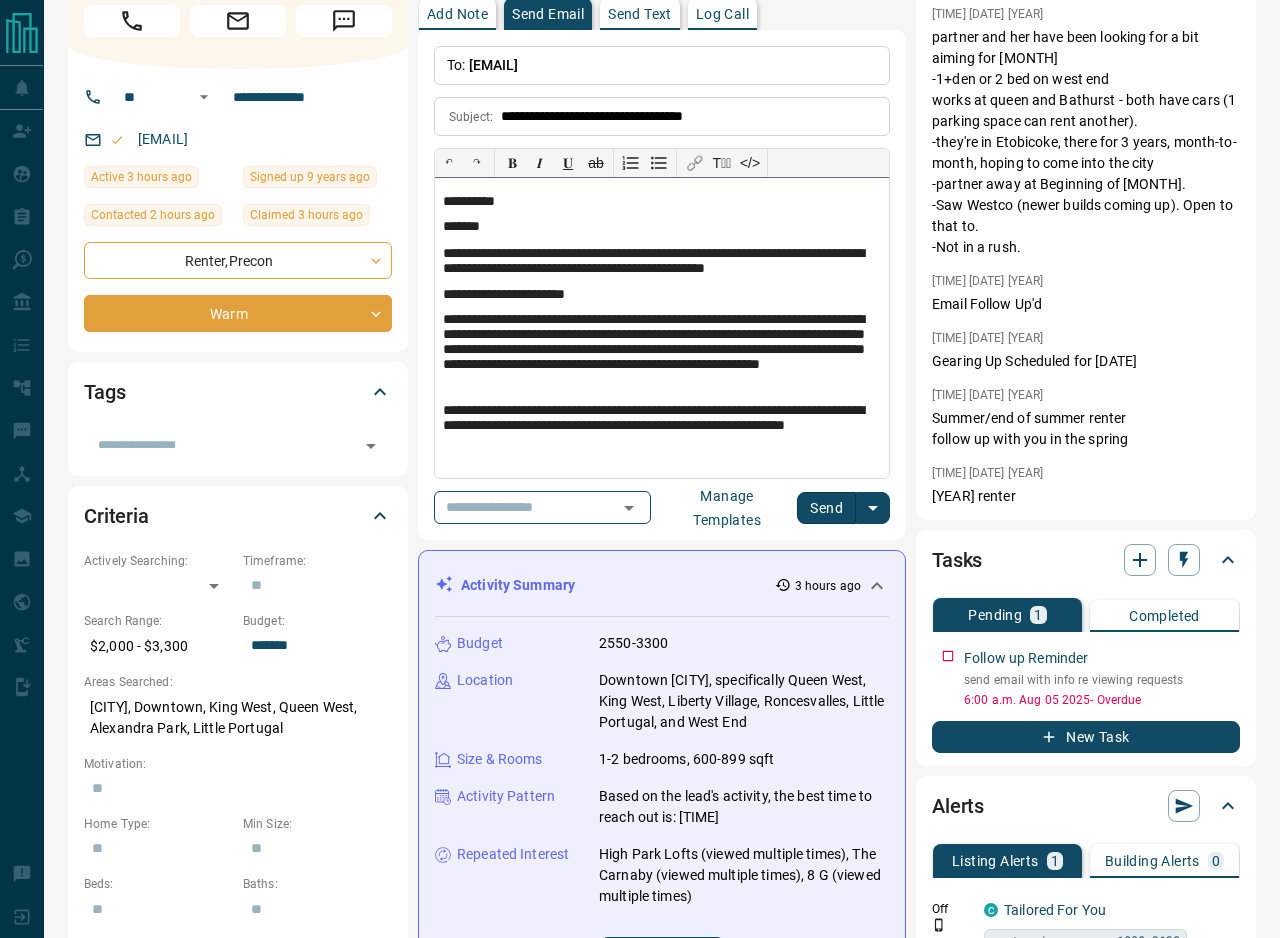 click on "**********" at bounding box center [662, 328] 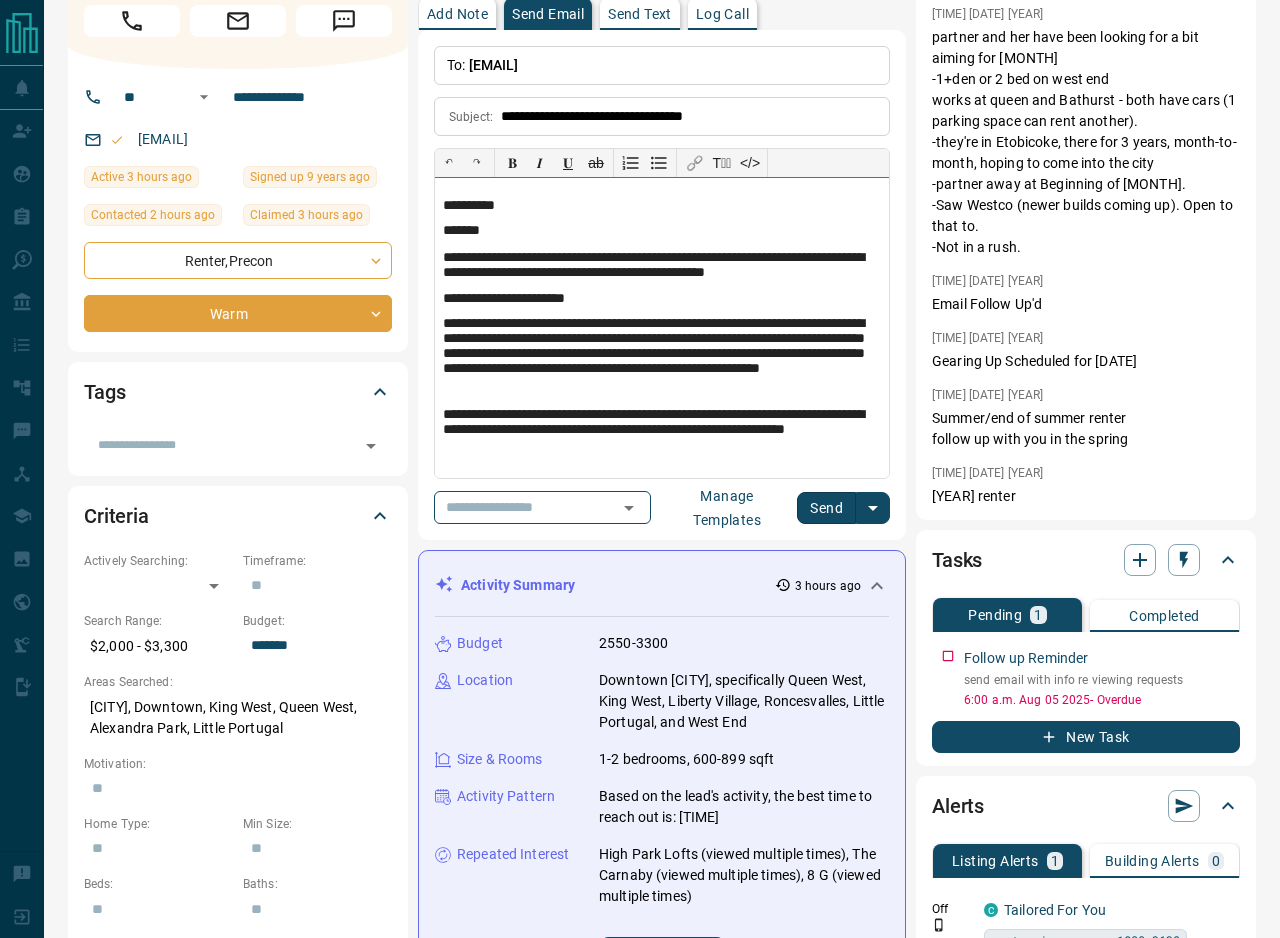 scroll, scrollTop: 801, scrollLeft: 0, axis: vertical 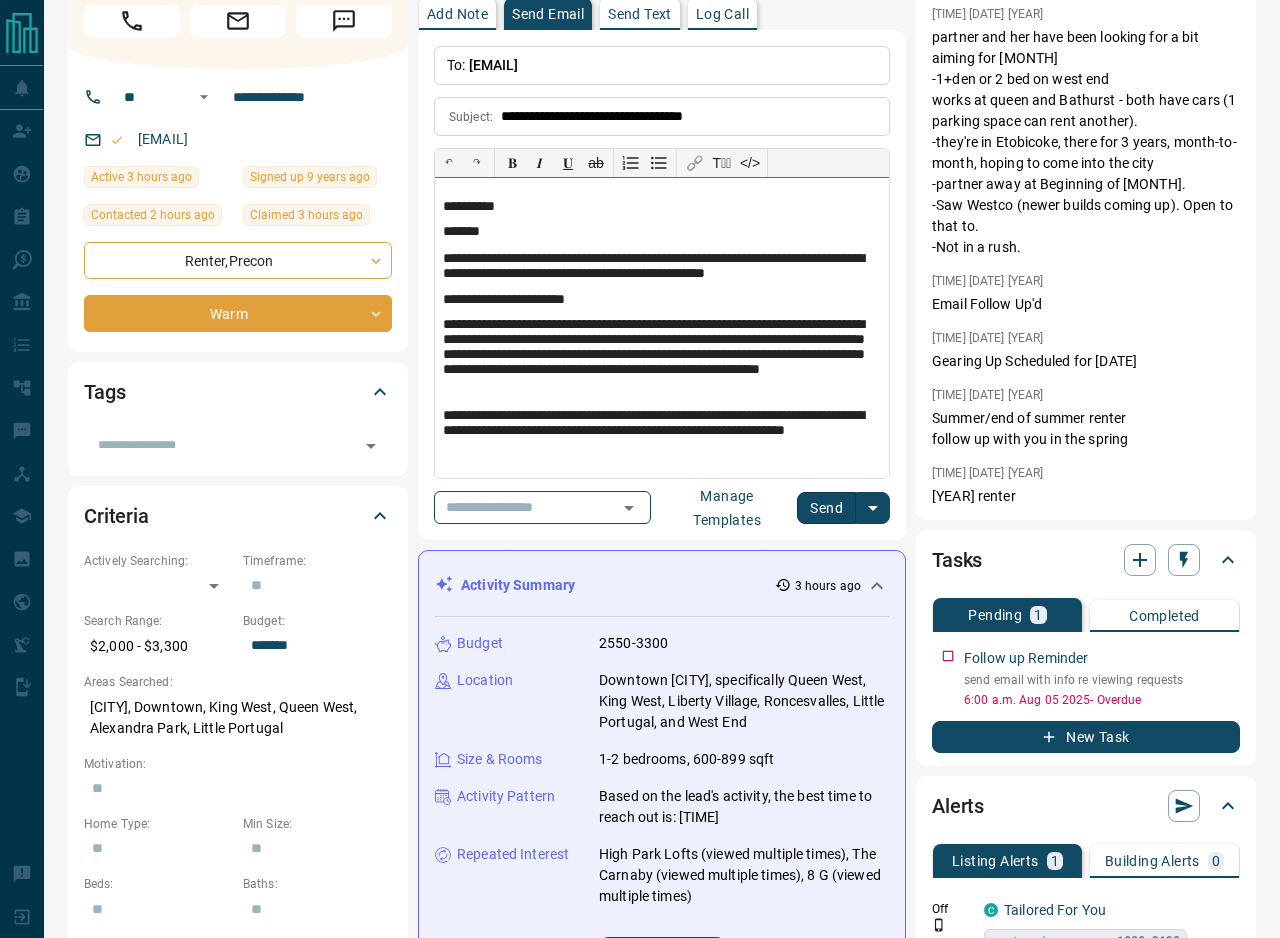 click on "**********" at bounding box center (662, 300) 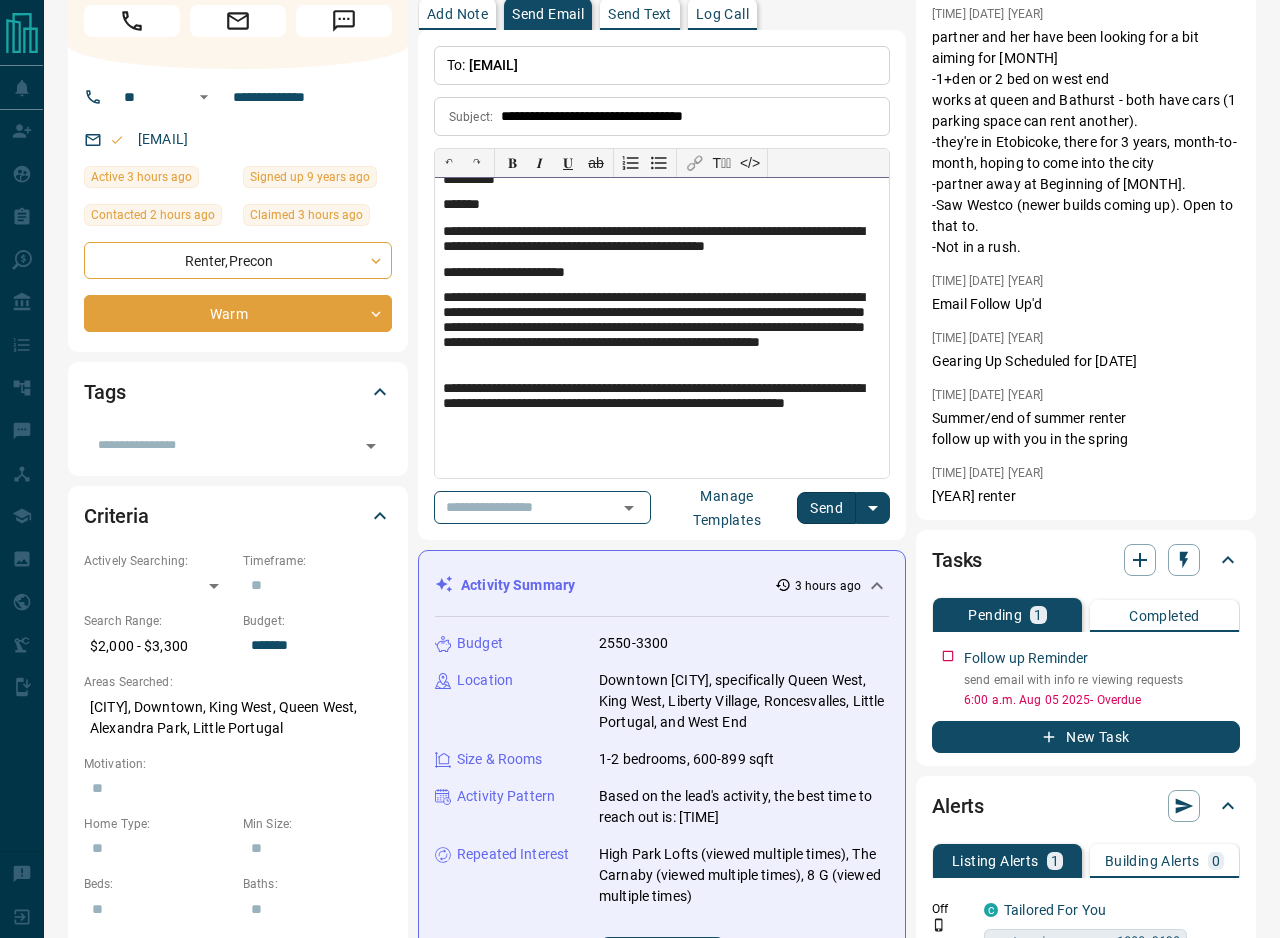 scroll, scrollTop: 849, scrollLeft: 0, axis: vertical 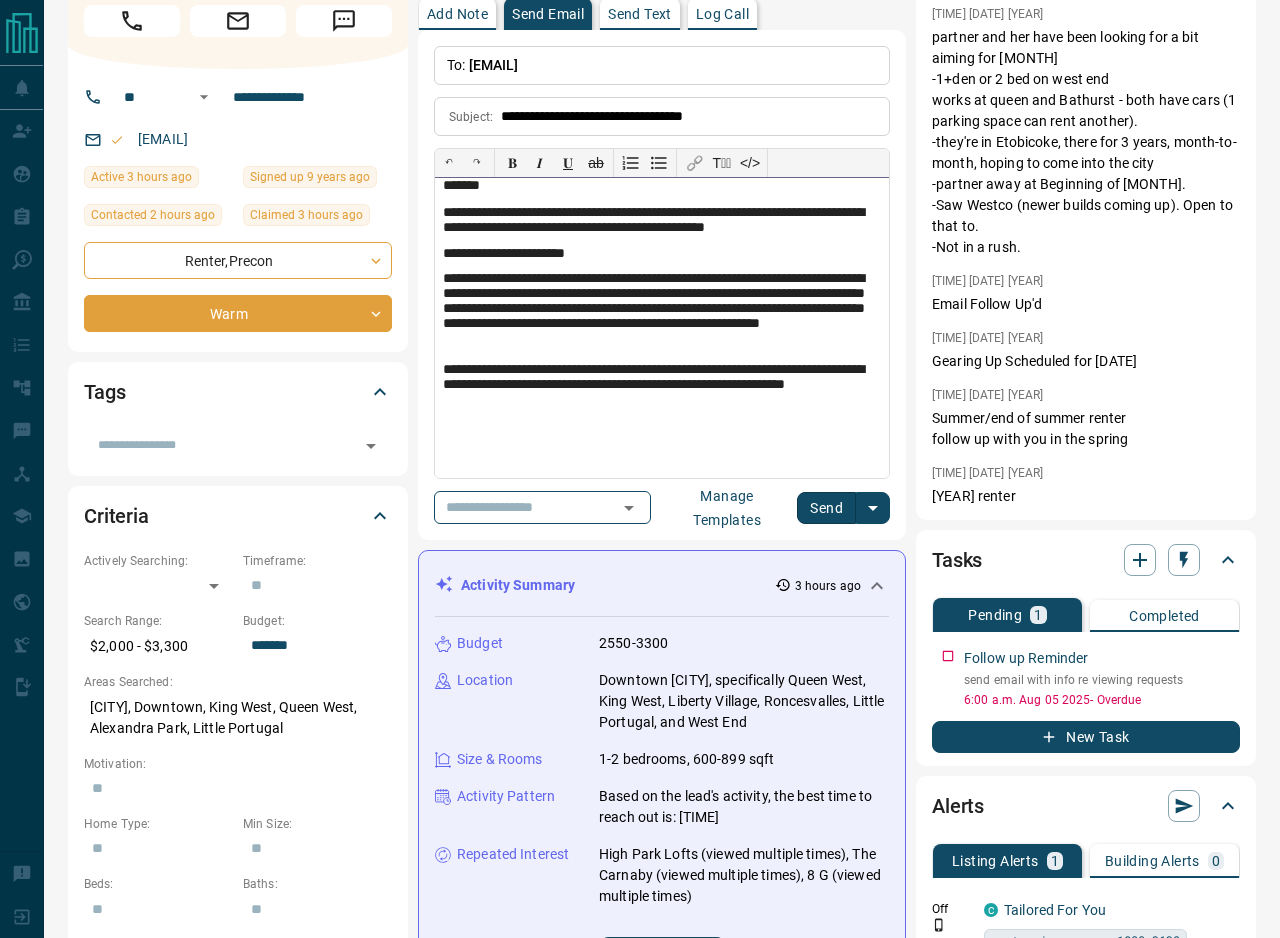 click on "**********" at bounding box center (662, 312) 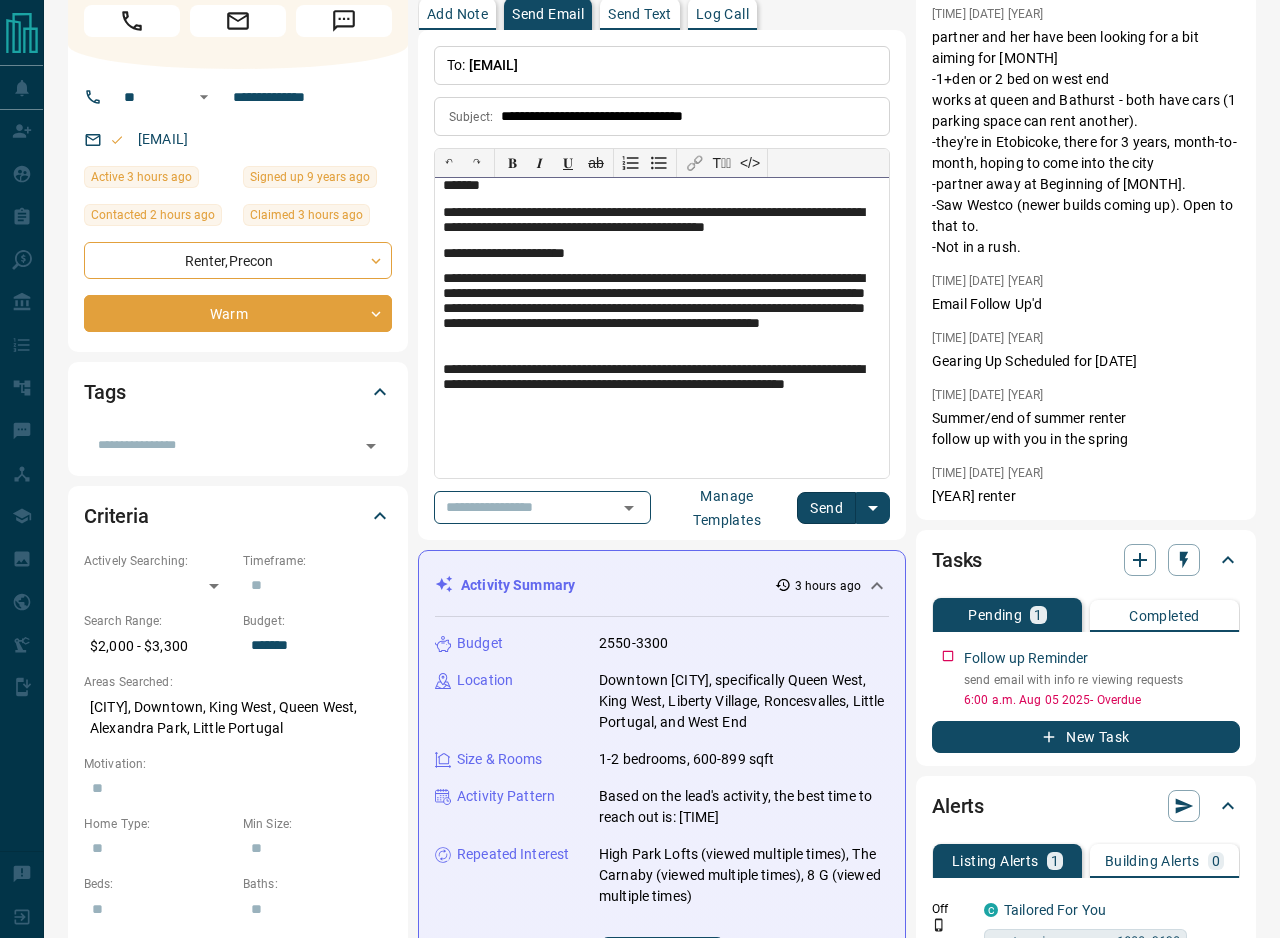 scroll, scrollTop: 849, scrollLeft: 0, axis: vertical 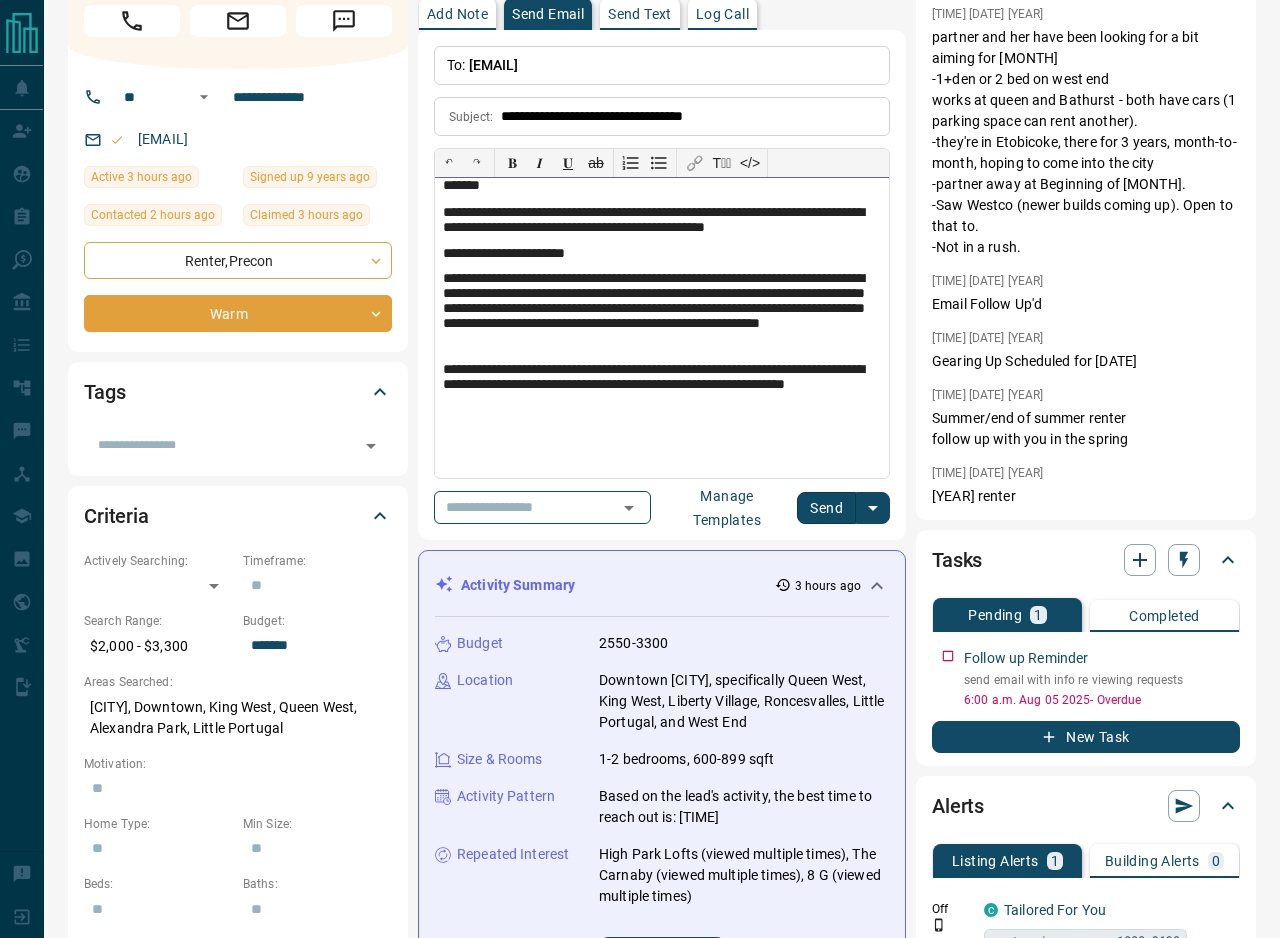 click on "**********" at bounding box center [662, 312] 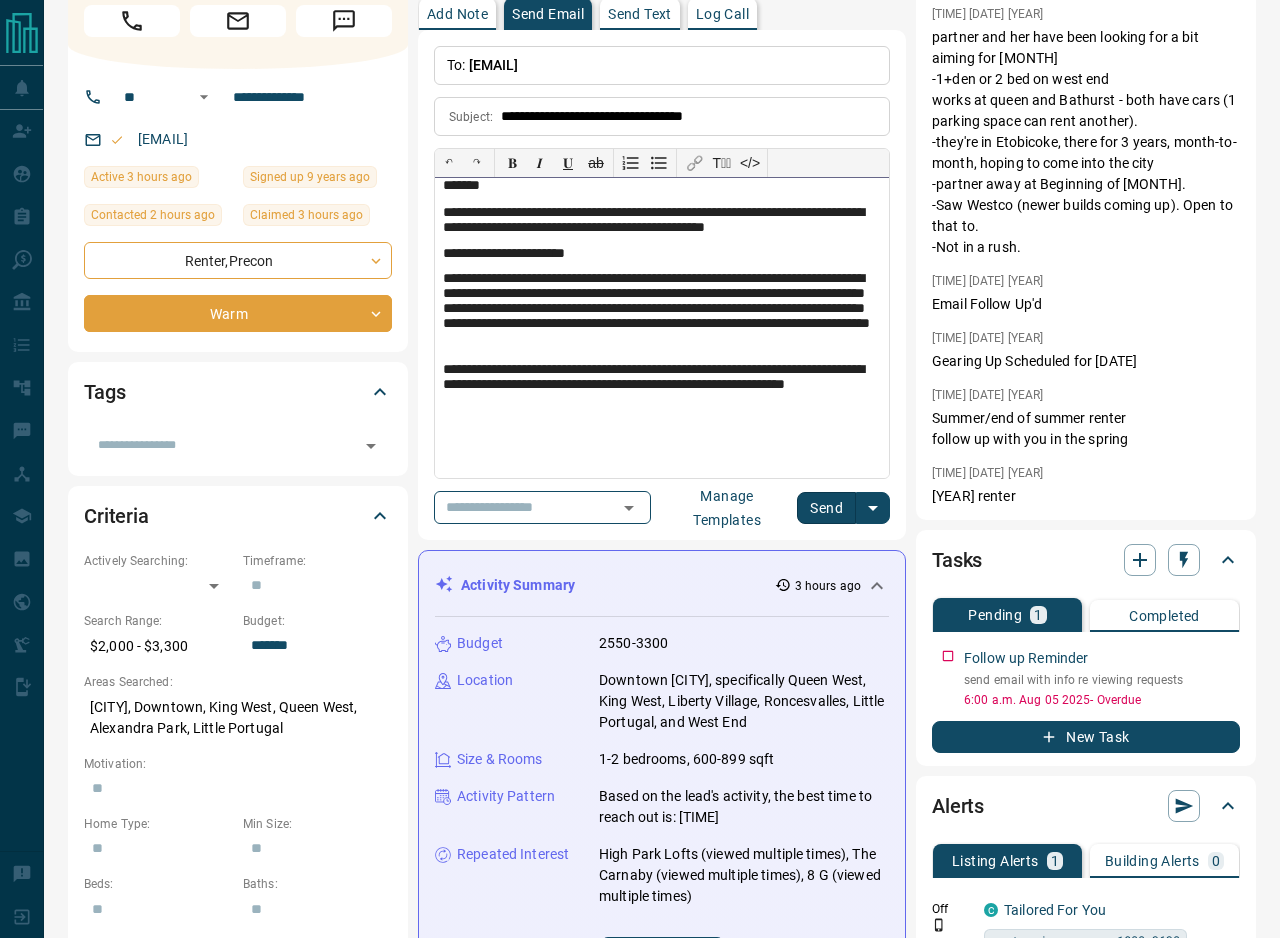 click on "**********" at bounding box center (662, 328) 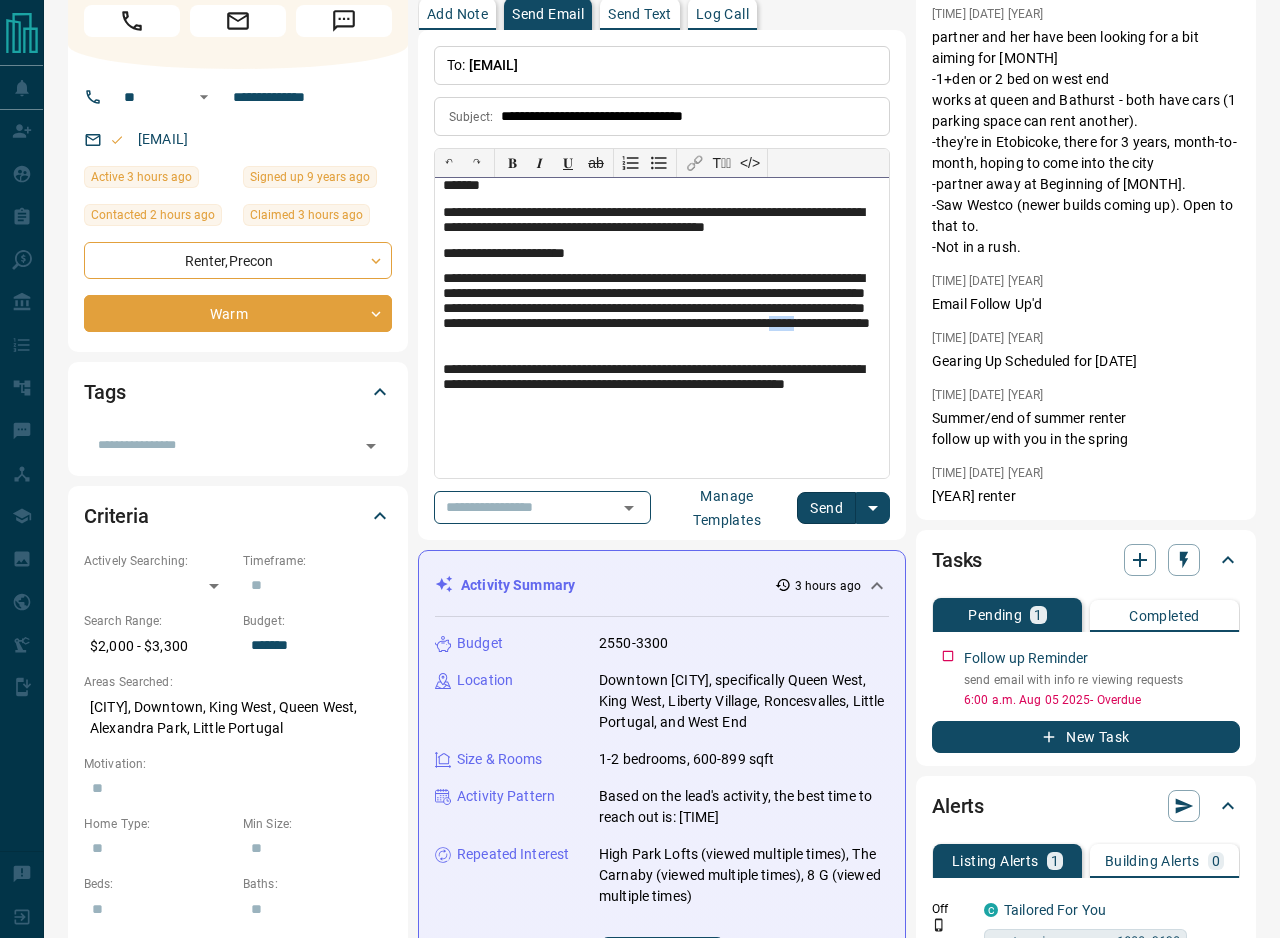 drag, startPoint x: 680, startPoint y: 347, endPoint x: 706, endPoint y: 347, distance: 26 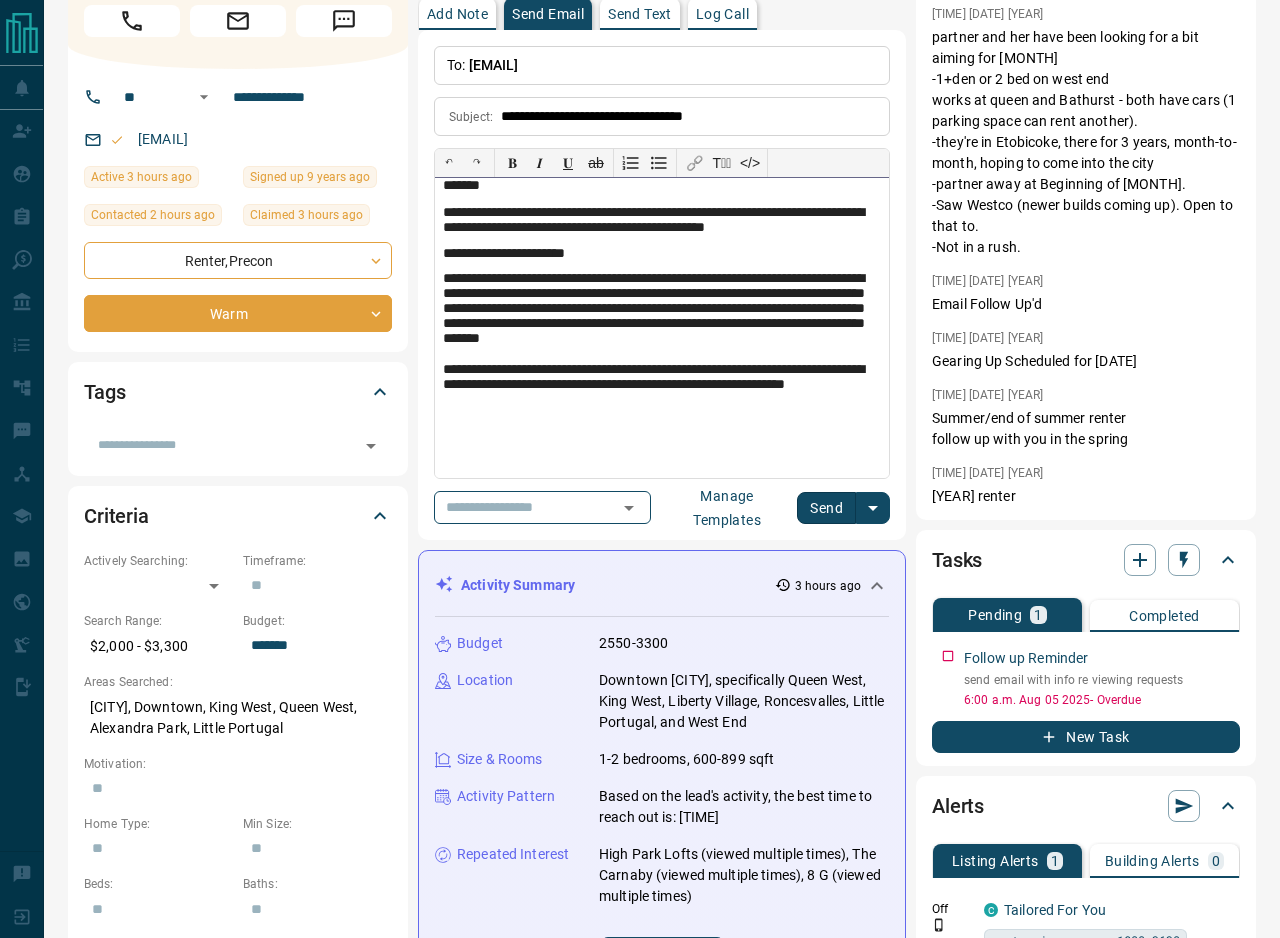 click on "**********" at bounding box center [662, 312] 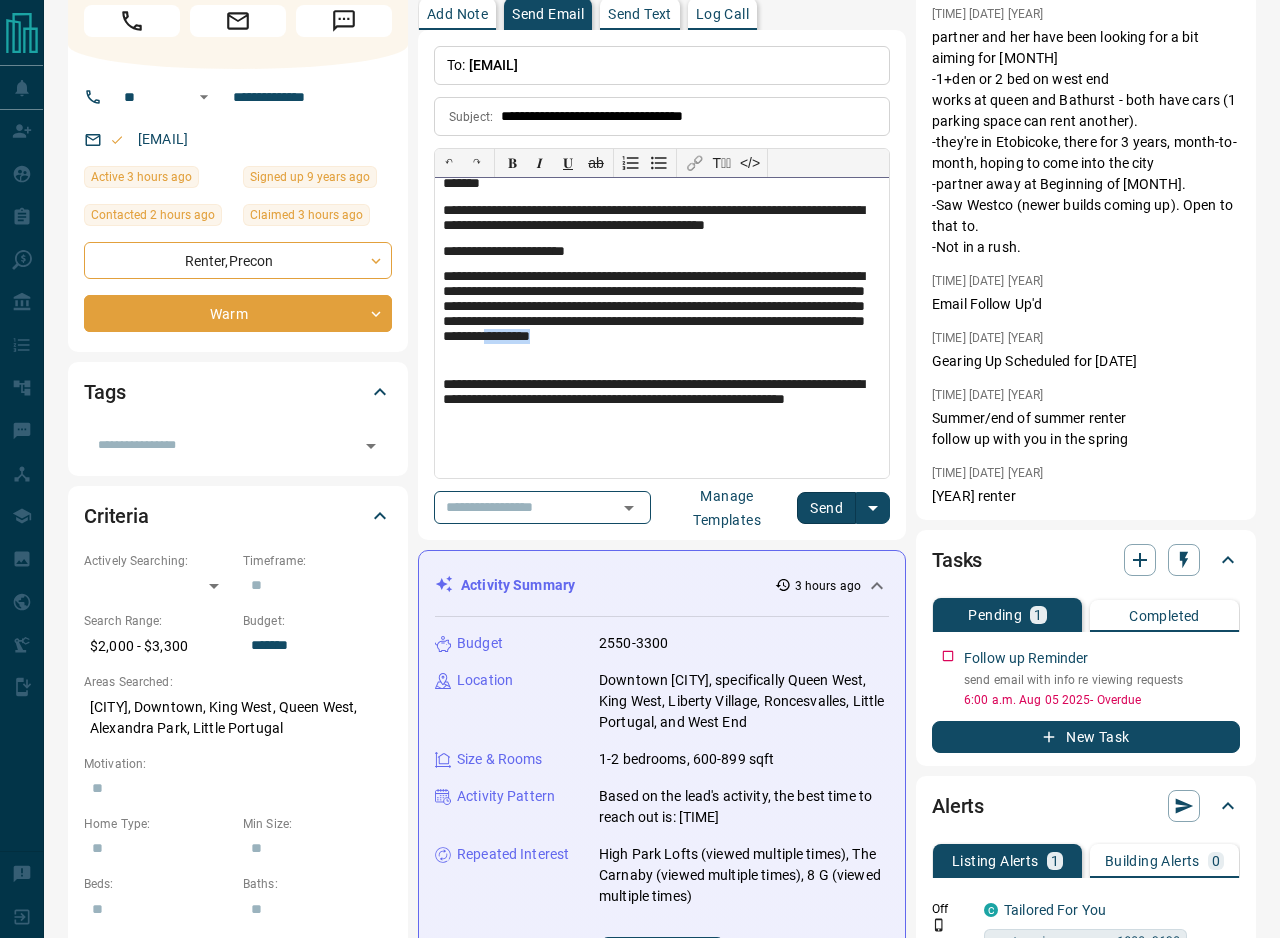 drag, startPoint x: 511, startPoint y: 360, endPoint x: 394, endPoint y: 360, distance: 117 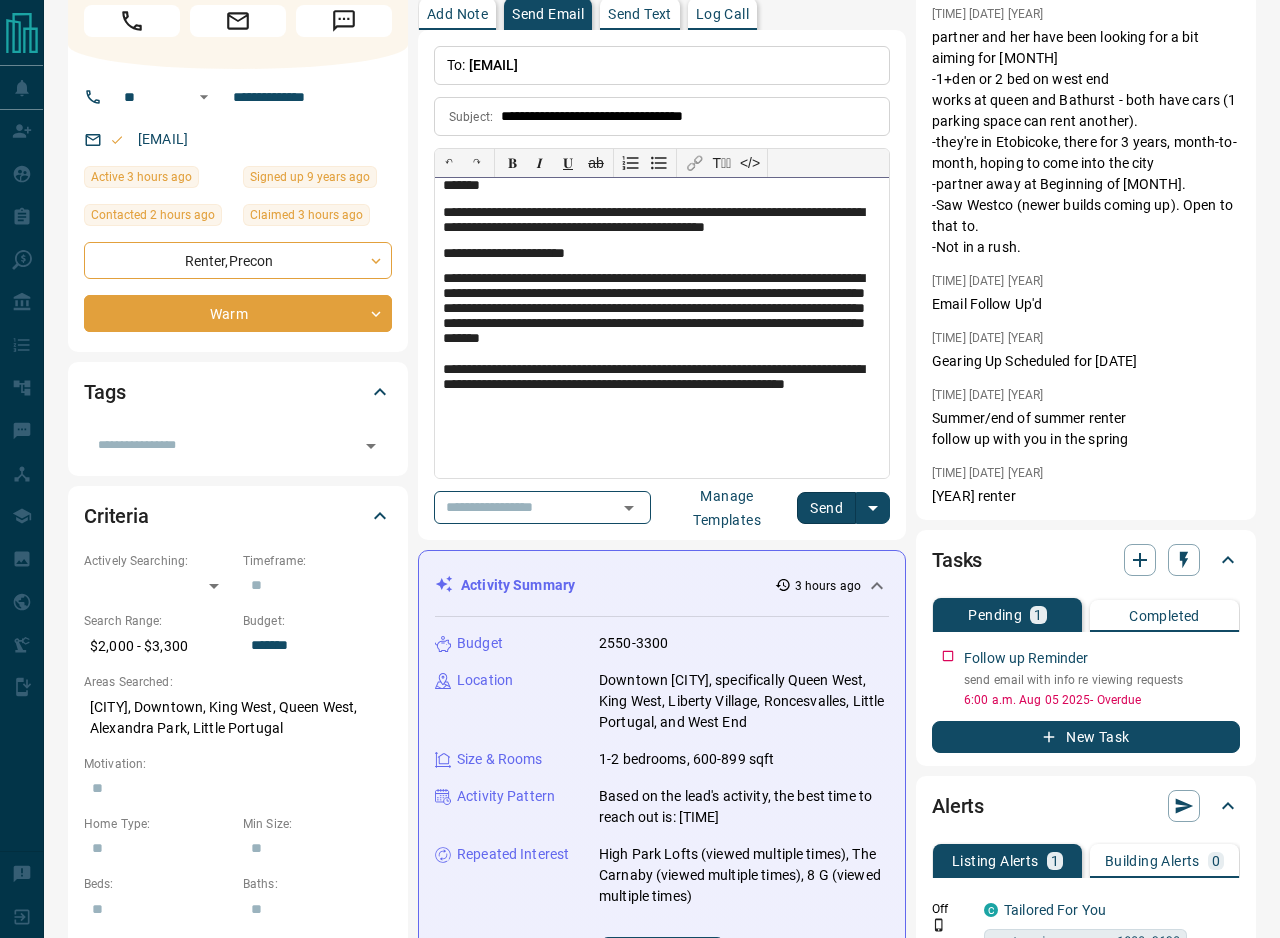 drag, startPoint x: 559, startPoint y: 344, endPoint x: 559, endPoint y: 356, distance: 12 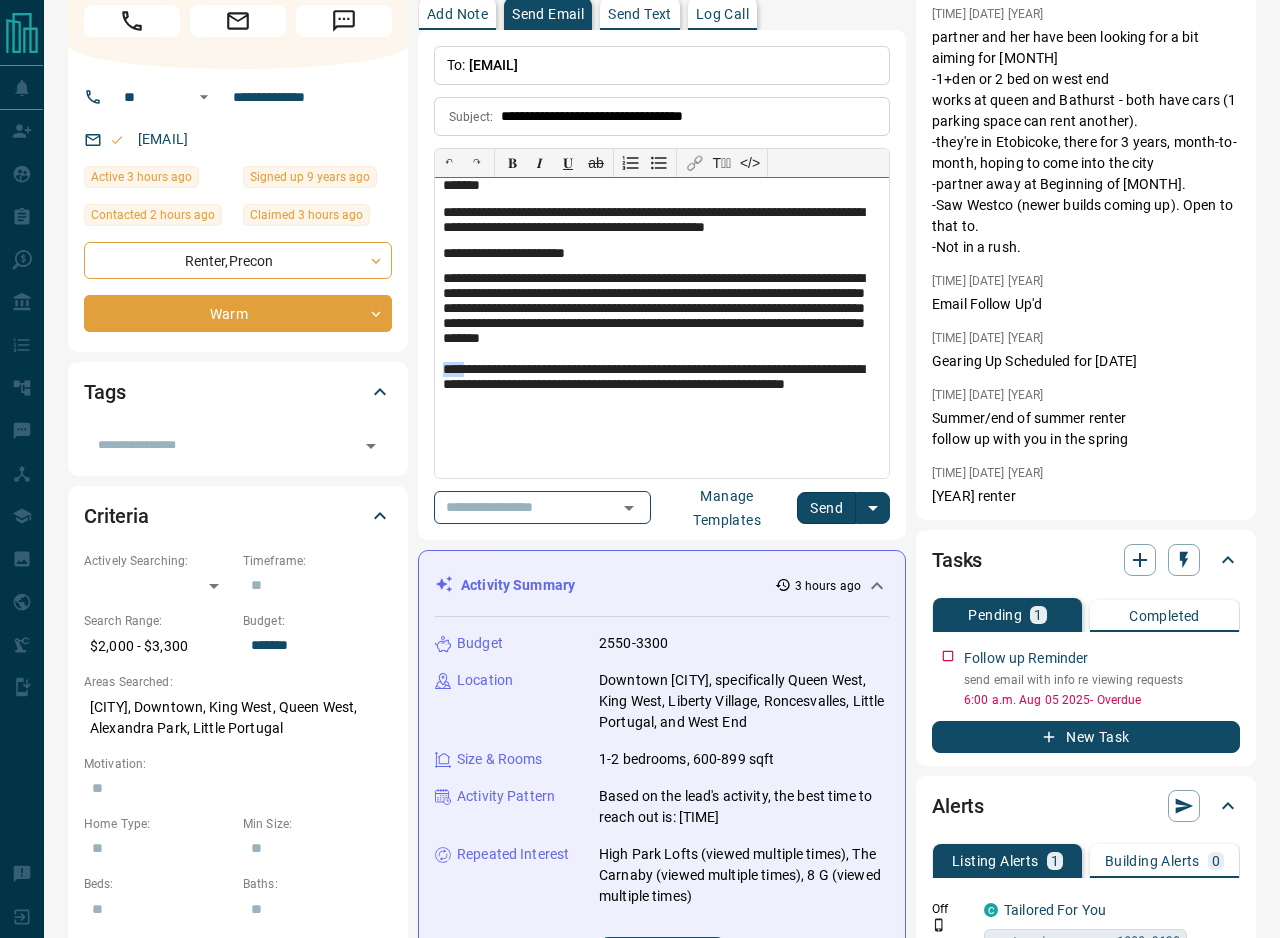 drag, startPoint x: 474, startPoint y: 372, endPoint x: 381, endPoint y: 372, distance: 93 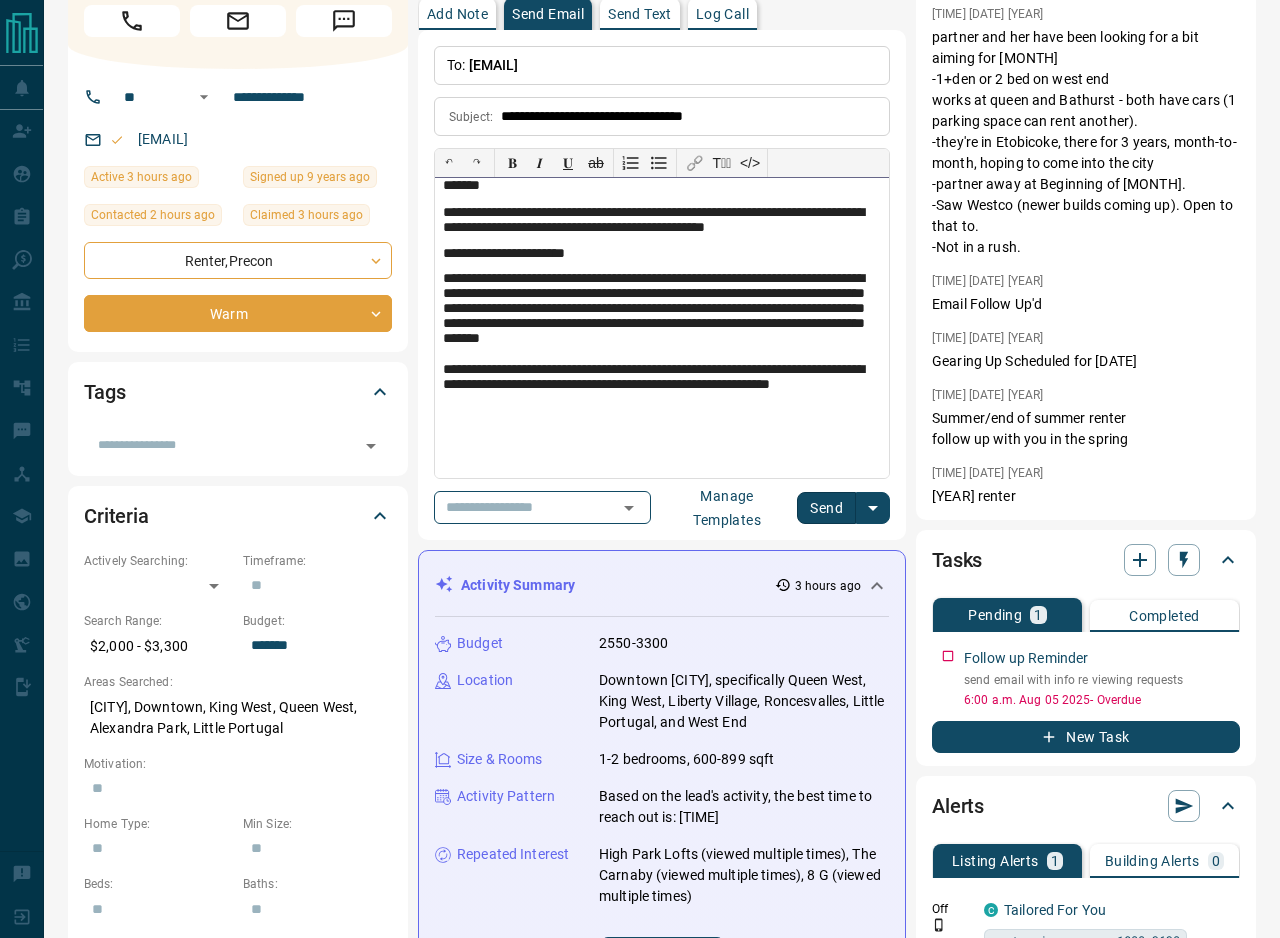 click on "**********" at bounding box center [662, 387] 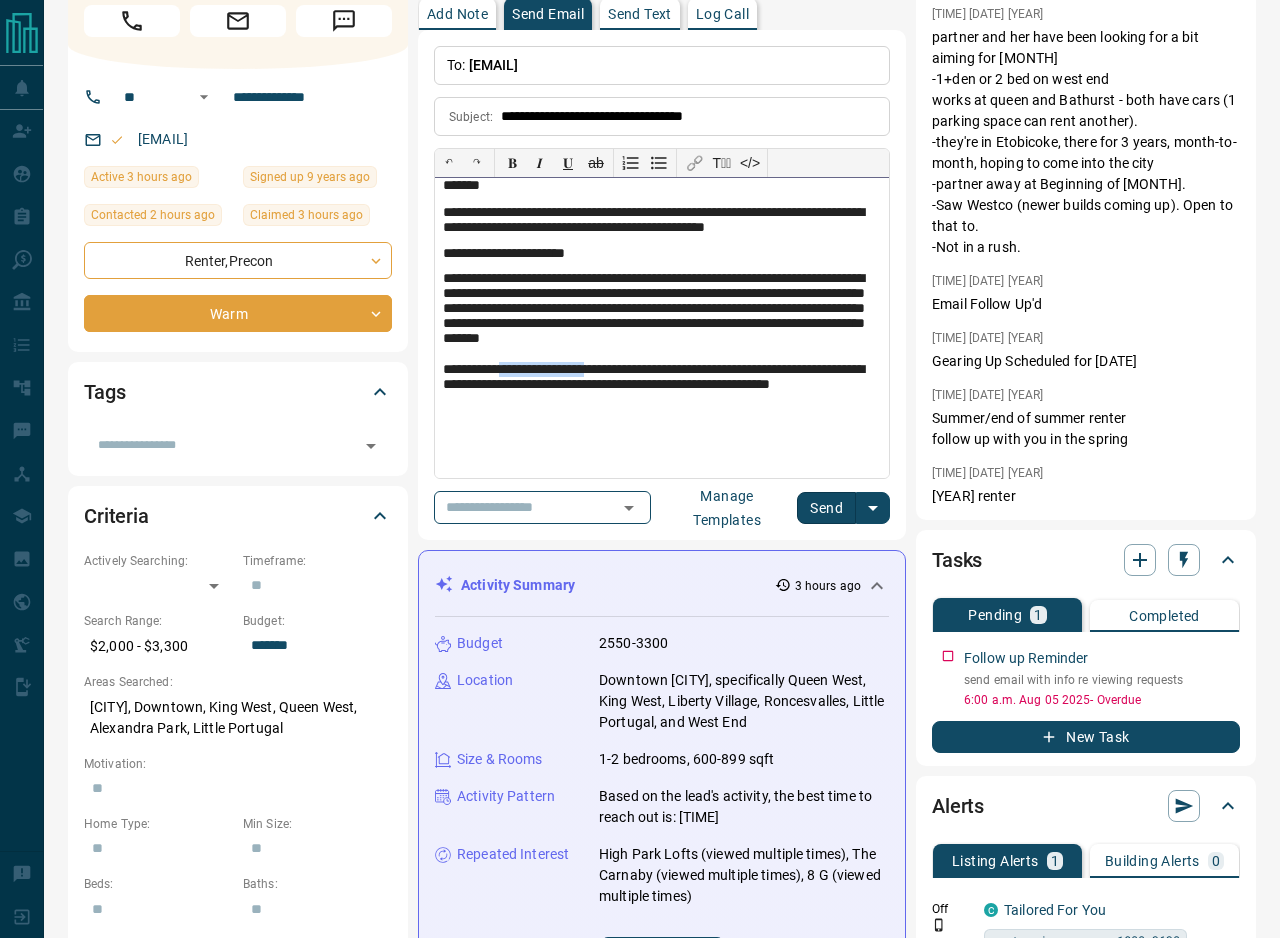 drag, startPoint x: 513, startPoint y: 370, endPoint x: 618, endPoint y: 365, distance: 105.11898 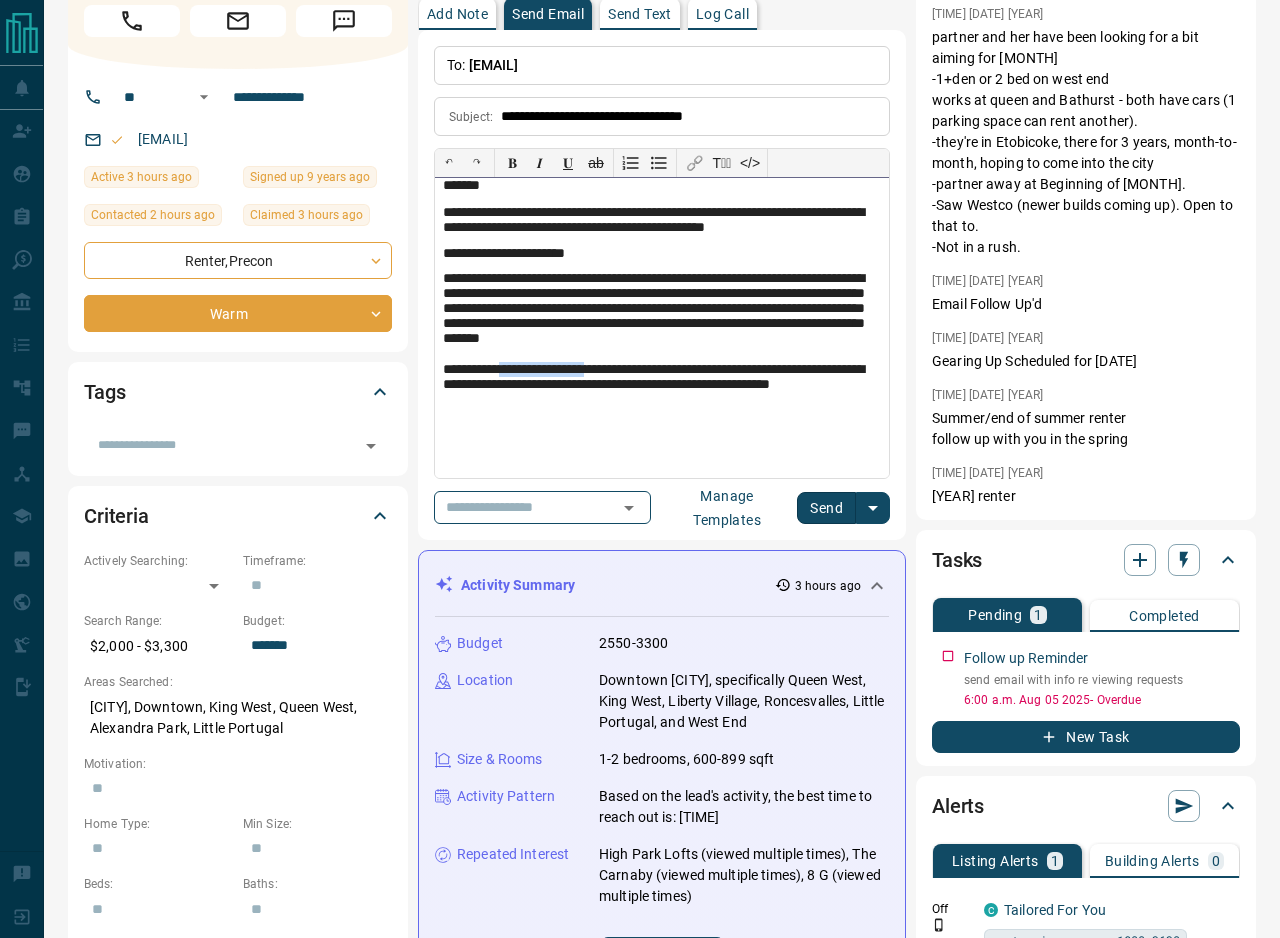 click on "**********" at bounding box center [662, 387] 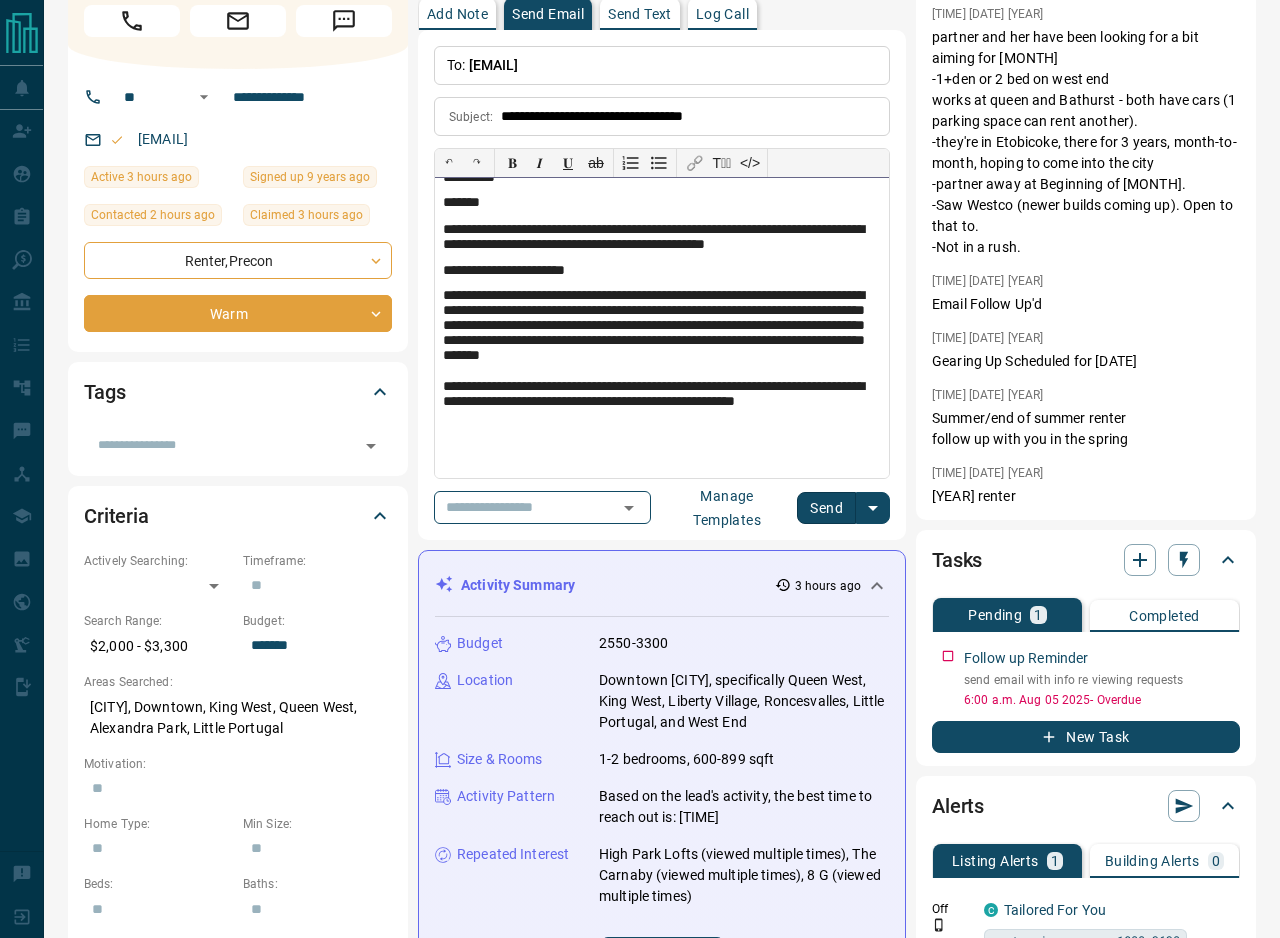 scroll, scrollTop: 849, scrollLeft: 0, axis: vertical 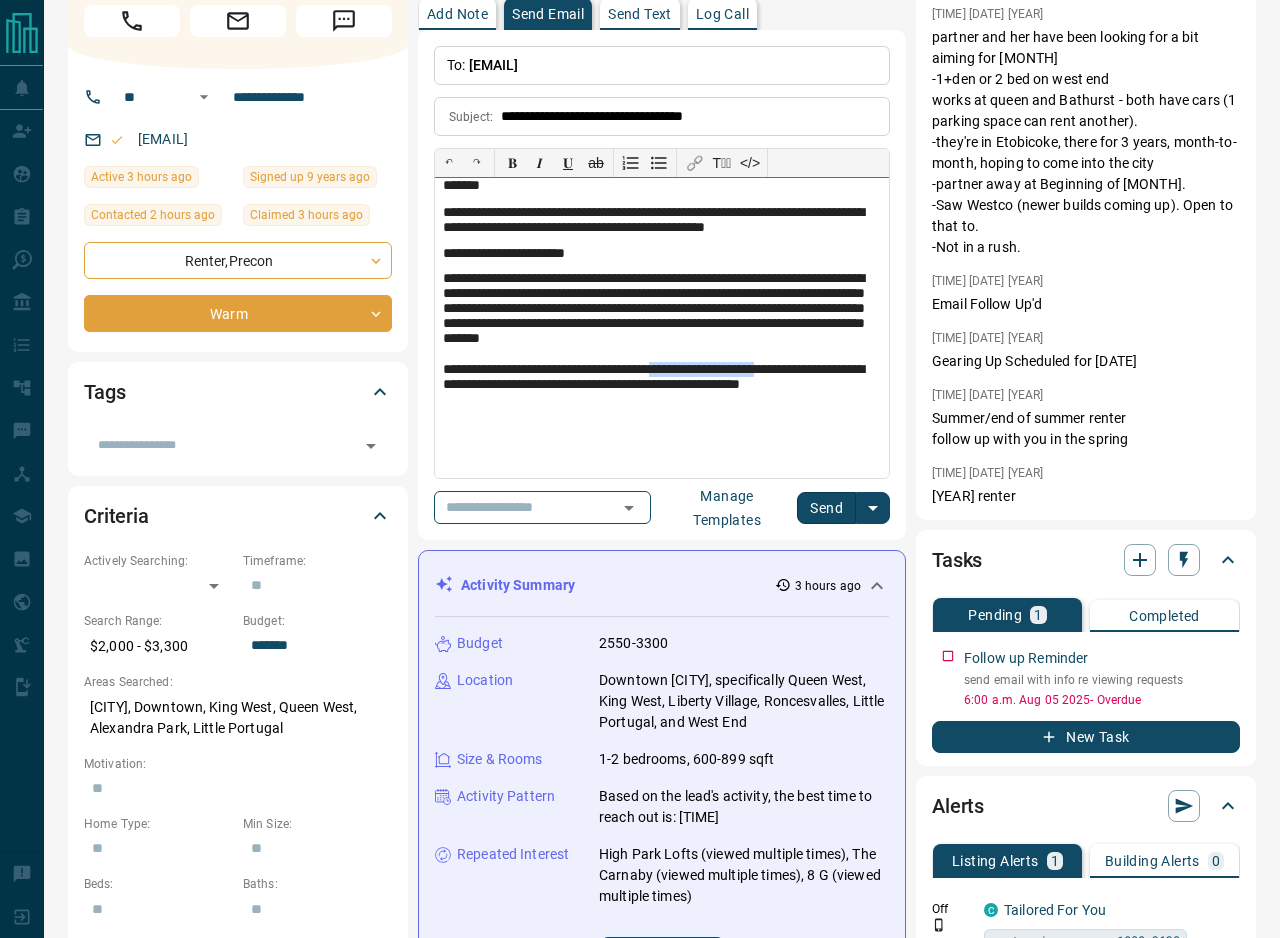 drag, startPoint x: 818, startPoint y: 372, endPoint x: 693, endPoint y: 372, distance: 125 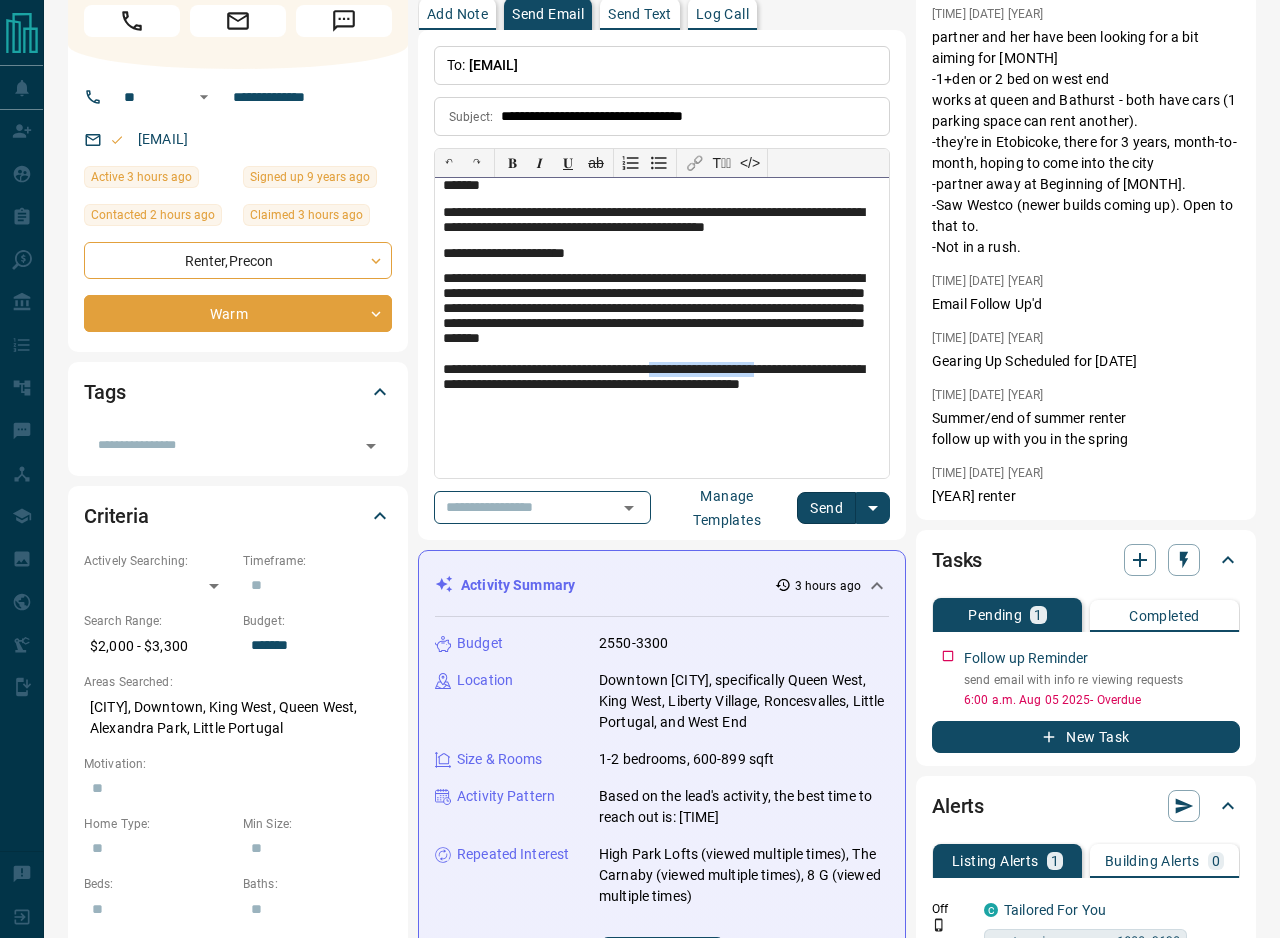 click on "**********" at bounding box center [662, 387] 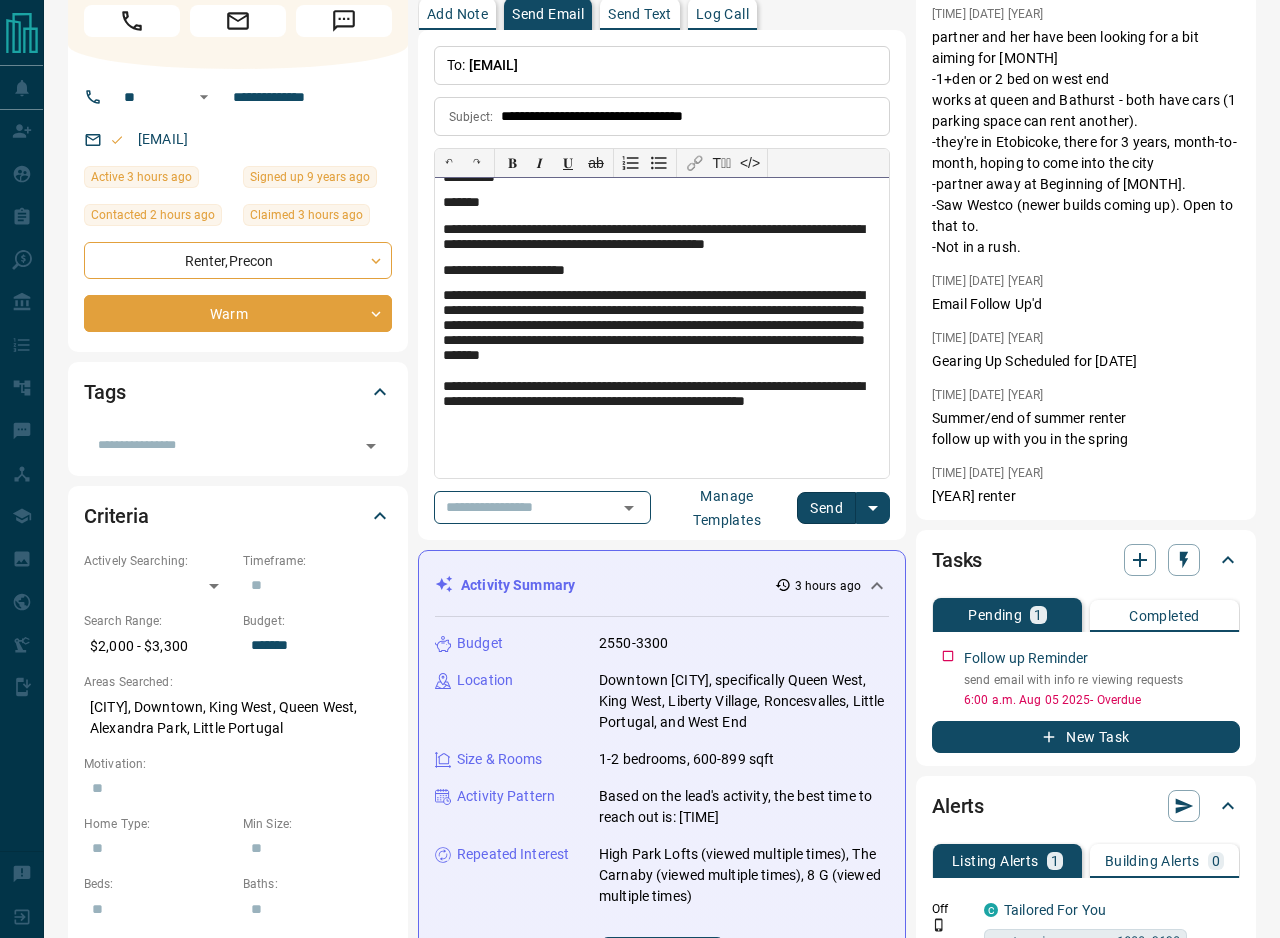 scroll, scrollTop: 849, scrollLeft: 0, axis: vertical 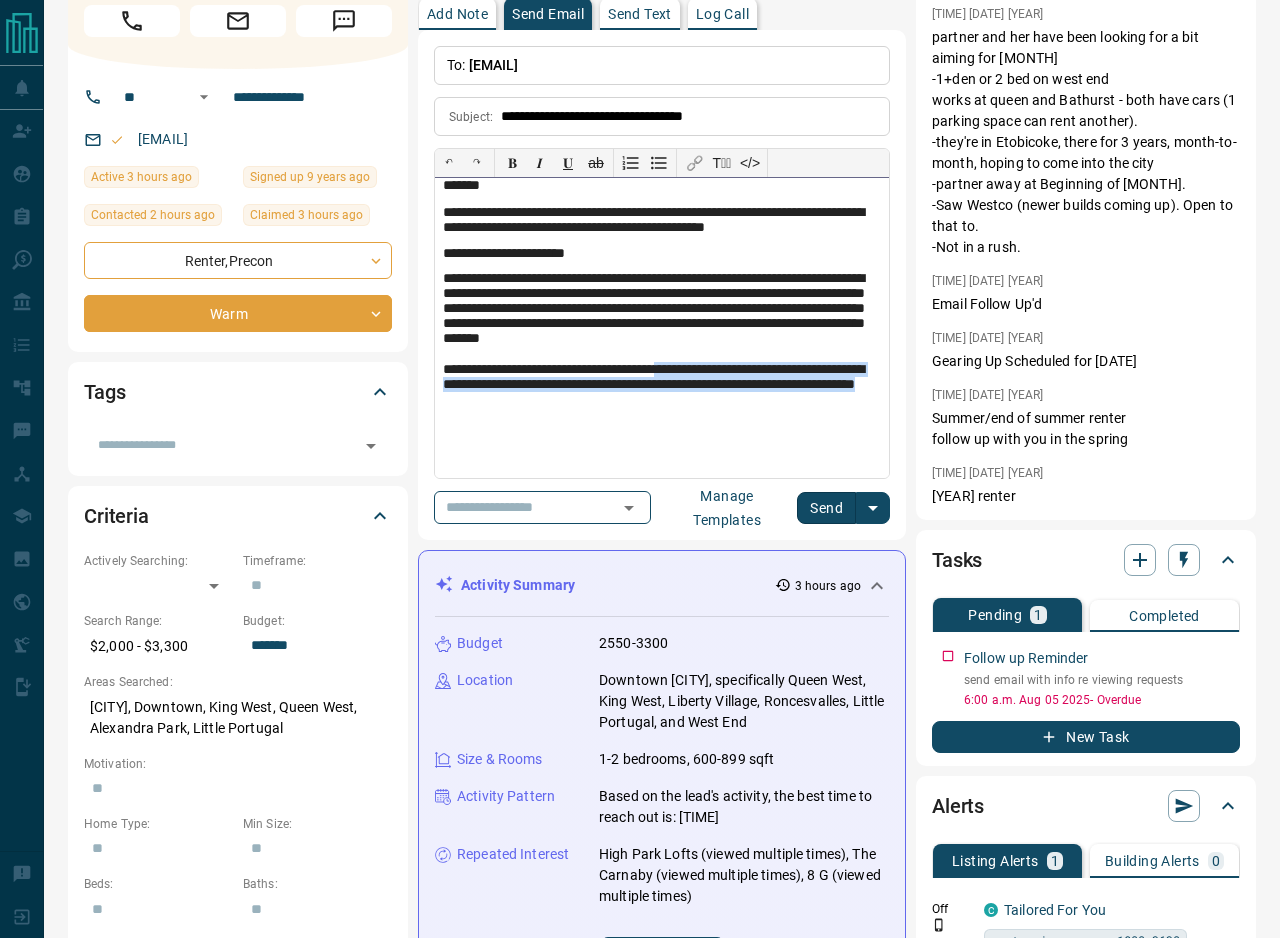 drag, startPoint x: 639, startPoint y: 398, endPoint x: 696, endPoint y: 366, distance: 65.36819 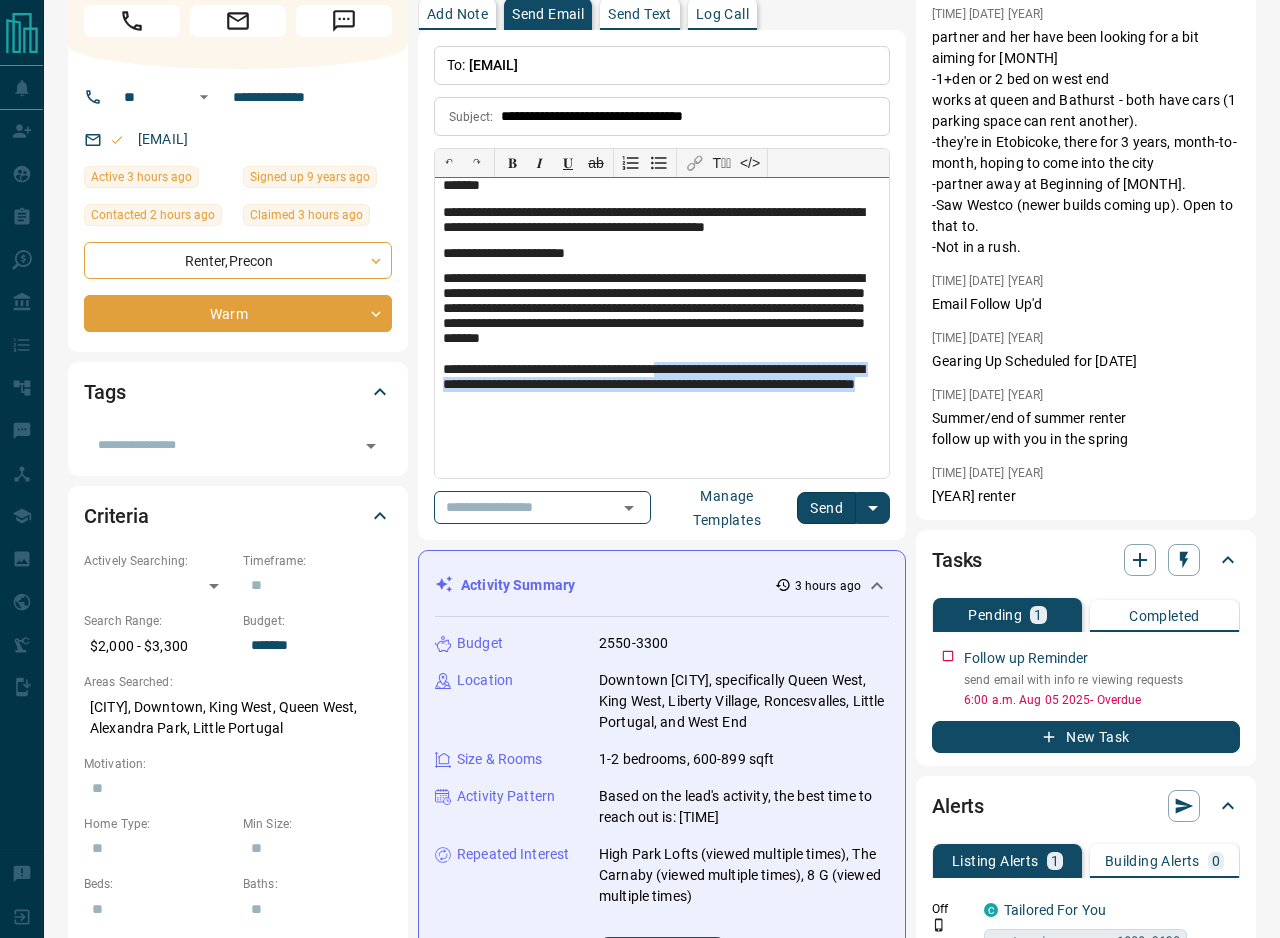 click on "**********" at bounding box center [662, 387] 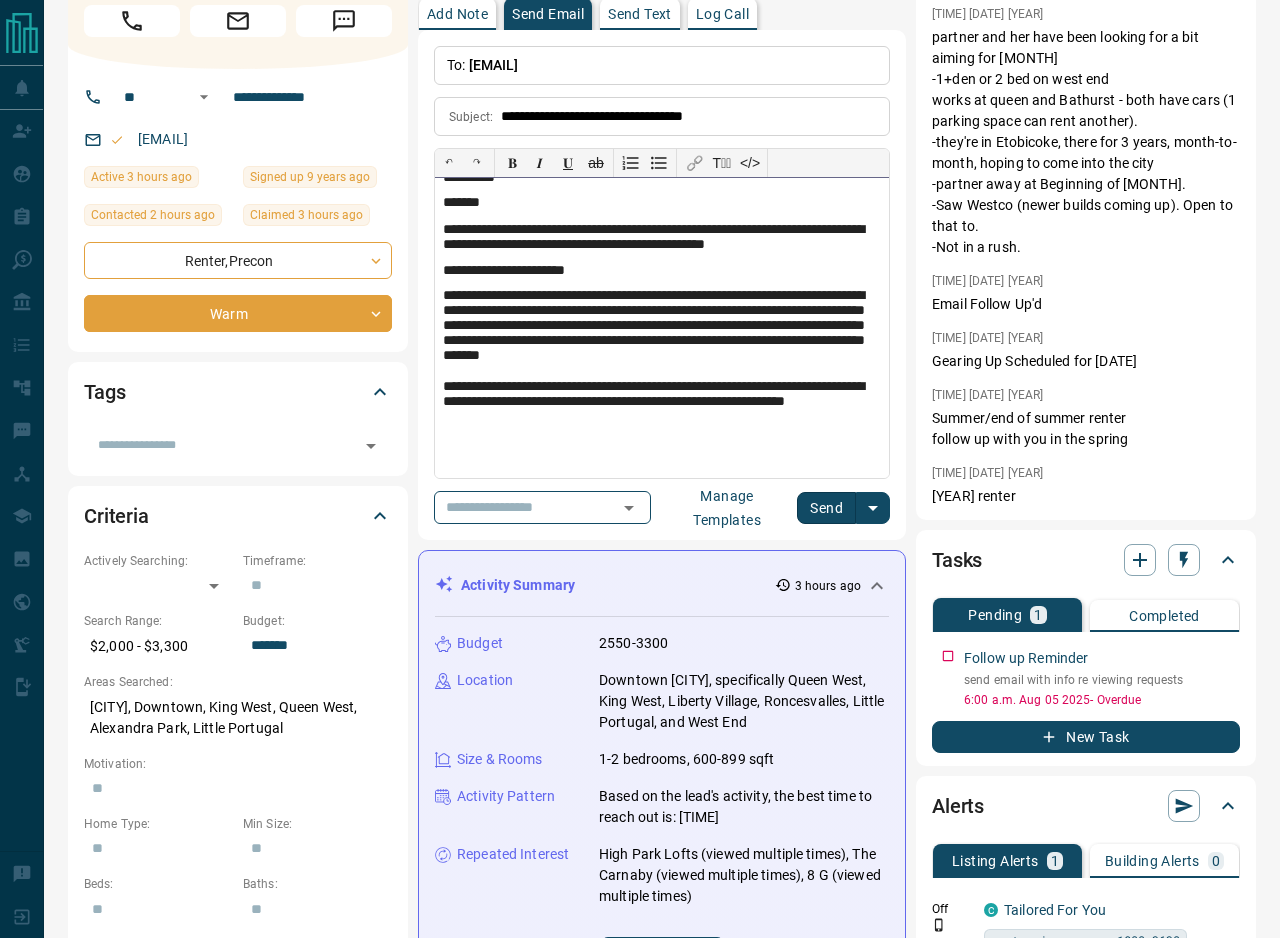 scroll, scrollTop: 849, scrollLeft: 0, axis: vertical 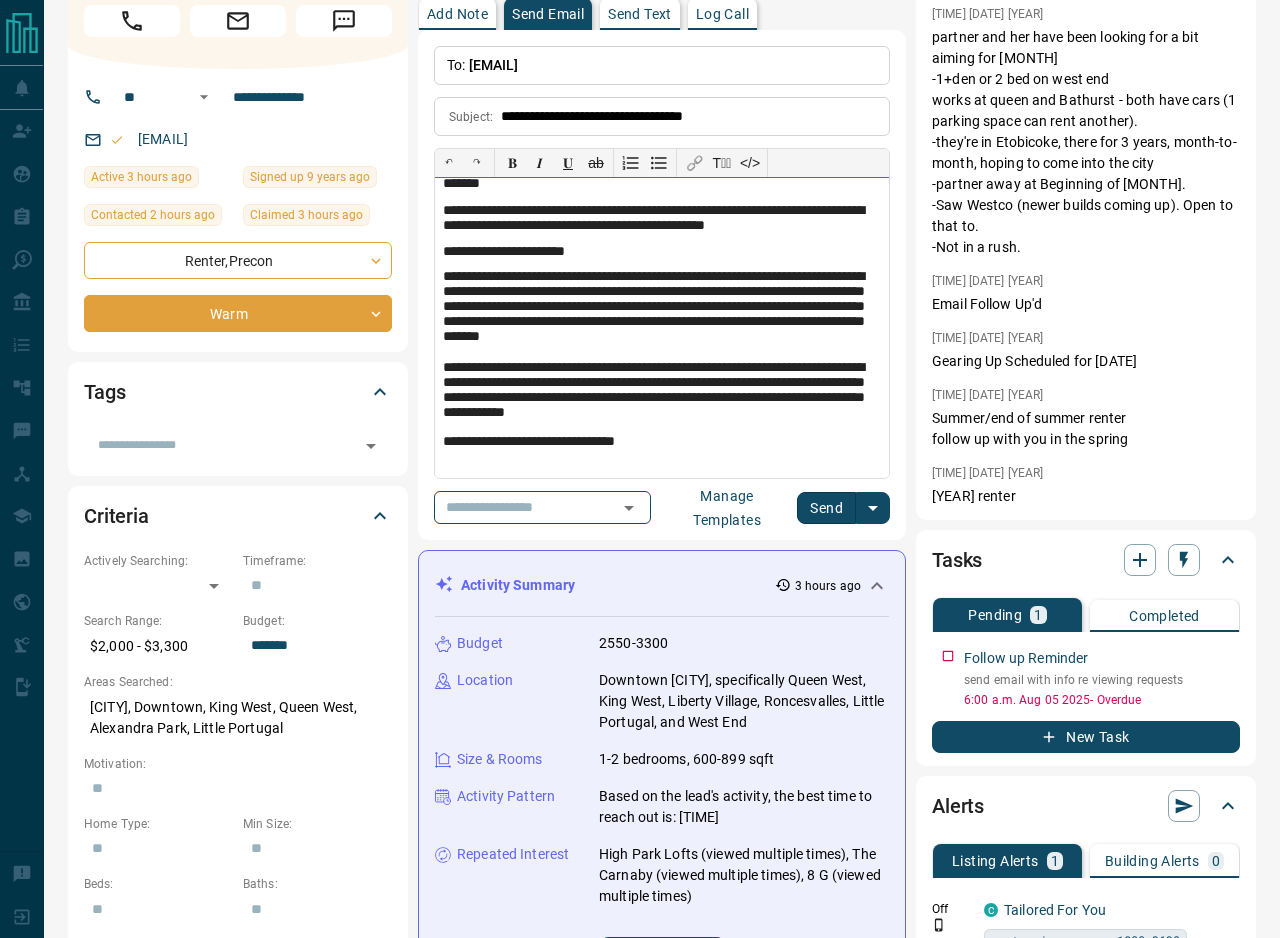 click on "**********" at bounding box center [662, 328] 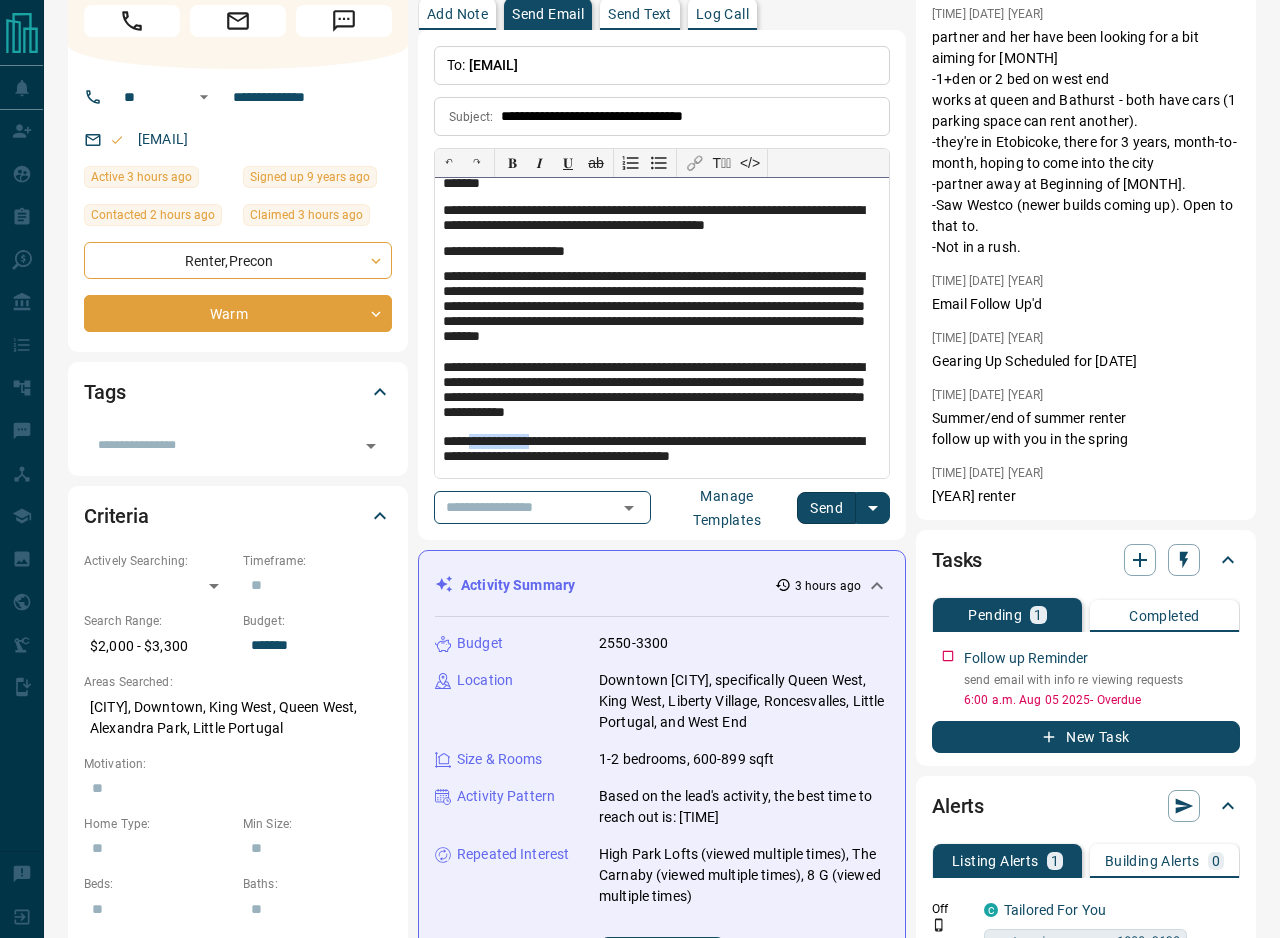 scroll, scrollTop: 908, scrollLeft: 0, axis: vertical 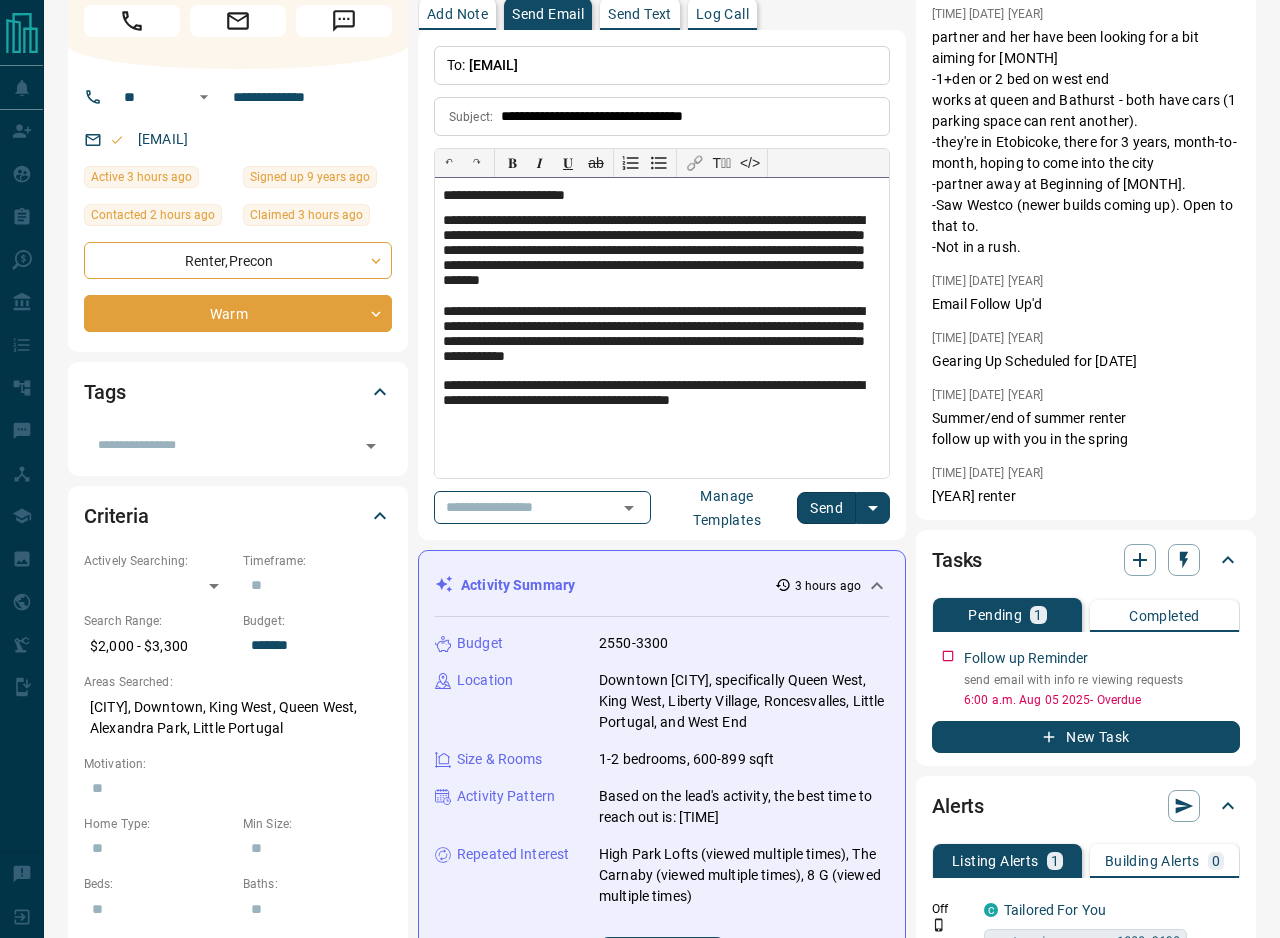 click on "**********" at bounding box center [662, 394] 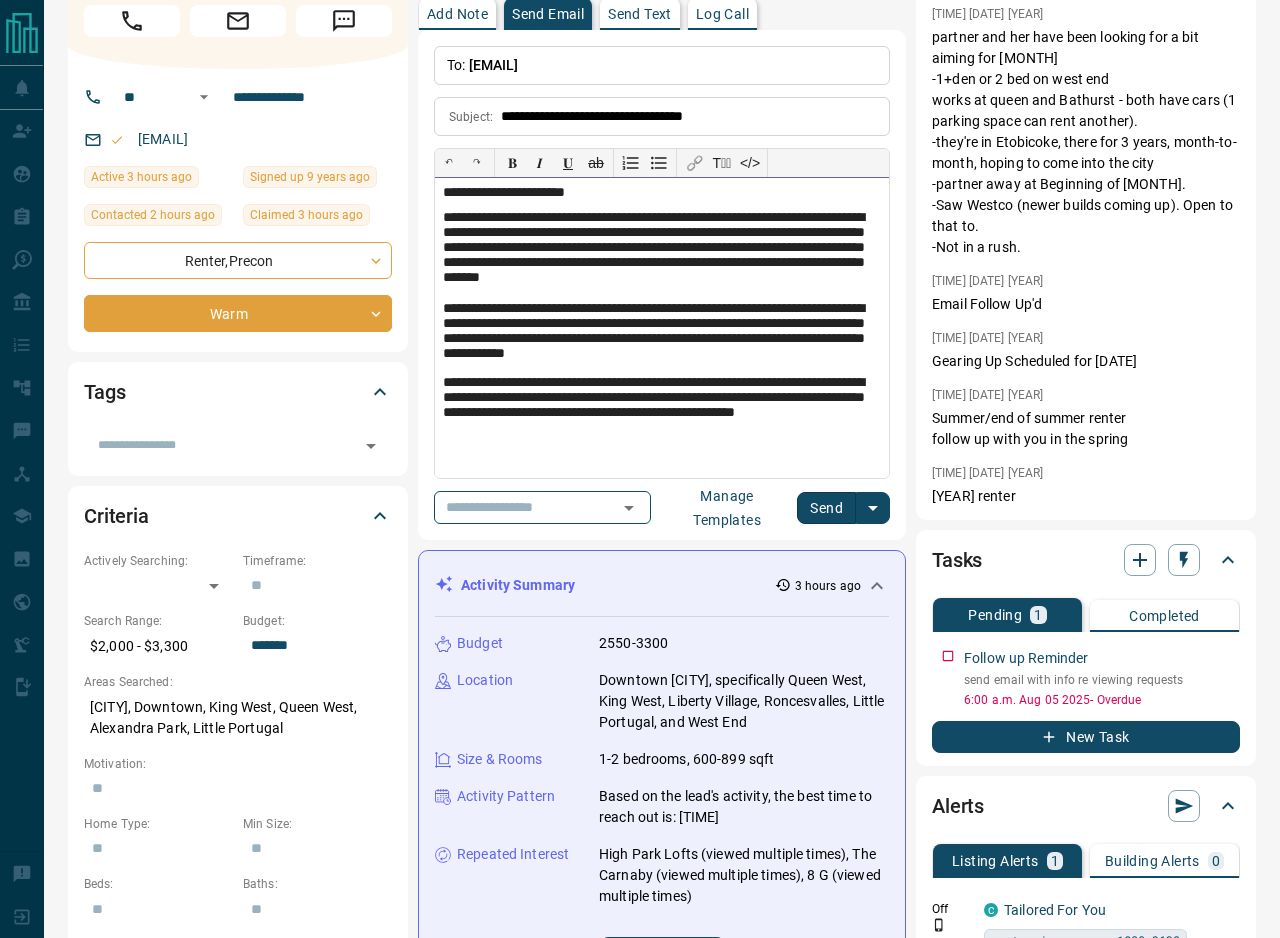 click on "**********" at bounding box center (662, 408) 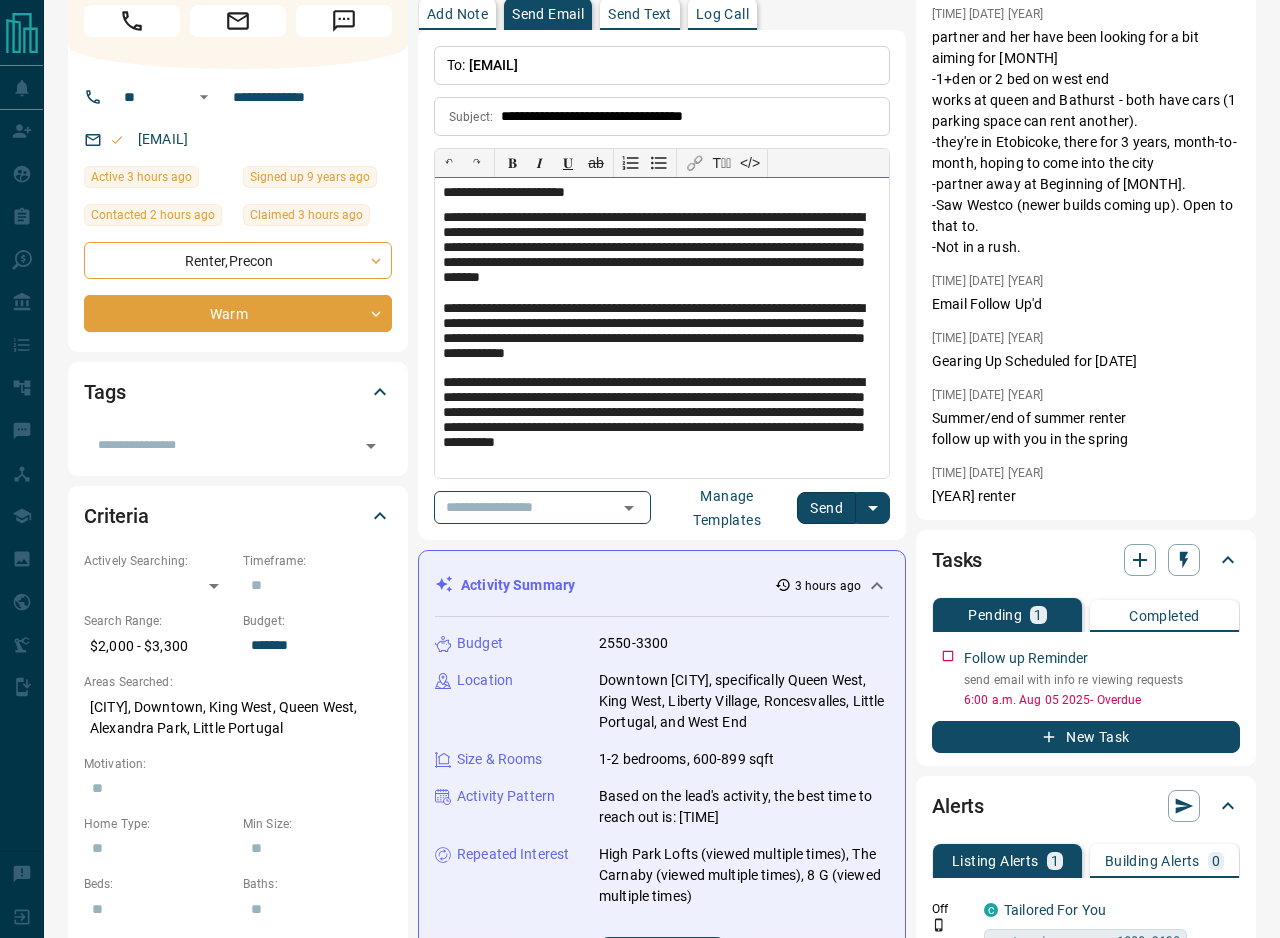 scroll, scrollTop: 916, scrollLeft: 0, axis: vertical 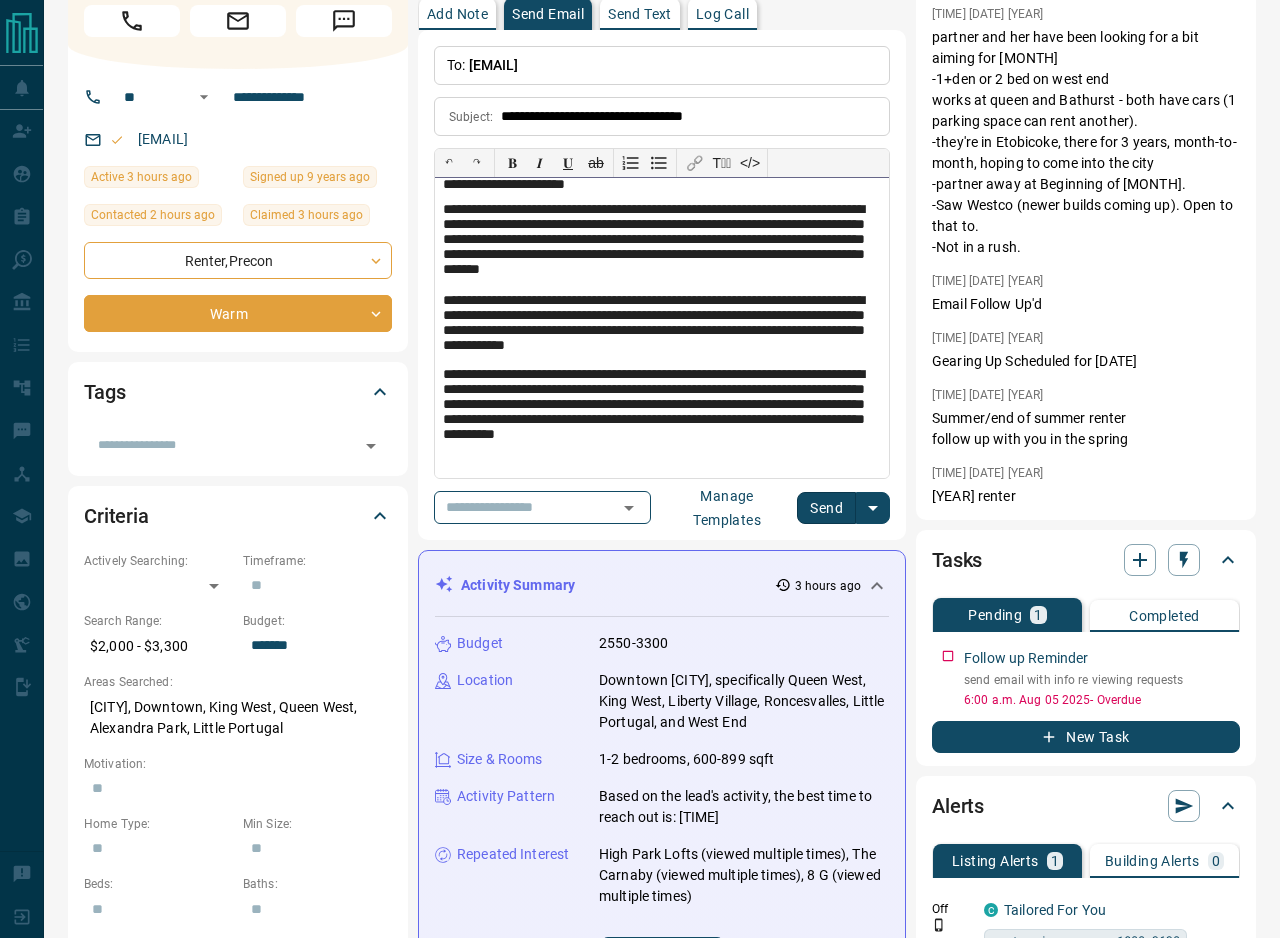 click on "**********" at bounding box center [662, 408] 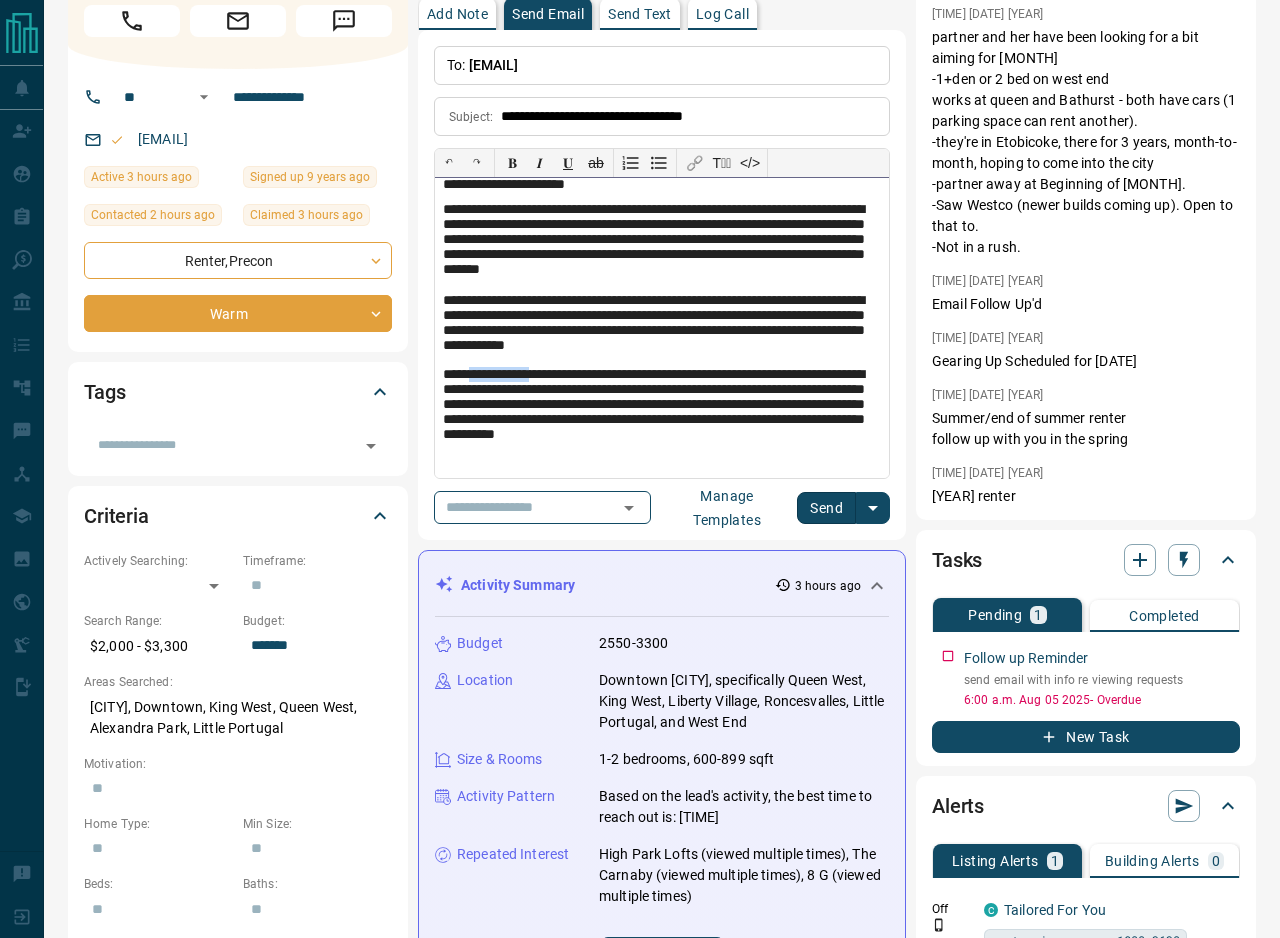 click on "**********" at bounding box center (662, 408) 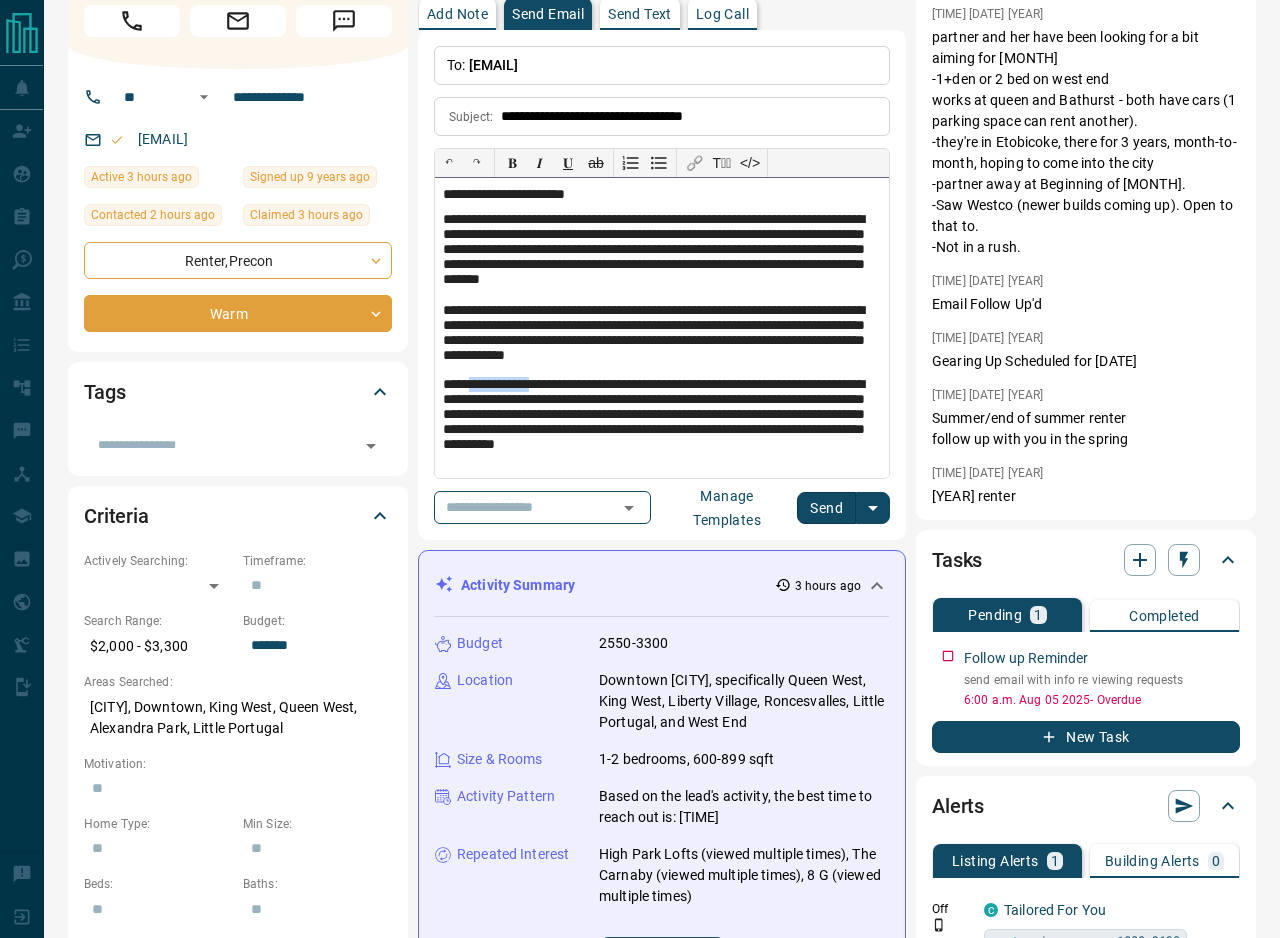scroll, scrollTop: 910, scrollLeft: 0, axis: vertical 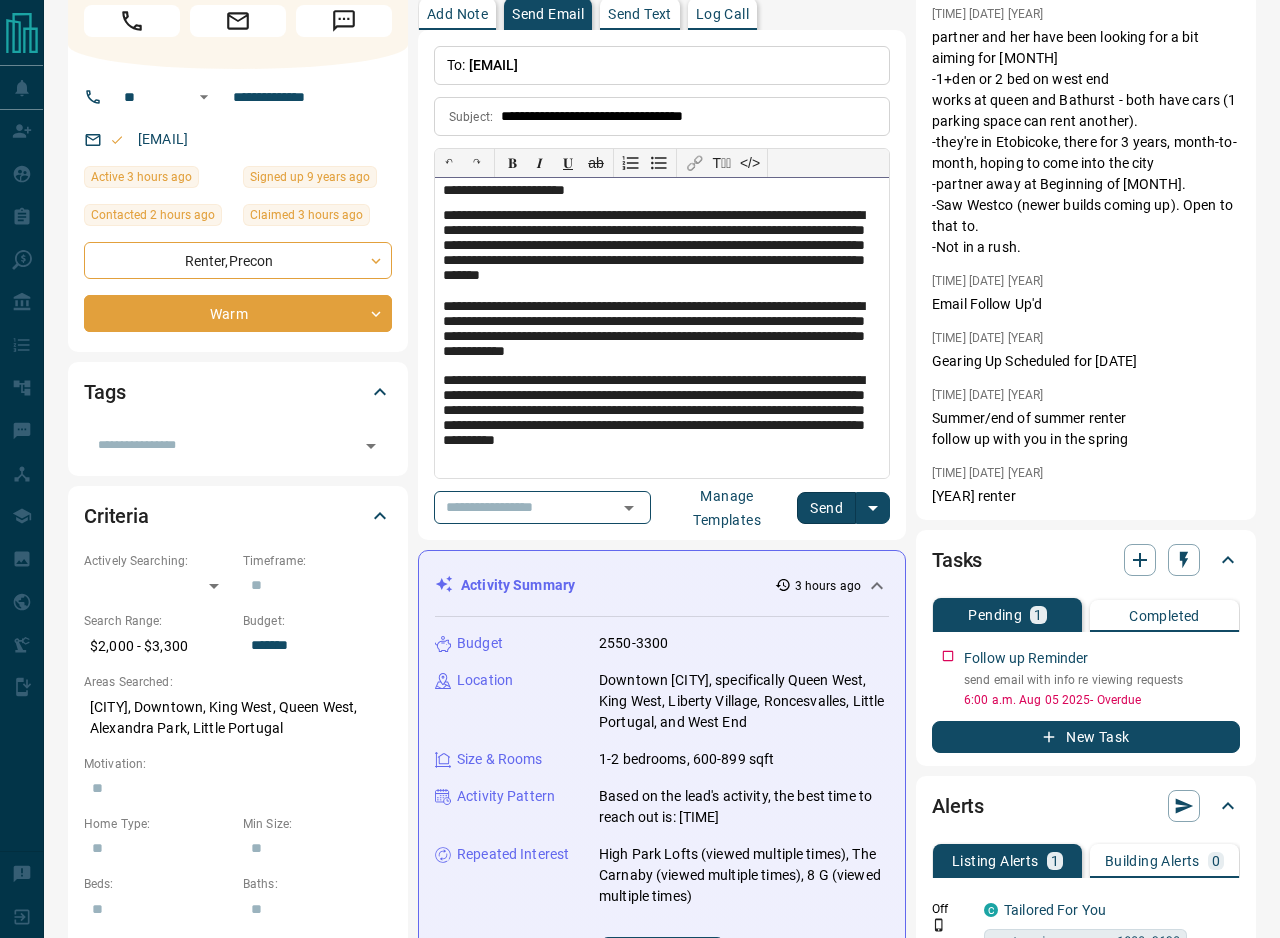 click on "**********" at bounding box center [662, 249] 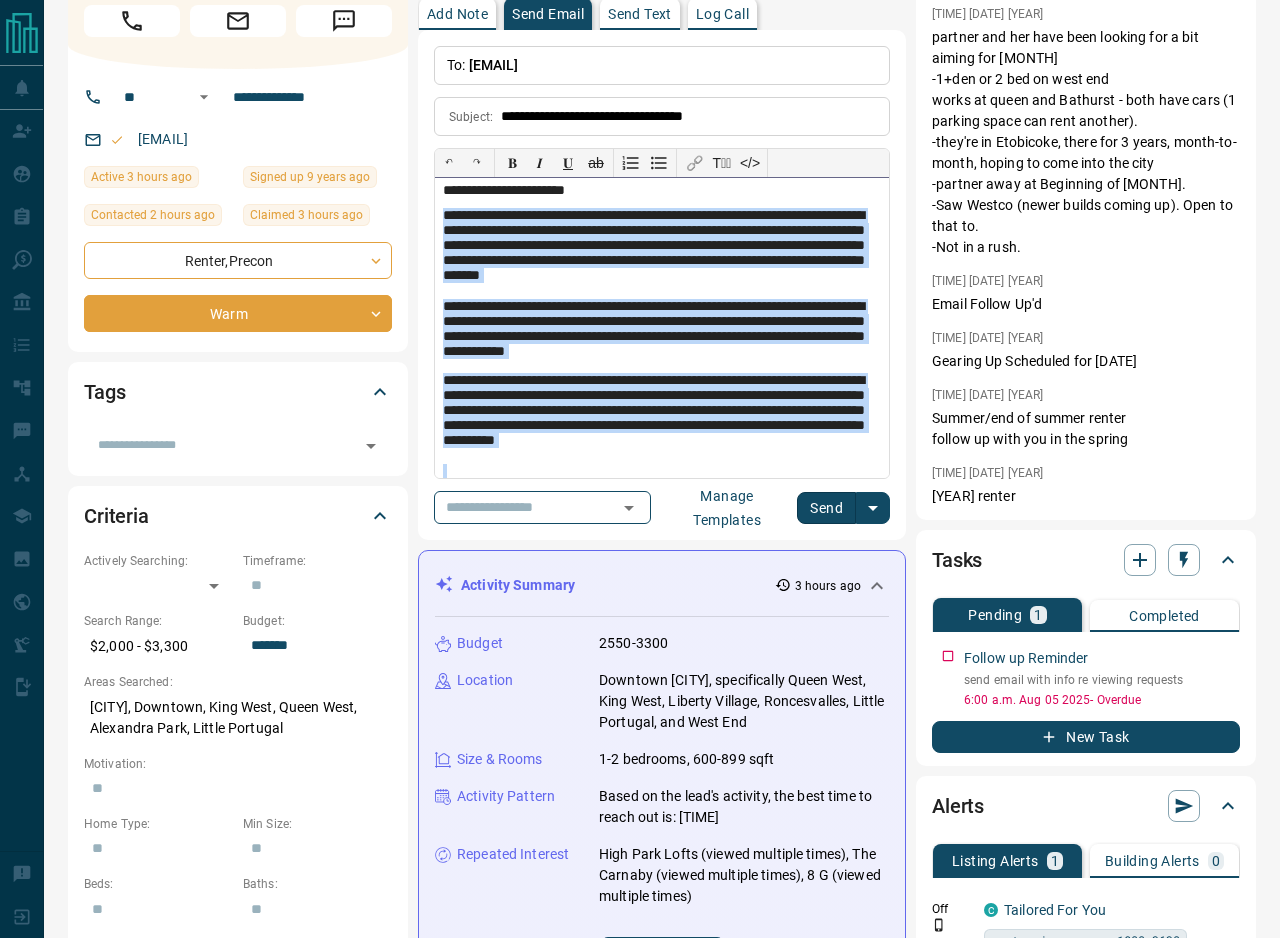 drag, startPoint x: 443, startPoint y: 217, endPoint x: 863, endPoint y: 459, distance: 484.73087 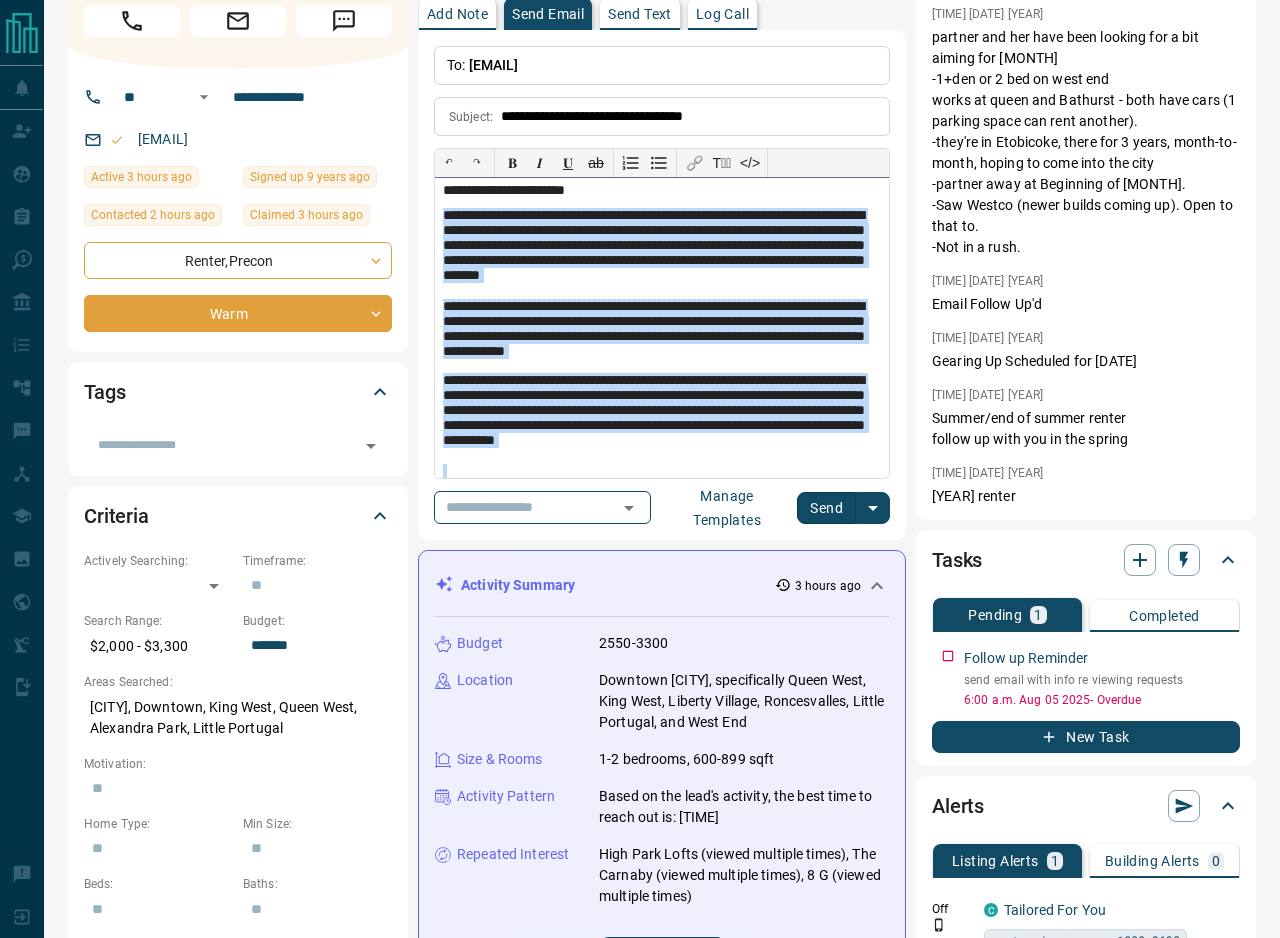 click on "**********" at bounding box center (662, 328) 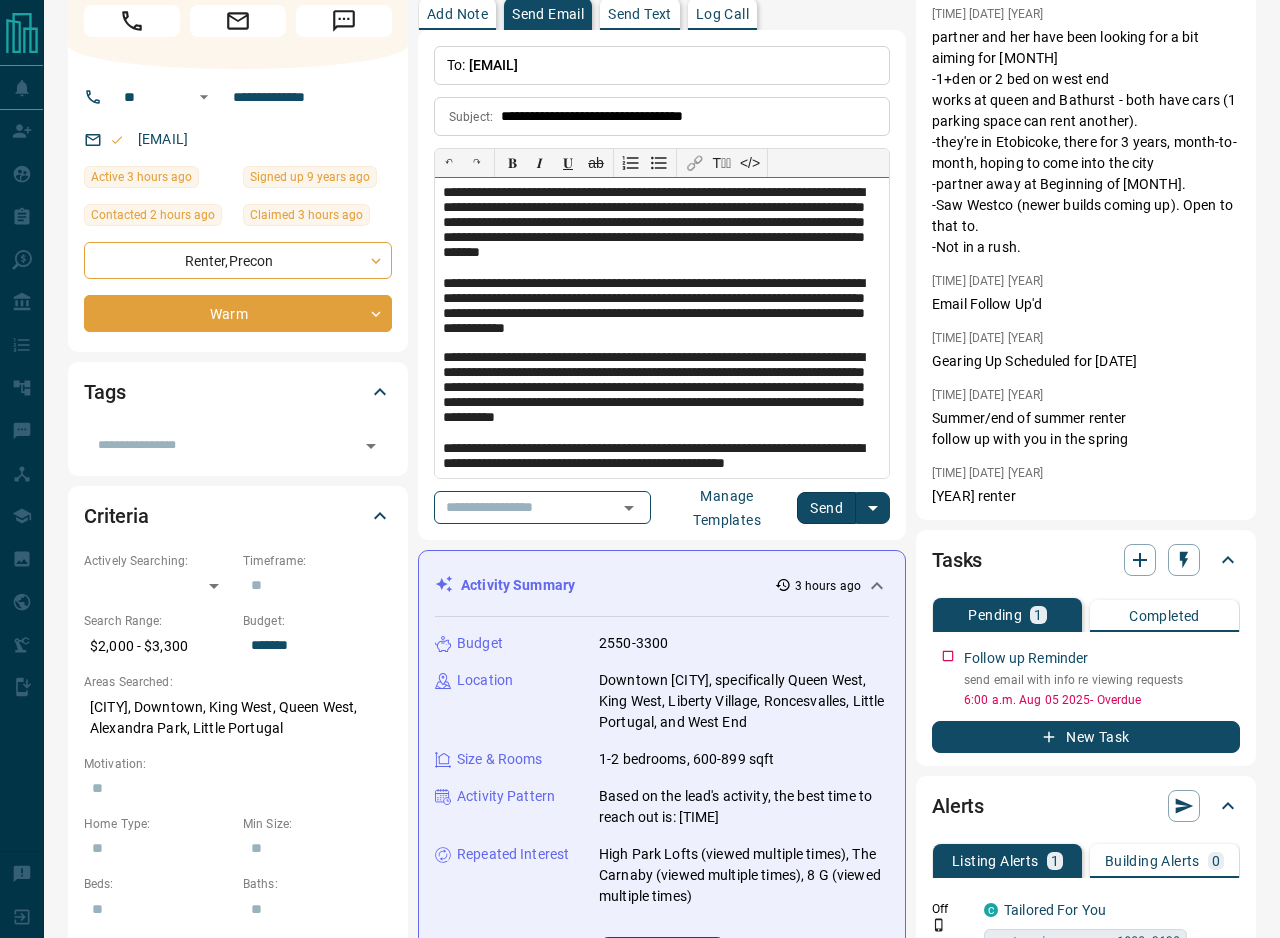 scroll, scrollTop: 949, scrollLeft: 0, axis: vertical 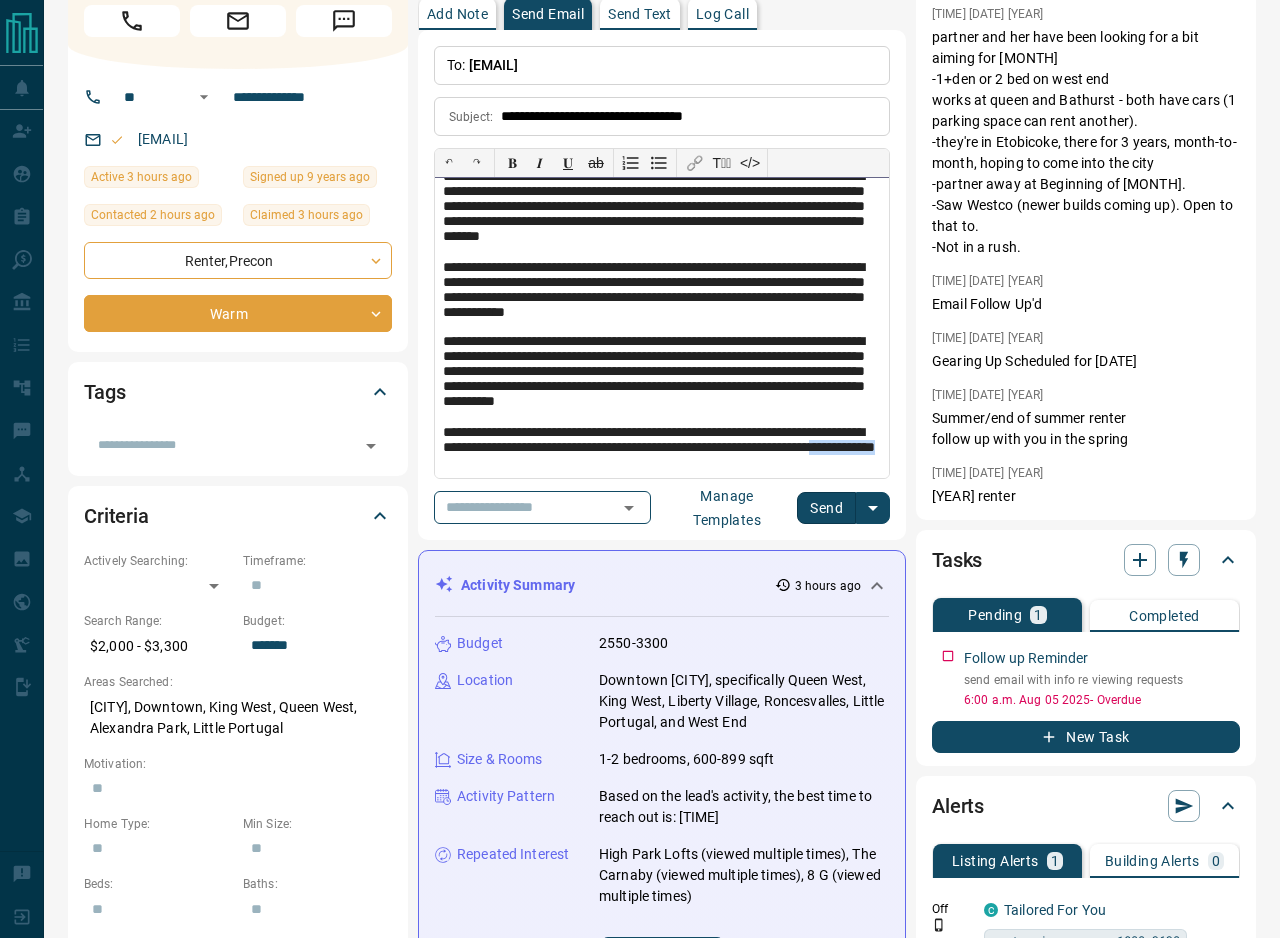 drag, startPoint x: 556, startPoint y: 464, endPoint x: 683, endPoint y: 465, distance: 127.00394 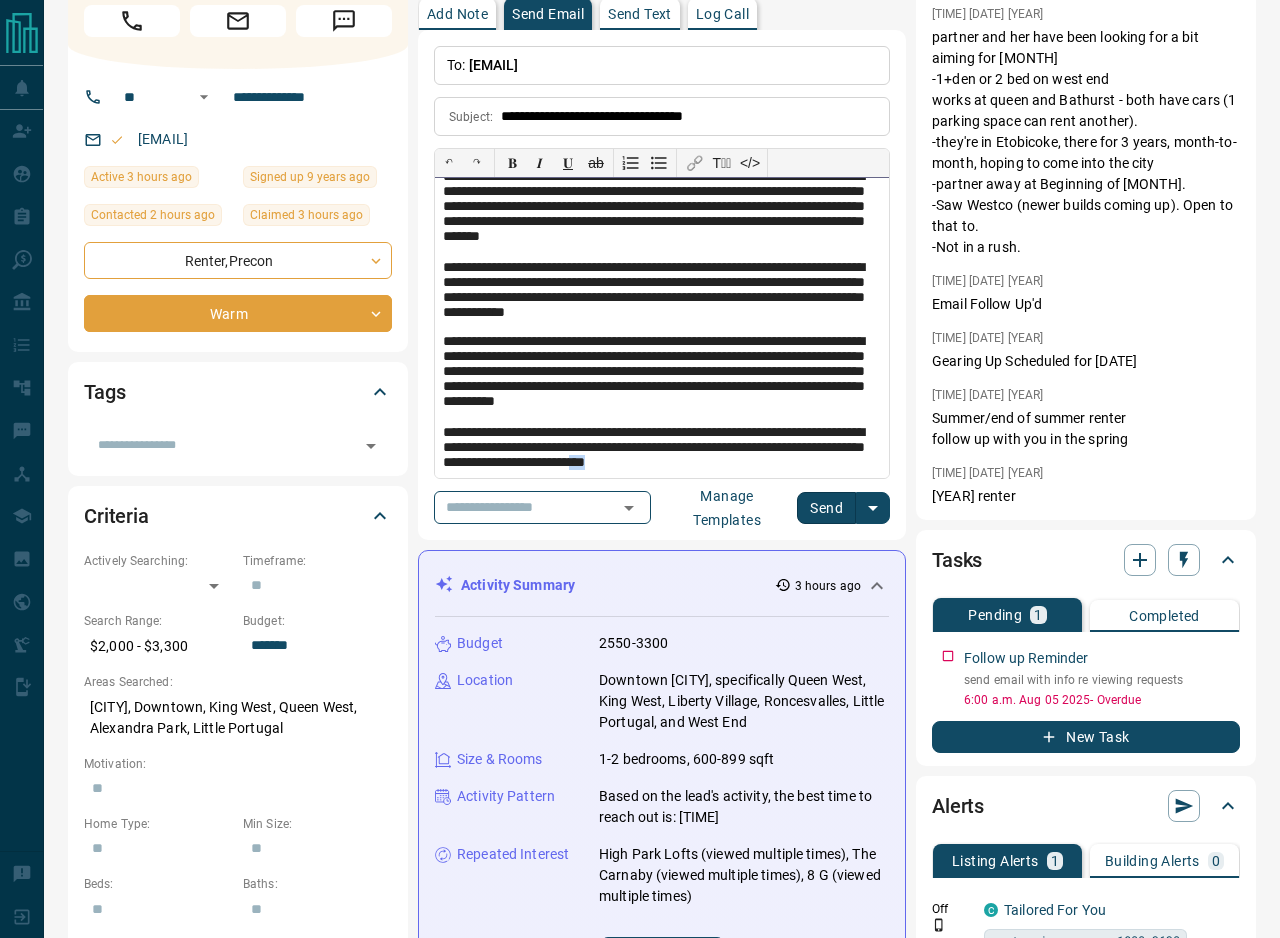 drag, startPoint x: 813, startPoint y: 465, endPoint x: 778, endPoint y: 465, distance: 35 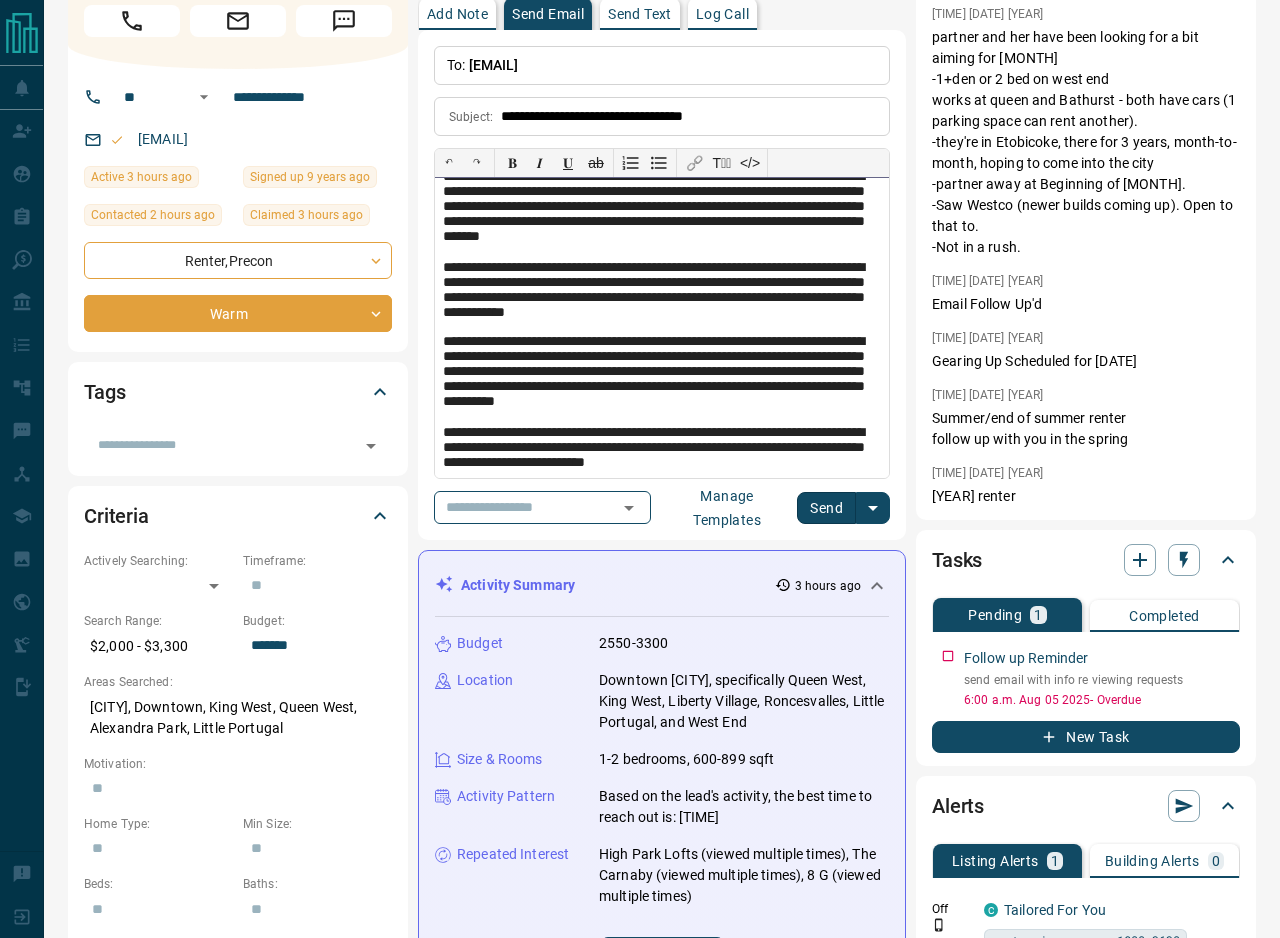 click on "**********" at bounding box center [662, 450] 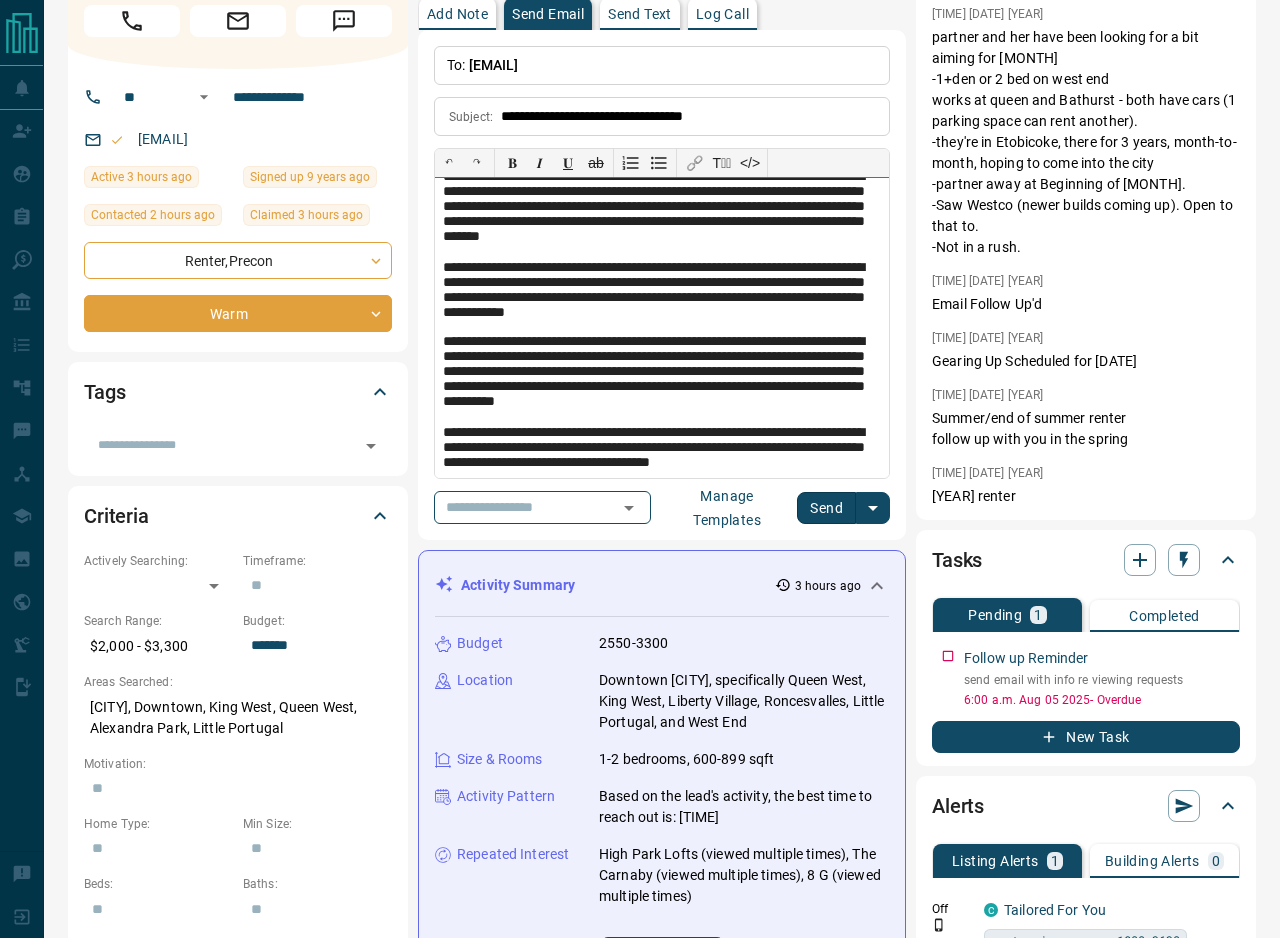 scroll, scrollTop: 966, scrollLeft: 0, axis: vertical 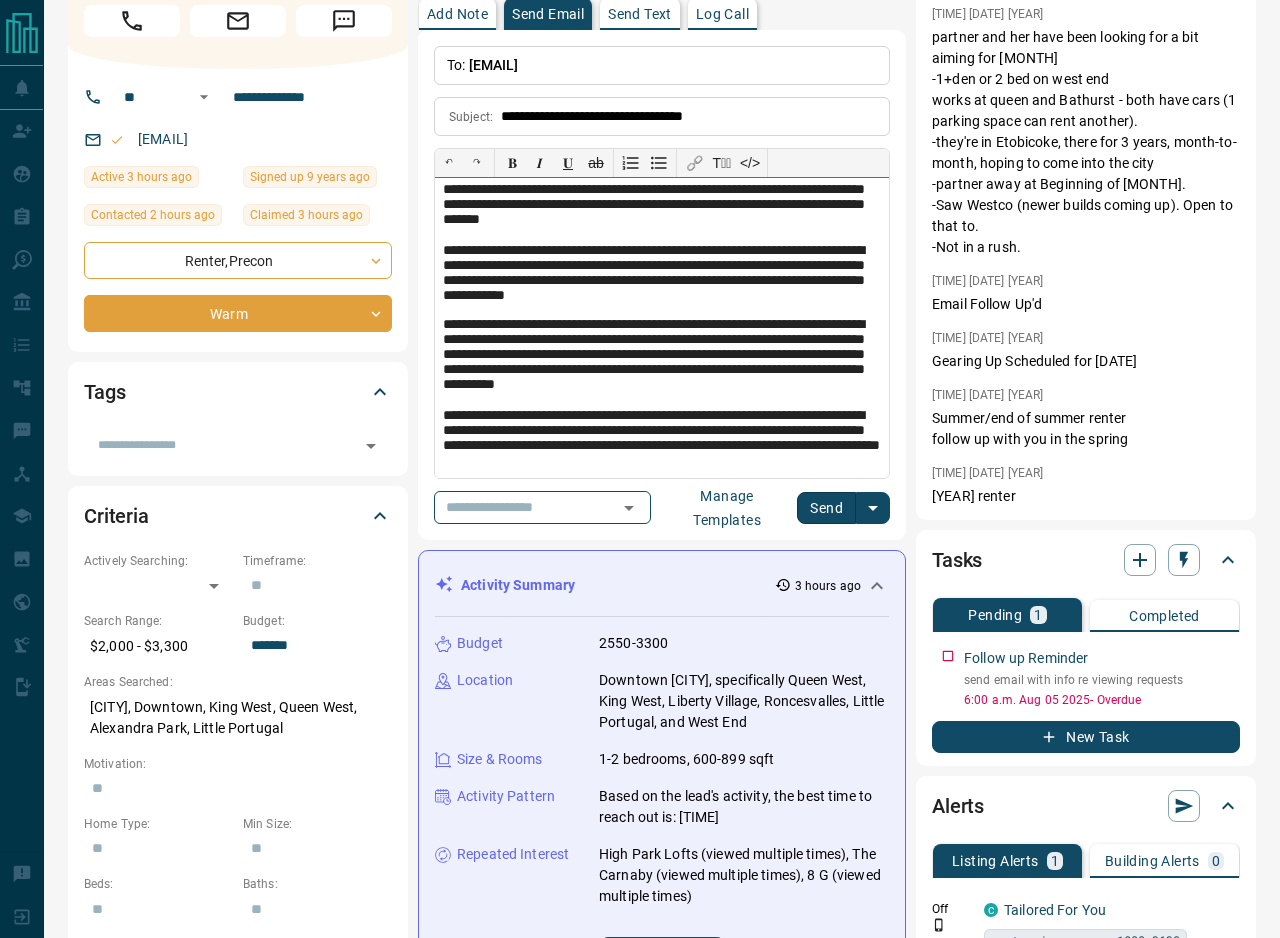 click on "**********" at bounding box center [662, 441] 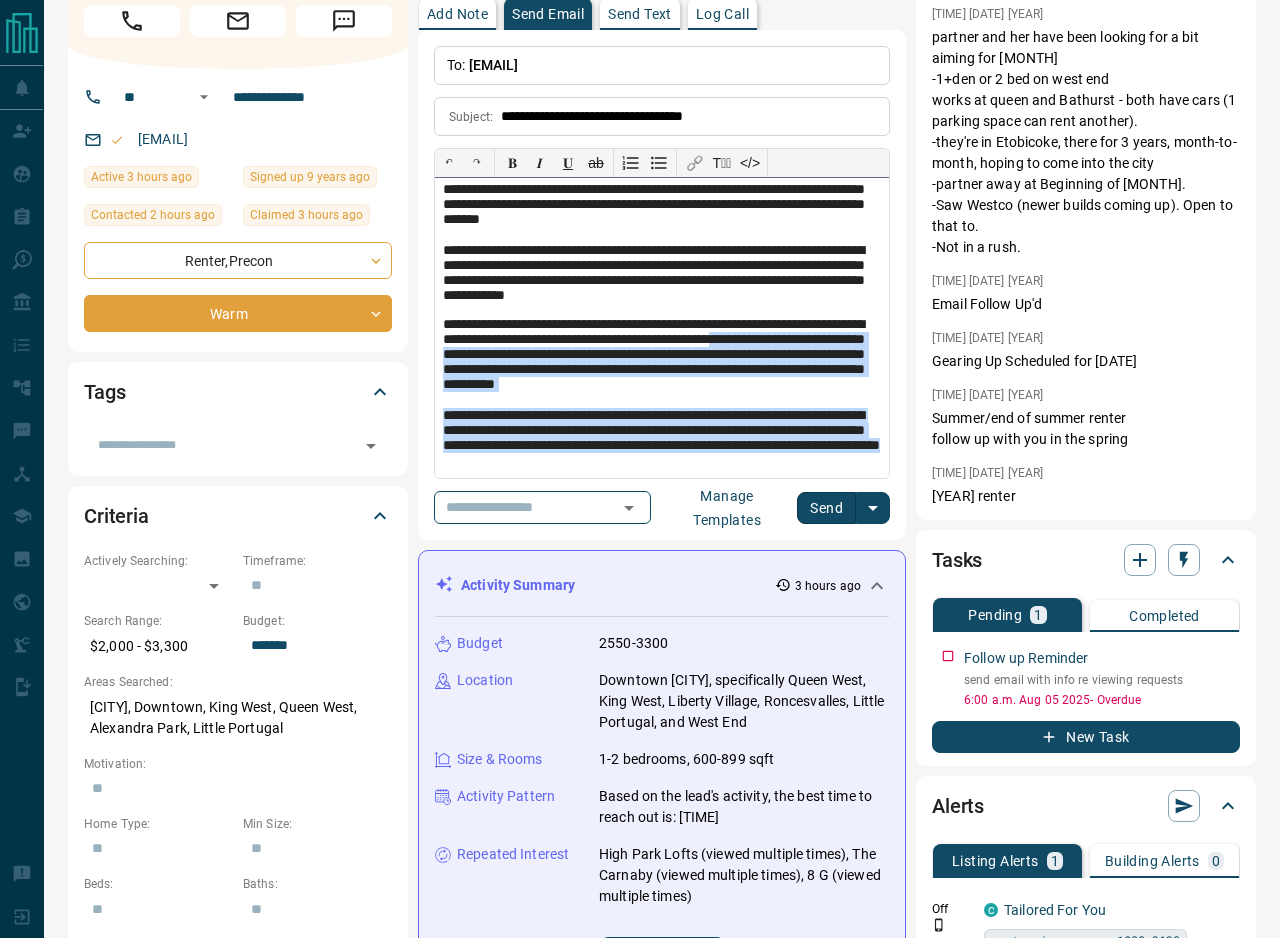 drag, startPoint x: 749, startPoint y: 466, endPoint x: 462, endPoint y: 361, distance: 305.6043 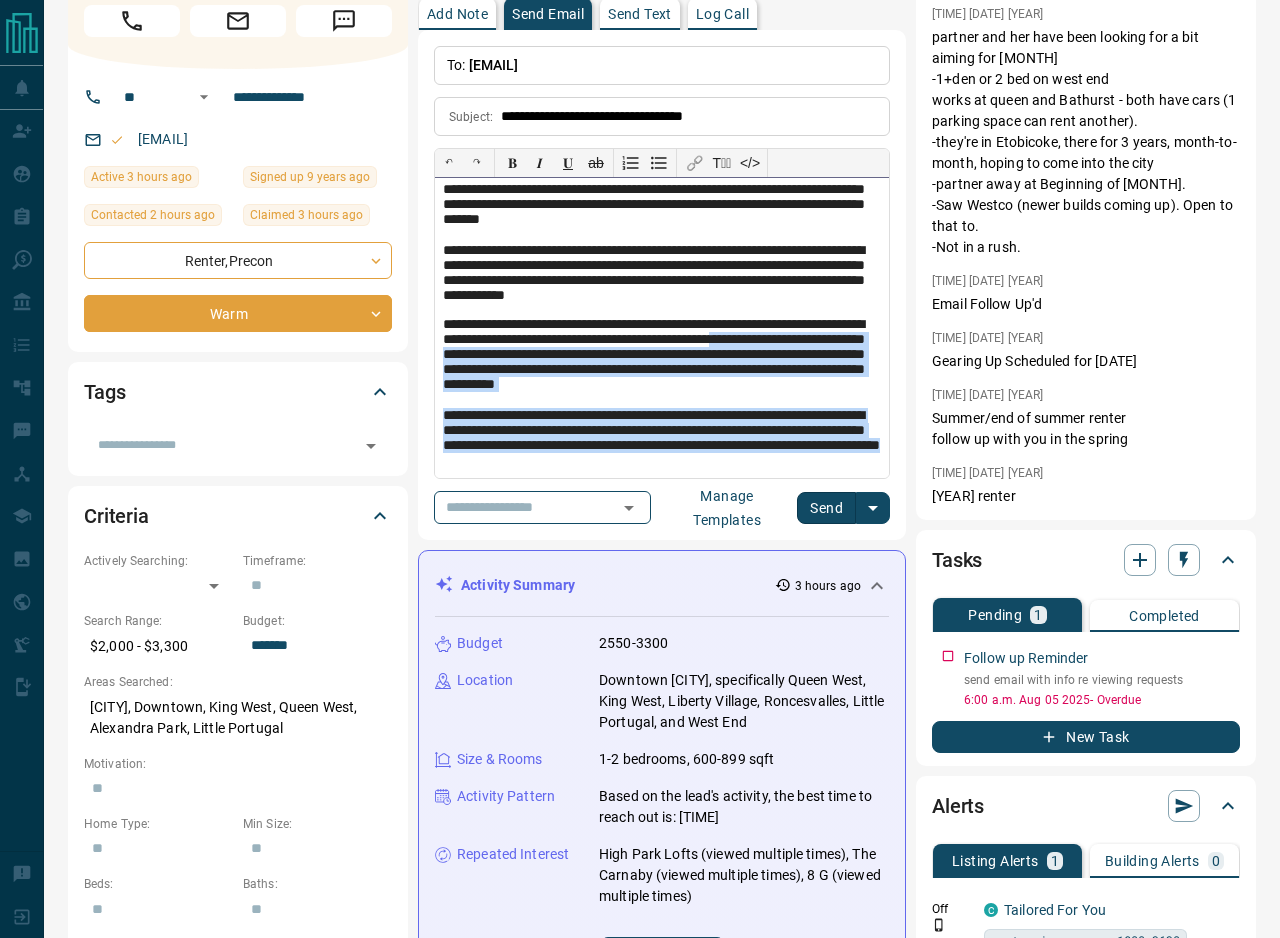 click on "**********" at bounding box center (662, 328) 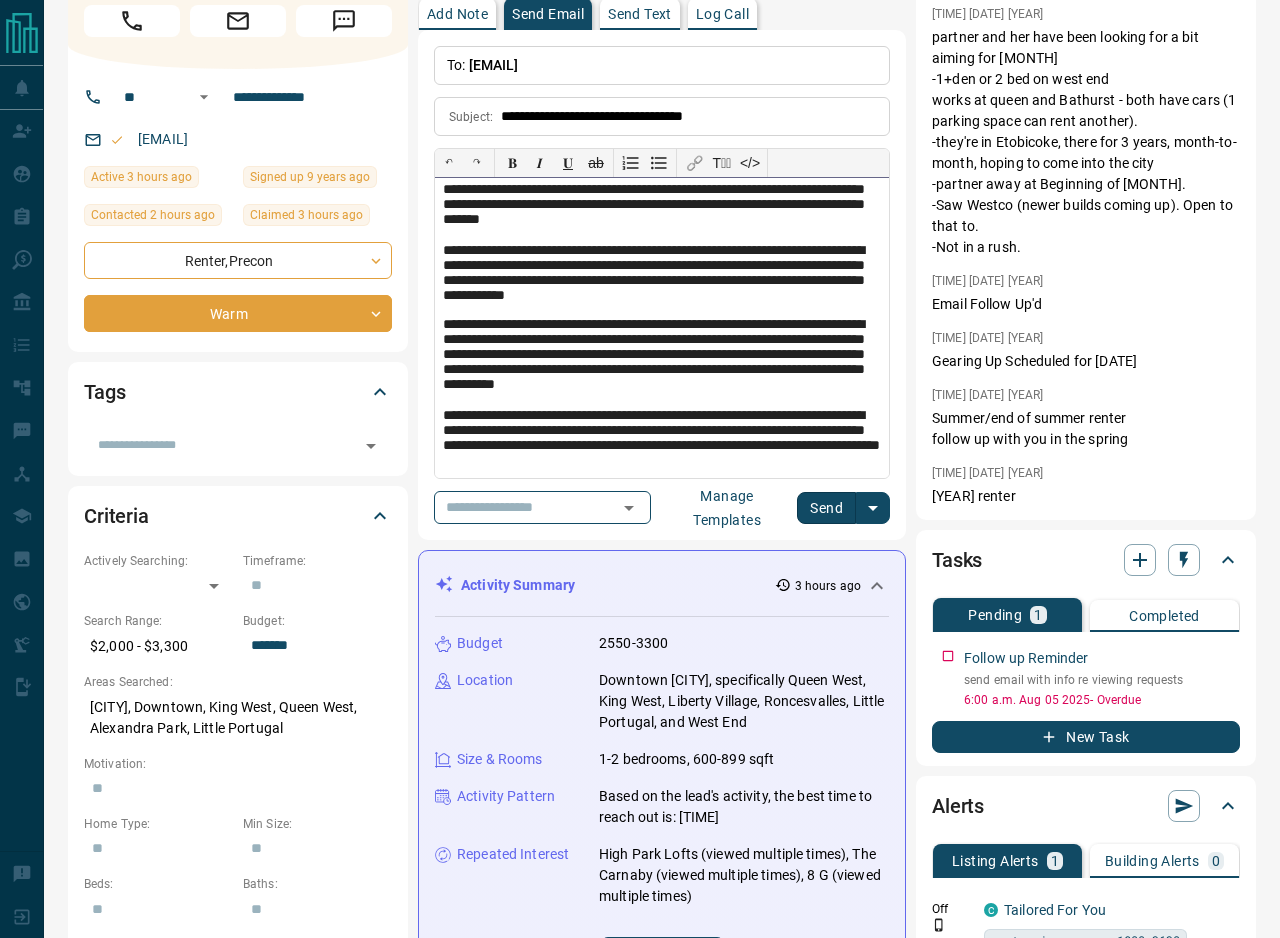 drag, startPoint x: 674, startPoint y: 433, endPoint x: 702, endPoint y: 436, distance: 28.160255 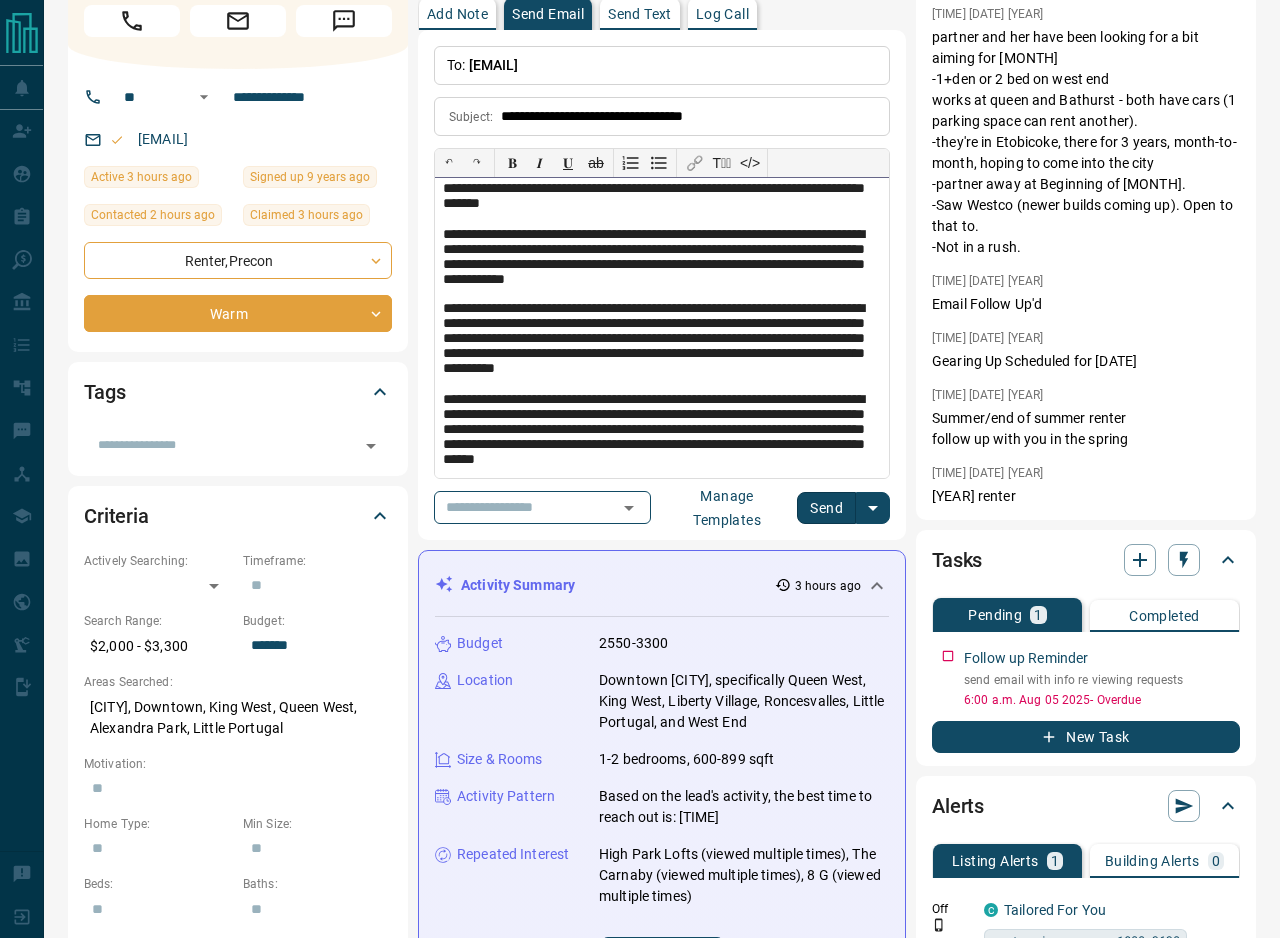 scroll, scrollTop: 999, scrollLeft: 0, axis: vertical 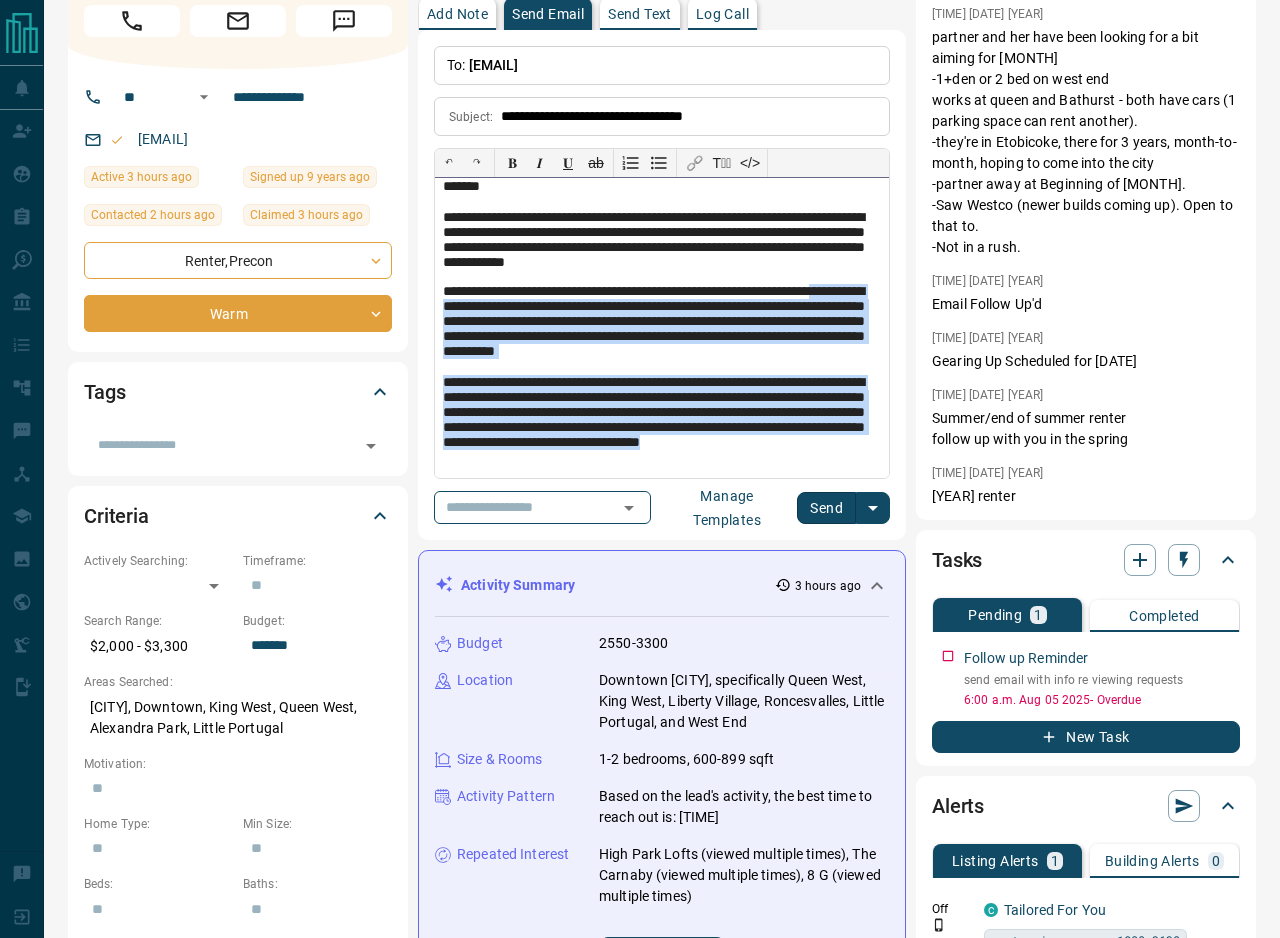 drag, startPoint x: 683, startPoint y: 466, endPoint x: 473, endPoint y: 315, distance: 258.65228 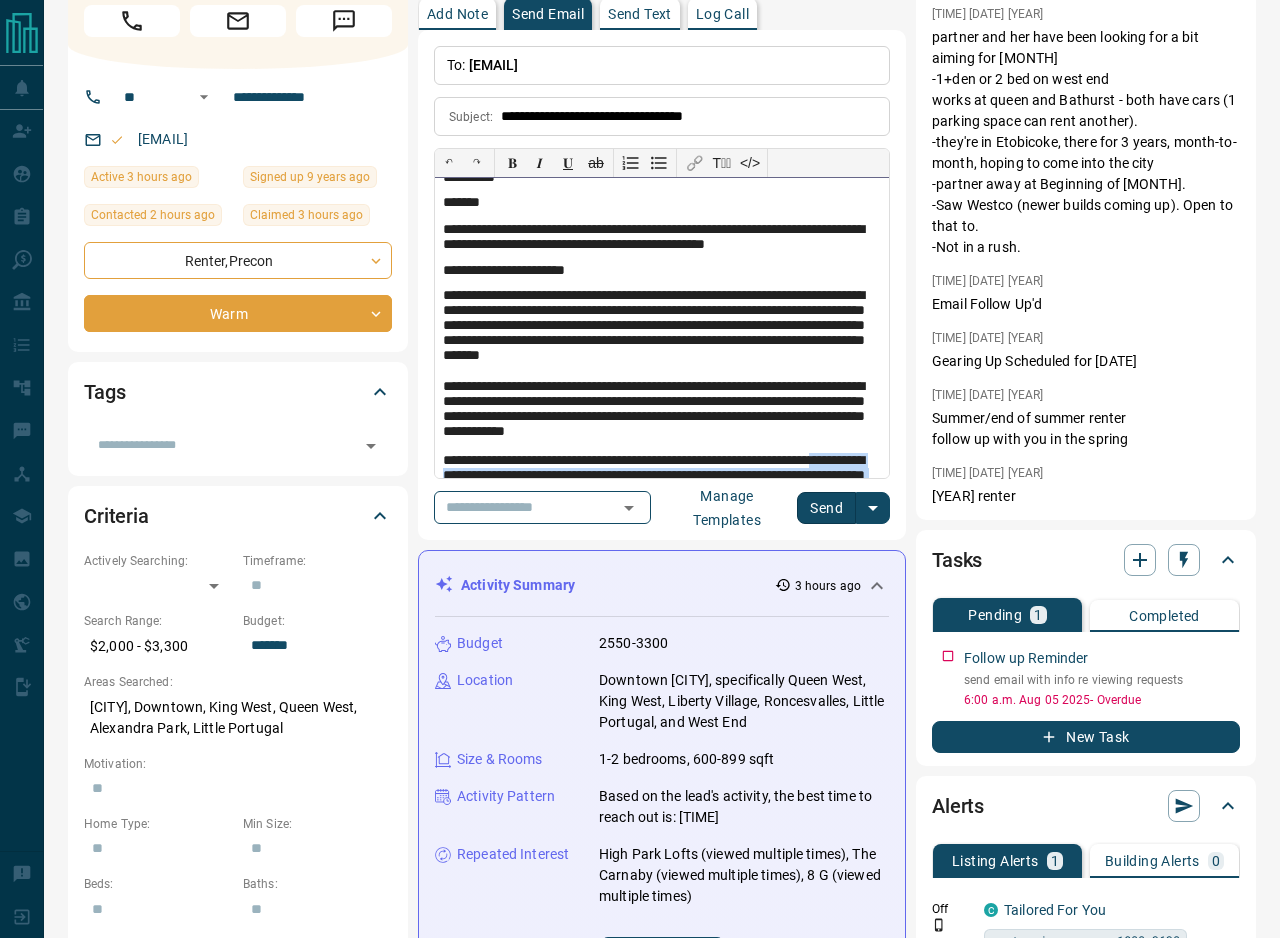 scroll, scrollTop: 829, scrollLeft: 0, axis: vertical 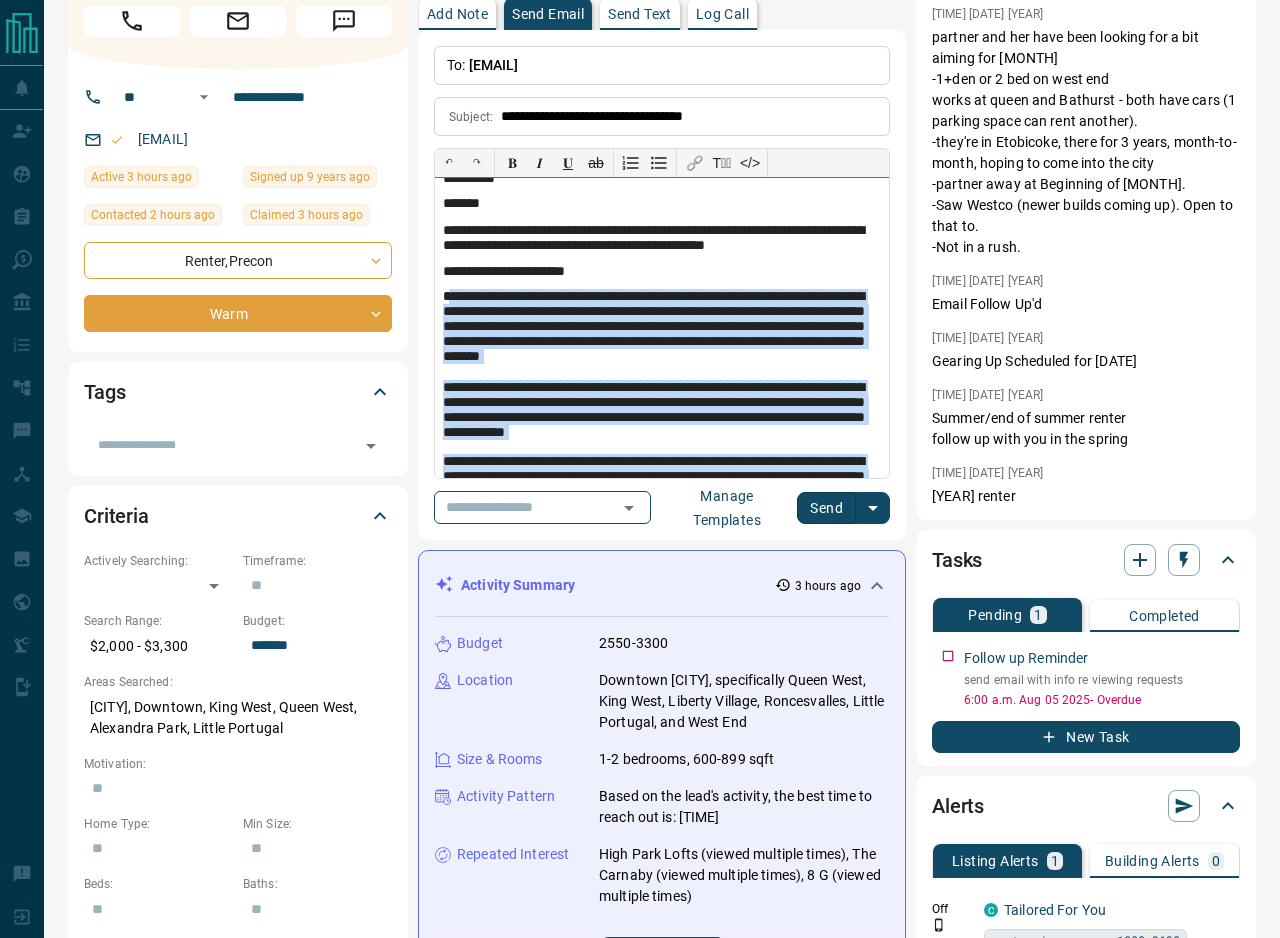 click on "**********" at bounding box center (662, 330) 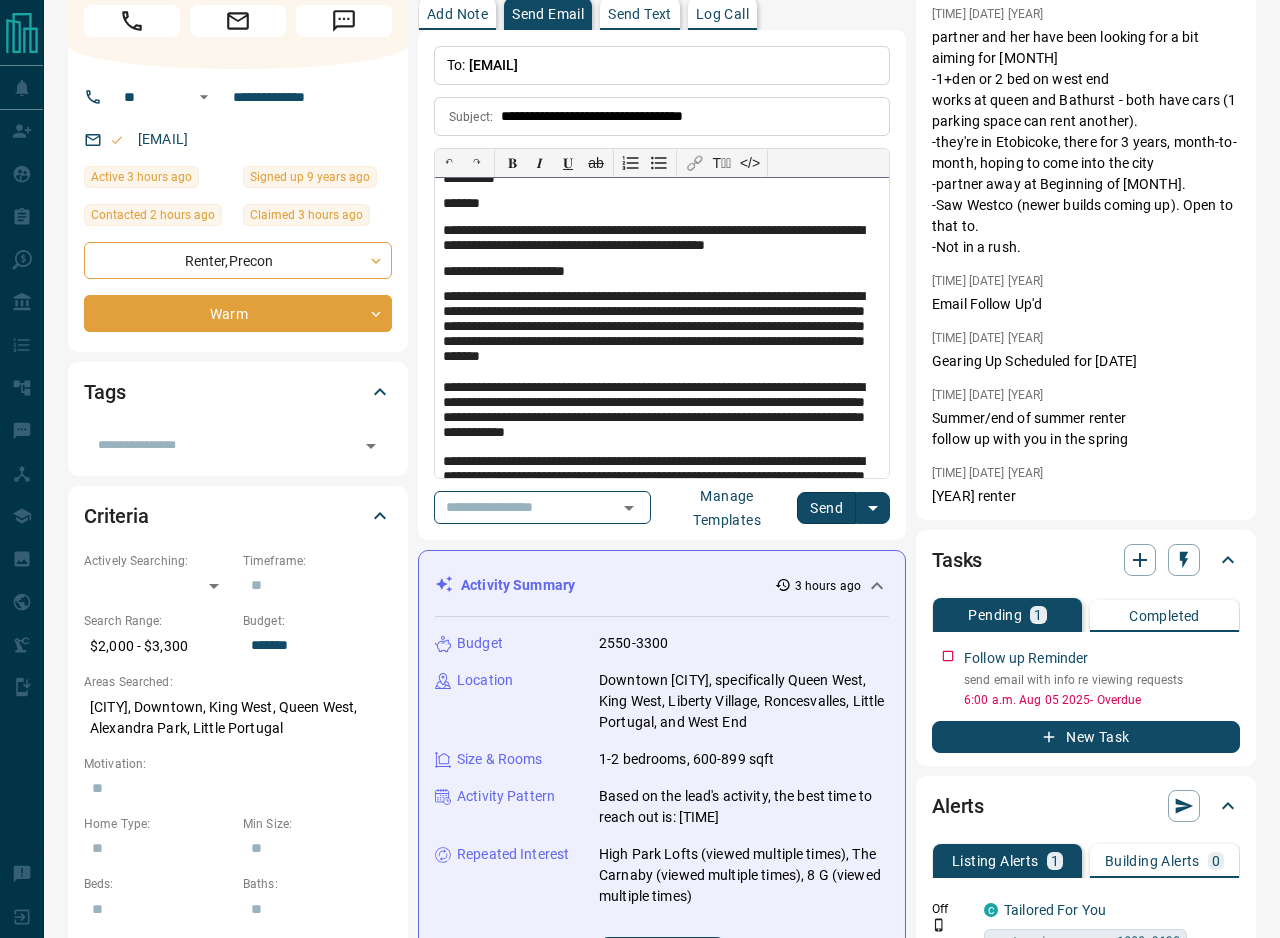 click on "**********" at bounding box center [662, 272] 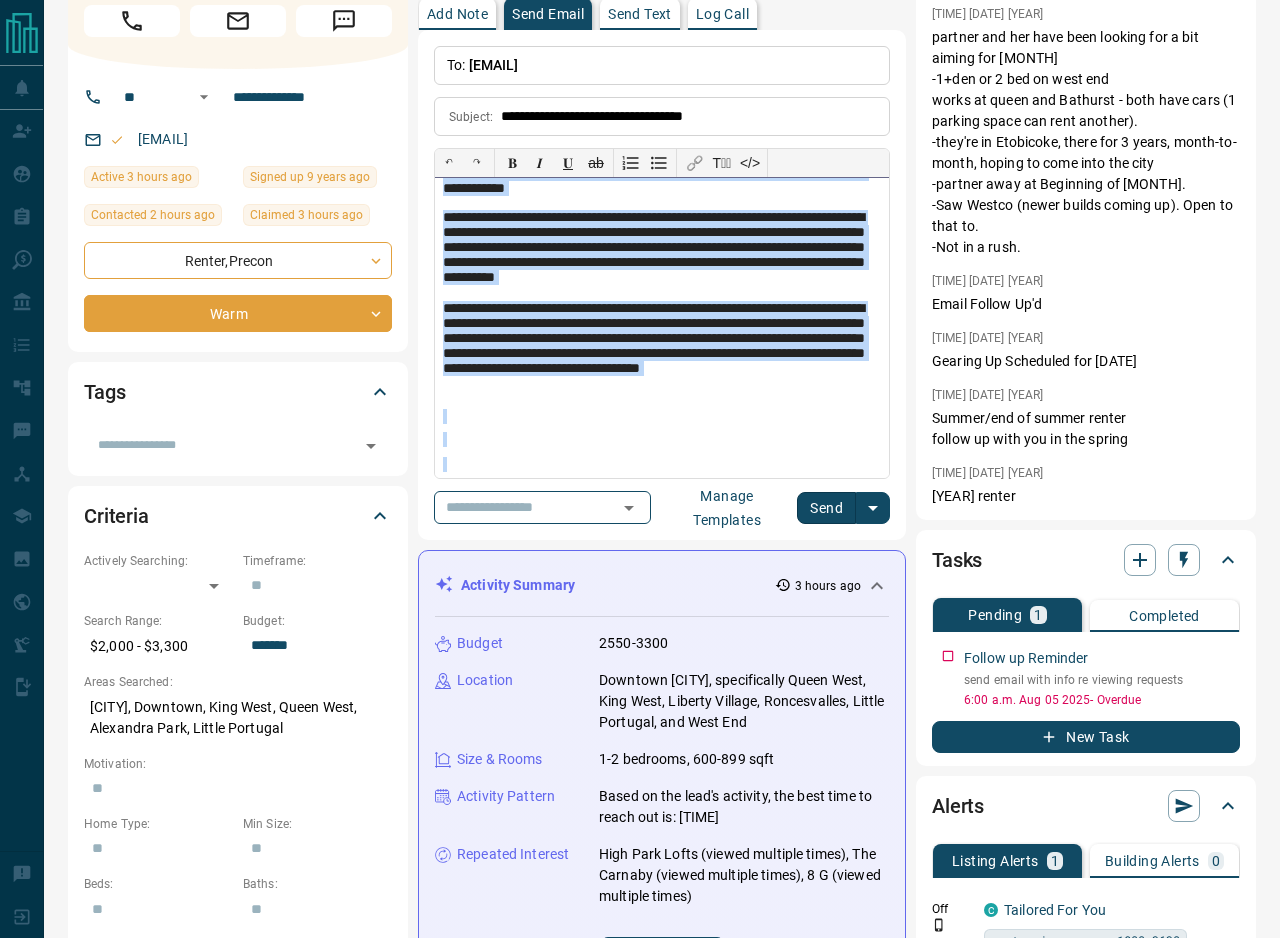 scroll, scrollTop: 1090, scrollLeft: 0, axis: vertical 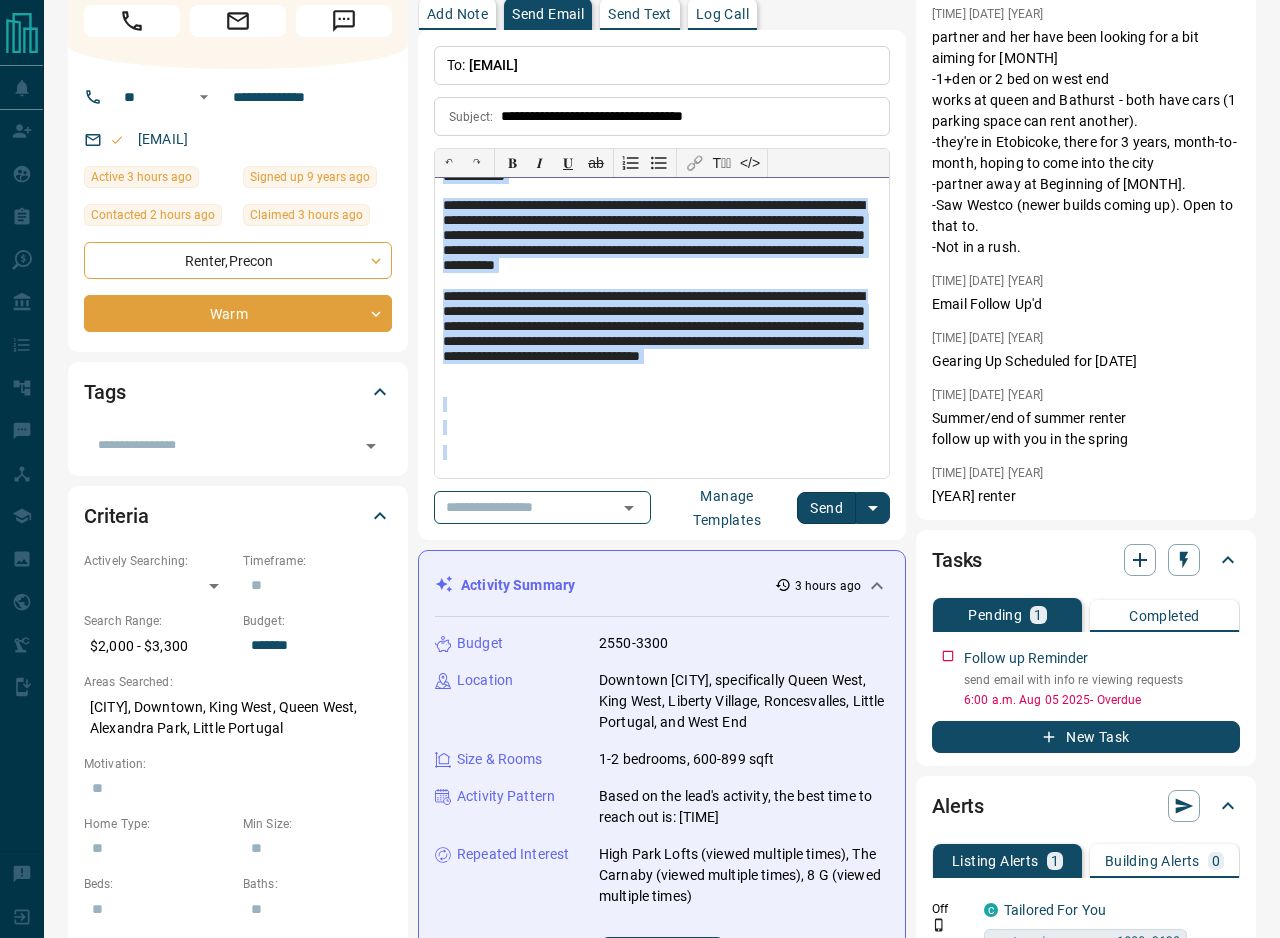 drag, startPoint x: 442, startPoint y: 232, endPoint x: 686, endPoint y: 485, distance: 351.4897 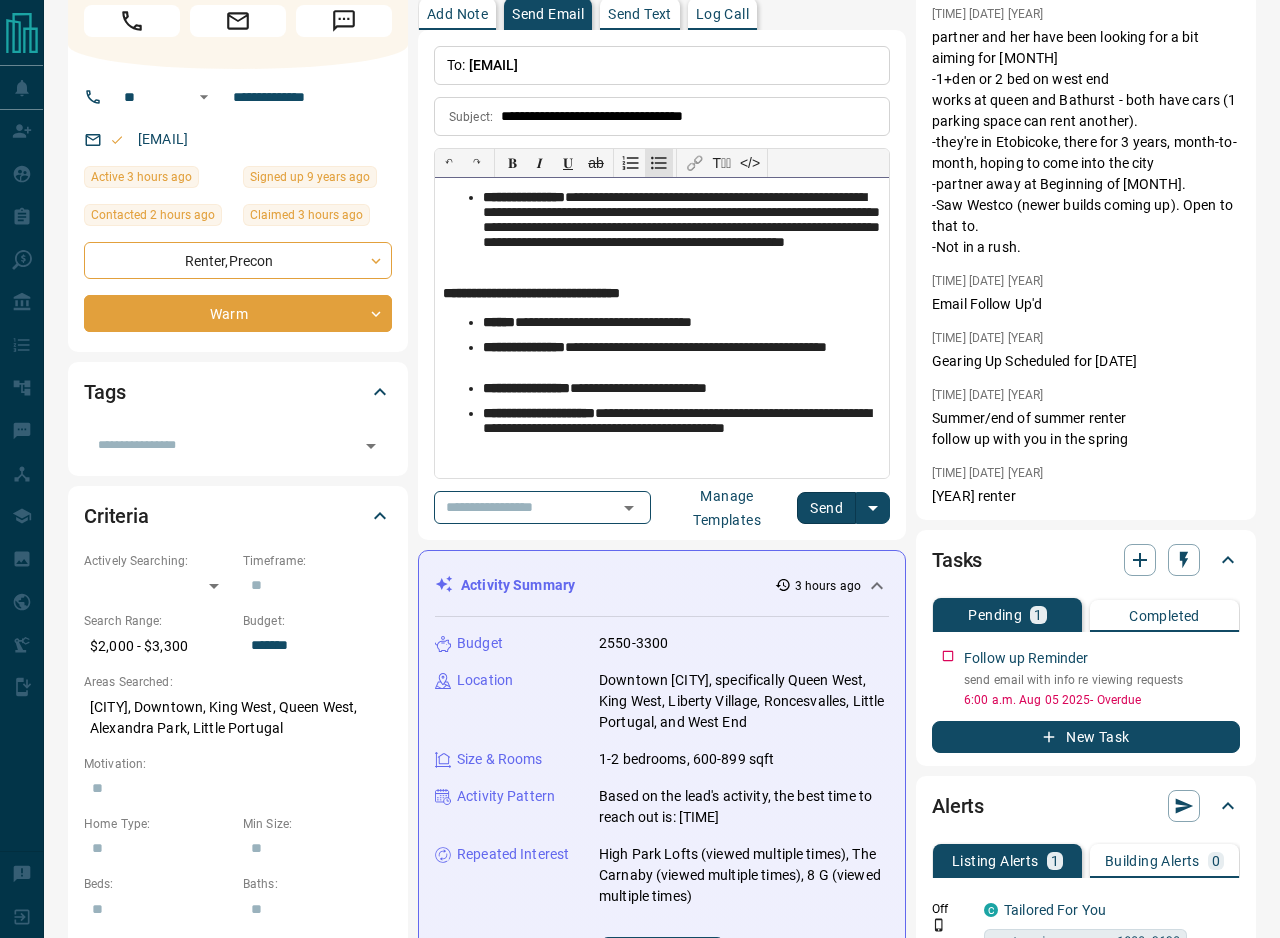scroll, scrollTop: 1121, scrollLeft: 0, axis: vertical 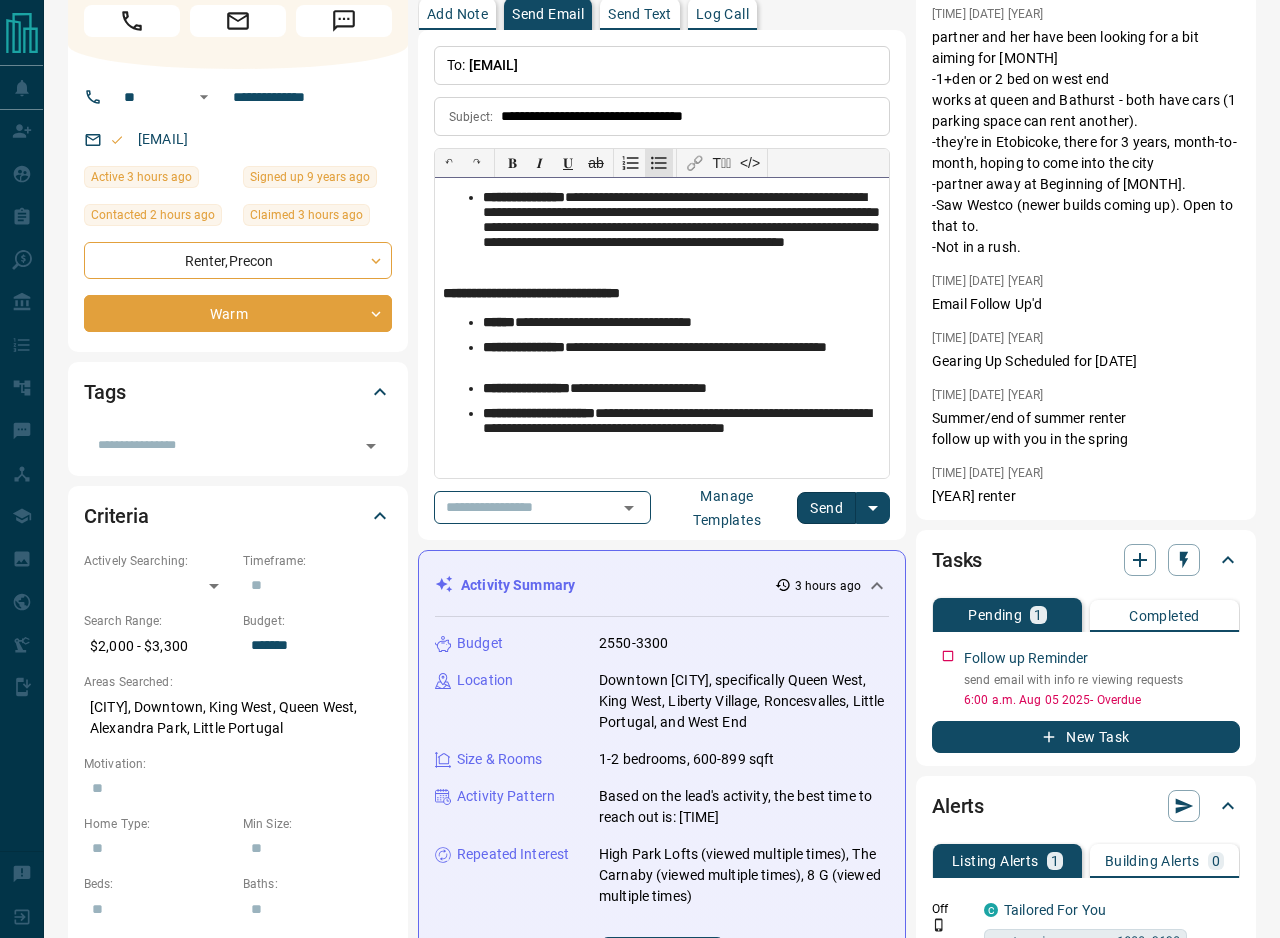 click on "**********" at bounding box center (682, 323) 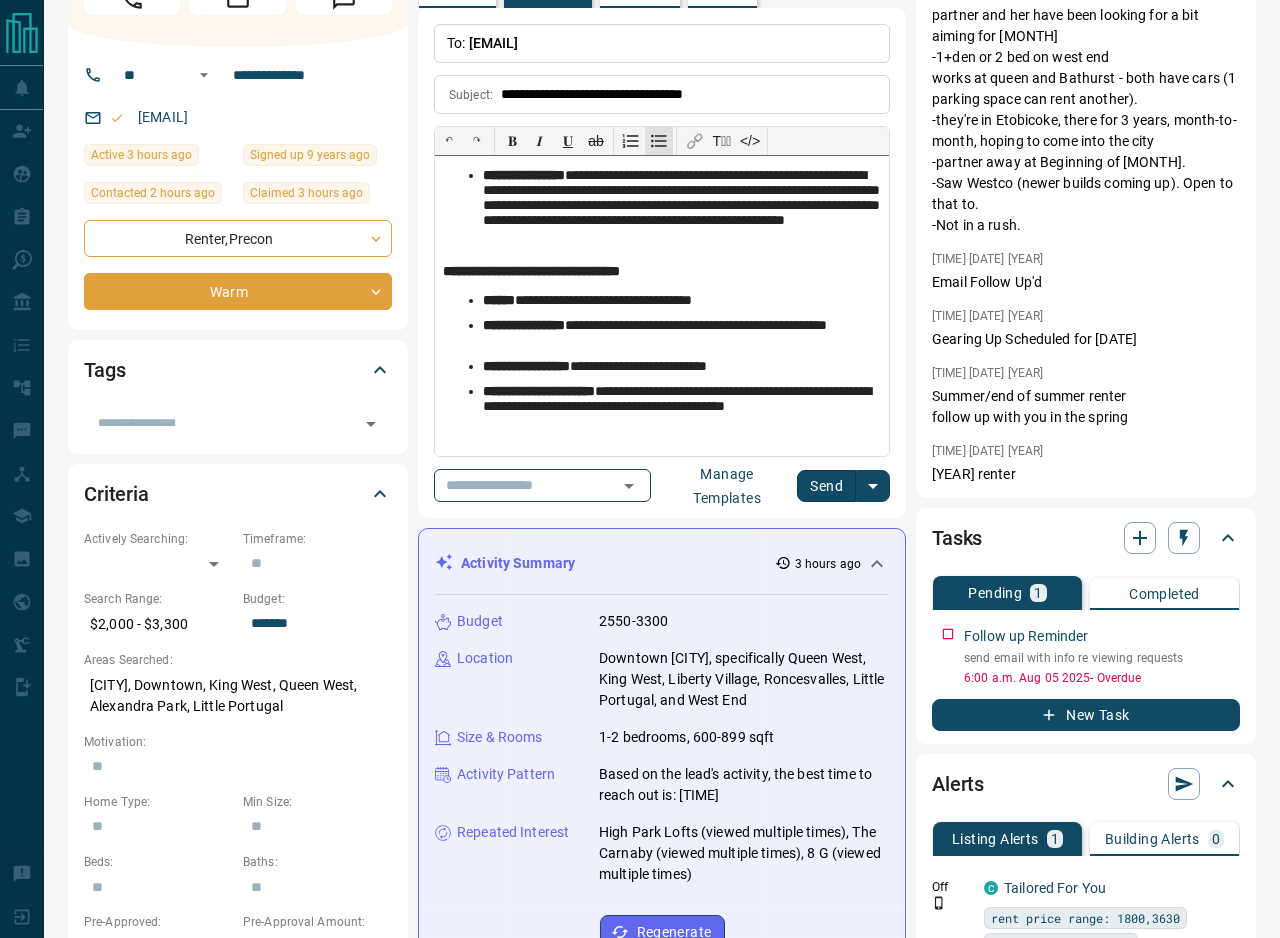 scroll, scrollTop: 113, scrollLeft: 0, axis: vertical 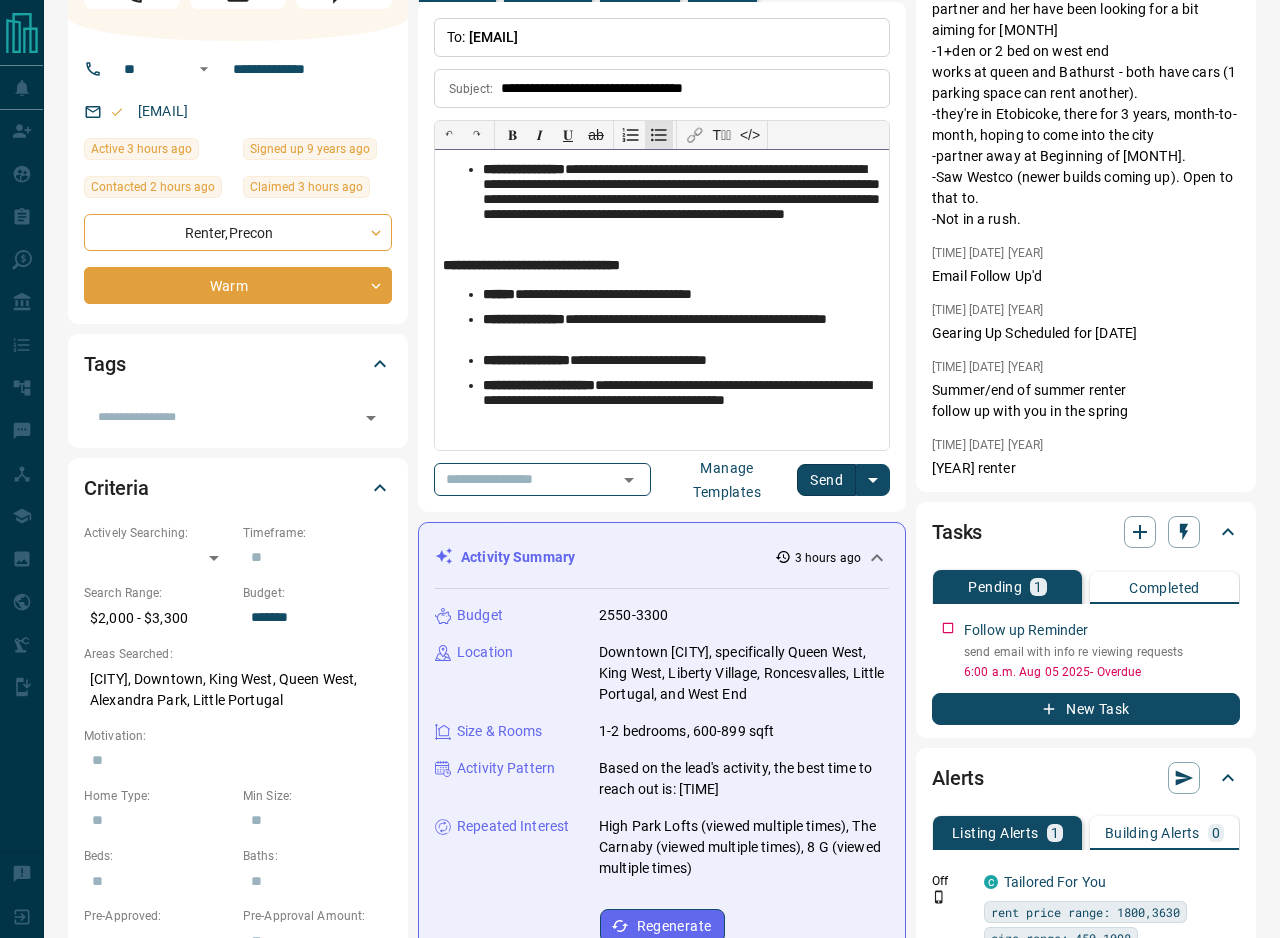 click on "**********" at bounding box center (682, 361) 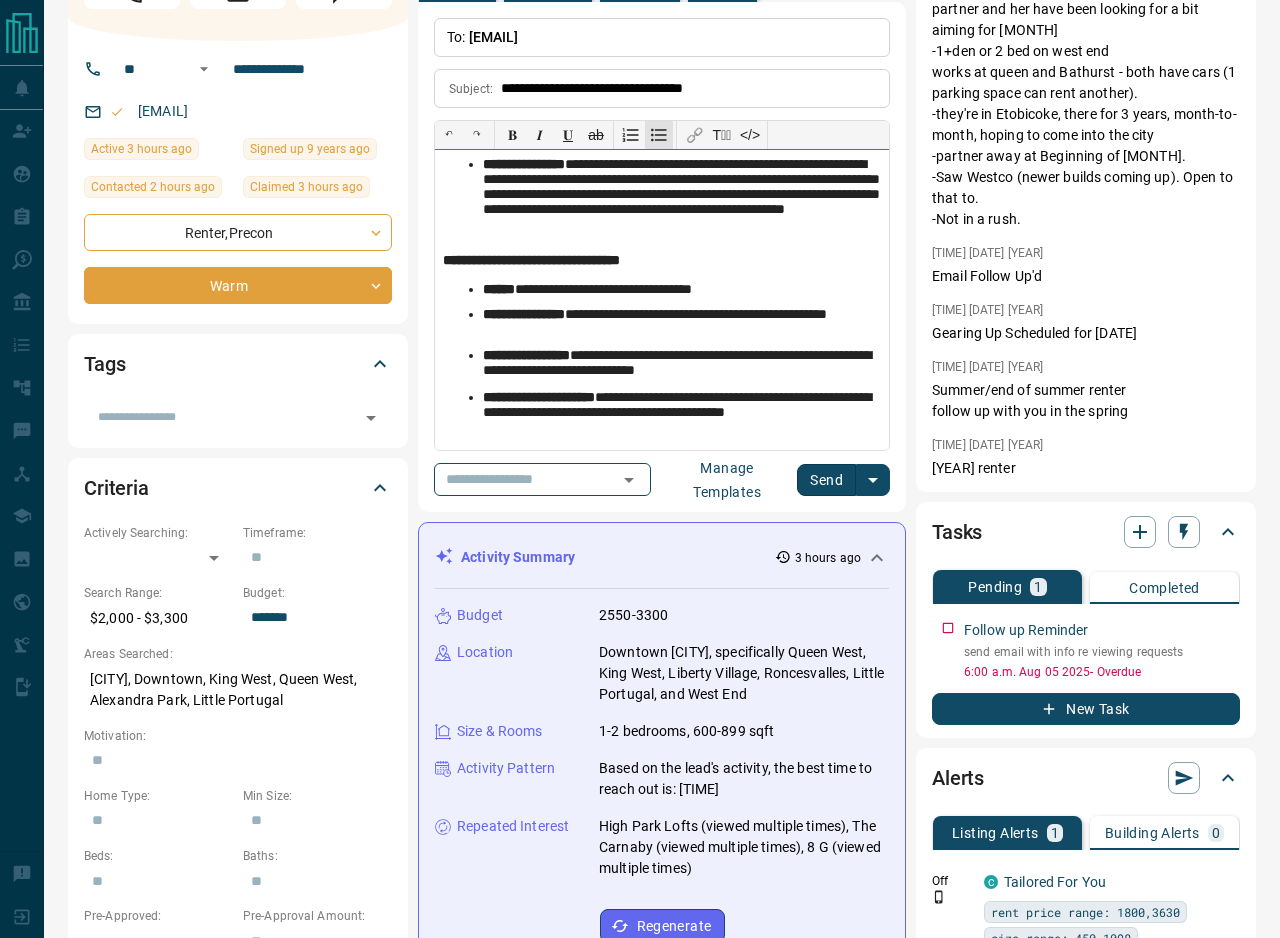 click on "**********" at bounding box center [682, 364] 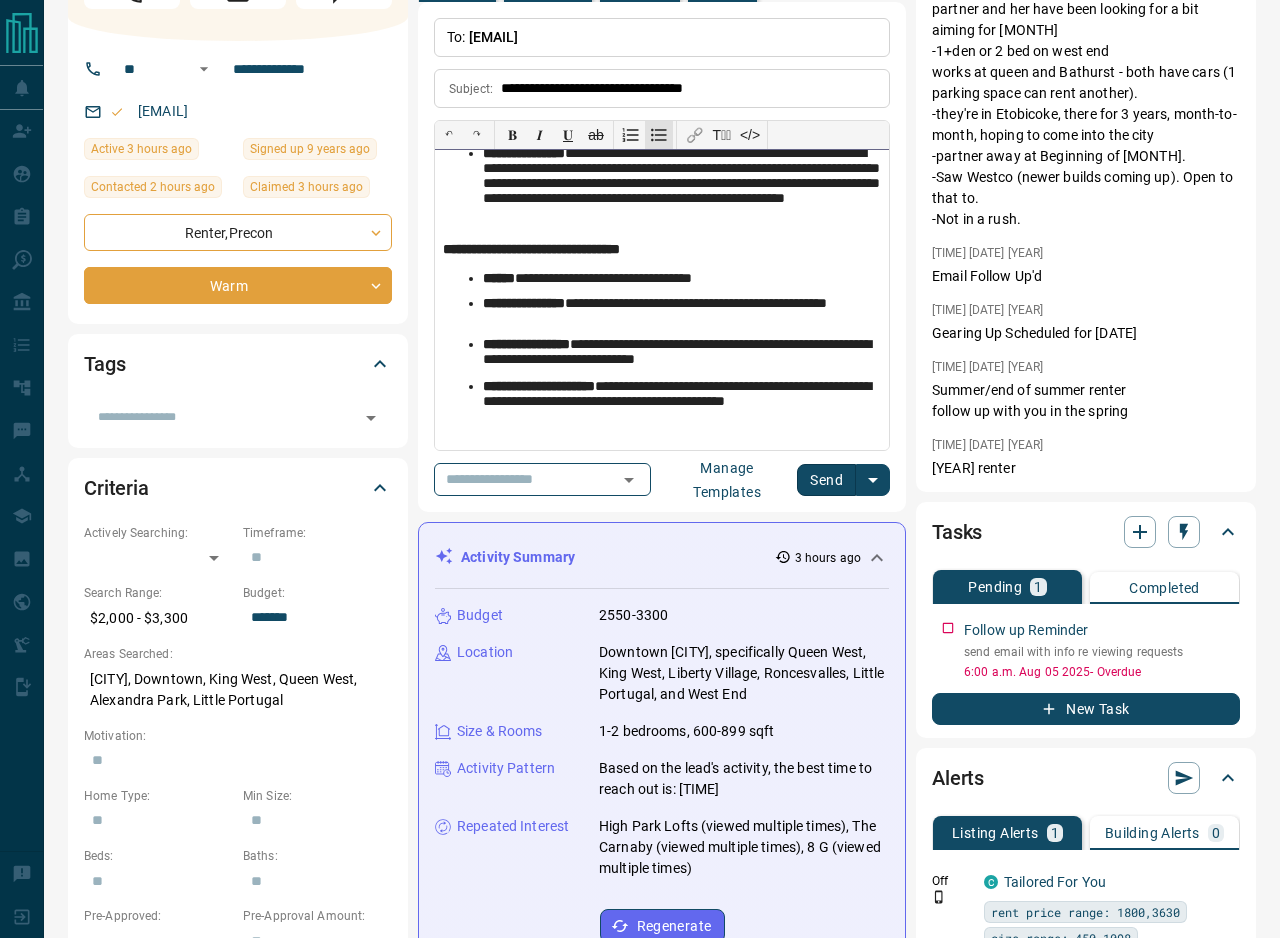 click on "**********" at bounding box center (682, 404) 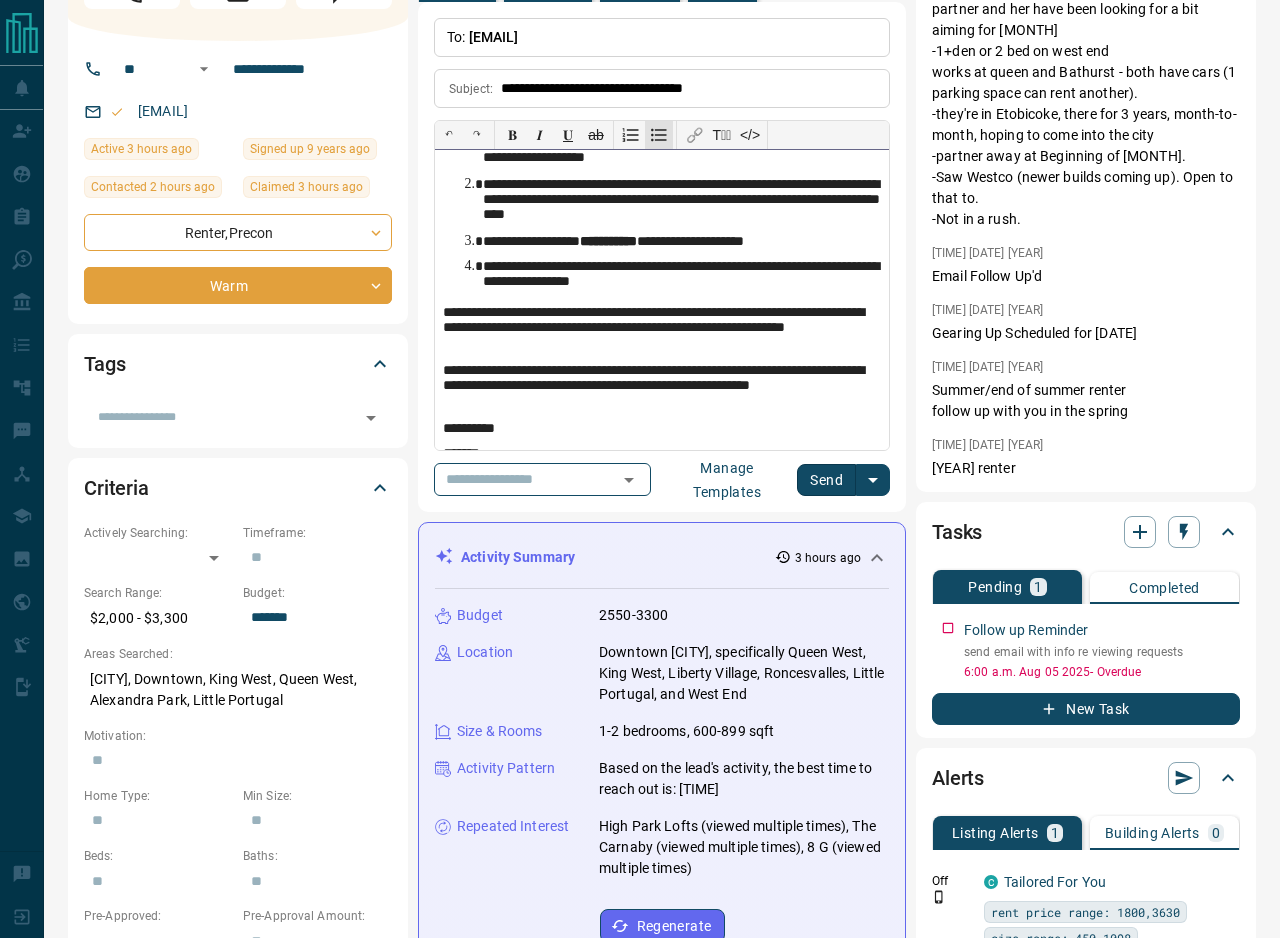 scroll, scrollTop: 0, scrollLeft: 0, axis: both 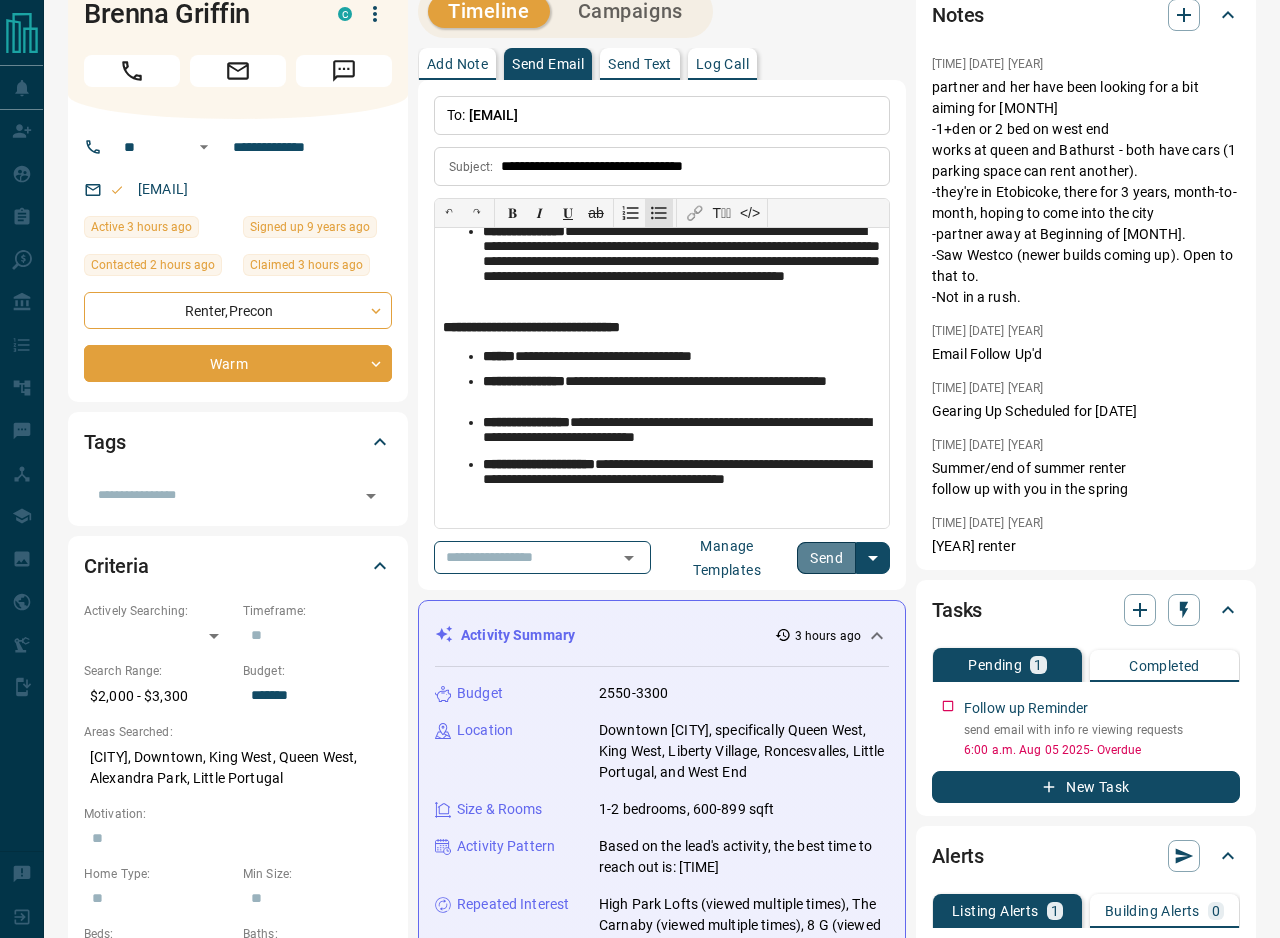 click on "Send" at bounding box center (826, 558) 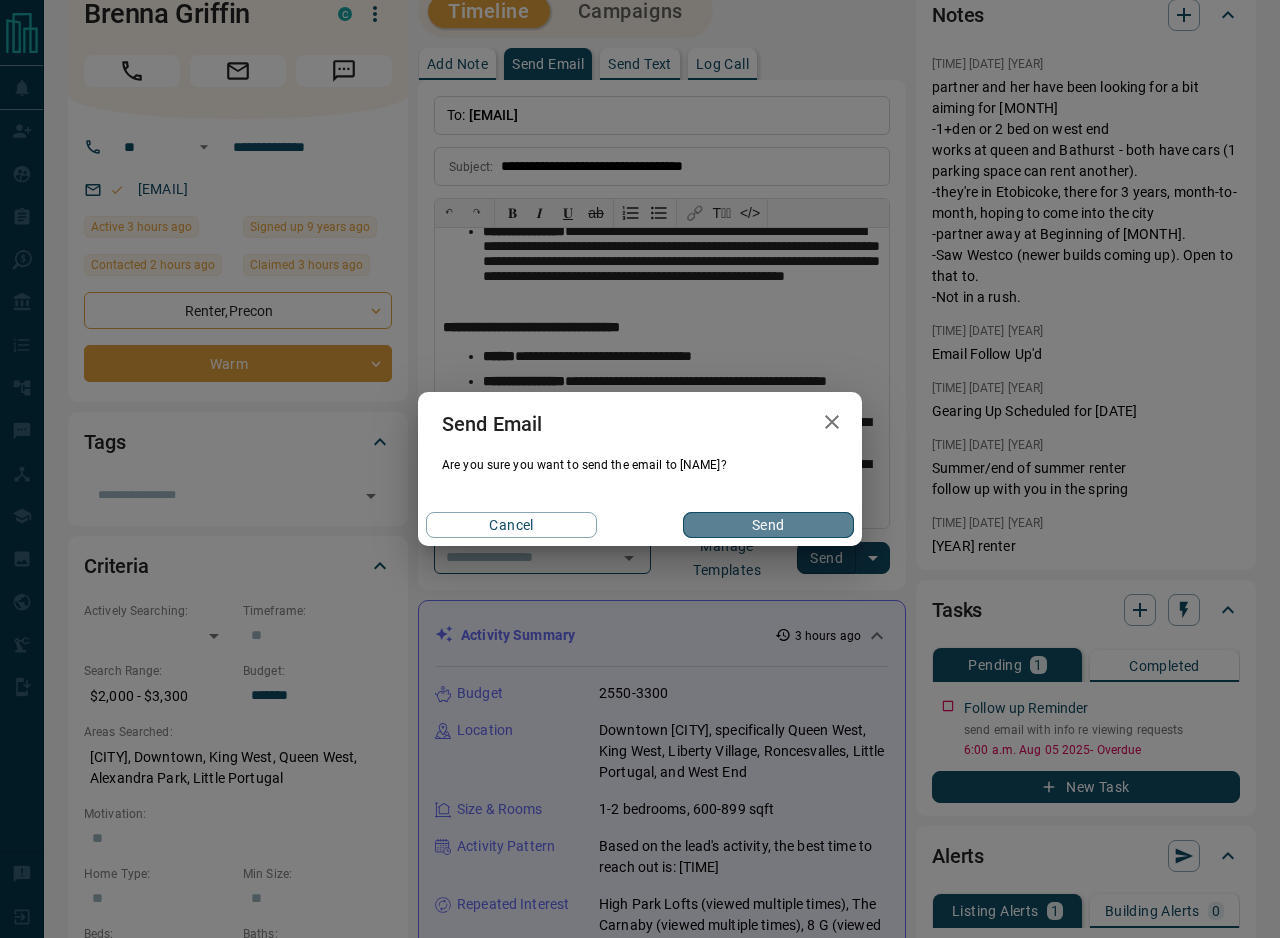 click on "Send" at bounding box center (768, 525) 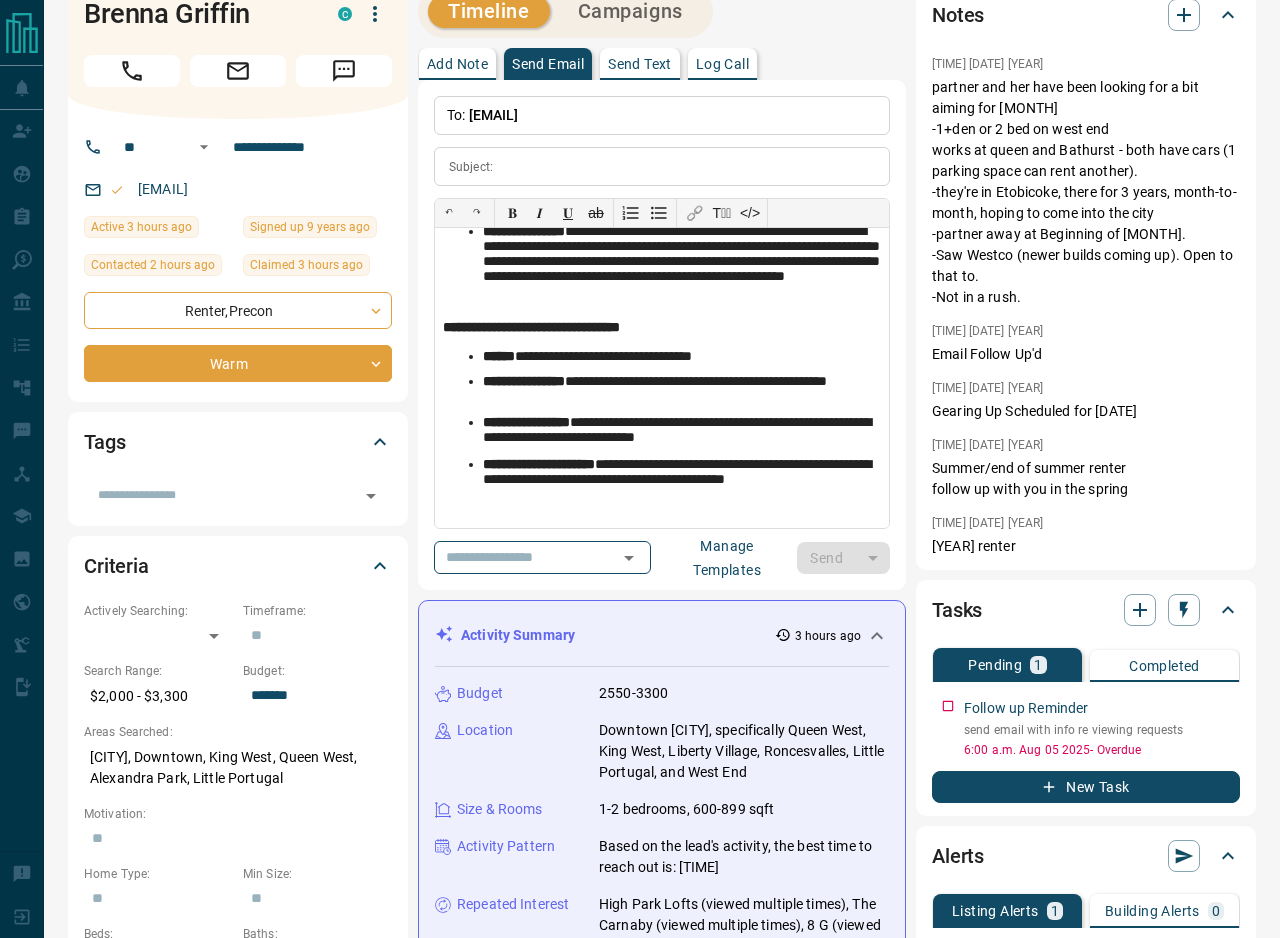 scroll, scrollTop: 0, scrollLeft: 0, axis: both 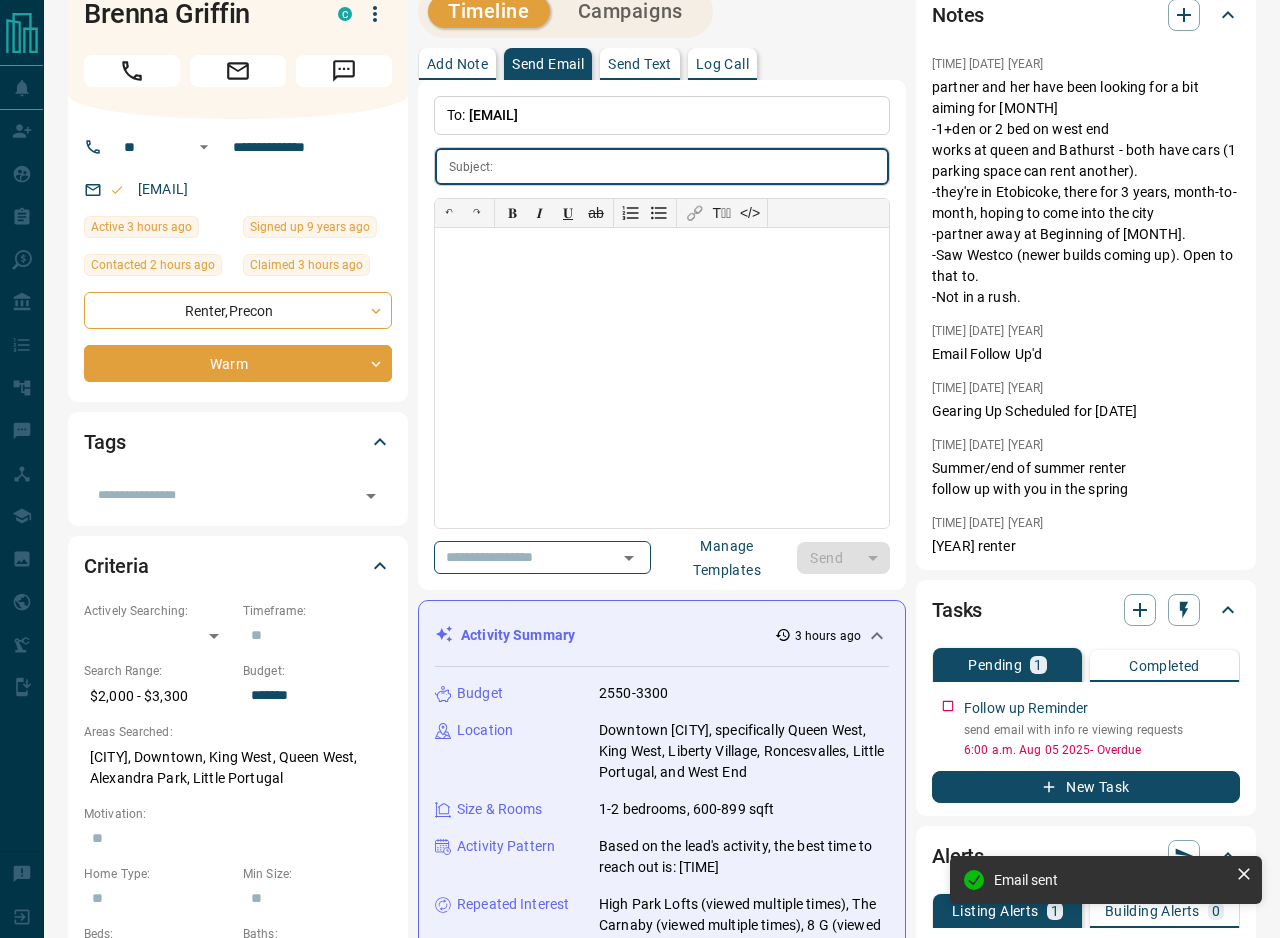 click at bounding box center [695, 166] 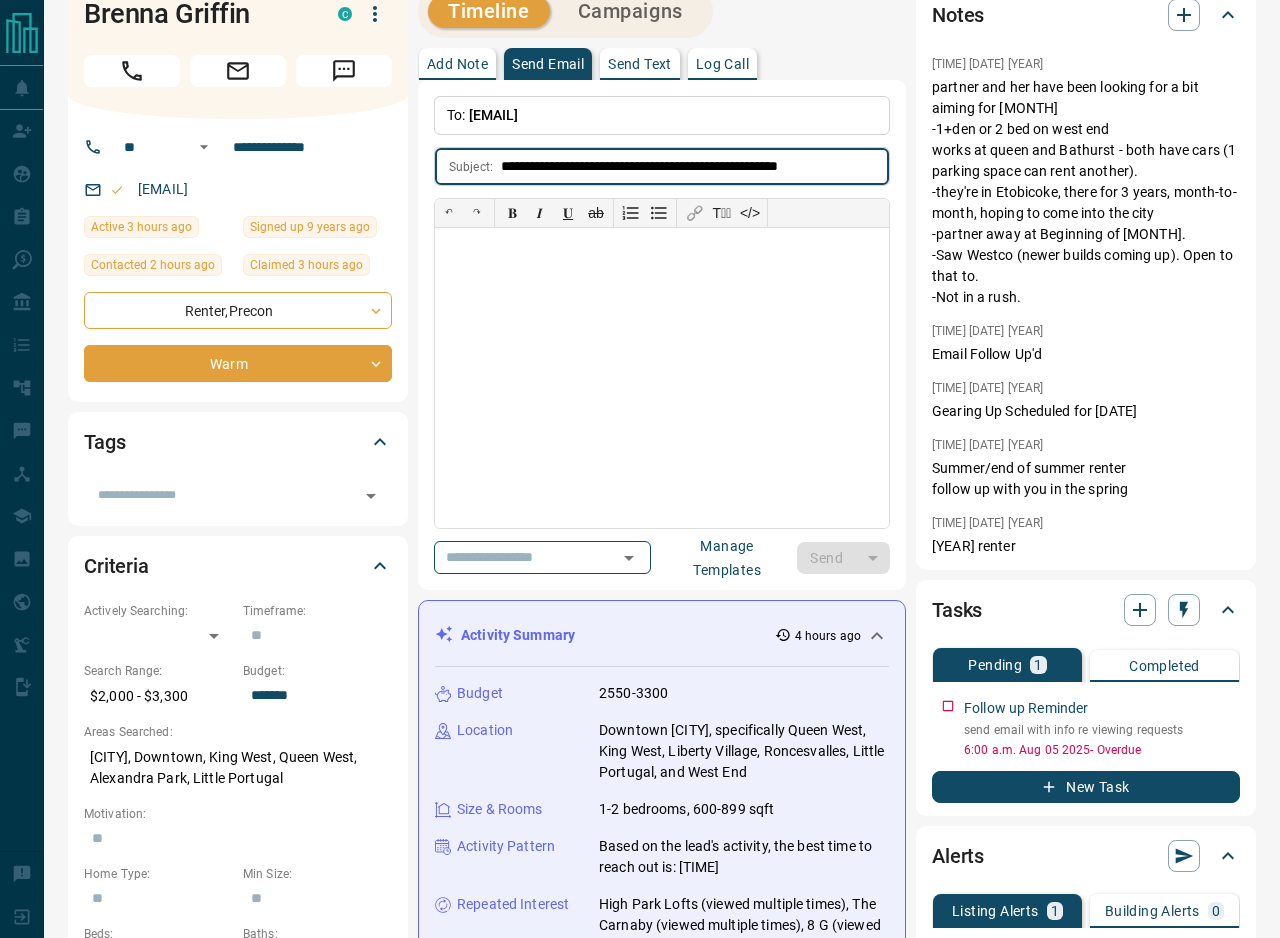 type on "**********" 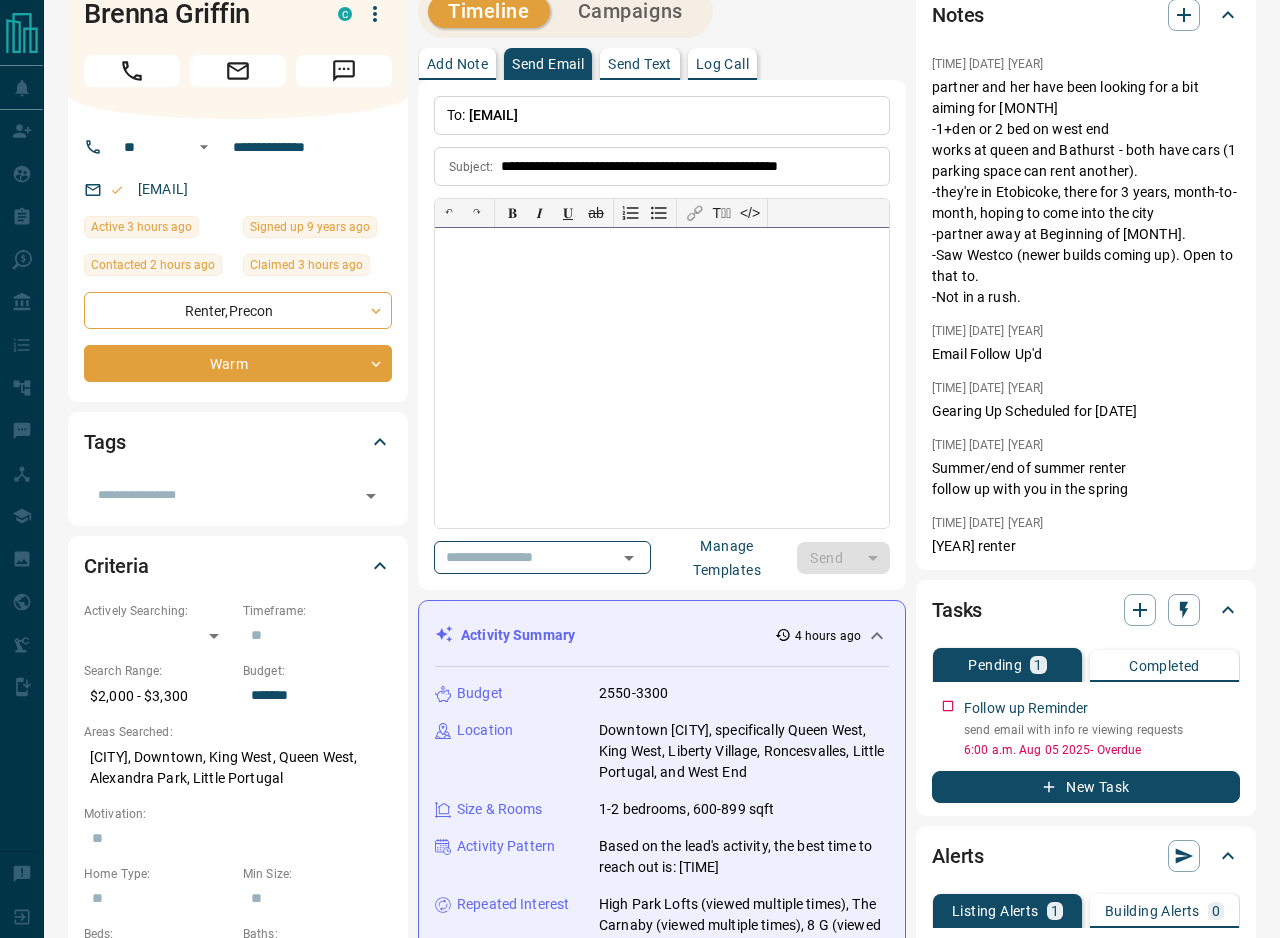 click at bounding box center [662, 378] 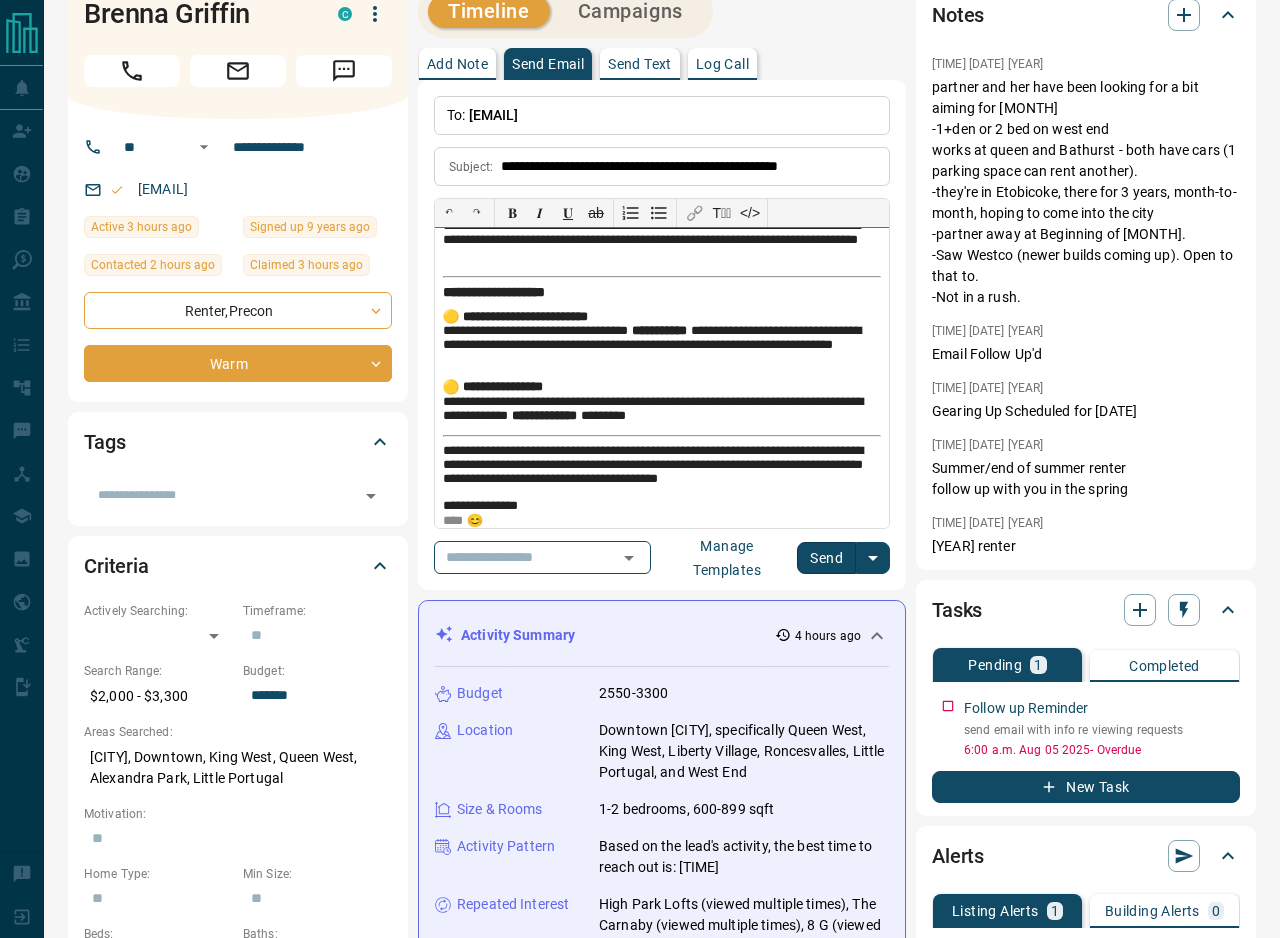 scroll, scrollTop: 0, scrollLeft: 0, axis: both 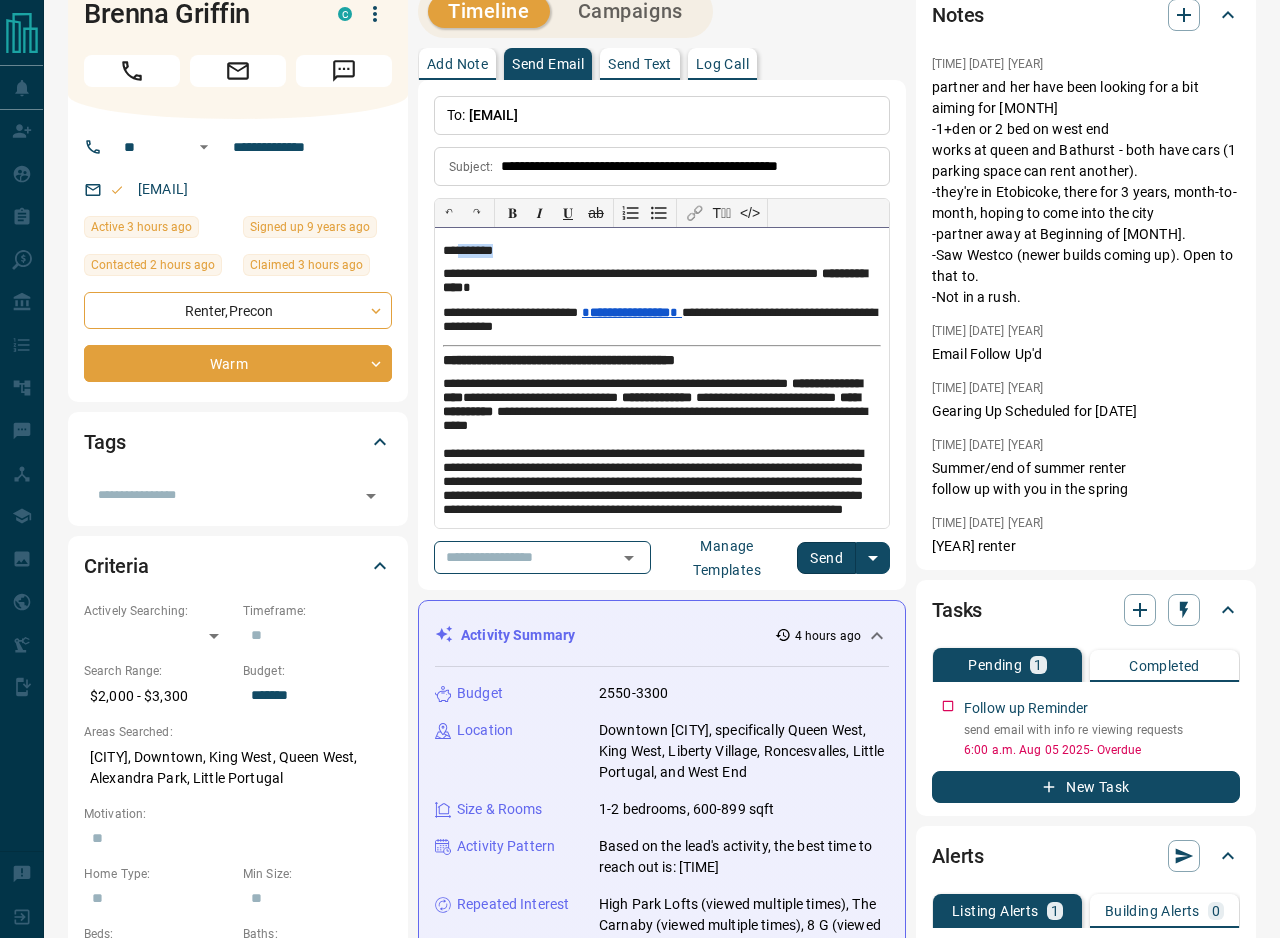 drag, startPoint x: 459, startPoint y: 253, endPoint x: 569, endPoint y: 253, distance: 110 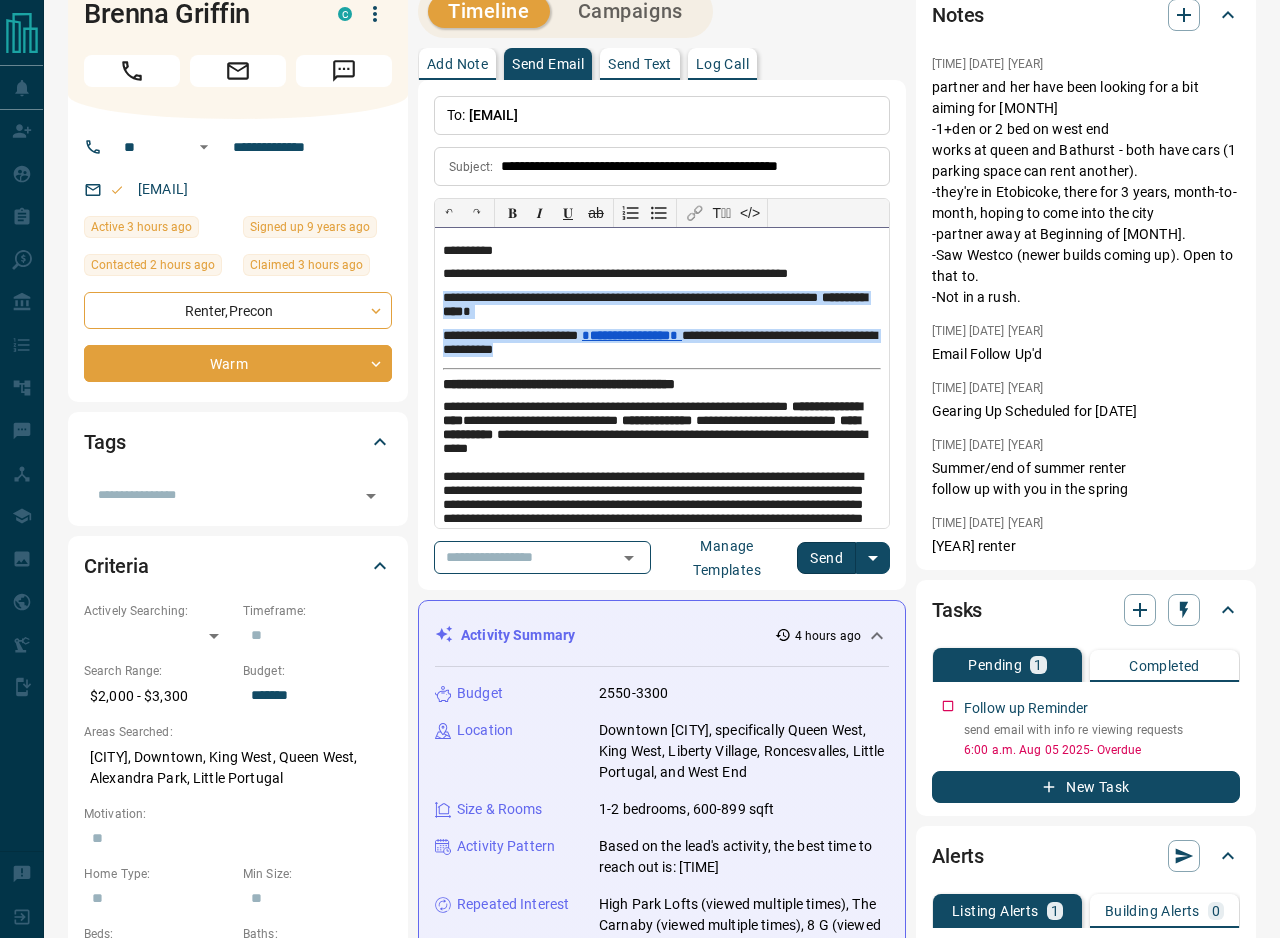 drag, startPoint x: 615, startPoint y: 355, endPoint x: 429, endPoint y: 295, distance: 195.43797 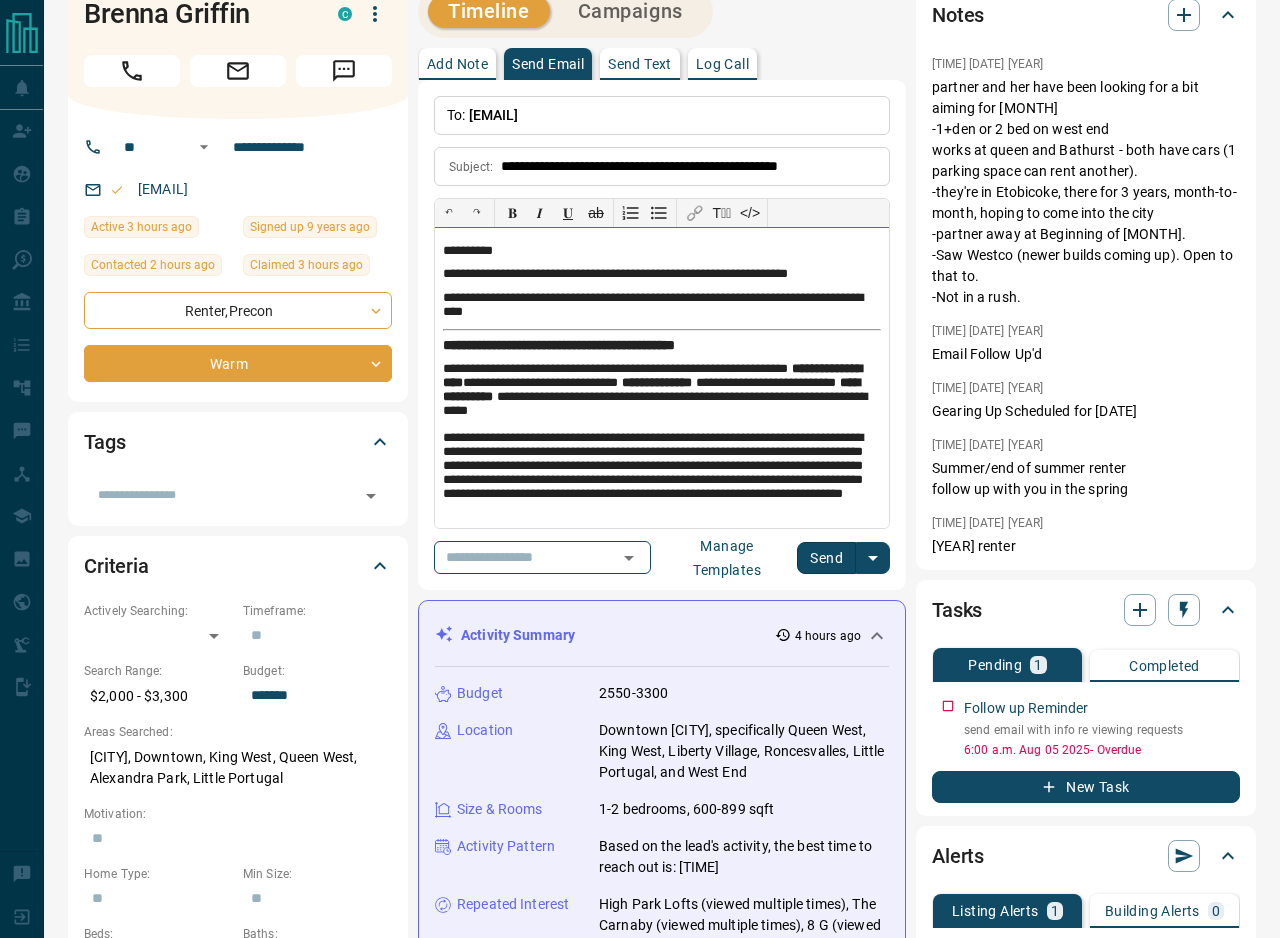 click on "**********" at bounding box center (662, 378) 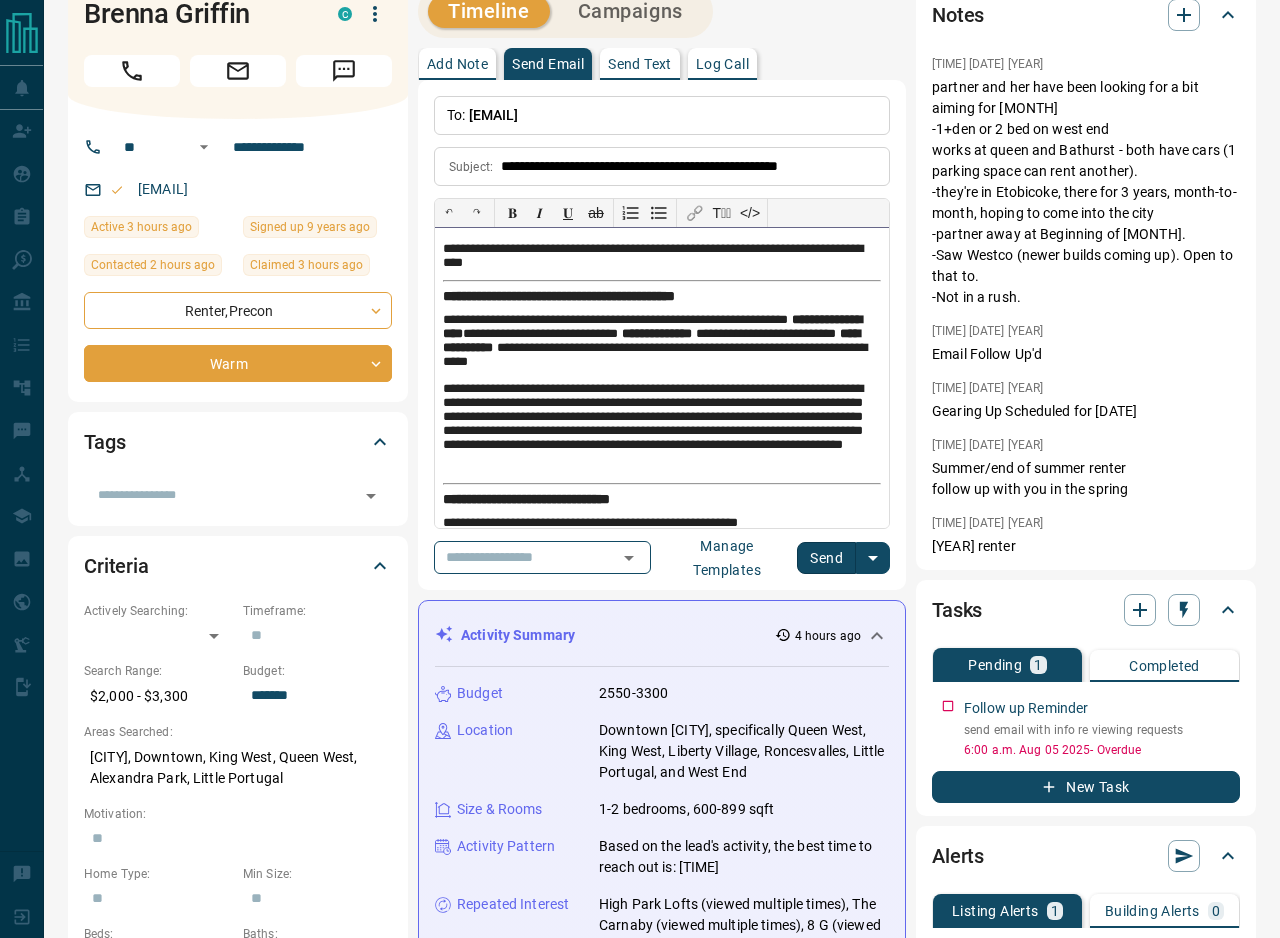 scroll, scrollTop: 50, scrollLeft: 0, axis: vertical 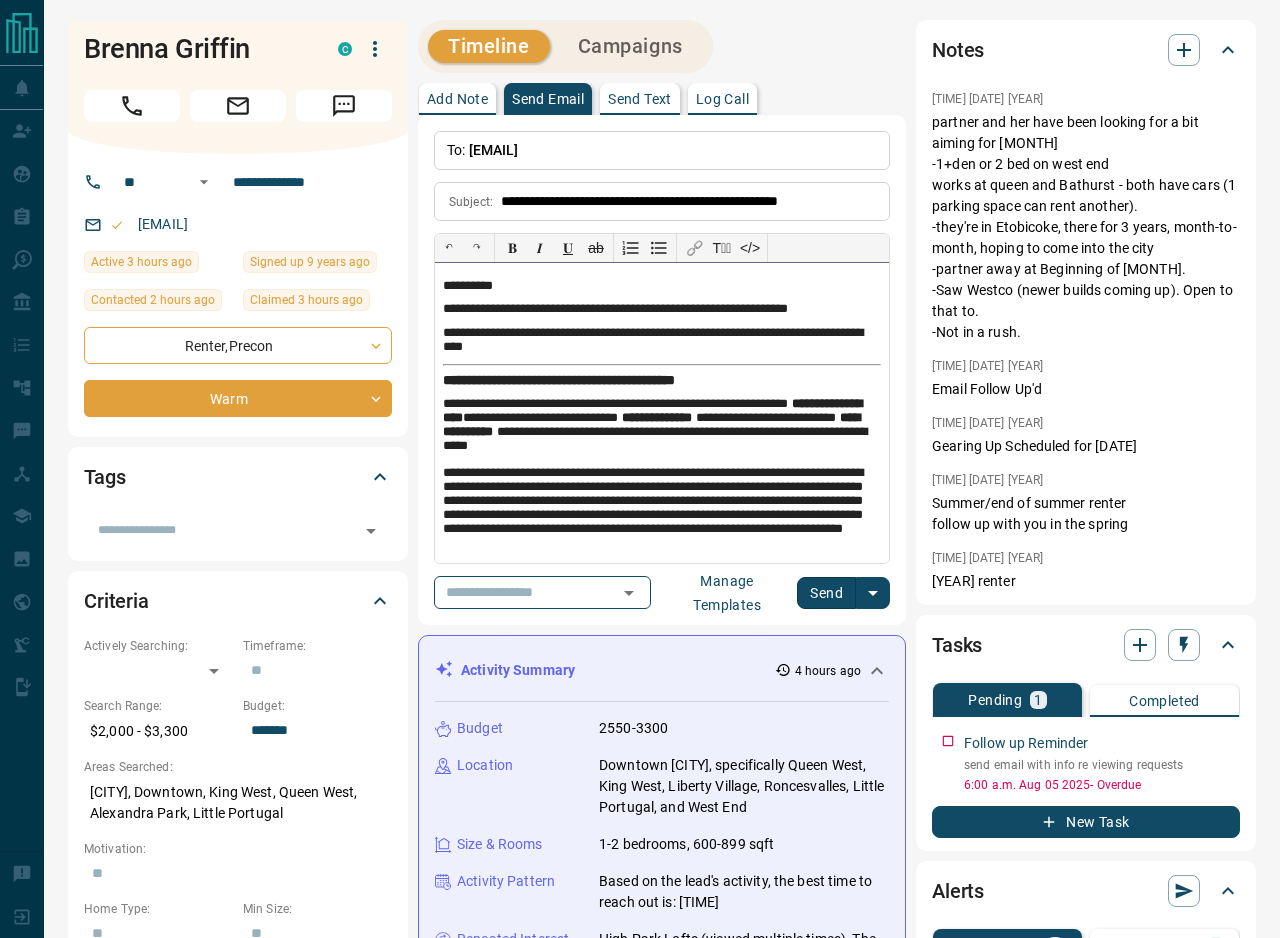 click on "**********" at bounding box center (662, 310) 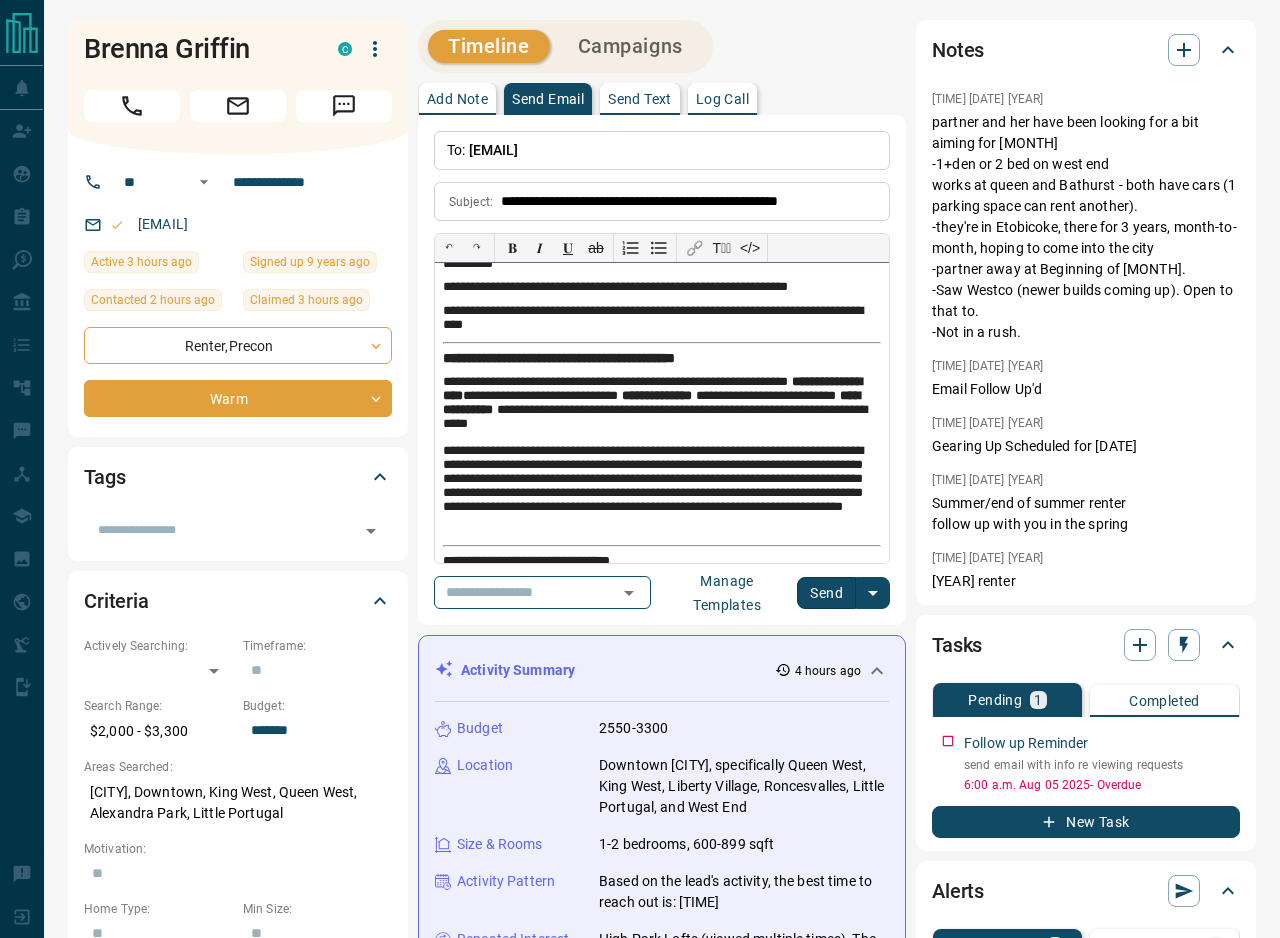 click on "**********" at bounding box center [662, 319] 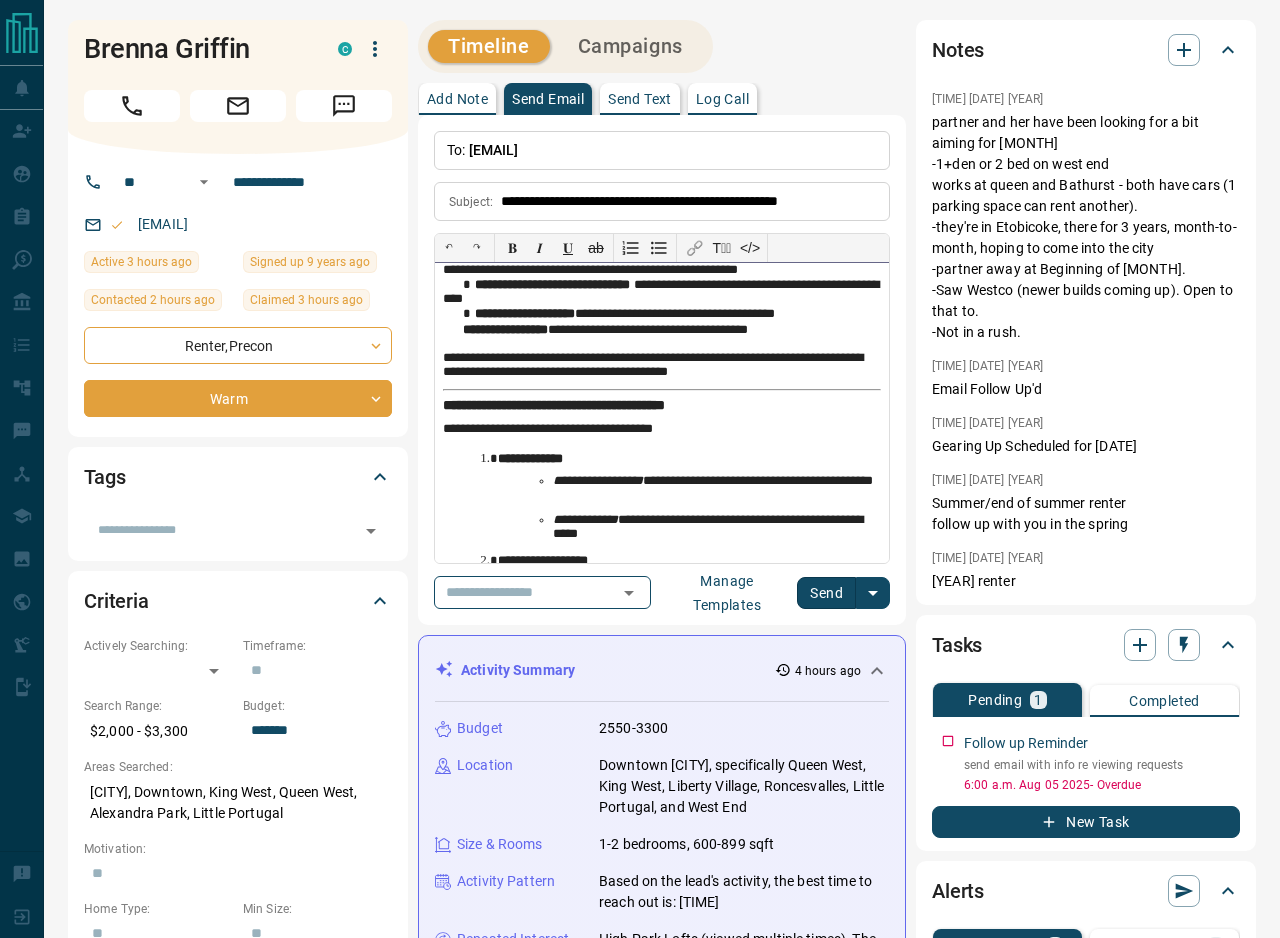 scroll, scrollTop: 338, scrollLeft: 0, axis: vertical 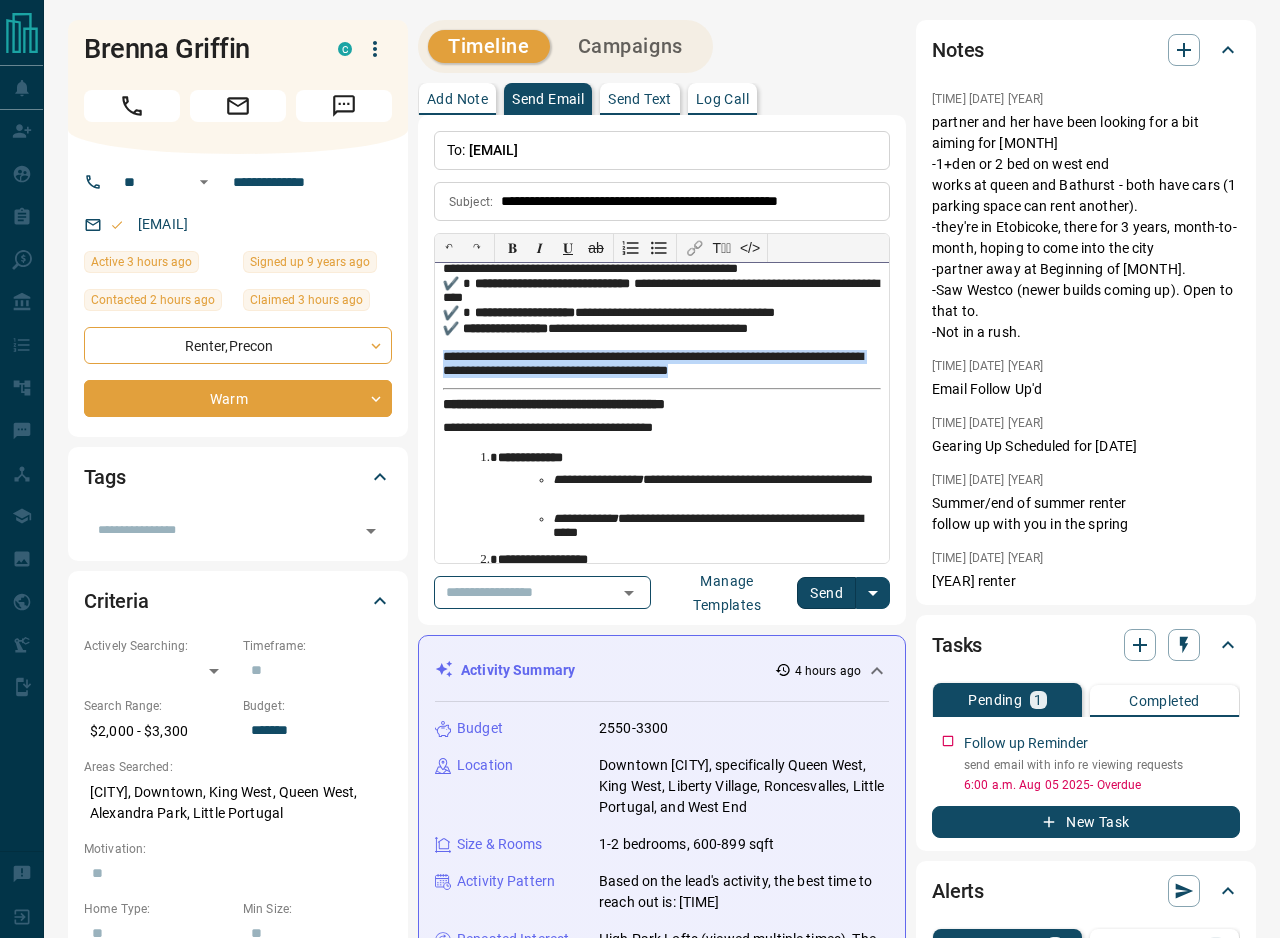 drag, startPoint x: 784, startPoint y: 371, endPoint x: 426, endPoint y: 358, distance: 358.23596 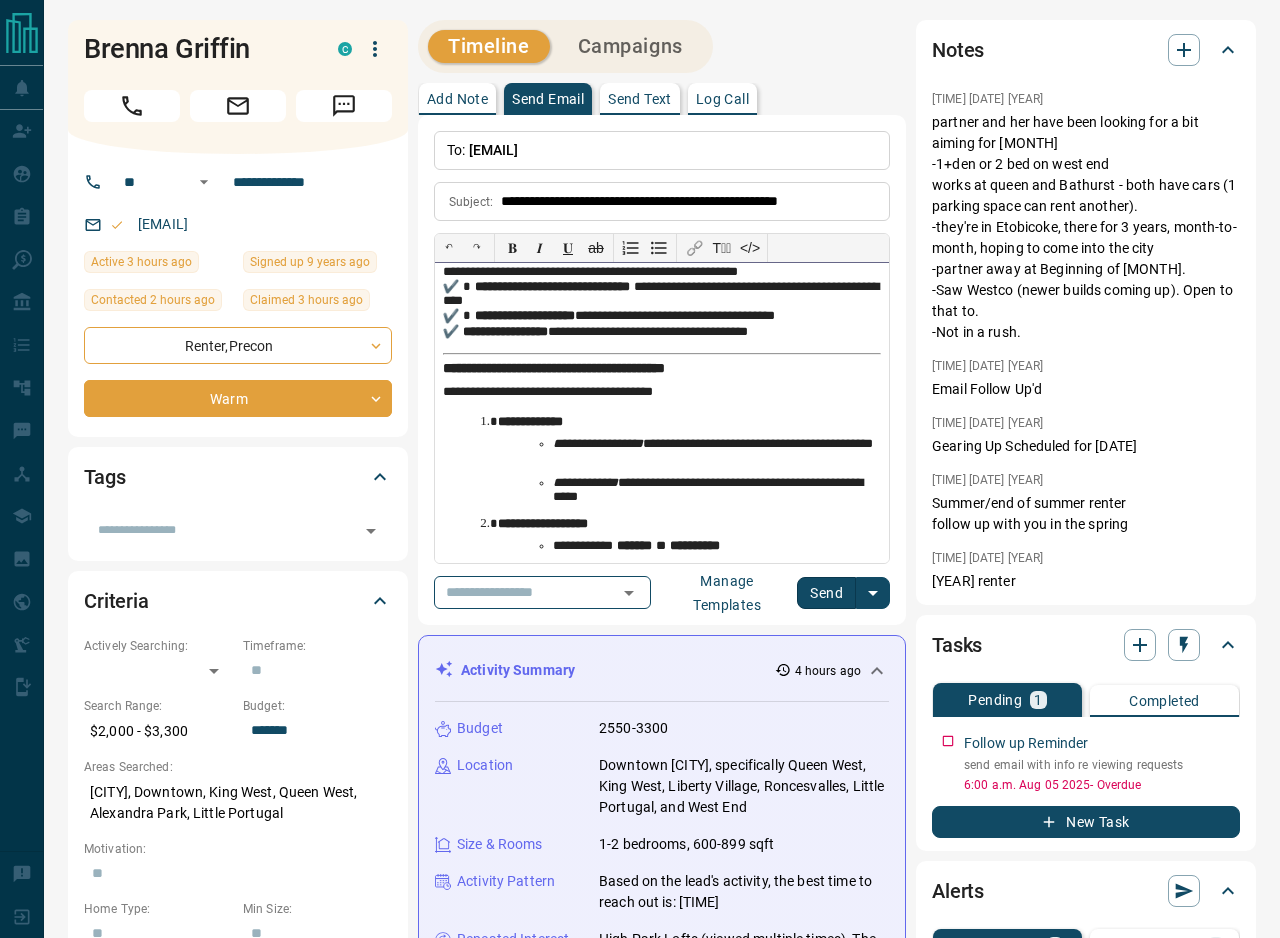 scroll, scrollTop: 305, scrollLeft: 0, axis: vertical 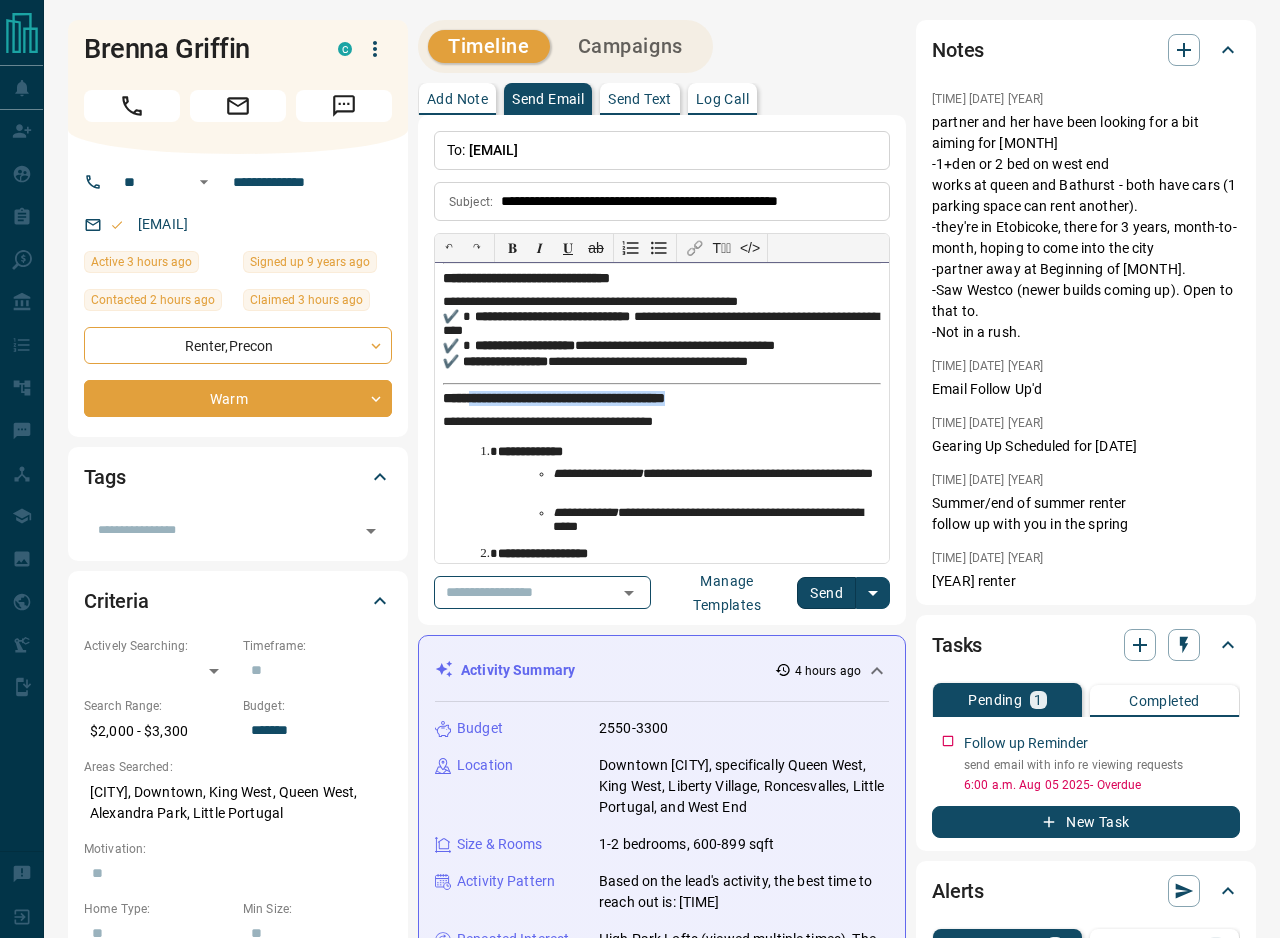 drag, startPoint x: 483, startPoint y: 398, endPoint x: 801, endPoint y: 394, distance: 318.02515 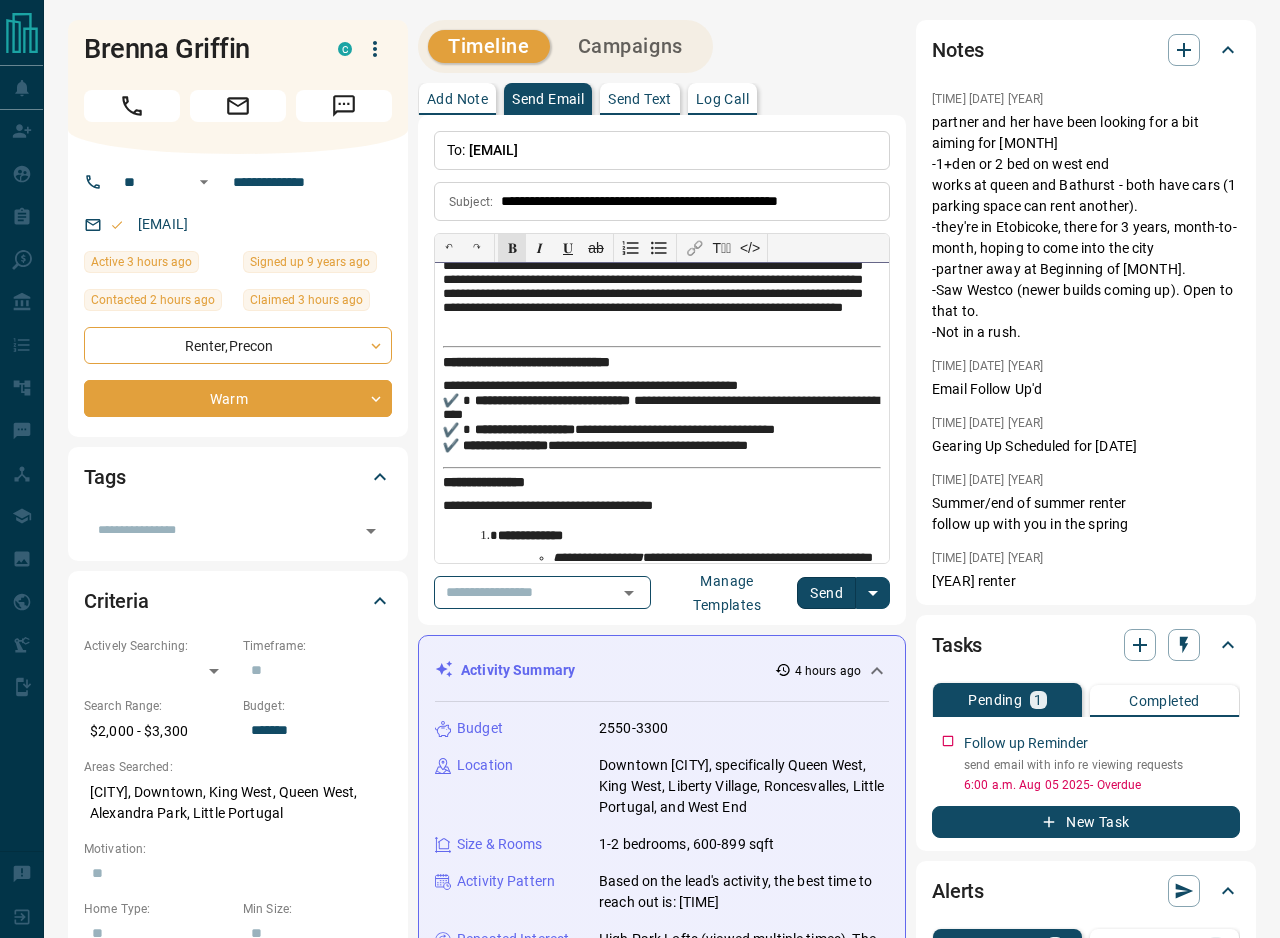 scroll, scrollTop: 231, scrollLeft: 0, axis: vertical 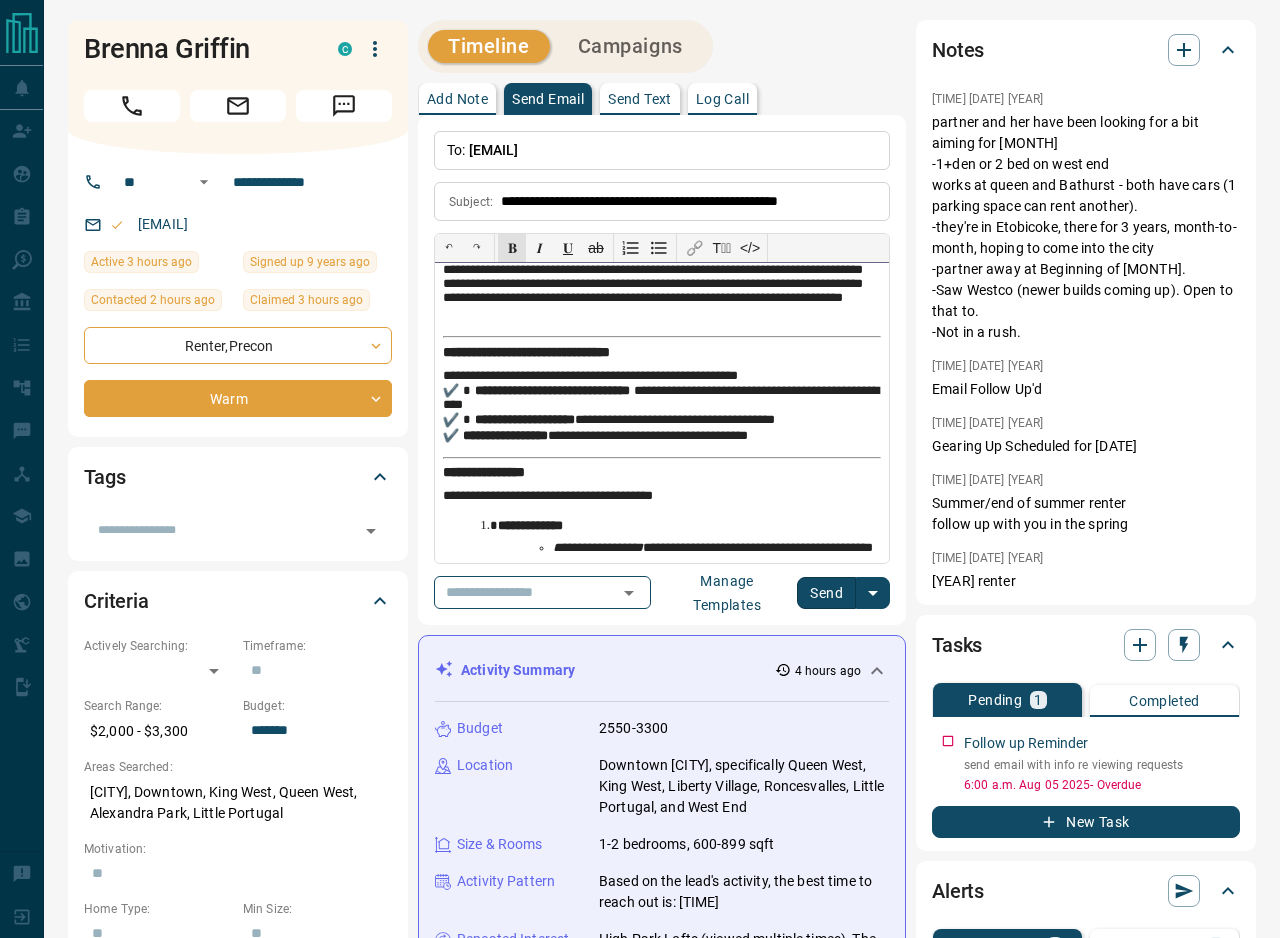 click on "**********" at bounding box center [662, 473] 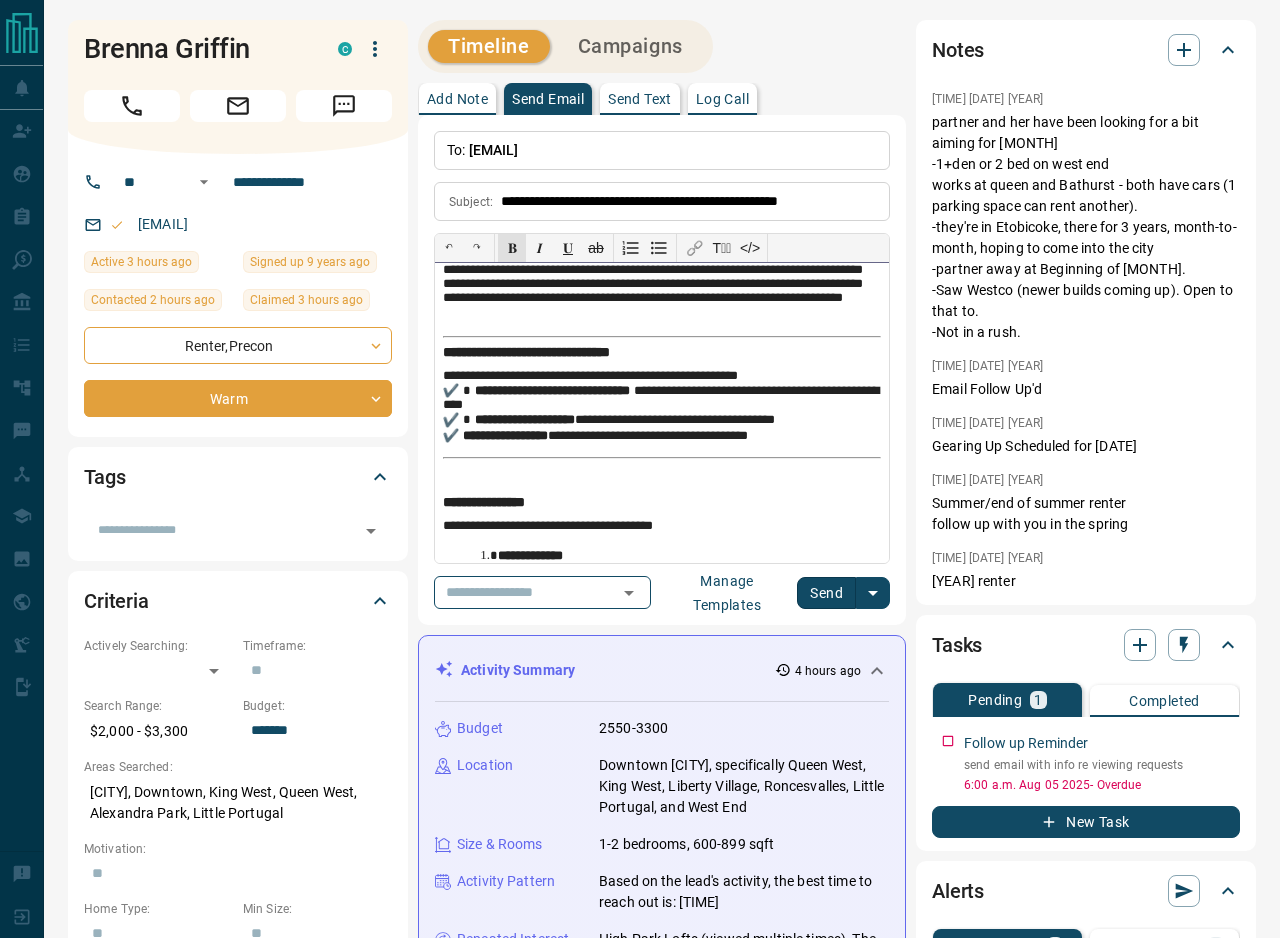 click at bounding box center (662, 472) 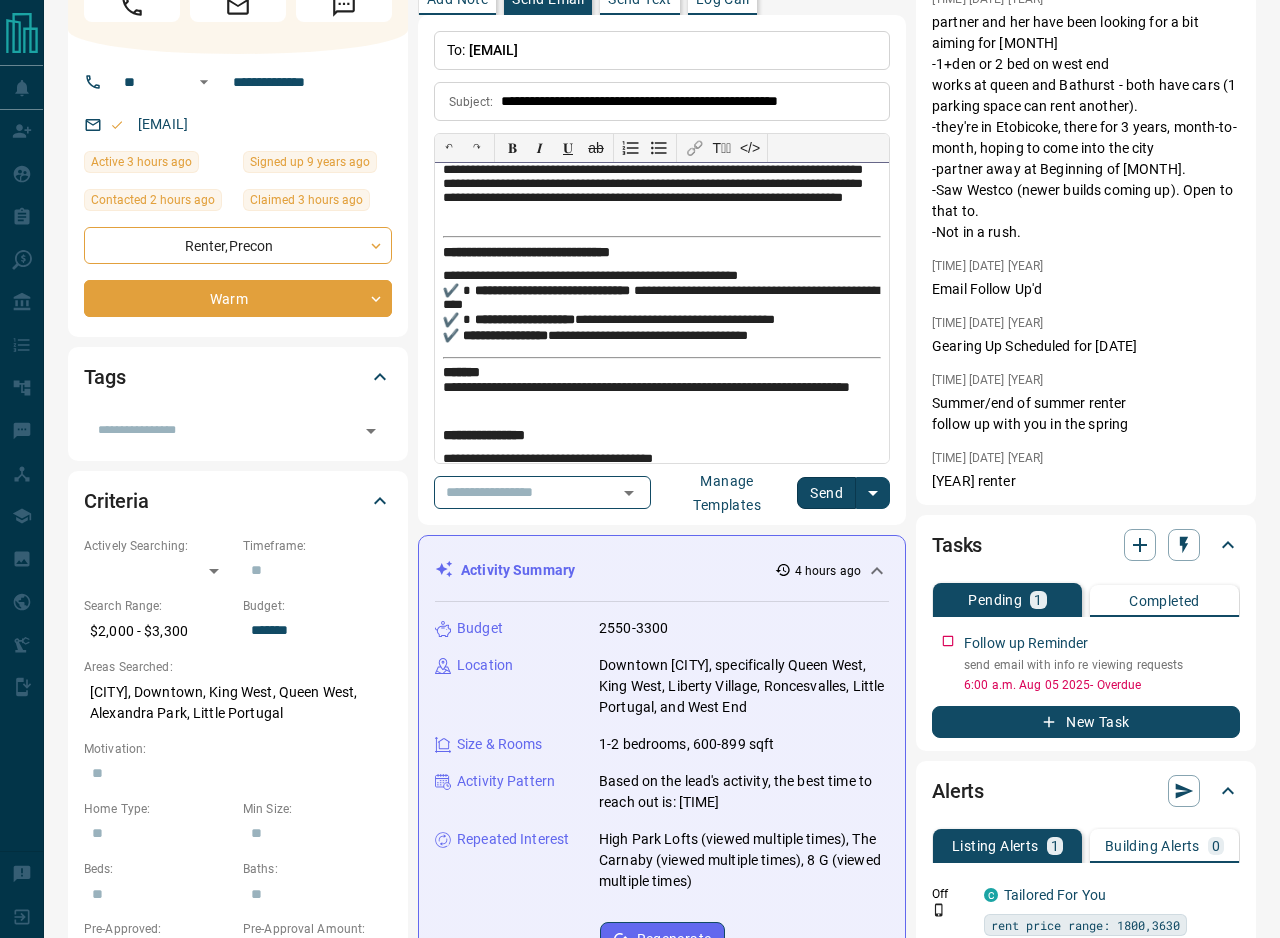 scroll, scrollTop: 105, scrollLeft: 0, axis: vertical 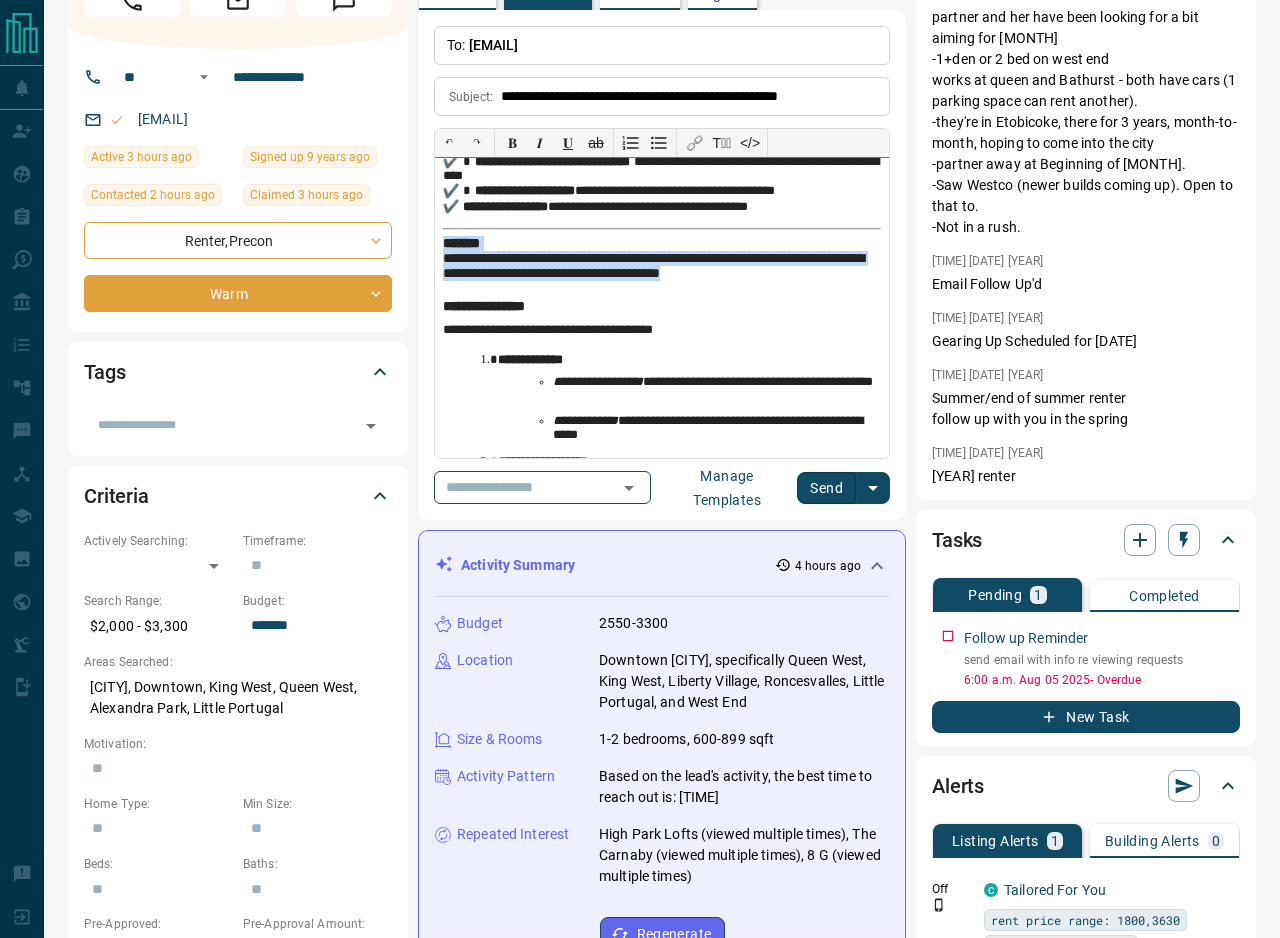 drag, startPoint x: 829, startPoint y: 274, endPoint x: 420, endPoint y: 250, distance: 409.70355 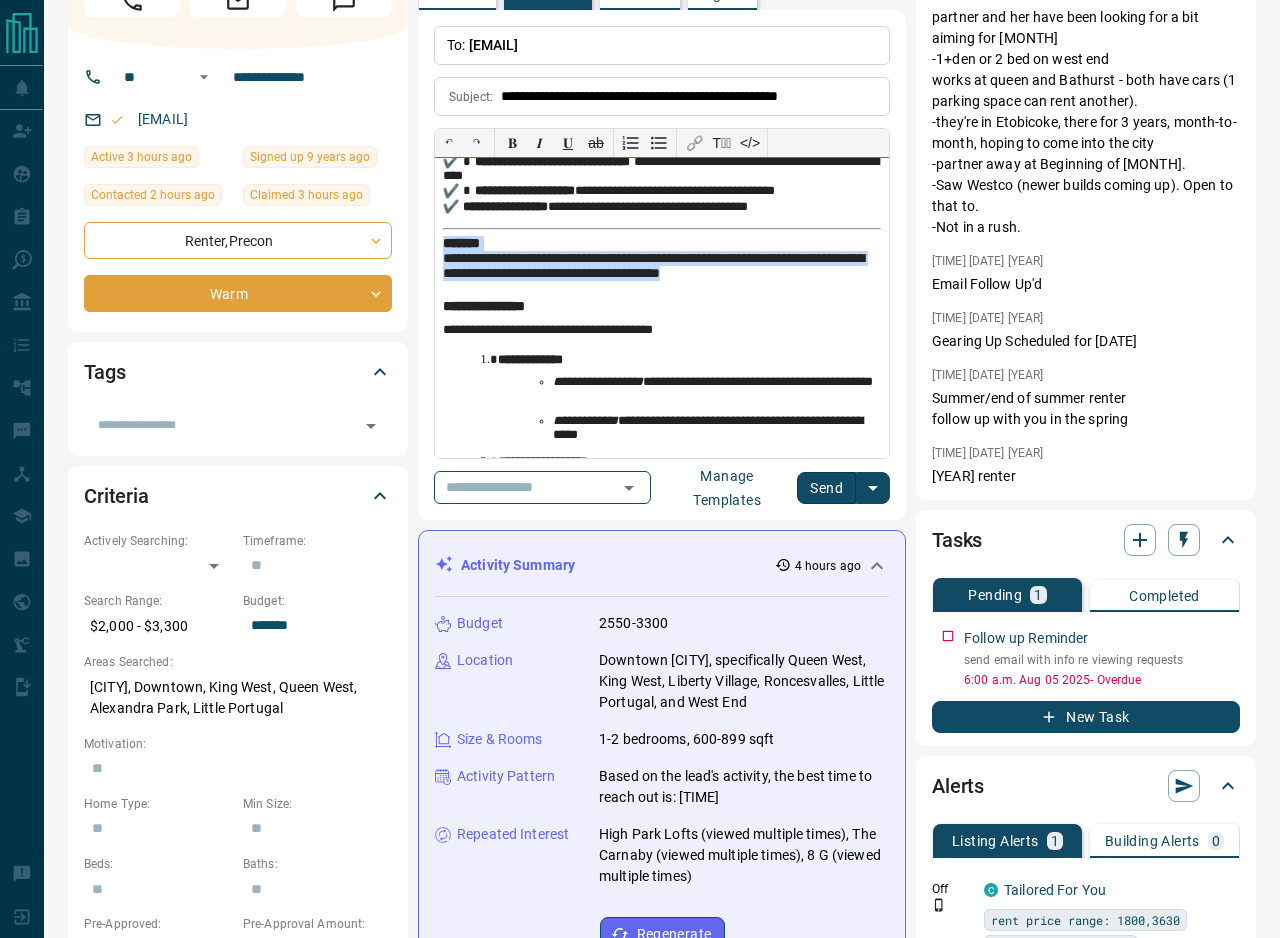 click on "**********" at bounding box center (662, 265) 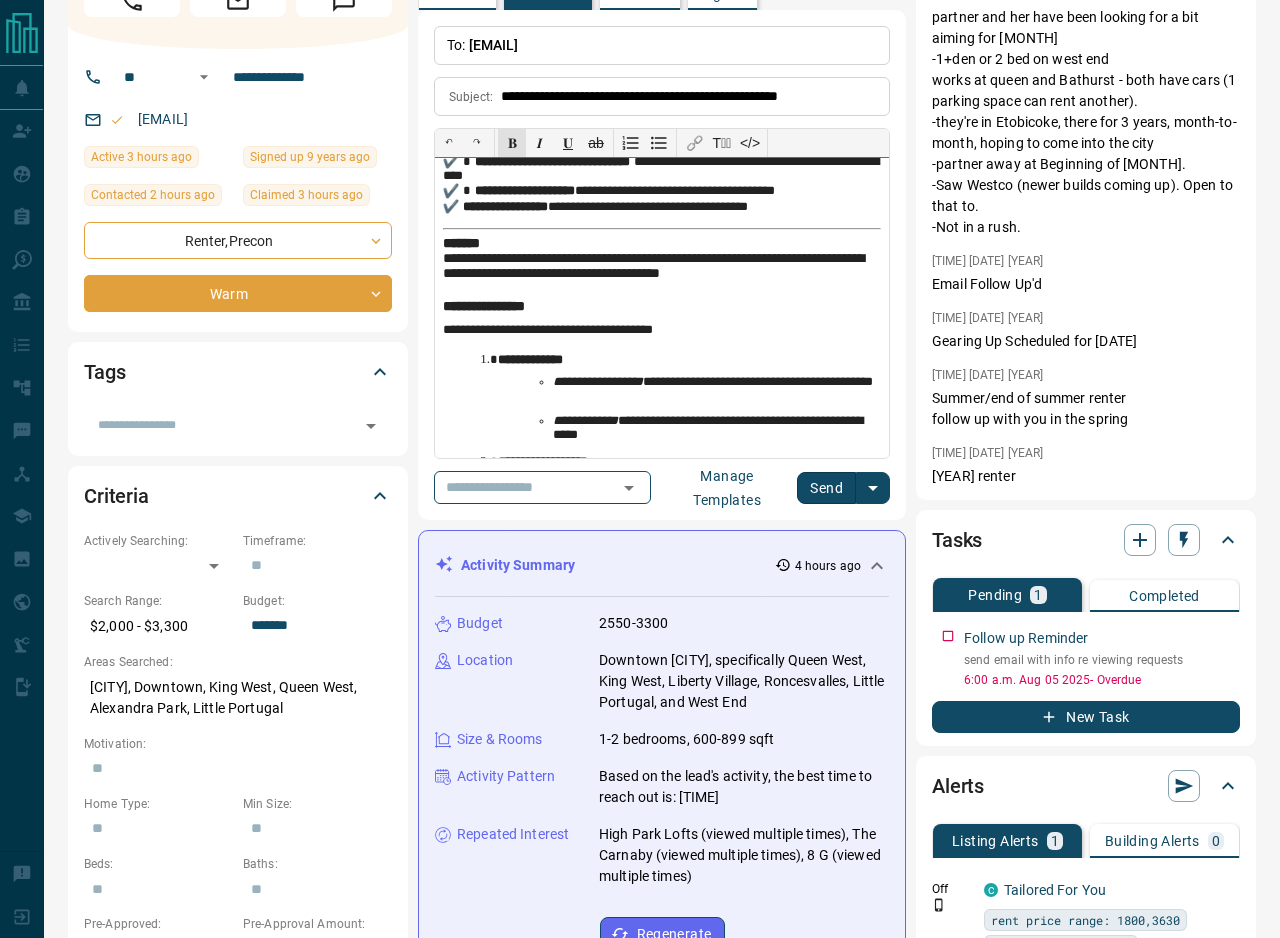 click on "**********" at bounding box center (653, 265) 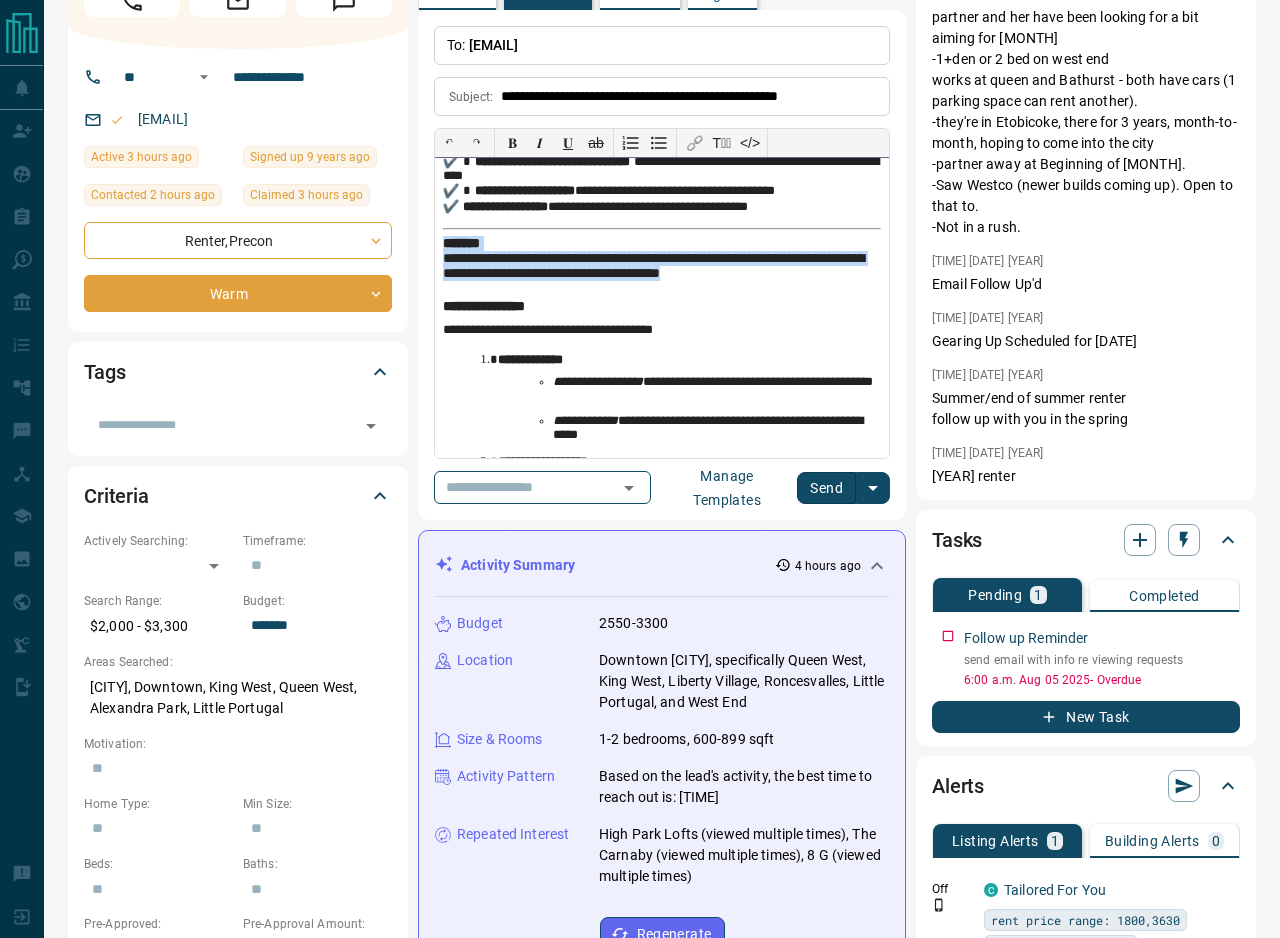 drag, startPoint x: 815, startPoint y: 281, endPoint x: 439, endPoint y: 244, distance: 377.8161 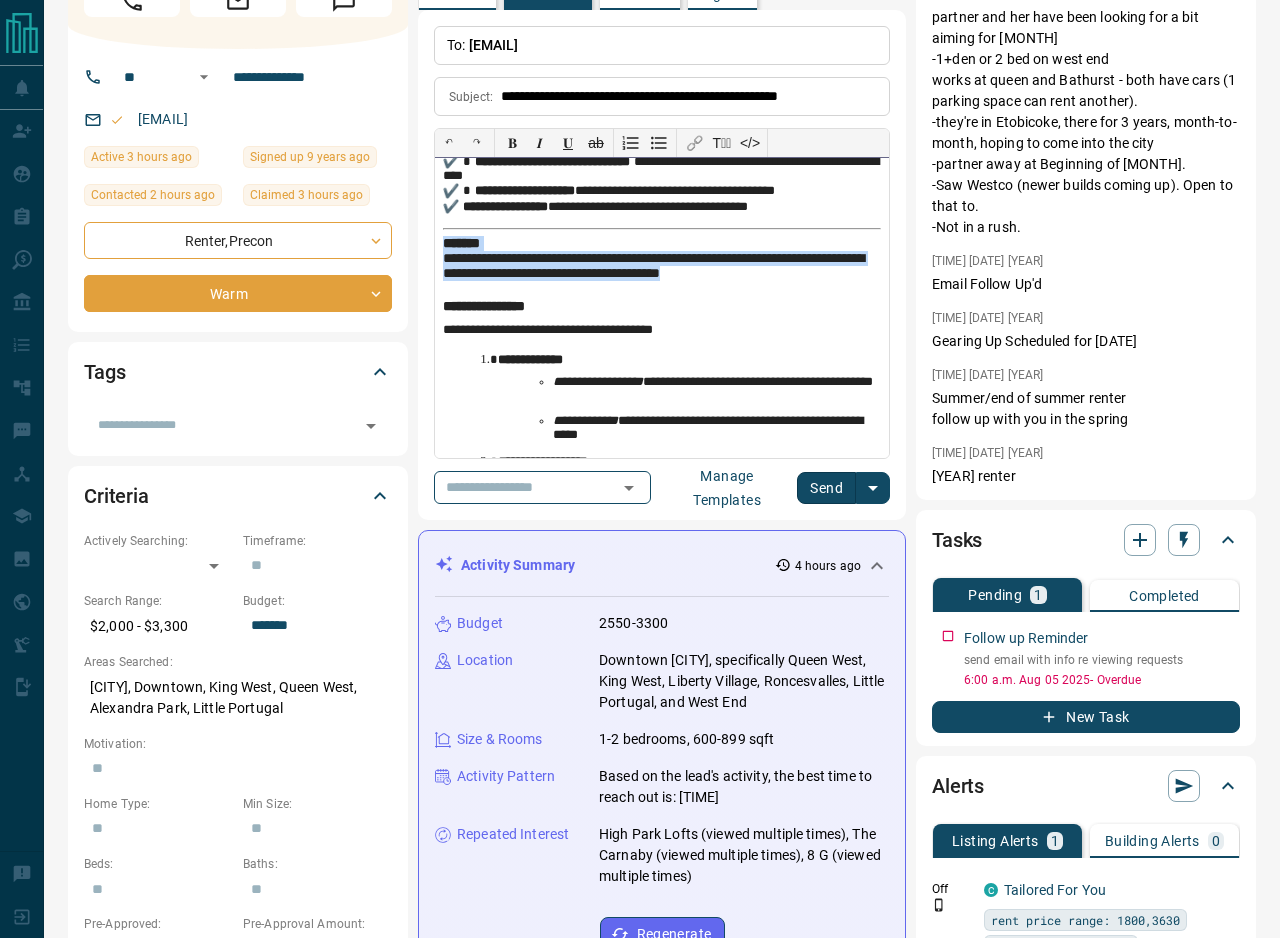 click on "**********" at bounding box center (662, 308) 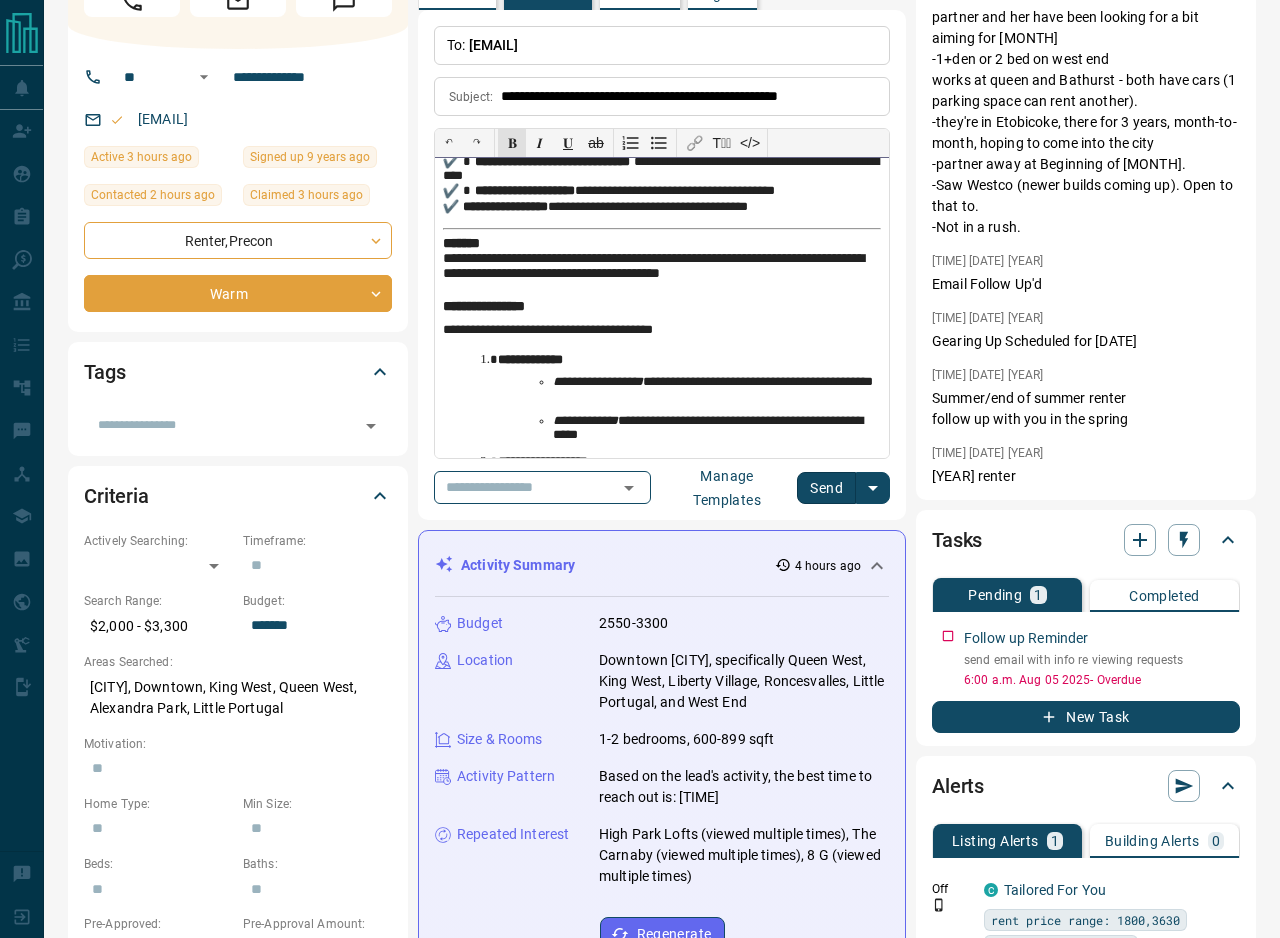 click at bounding box center (662, 291) 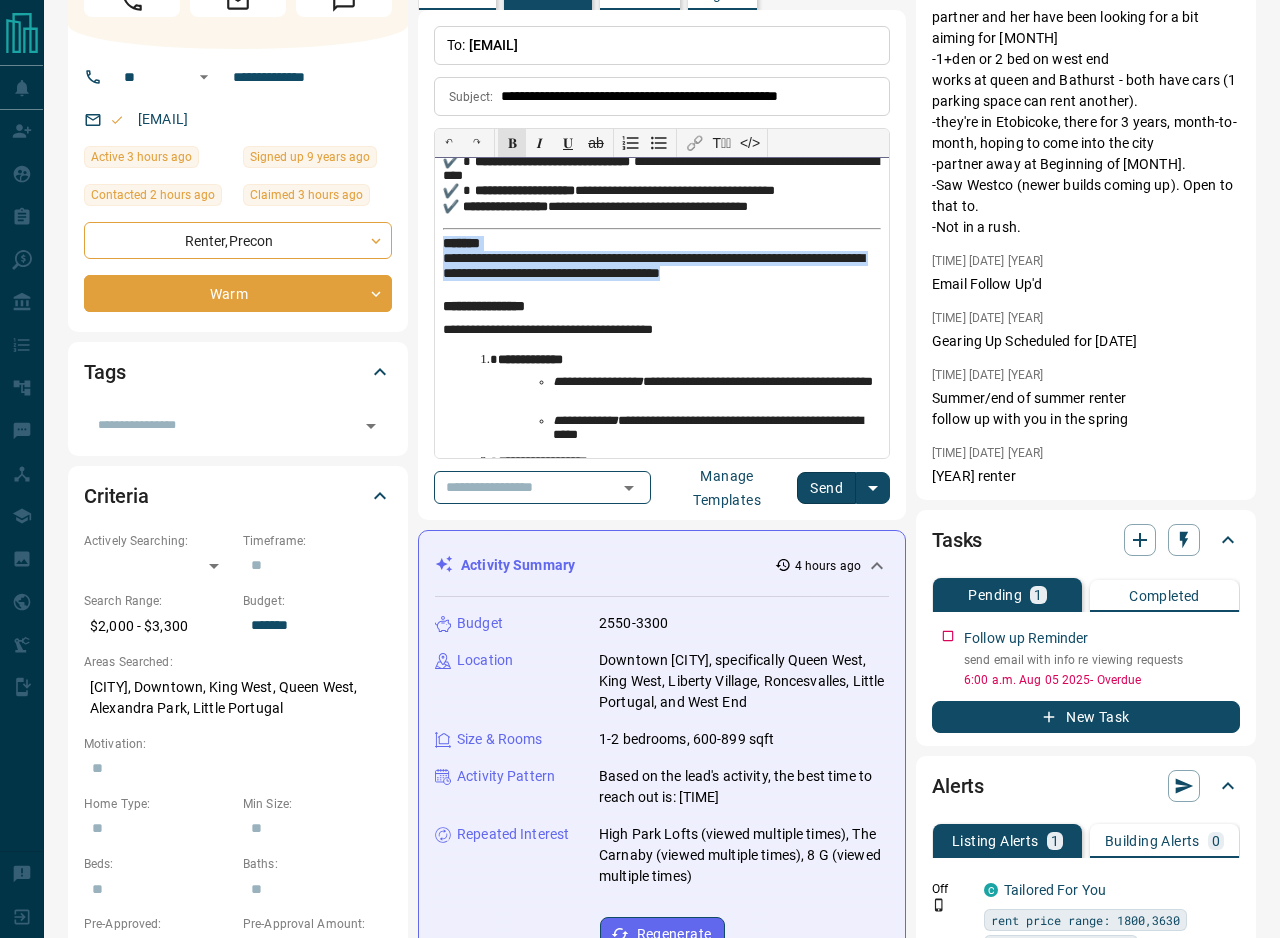 drag, startPoint x: 811, startPoint y: 279, endPoint x: 439, endPoint y: 246, distance: 373.46085 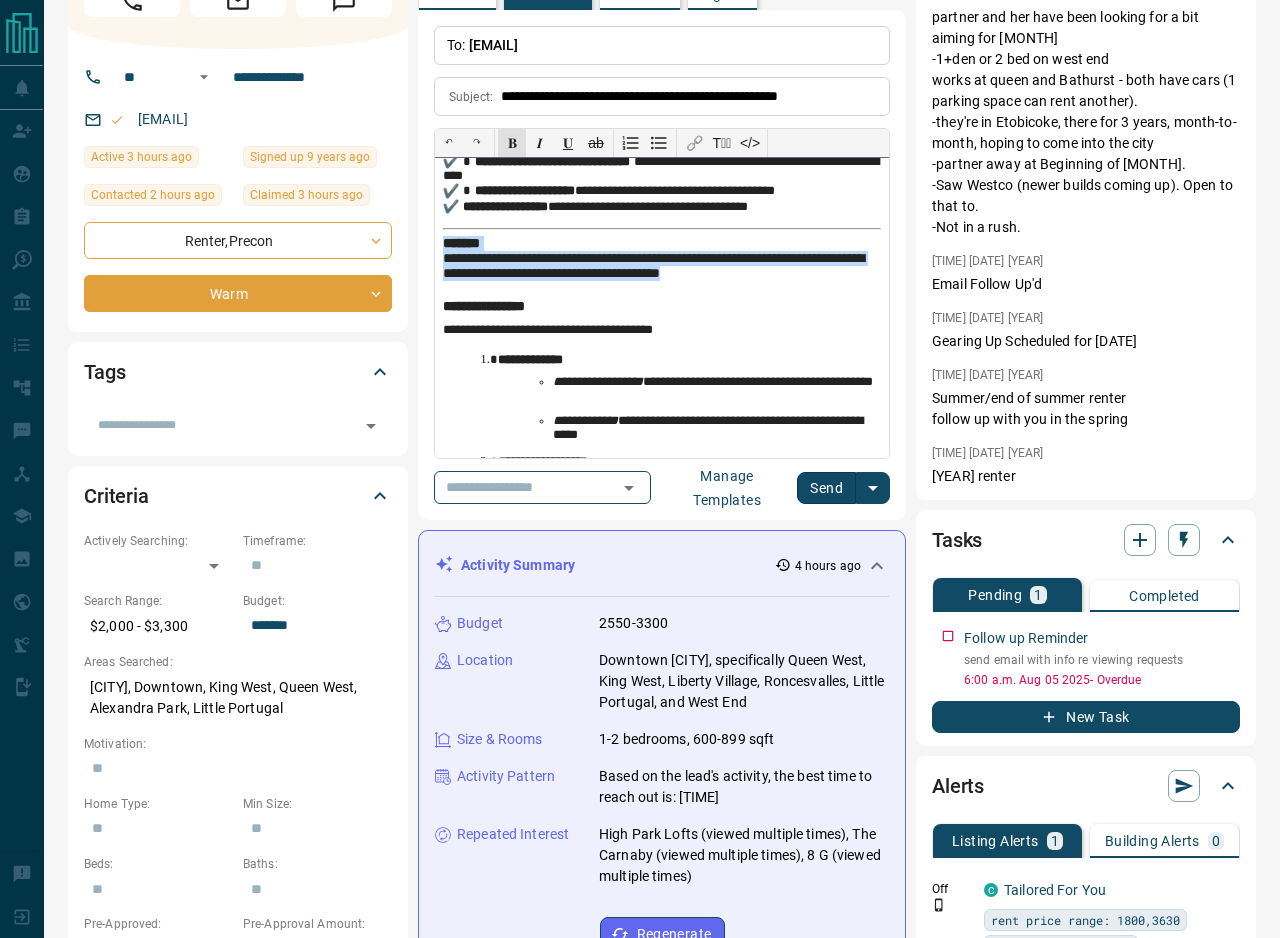 click on "**********" at bounding box center (662, 308) 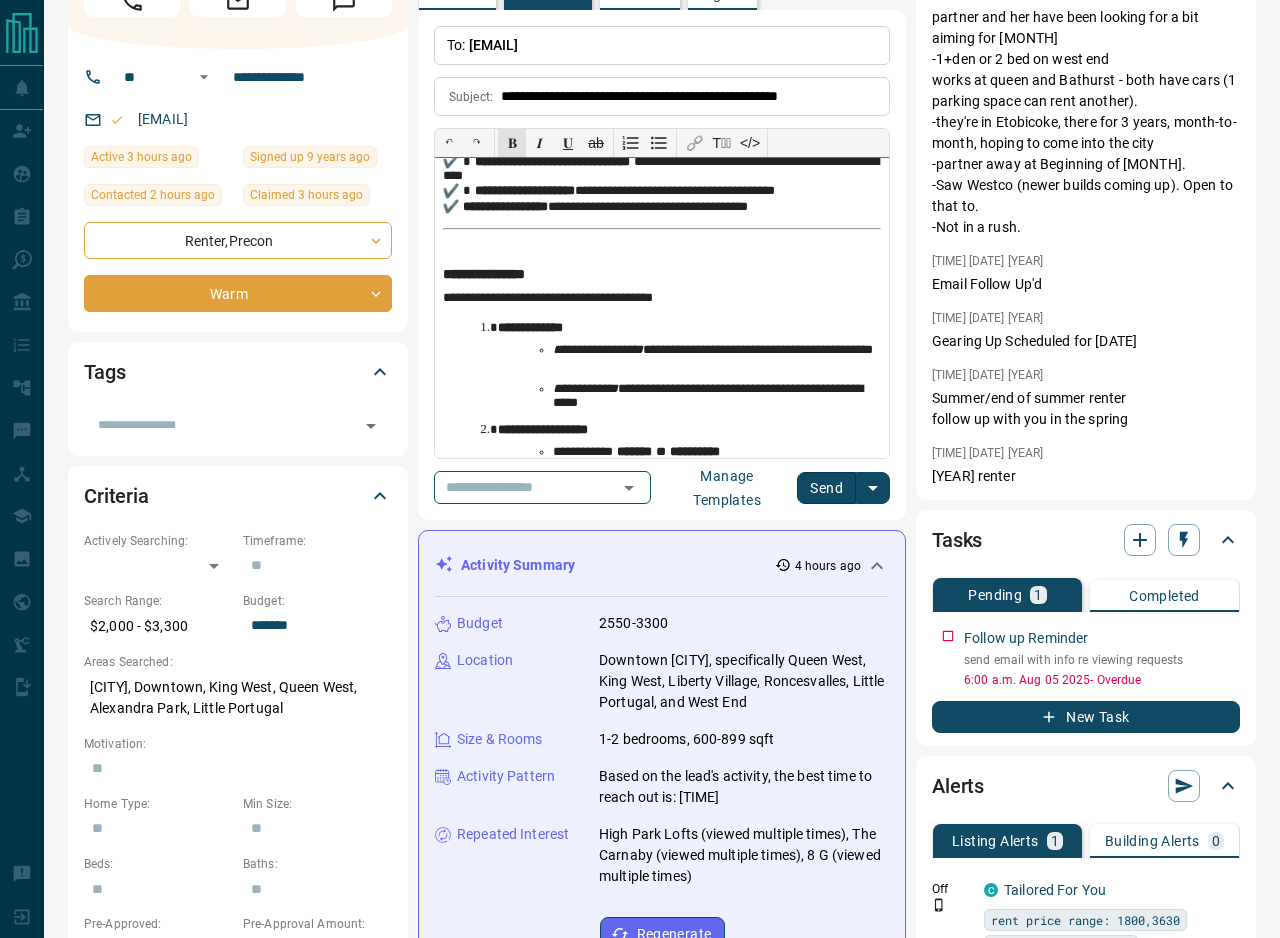 click at bounding box center [662, 259] 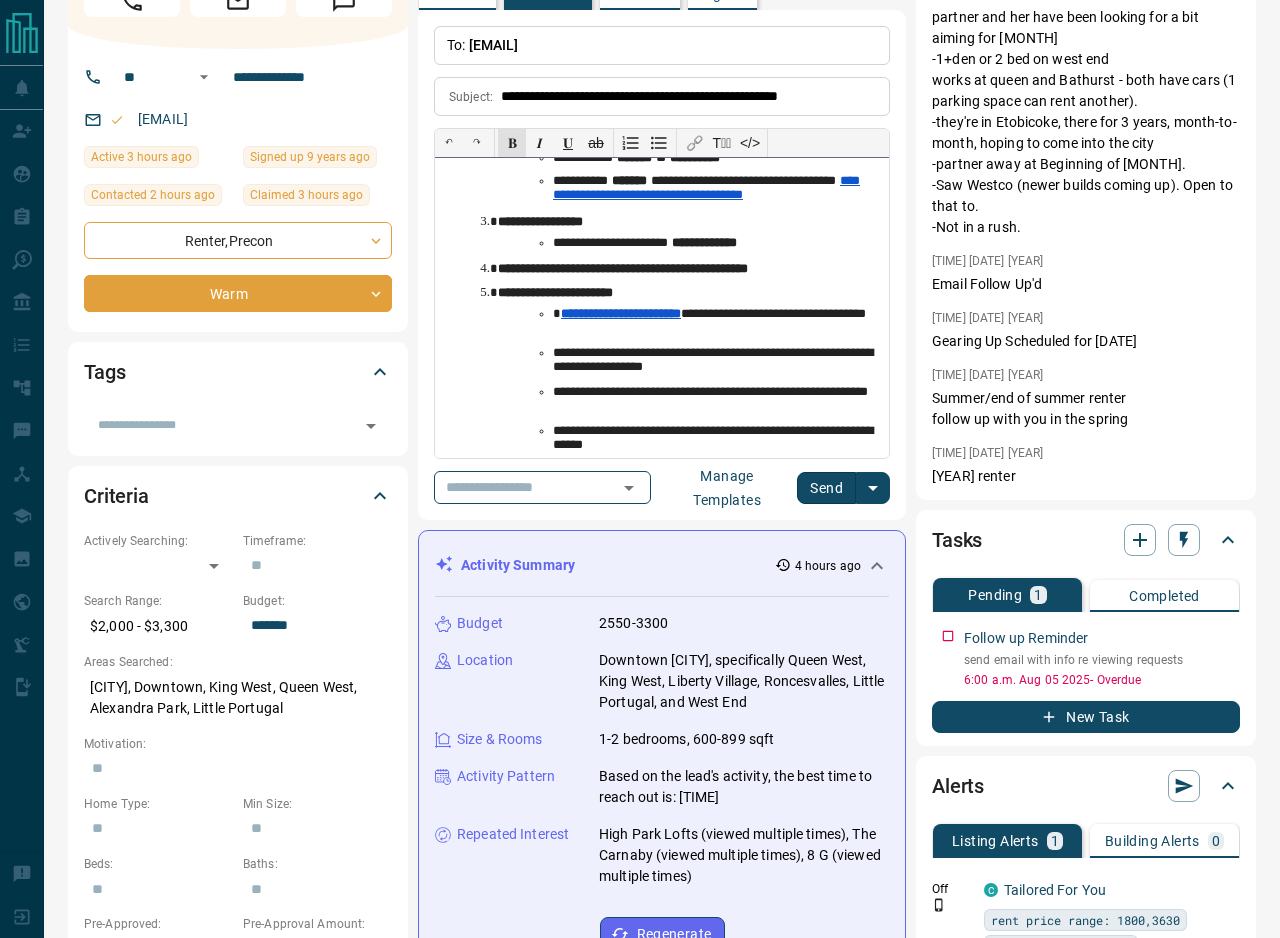 scroll, scrollTop: 634, scrollLeft: 0, axis: vertical 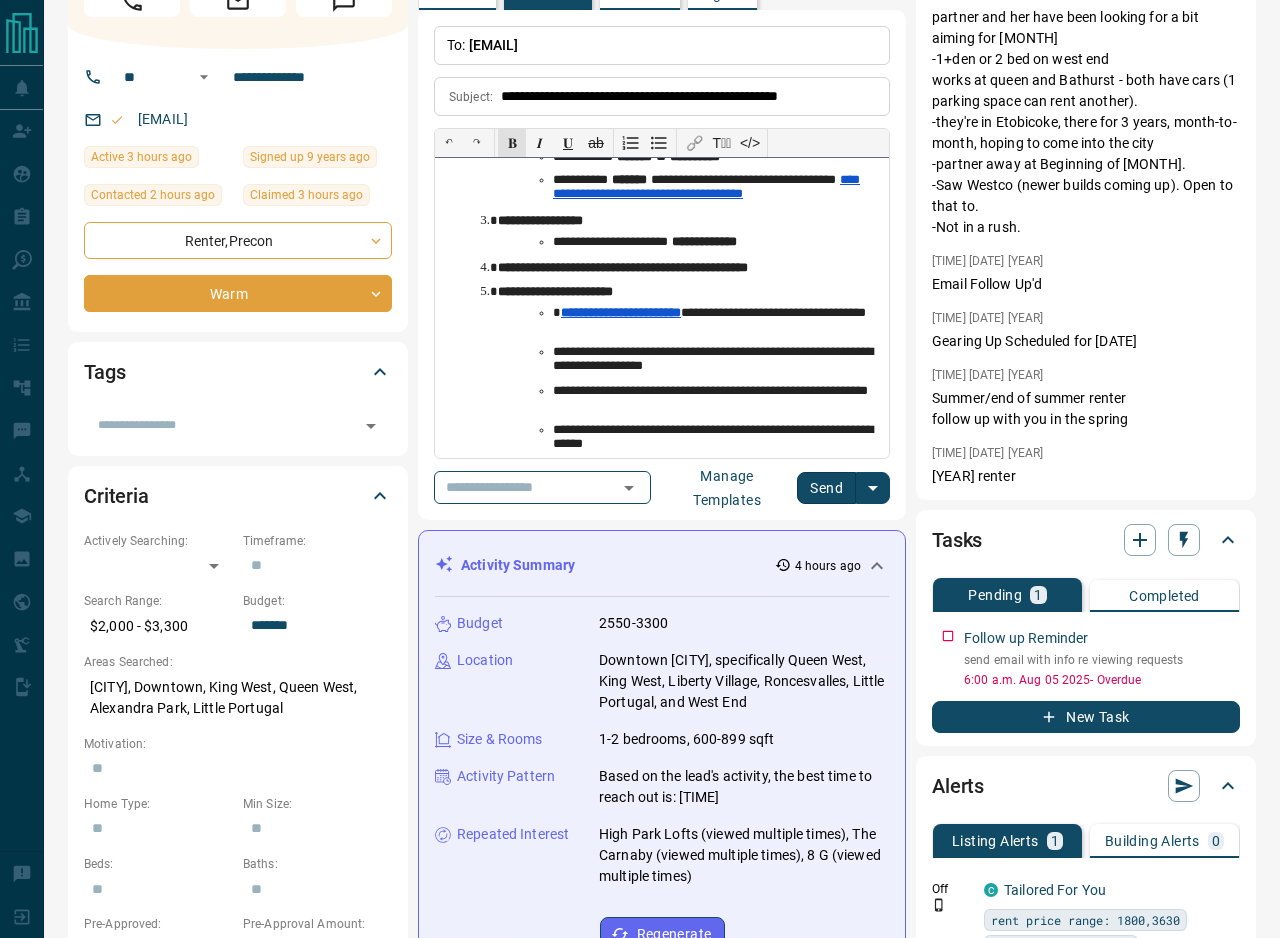 click on "**********" at bounding box center (623, 267) 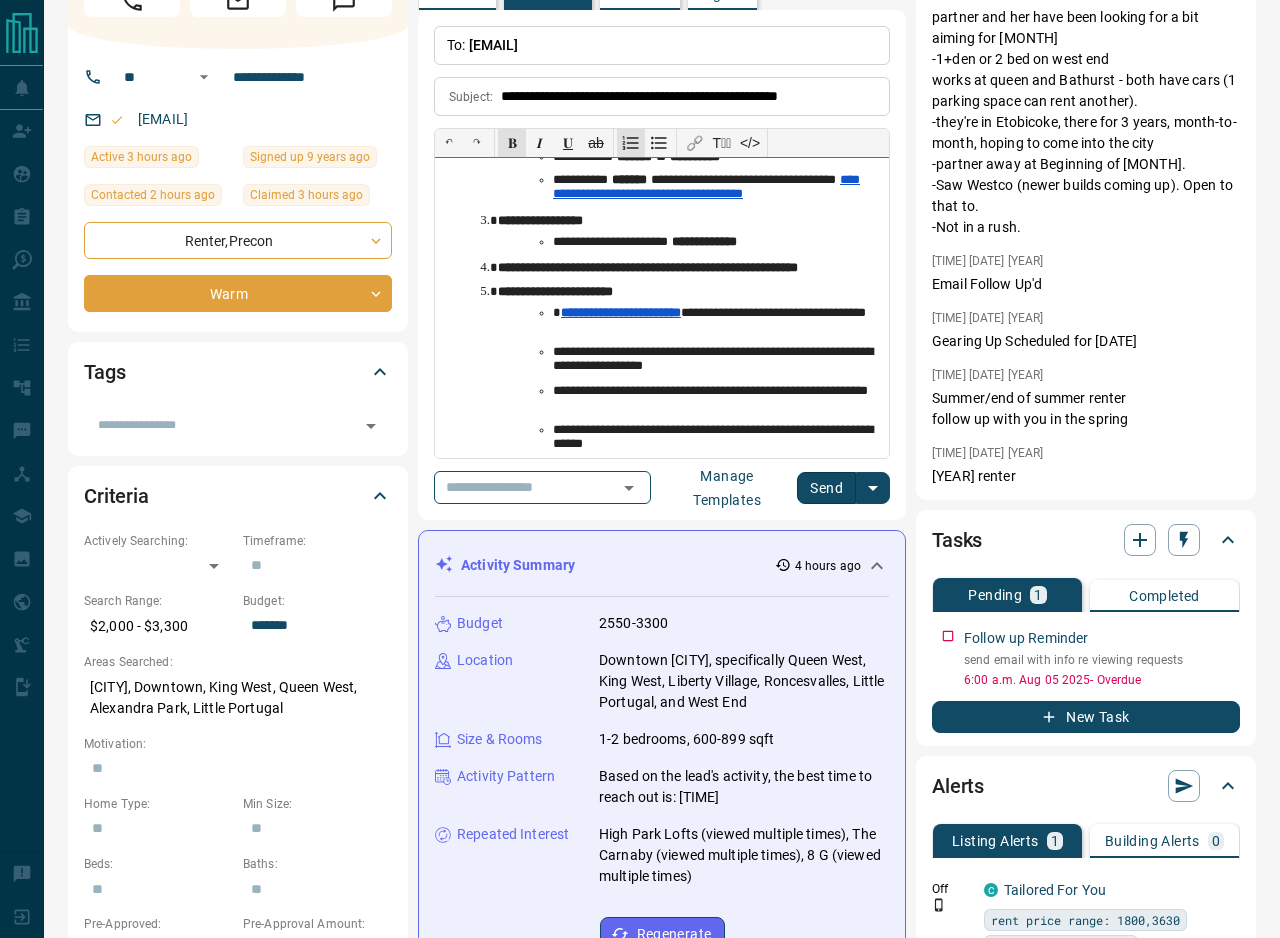 click on "**********" at bounding box center [717, 321] 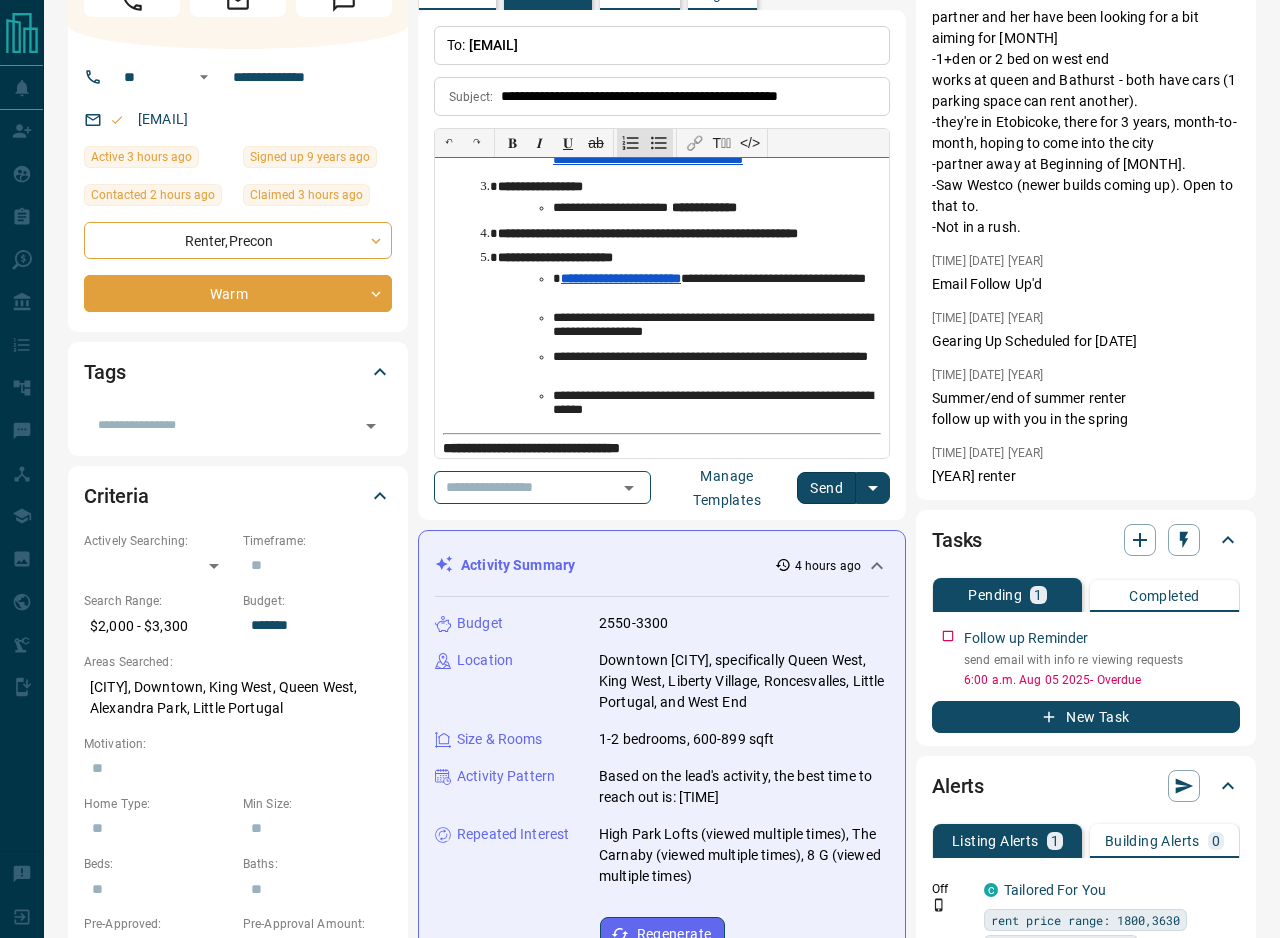 scroll, scrollTop: 673, scrollLeft: 0, axis: vertical 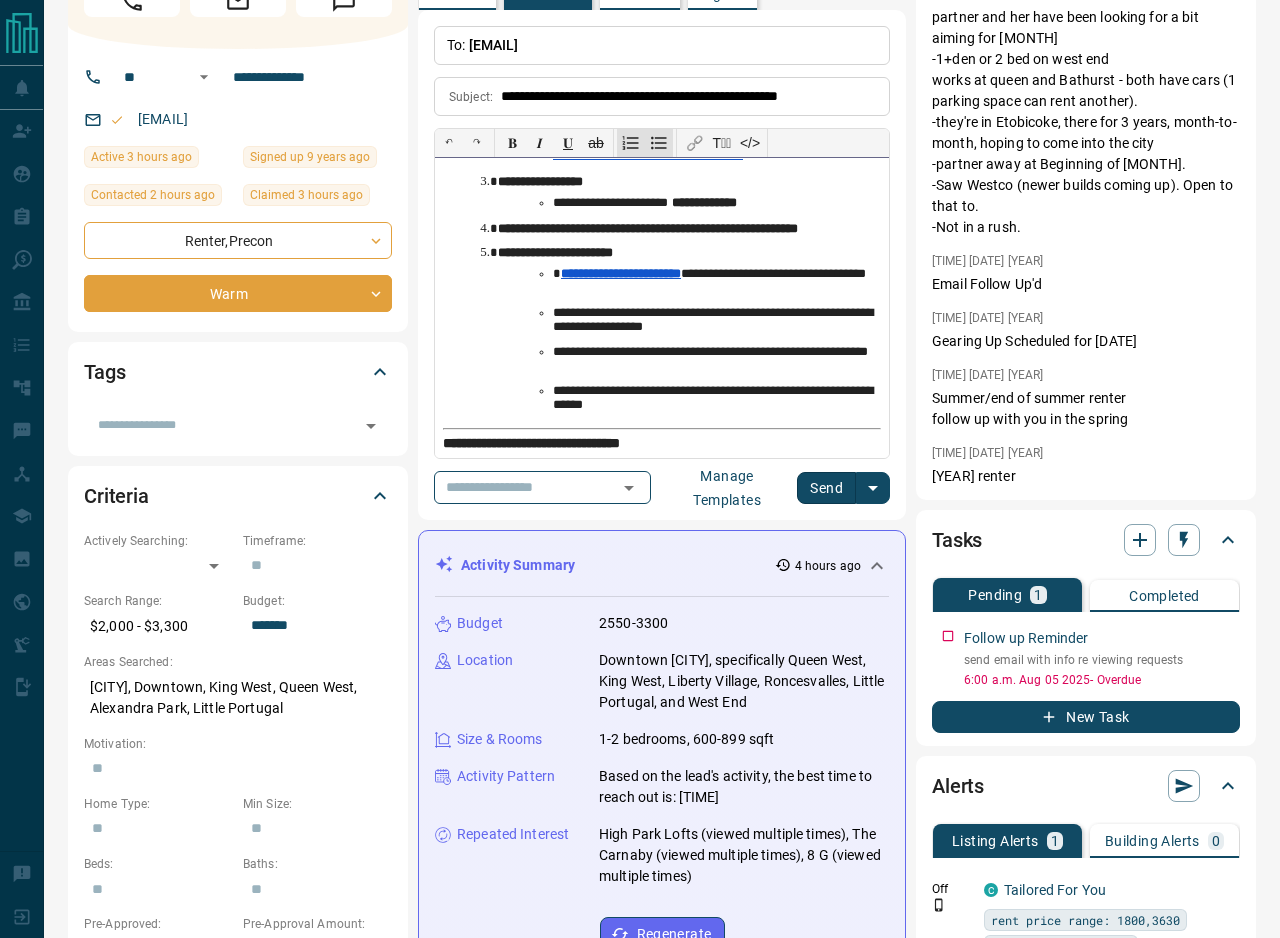 click on "**********" at bounding box center (717, 360) 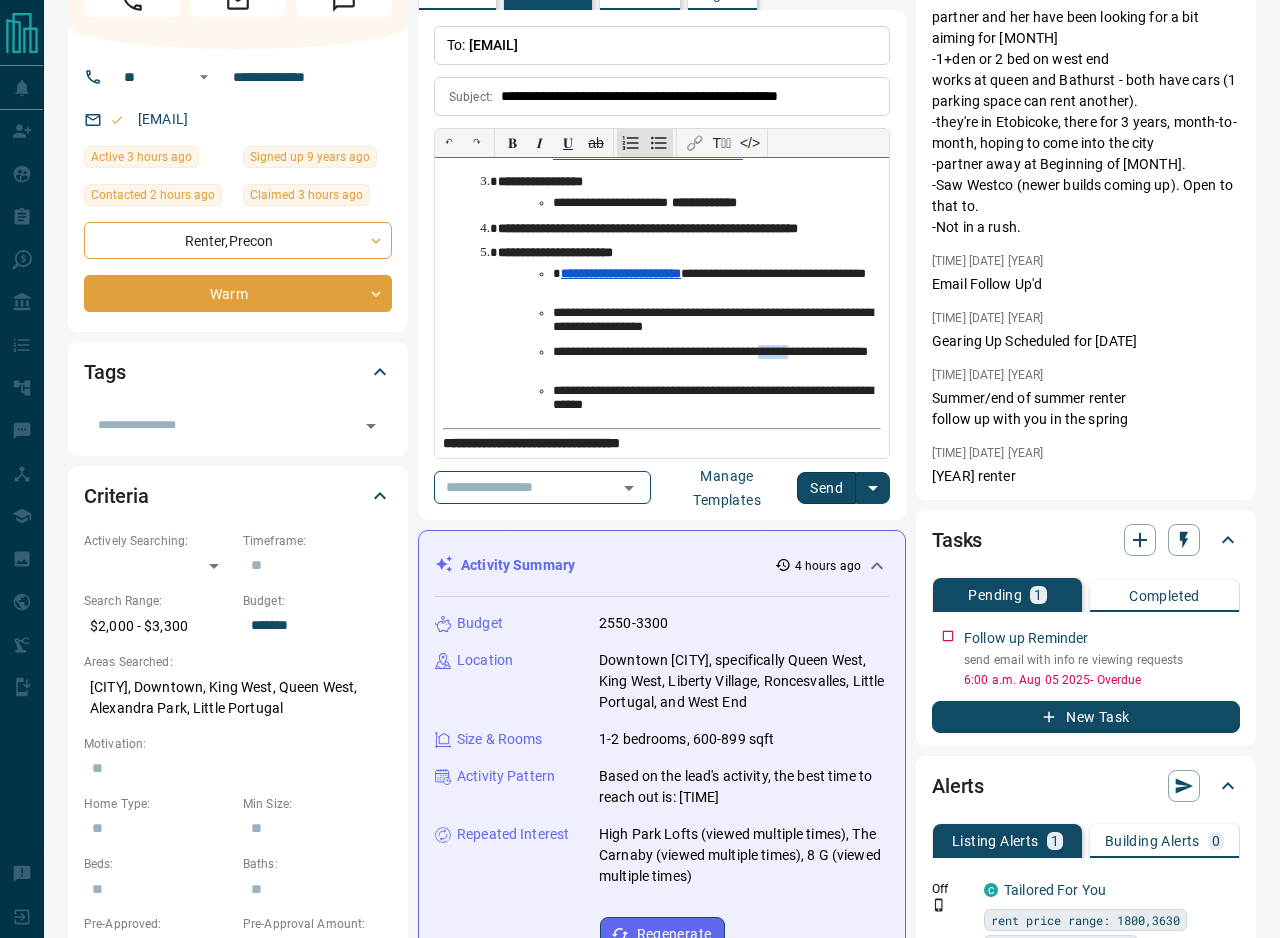 drag, startPoint x: 826, startPoint y: 352, endPoint x: 791, endPoint y: 353, distance: 35.014282 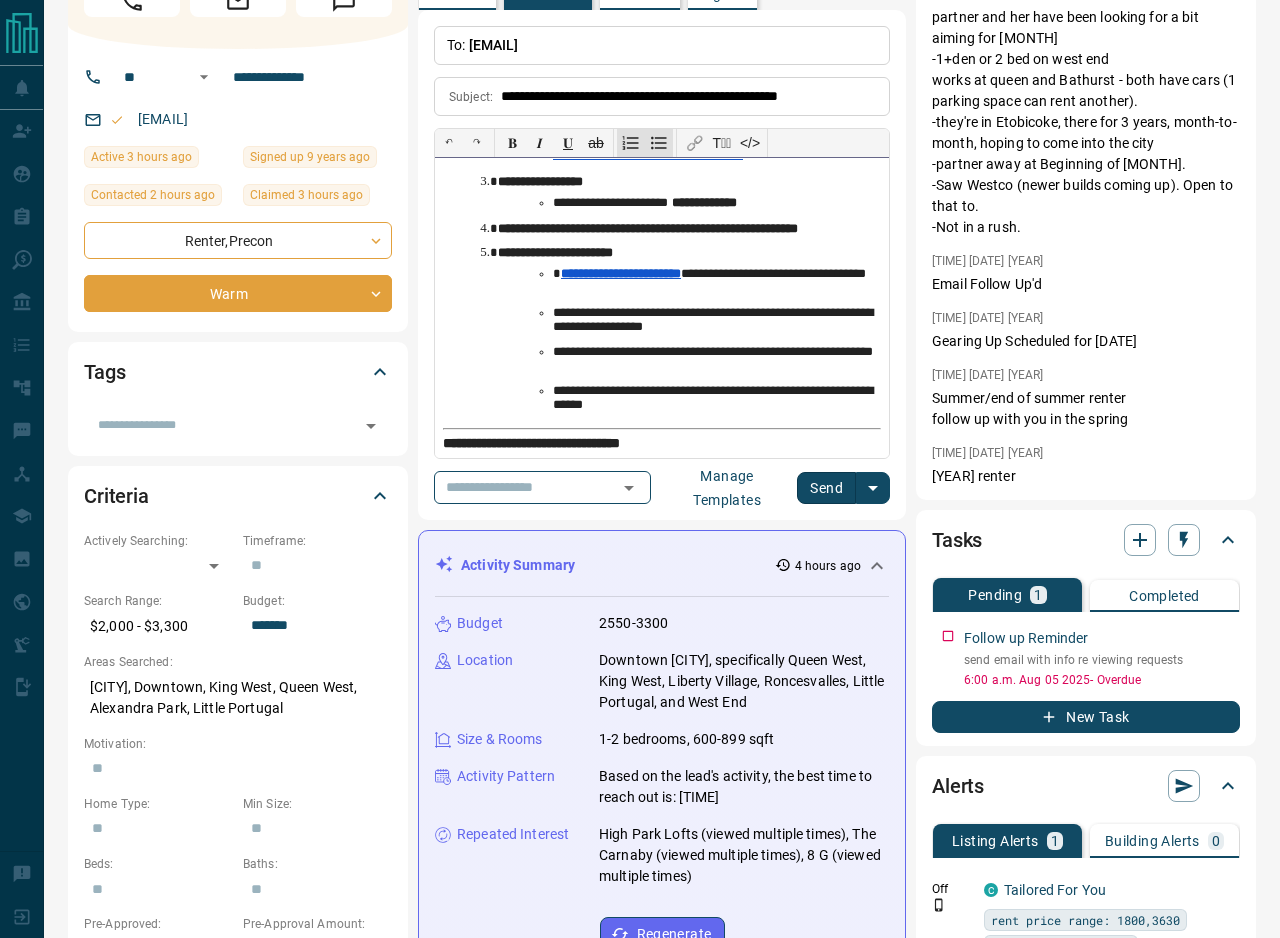 click on "**********" at bounding box center [717, 360] 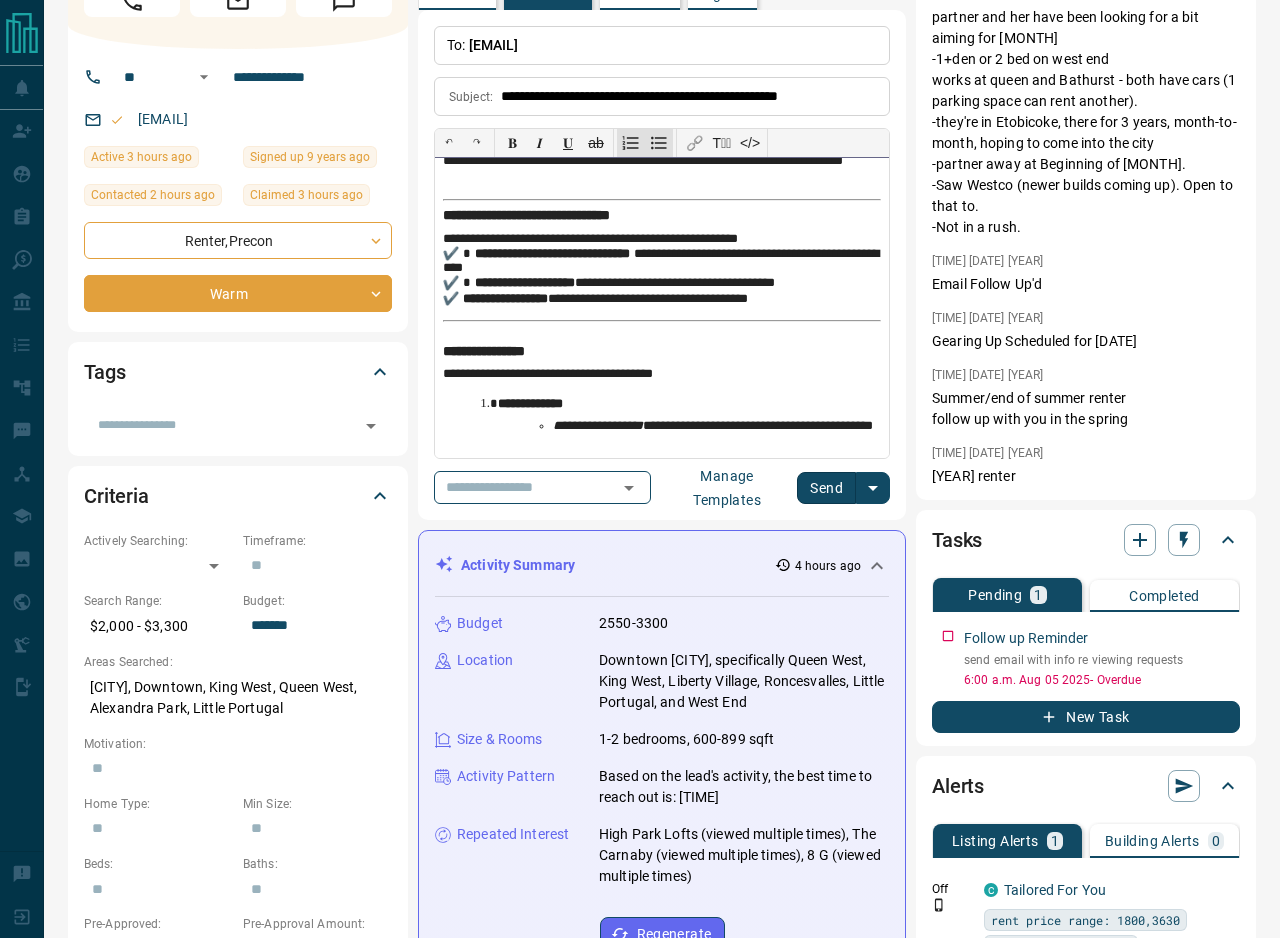 scroll, scrollTop: 261, scrollLeft: 0, axis: vertical 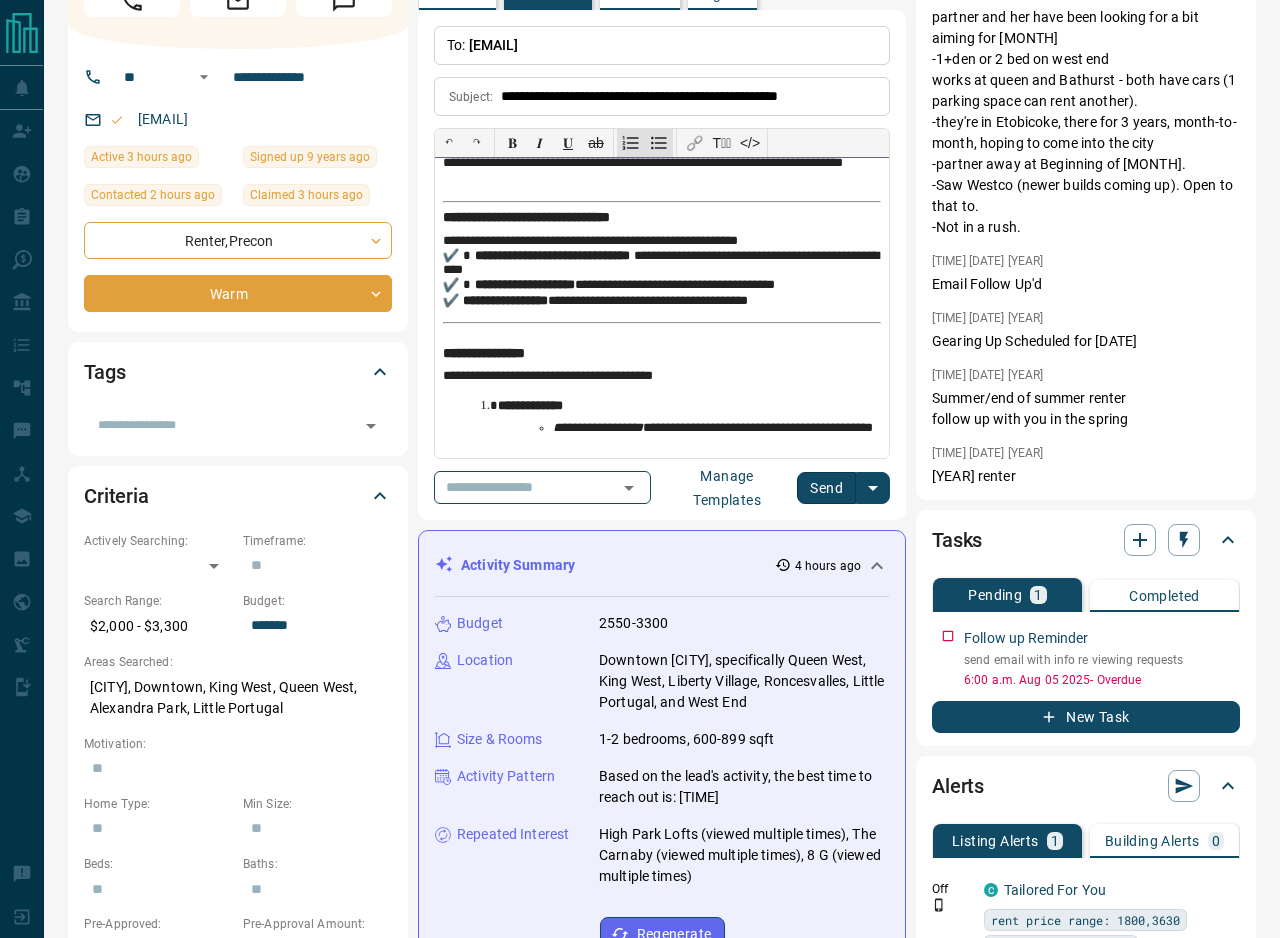 click on "**********" at bounding box center [662, 353] 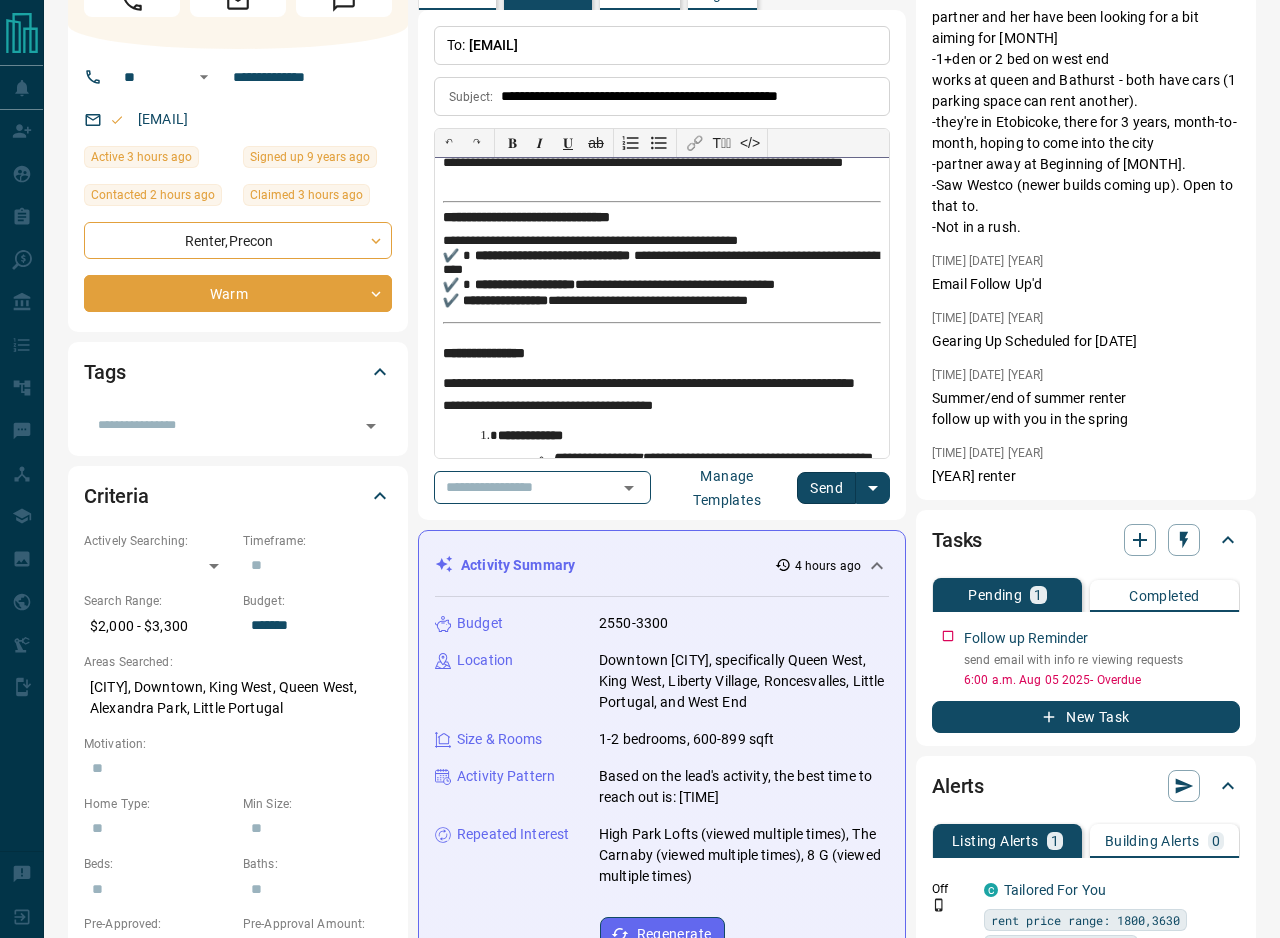 click on "**********" at bounding box center (662, 383) 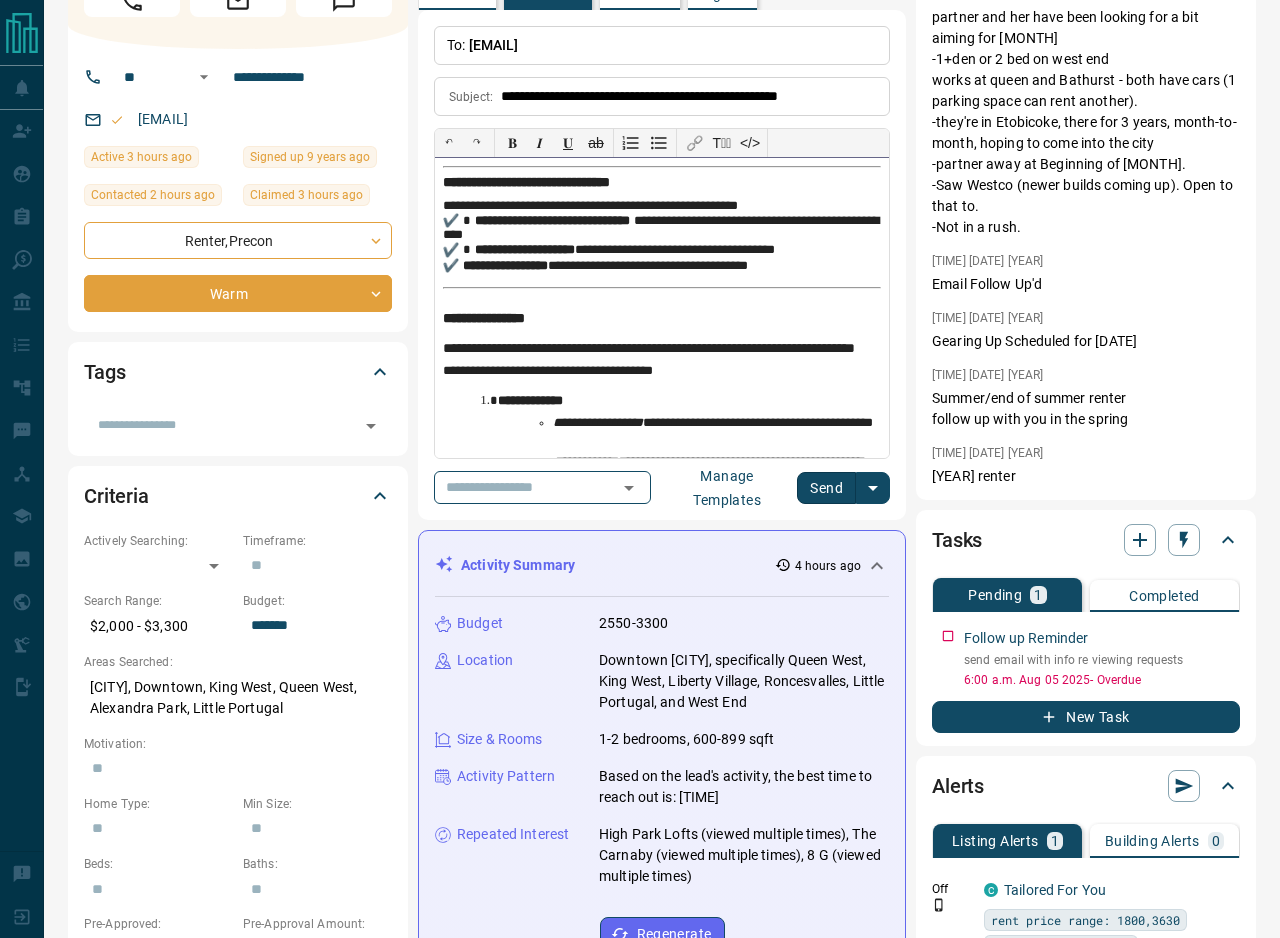 scroll, scrollTop: 297, scrollLeft: 0, axis: vertical 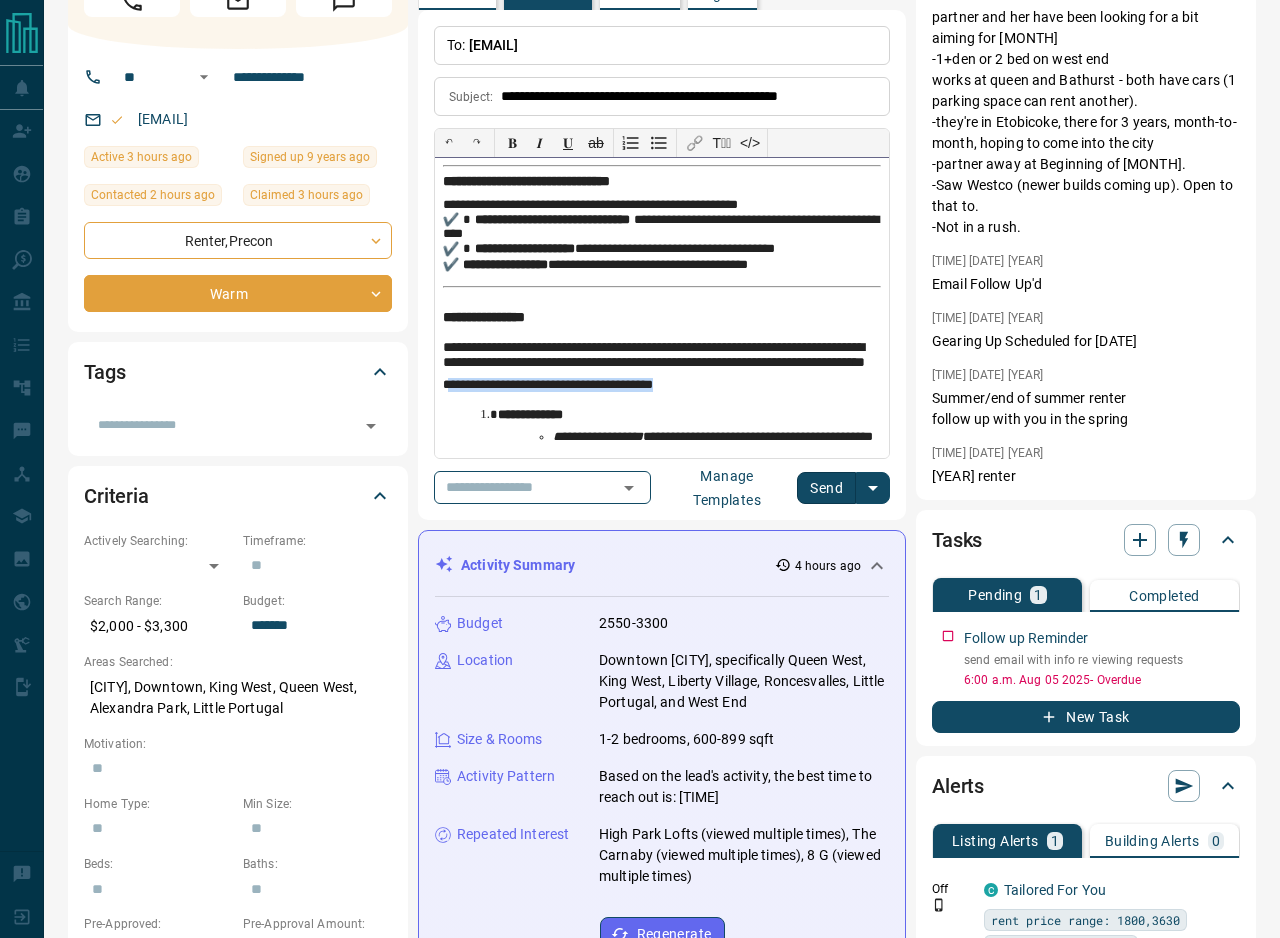 drag, startPoint x: 710, startPoint y: 404, endPoint x: 447, endPoint y: 410, distance: 263.06842 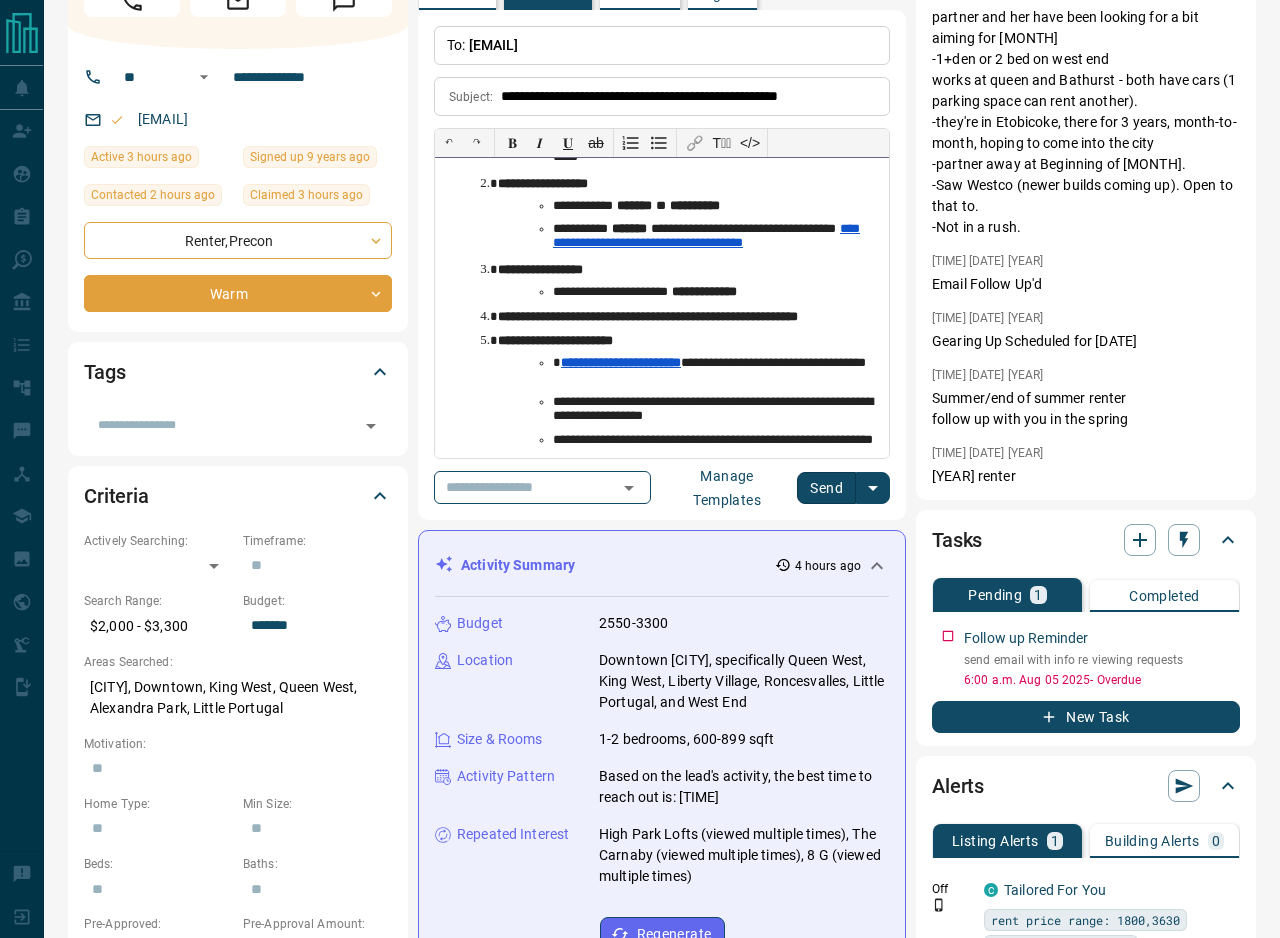 scroll, scrollTop: 585, scrollLeft: 0, axis: vertical 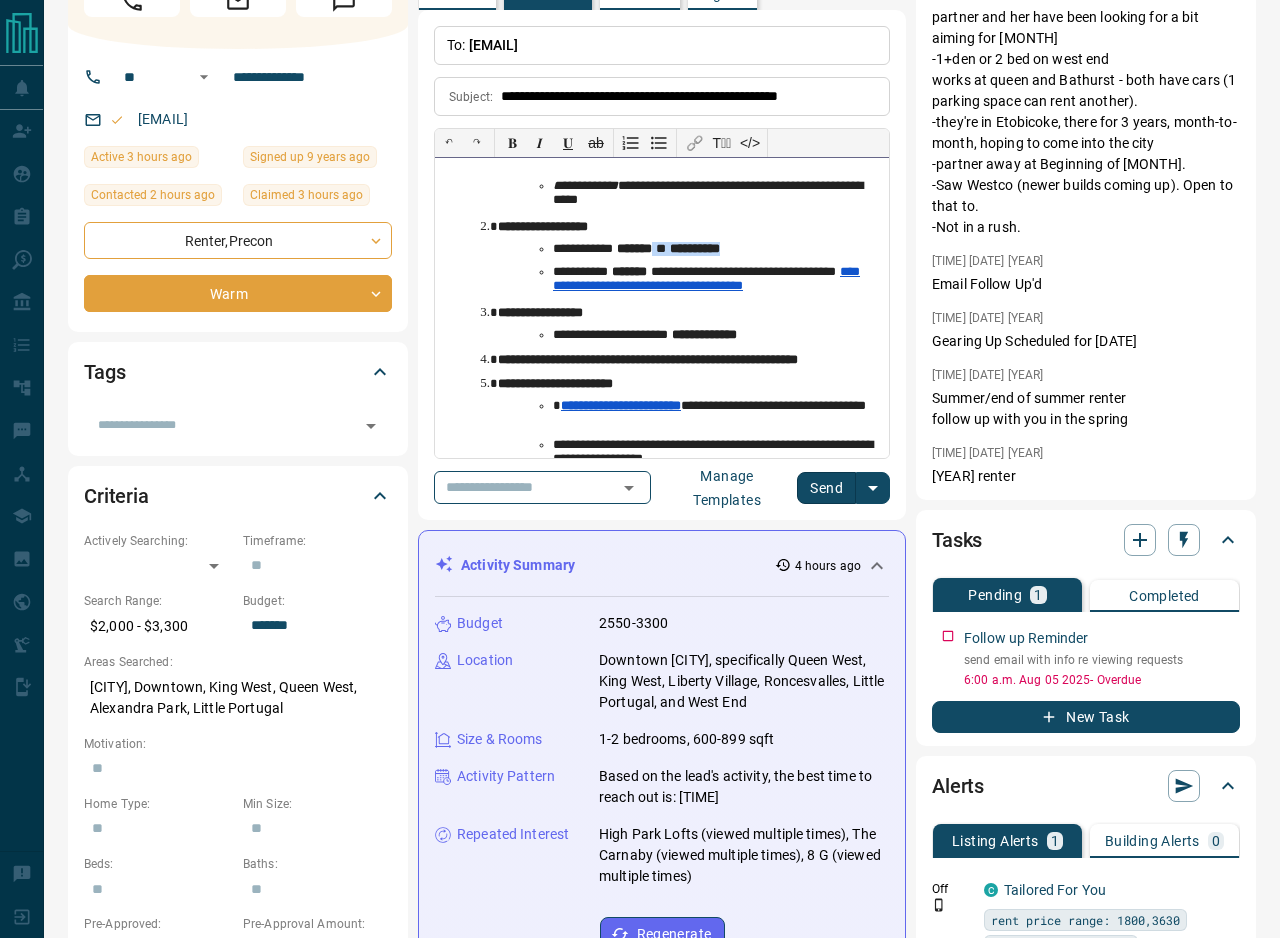 drag, startPoint x: 680, startPoint y: 271, endPoint x: 805, endPoint y: 269, distance: 125.016 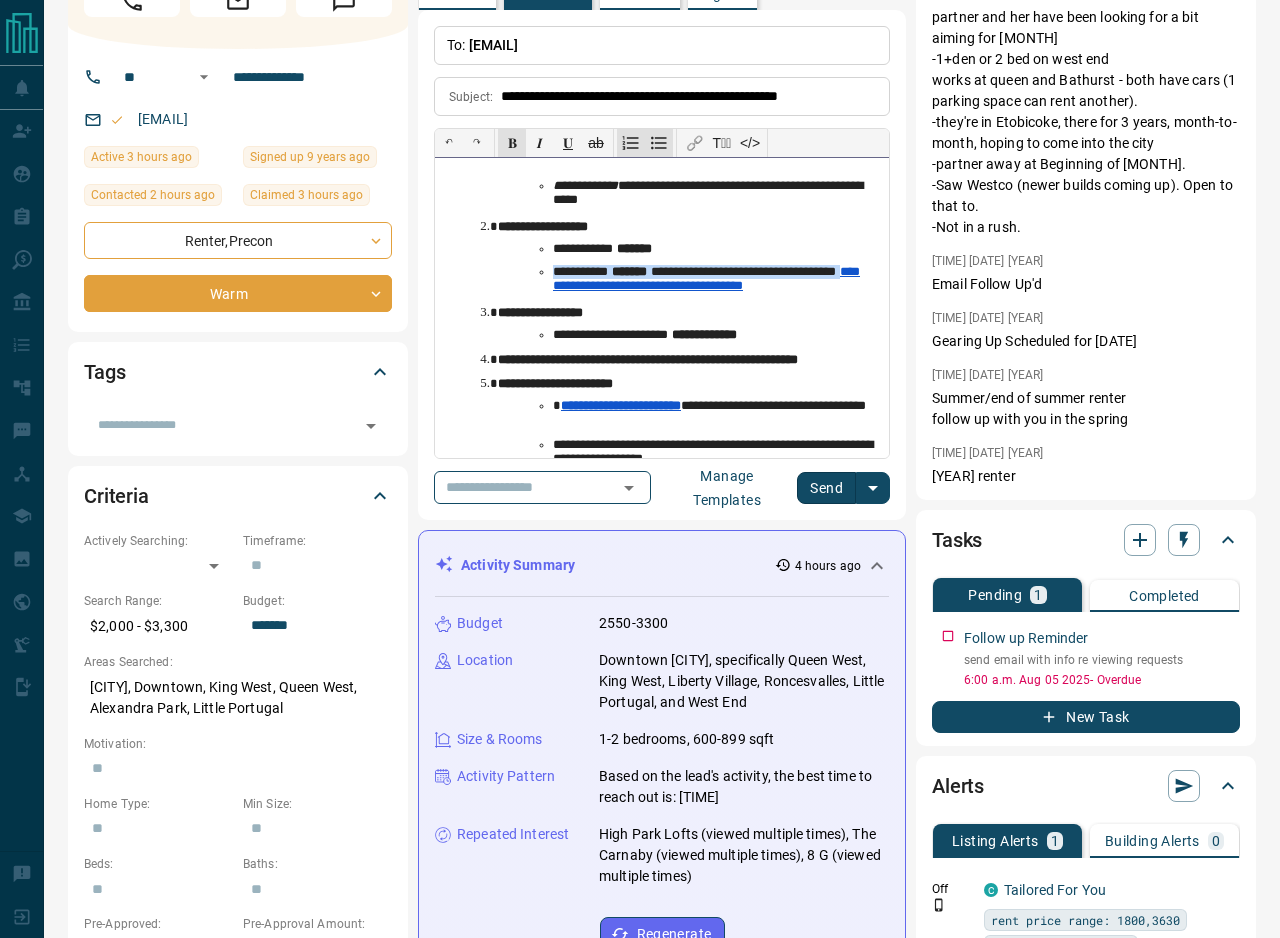 drag, startPoint x: 581, startPoint y: 311, endPoint x: 552, endPoint y: 298, distance: 31.780497 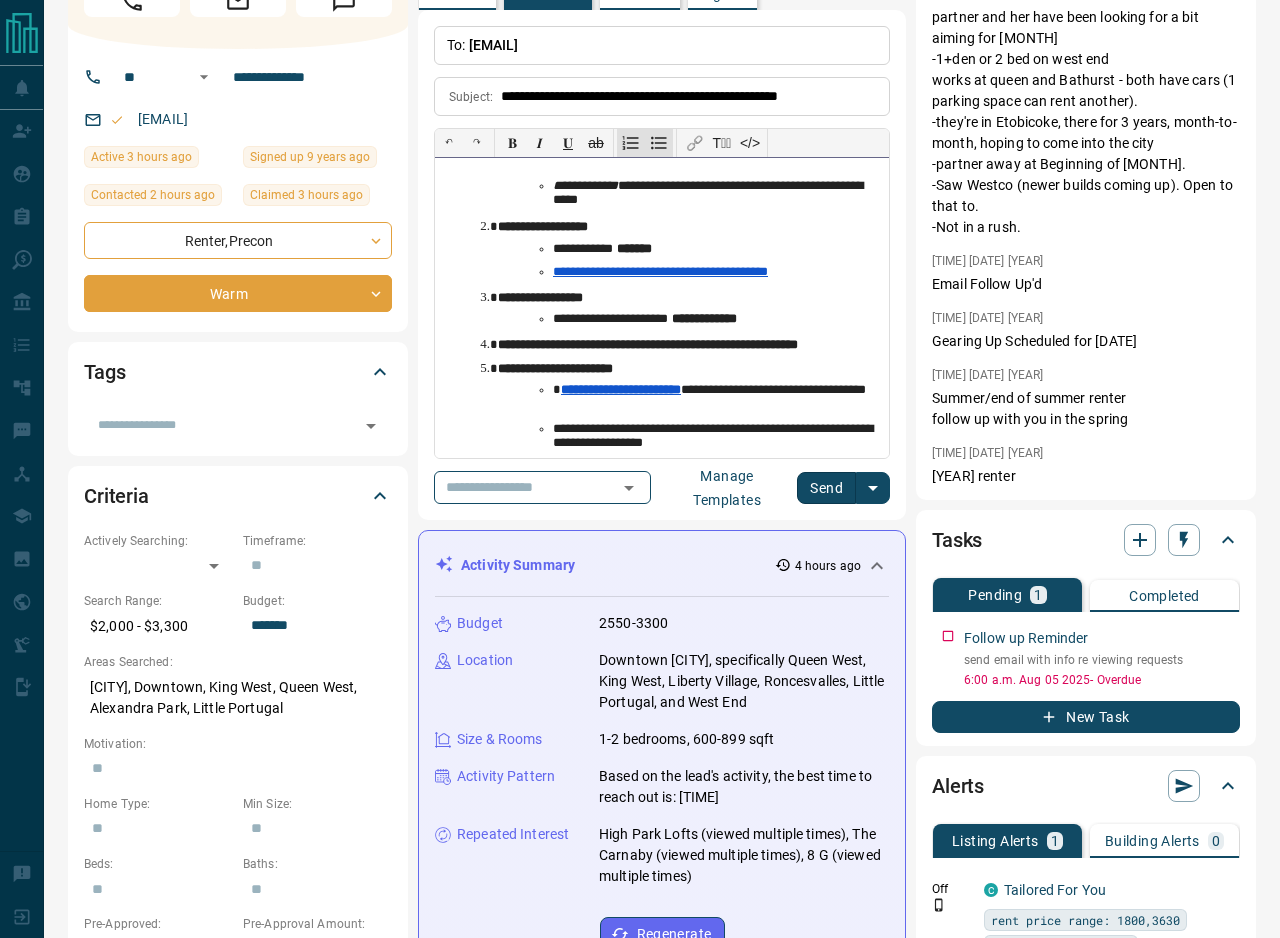 click on "**********" at bounding box center [662, 324] 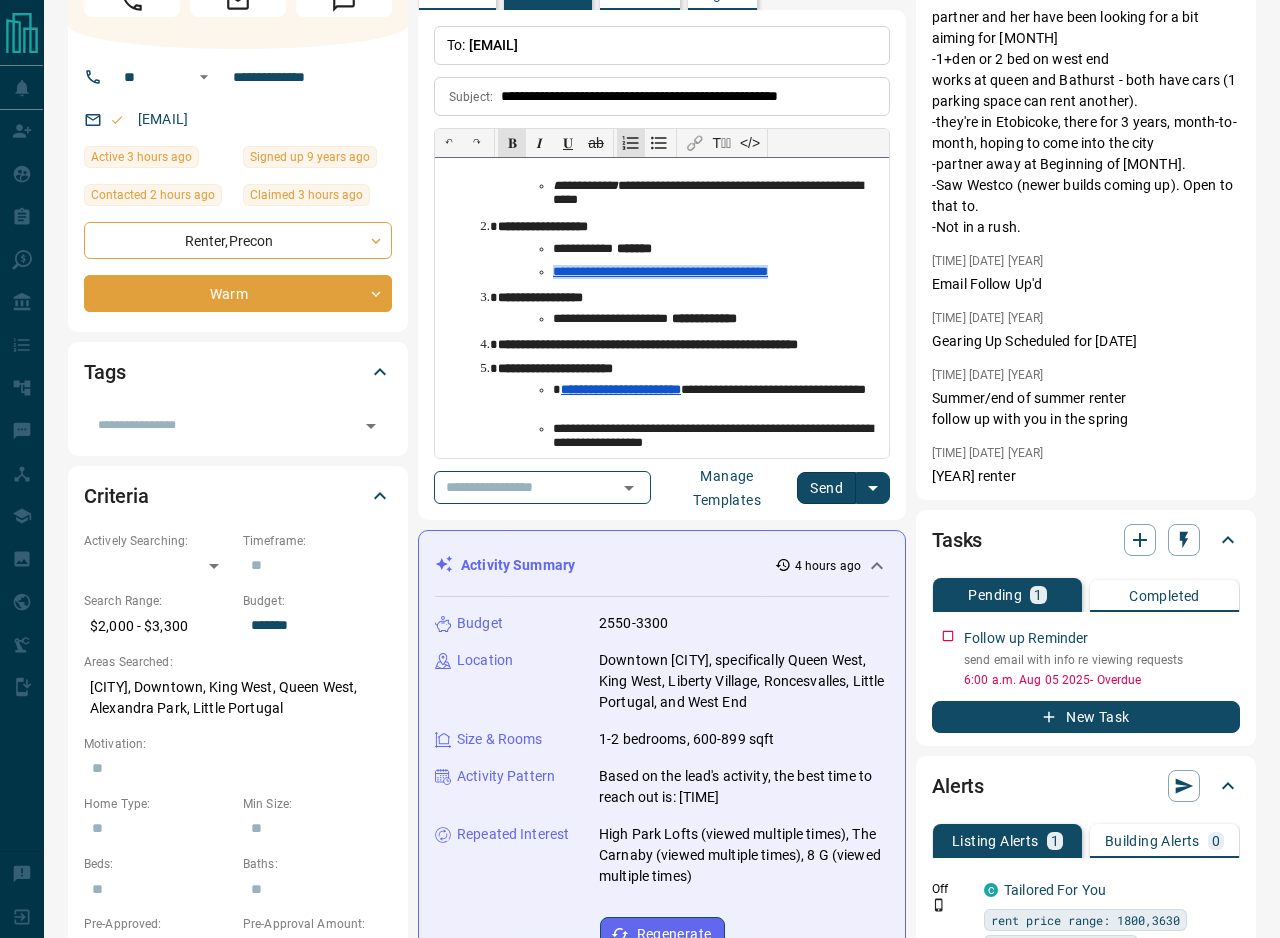 drag, startPoint x: 795, startPoint y: 295, endPoint x: 552, endPoint y: 296, distance: 243.00206 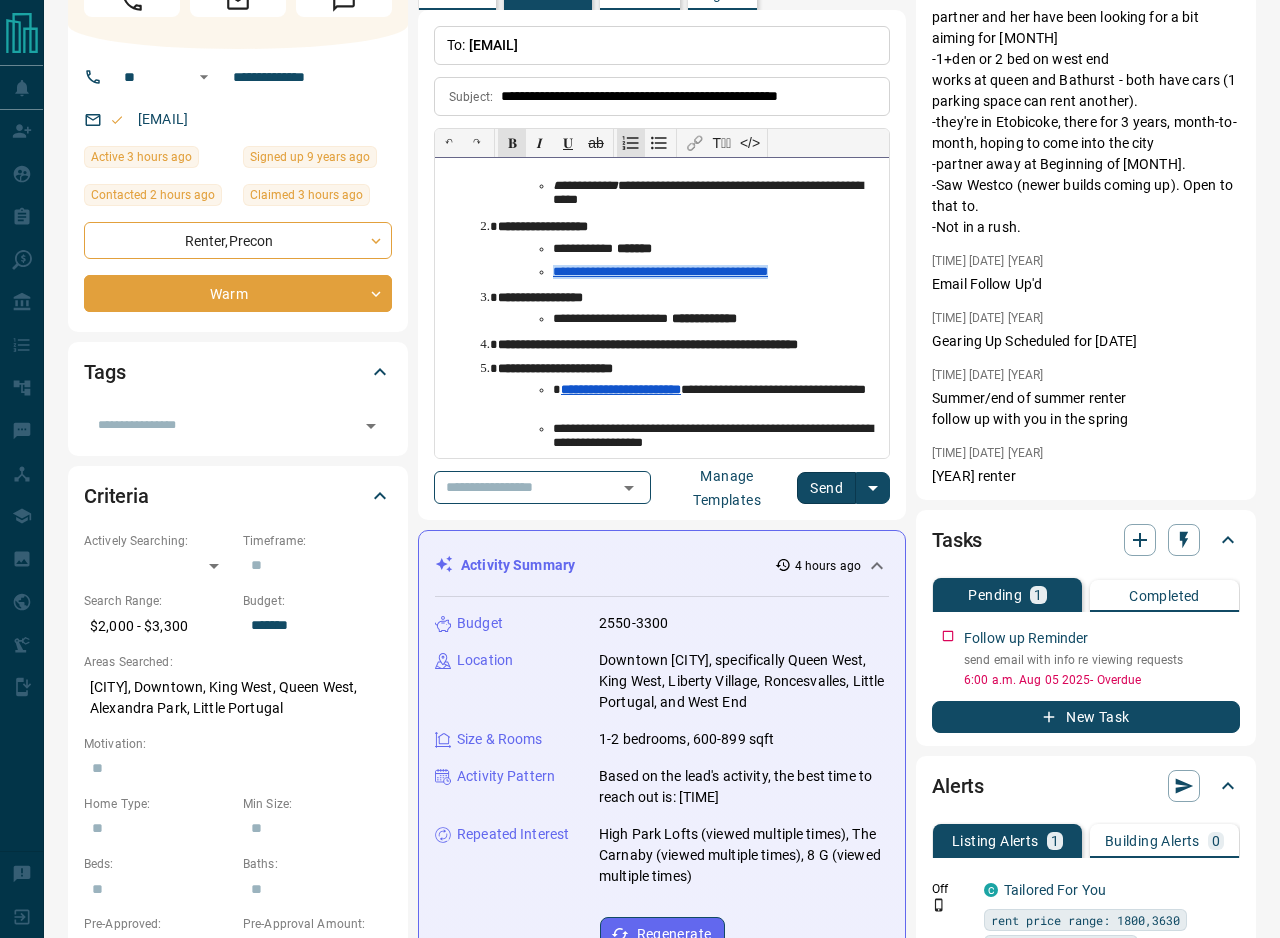 click on "**********" at bounding box center [689, 261] 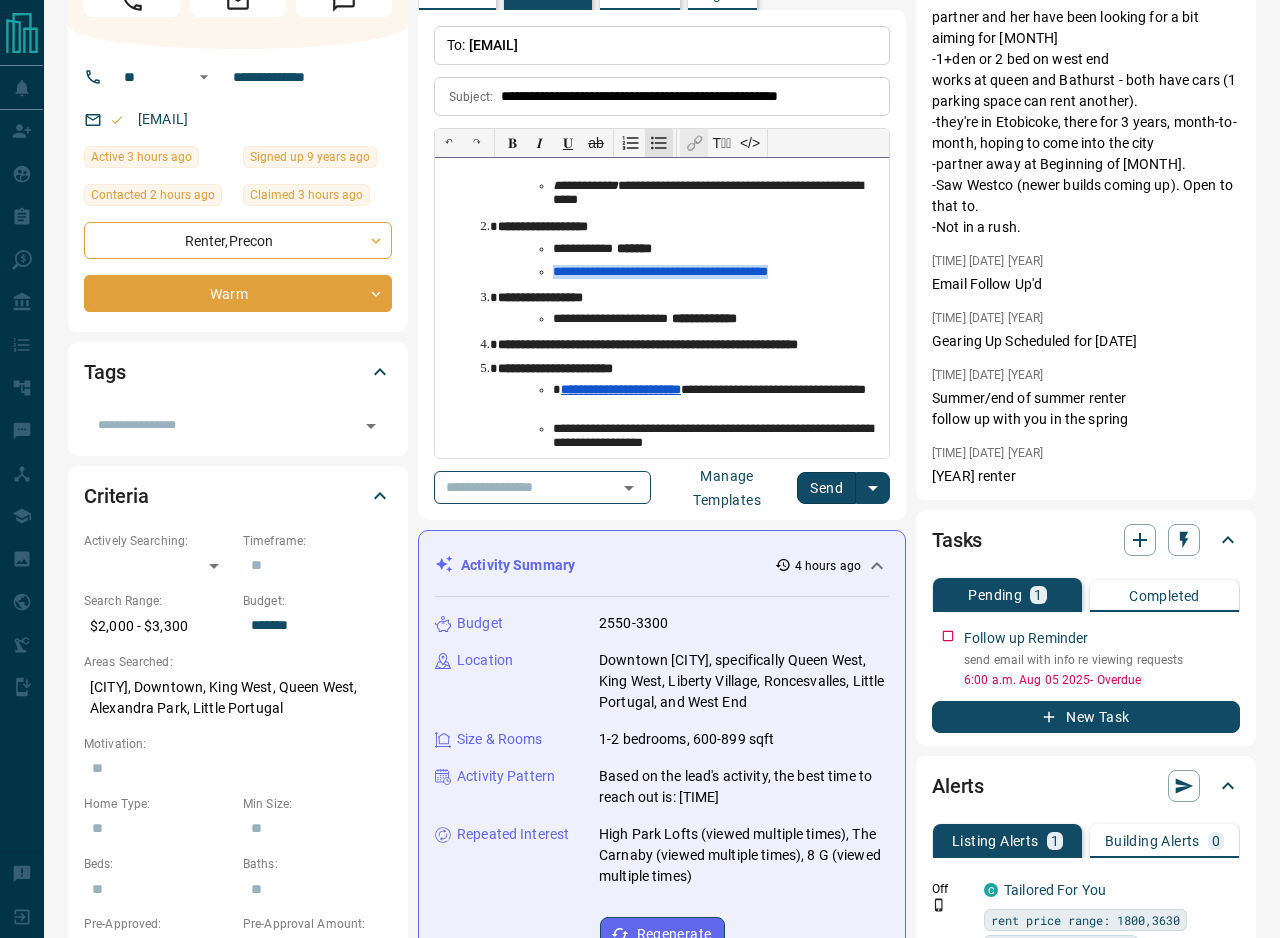 click on "🔗" at bounding box center (694, 143) 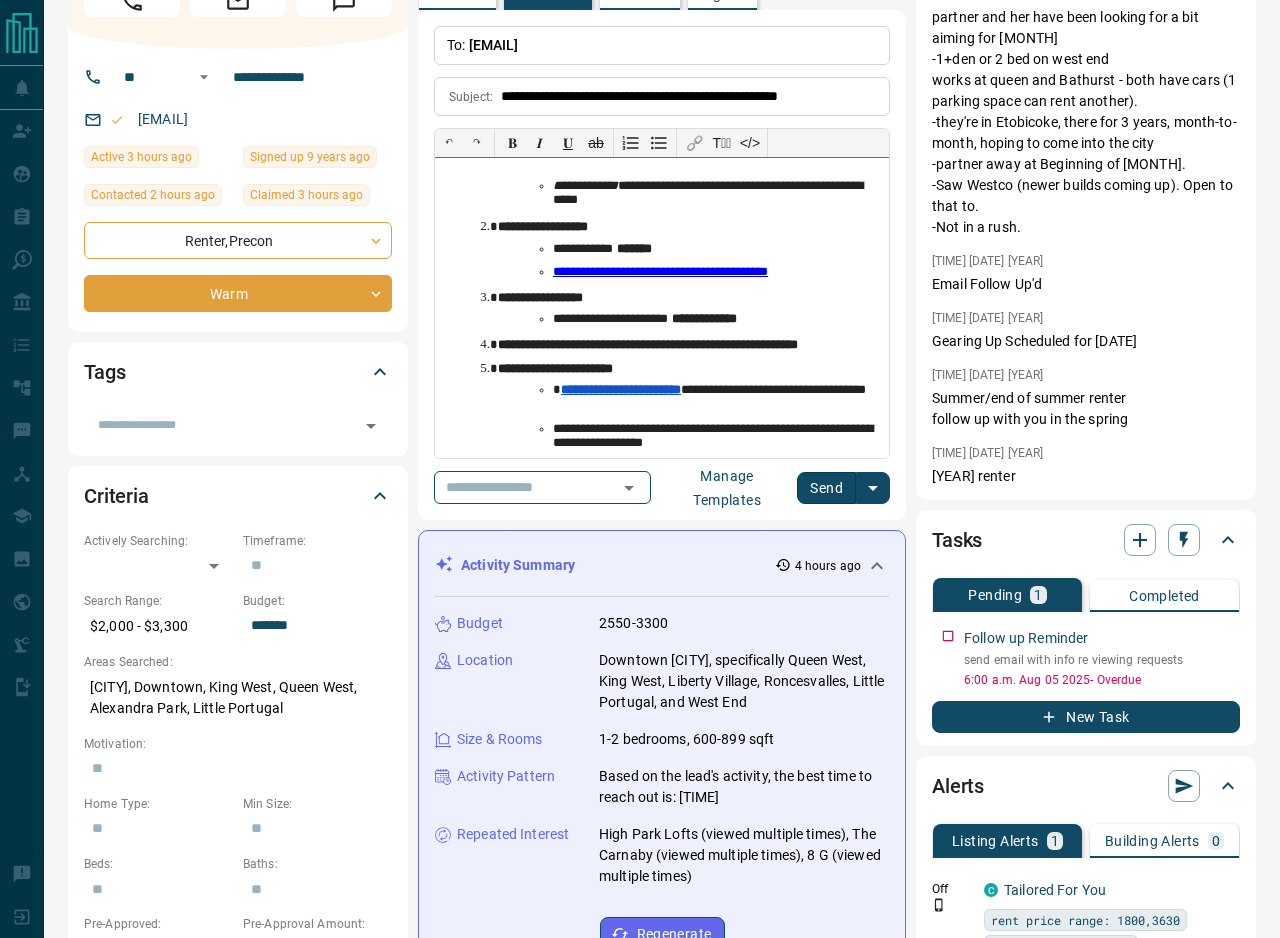 click on "**********" at bounding box center [689, 445] 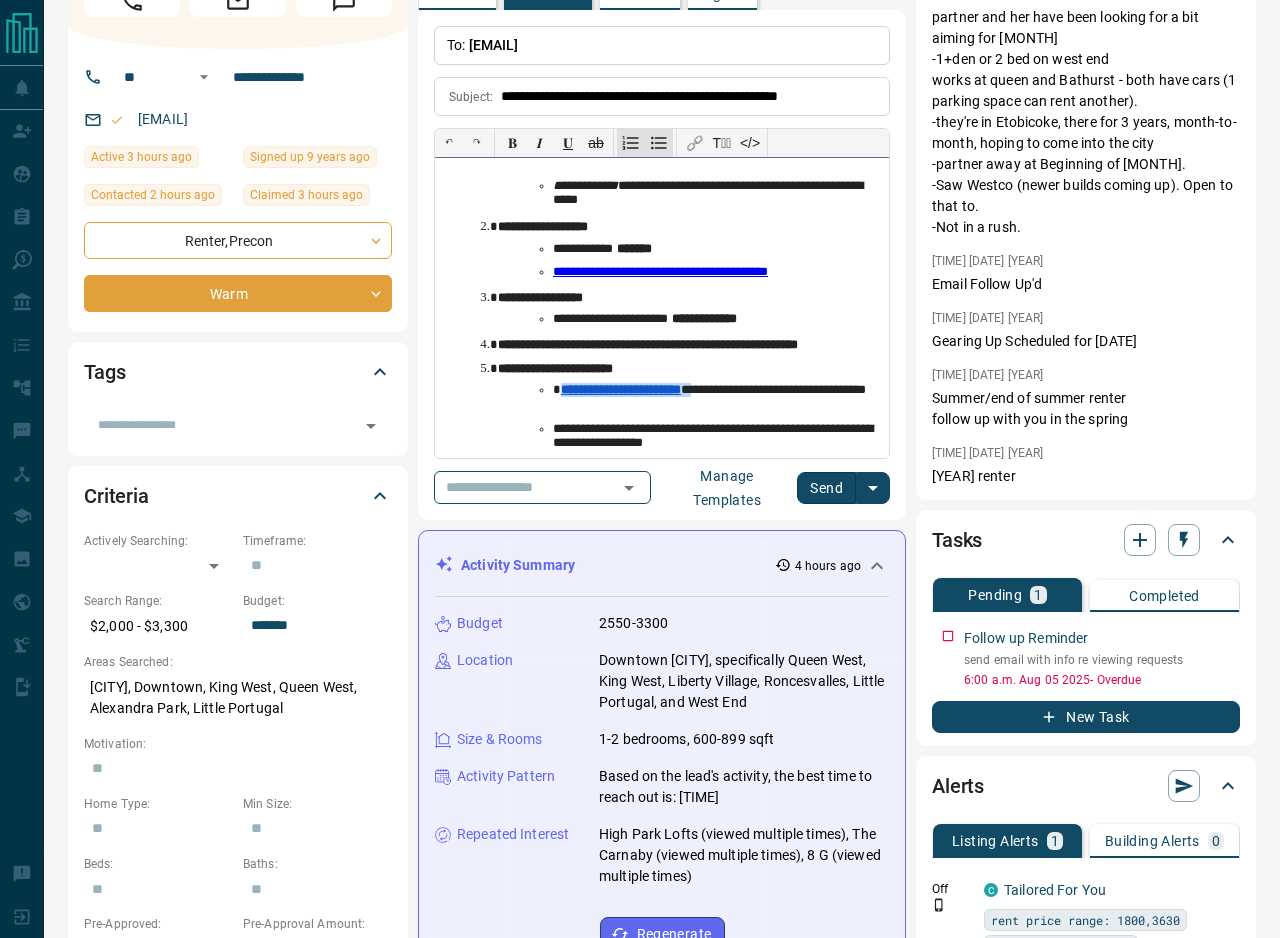 drag, startPoint x: 726, startPoint y: 411, endPoint x: 556, endPoint y: 411, distance: 170 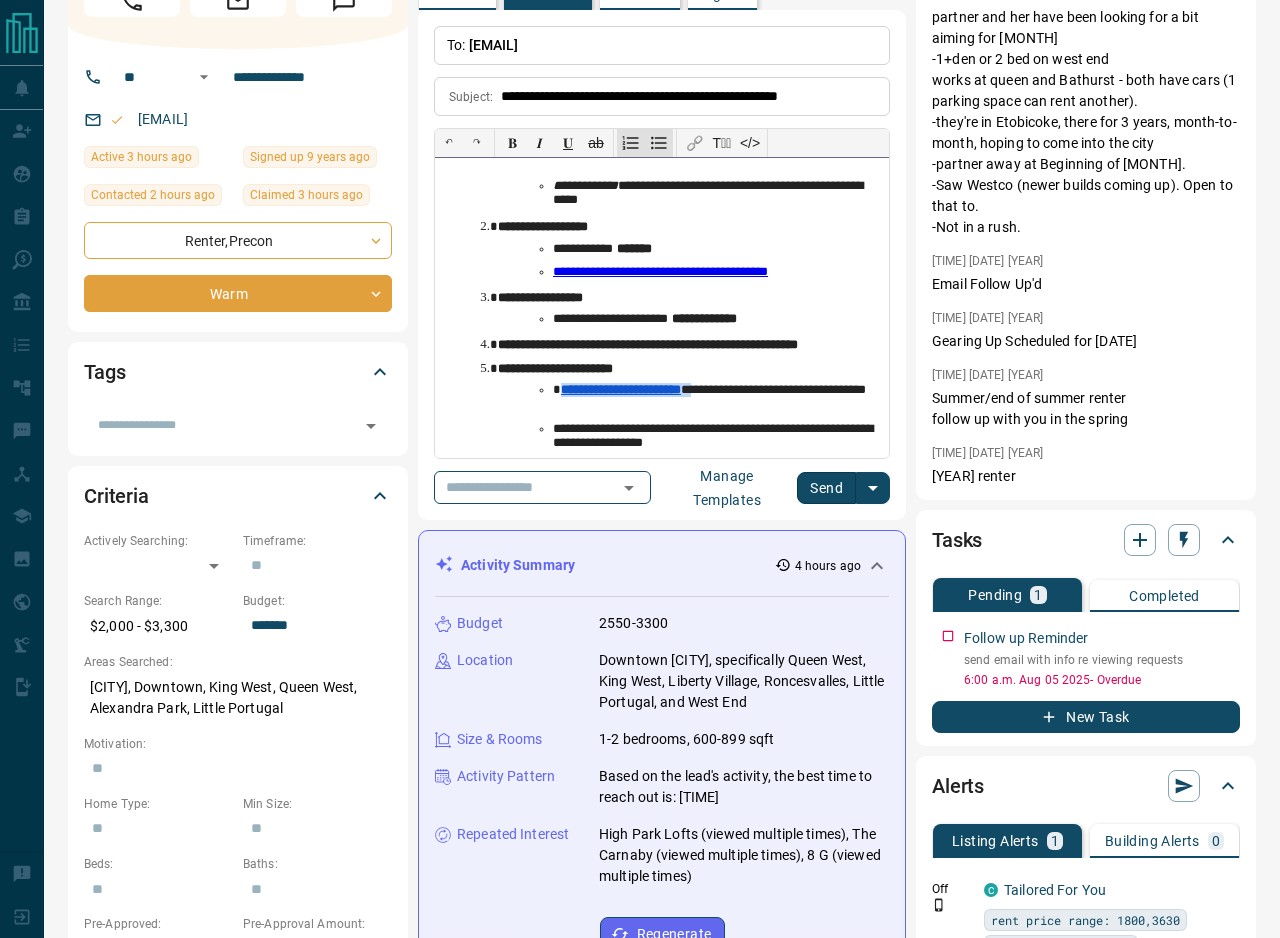 click on "**********" at bounding box center [717, 398] 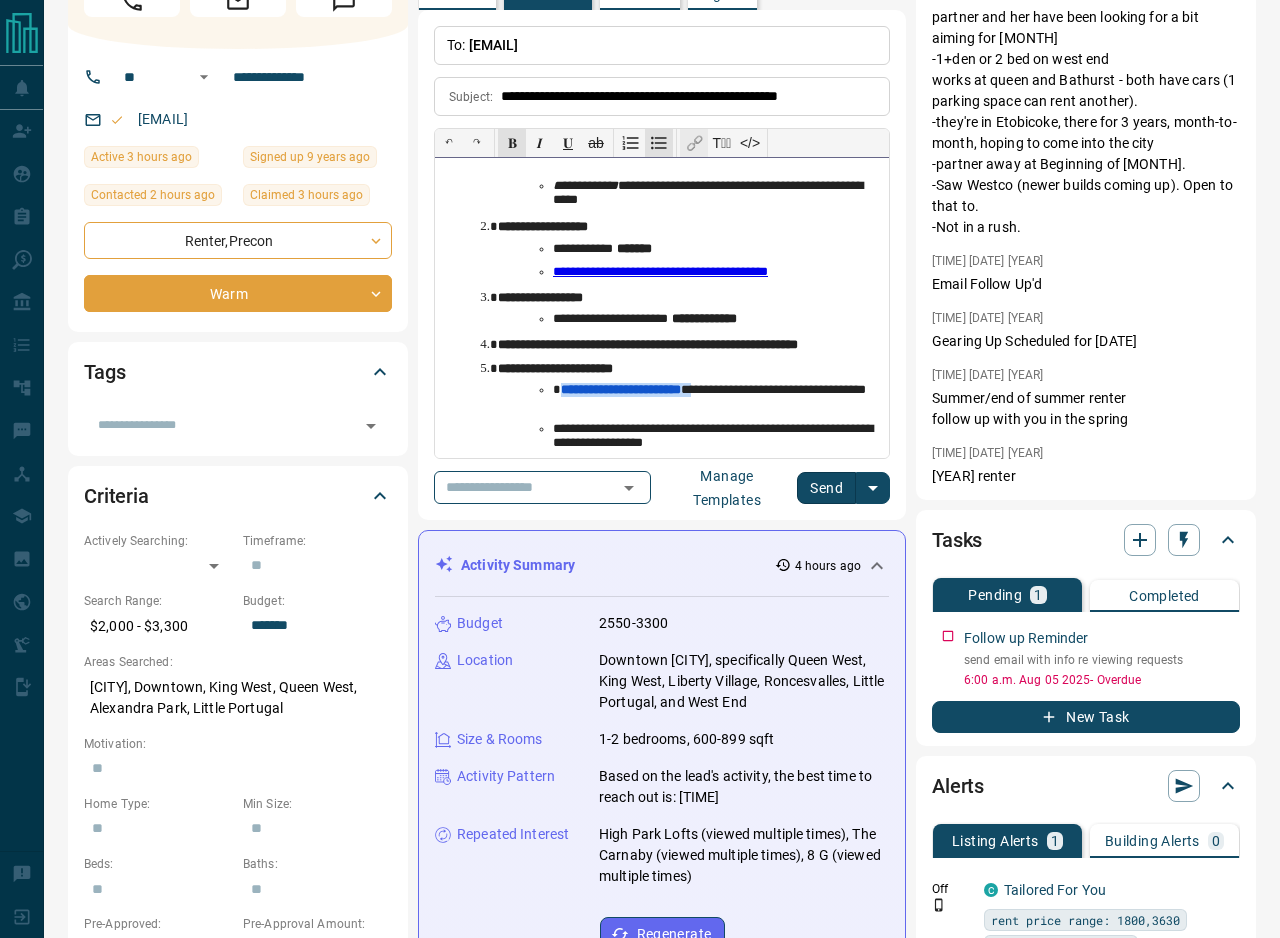 click on "🔗" at bounding box center (694, 143) 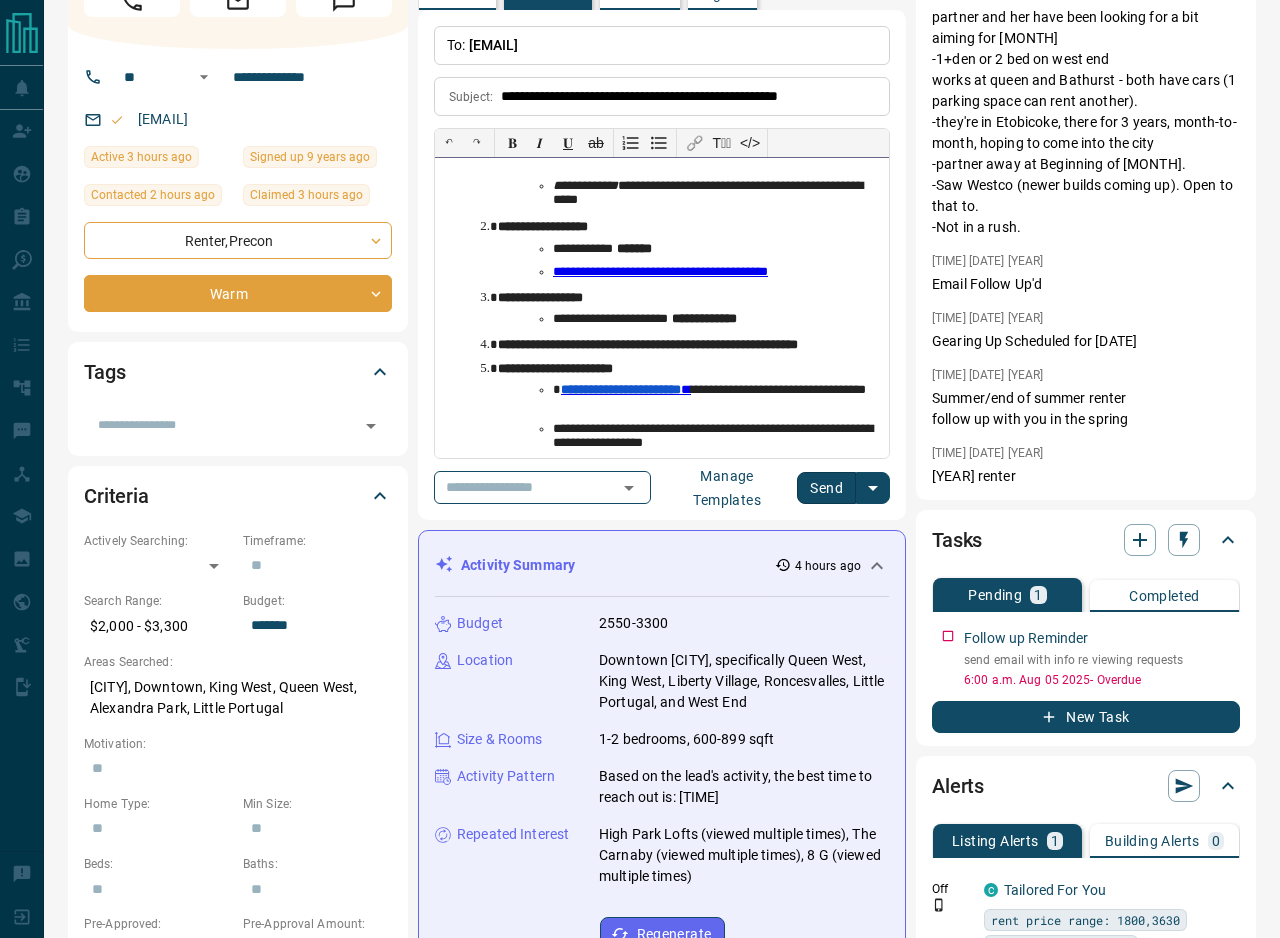 click on "**********" at bounding box center (662, 324) 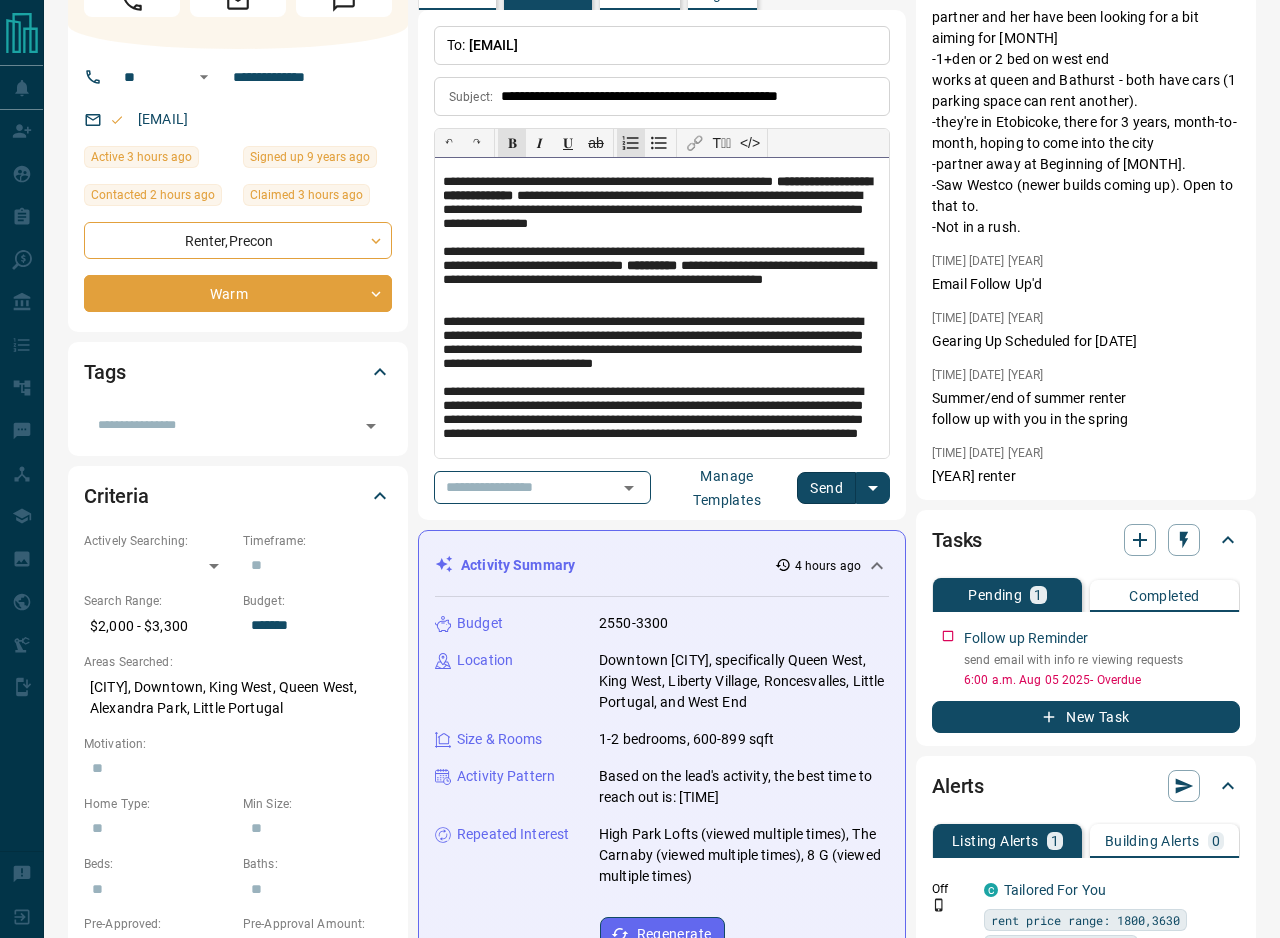 scroll, scrollTop: 1117, scrollLeft: 0, axis: vertical 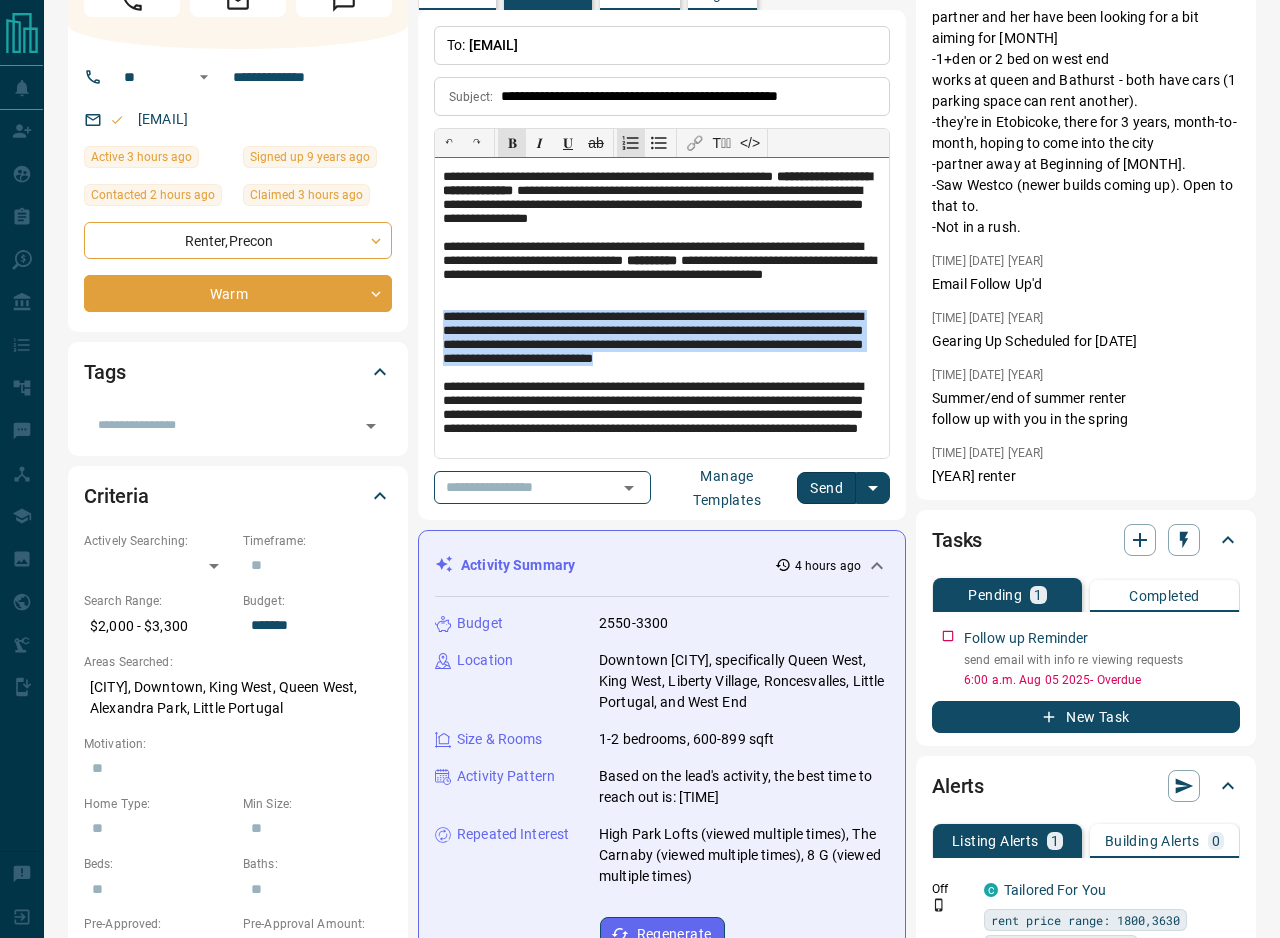 drag, startPoint x: 443, startPoint y: 332, endPoint x: 855, endPoint y: 379, distance: 414.67215 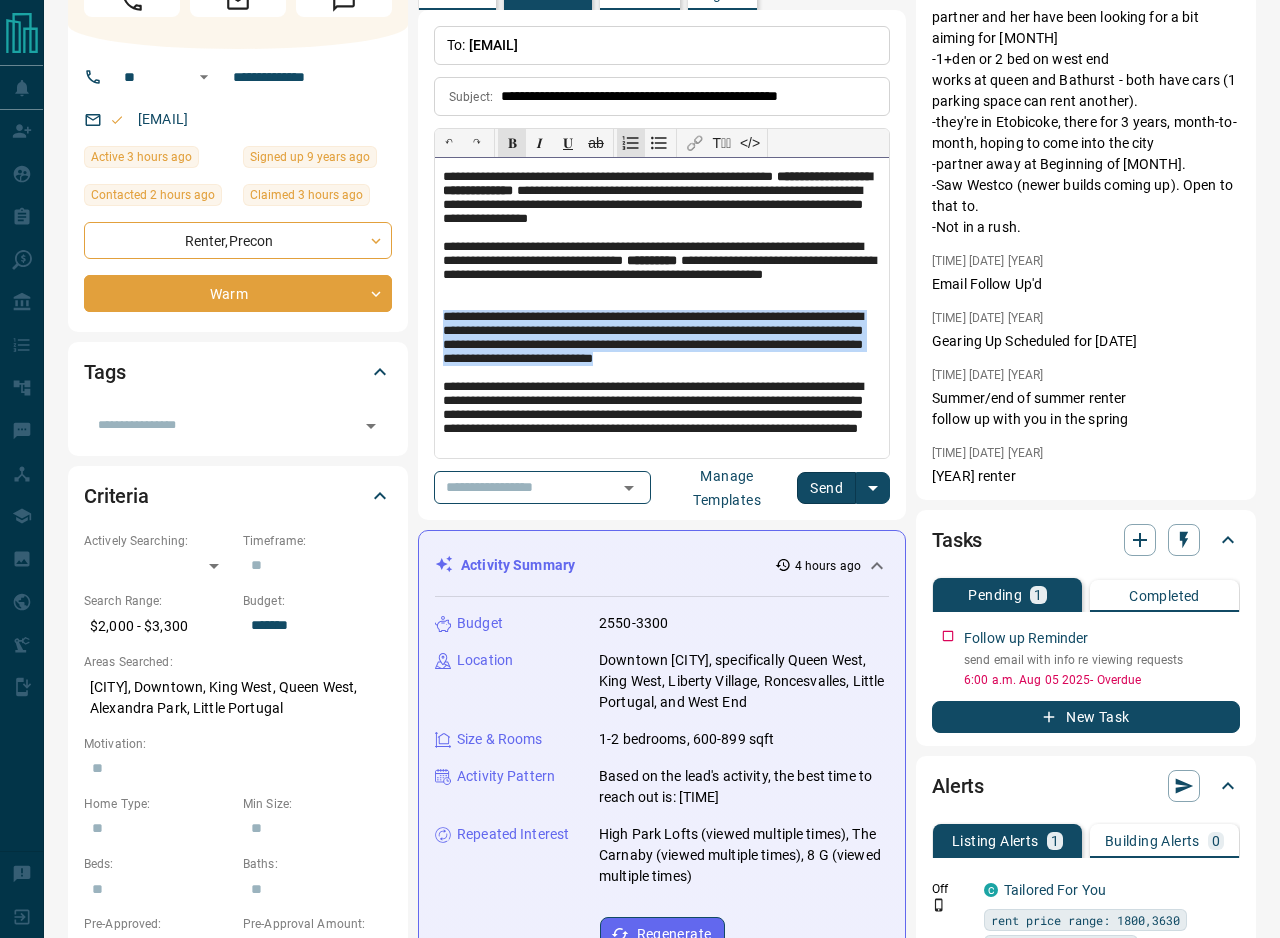 click on "**********" at bounding box center (662, 341) 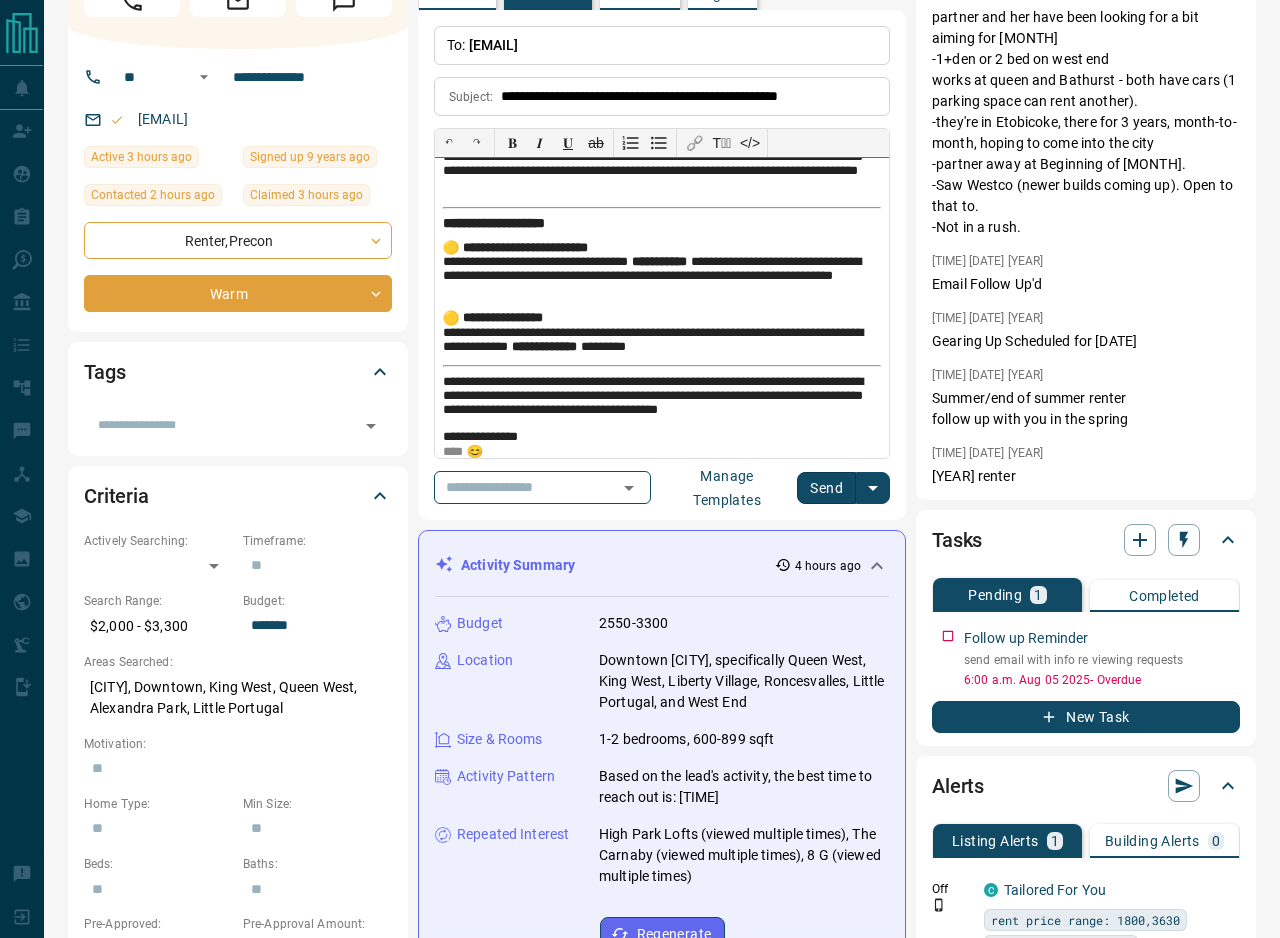 scroll, scrollTop: 1307, scrollLeft: 0, axis: vertical 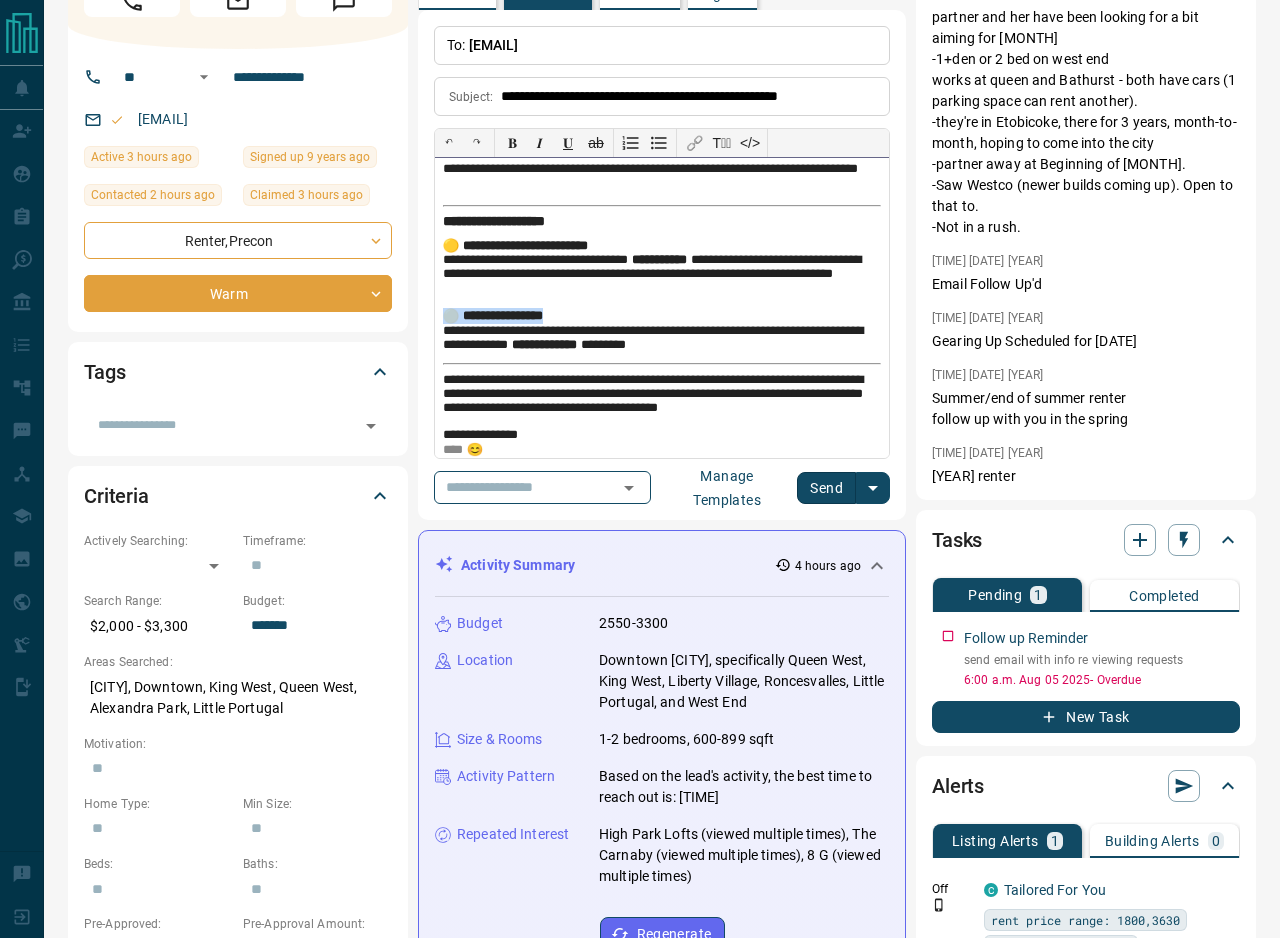drag, startPoint x: 570, startPoint y: 335, endPoint x: 415, endPoint y: 332, distance: 155.02902 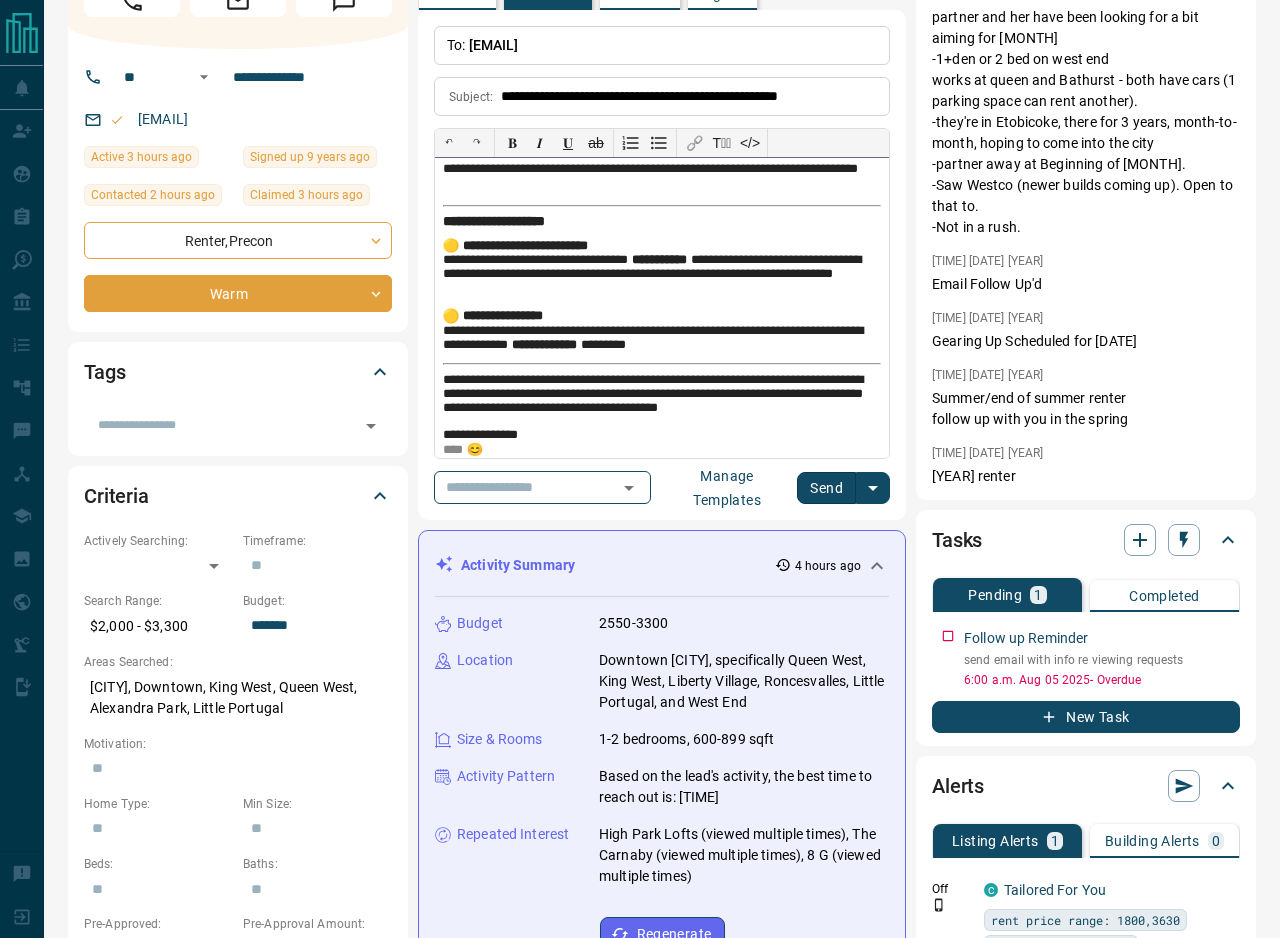 click on "**********" at bounding box center [662, 331] 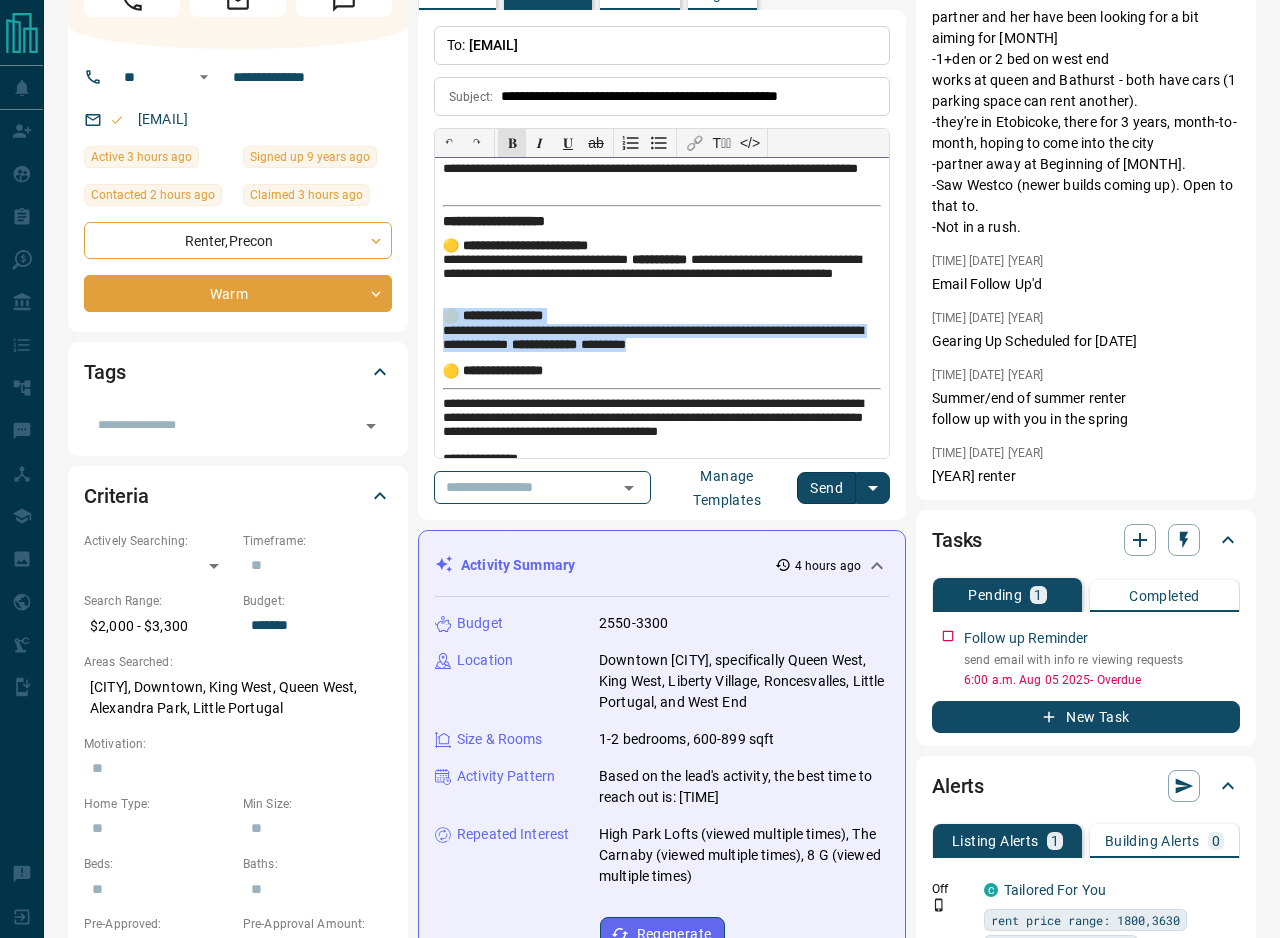 drag, startPoint x: 726, startPoint y: 369, endPoint x: 436, endPoint y: 340, distance: 291.44638 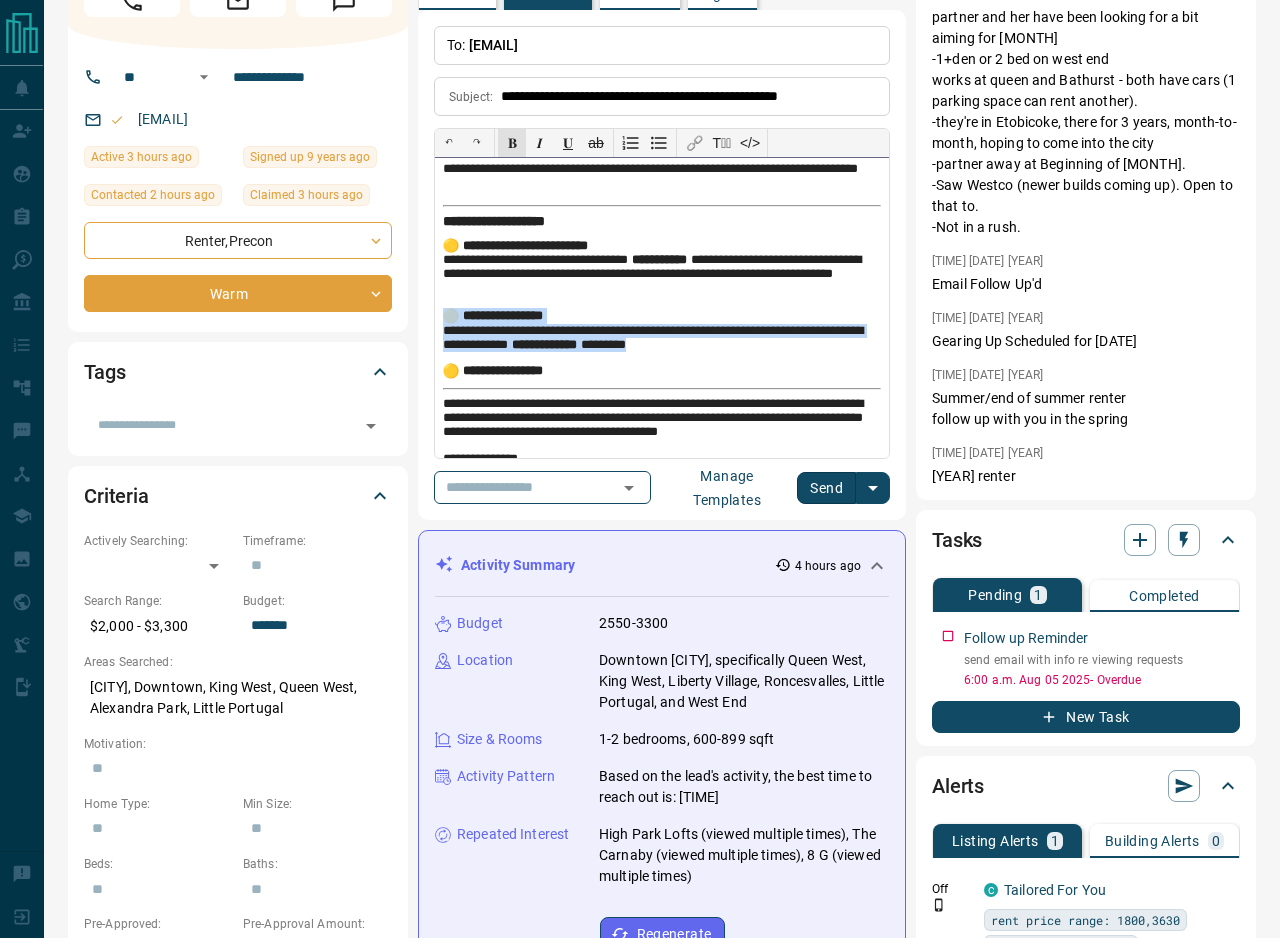 click on "**********" at bounding box center [662, 308] 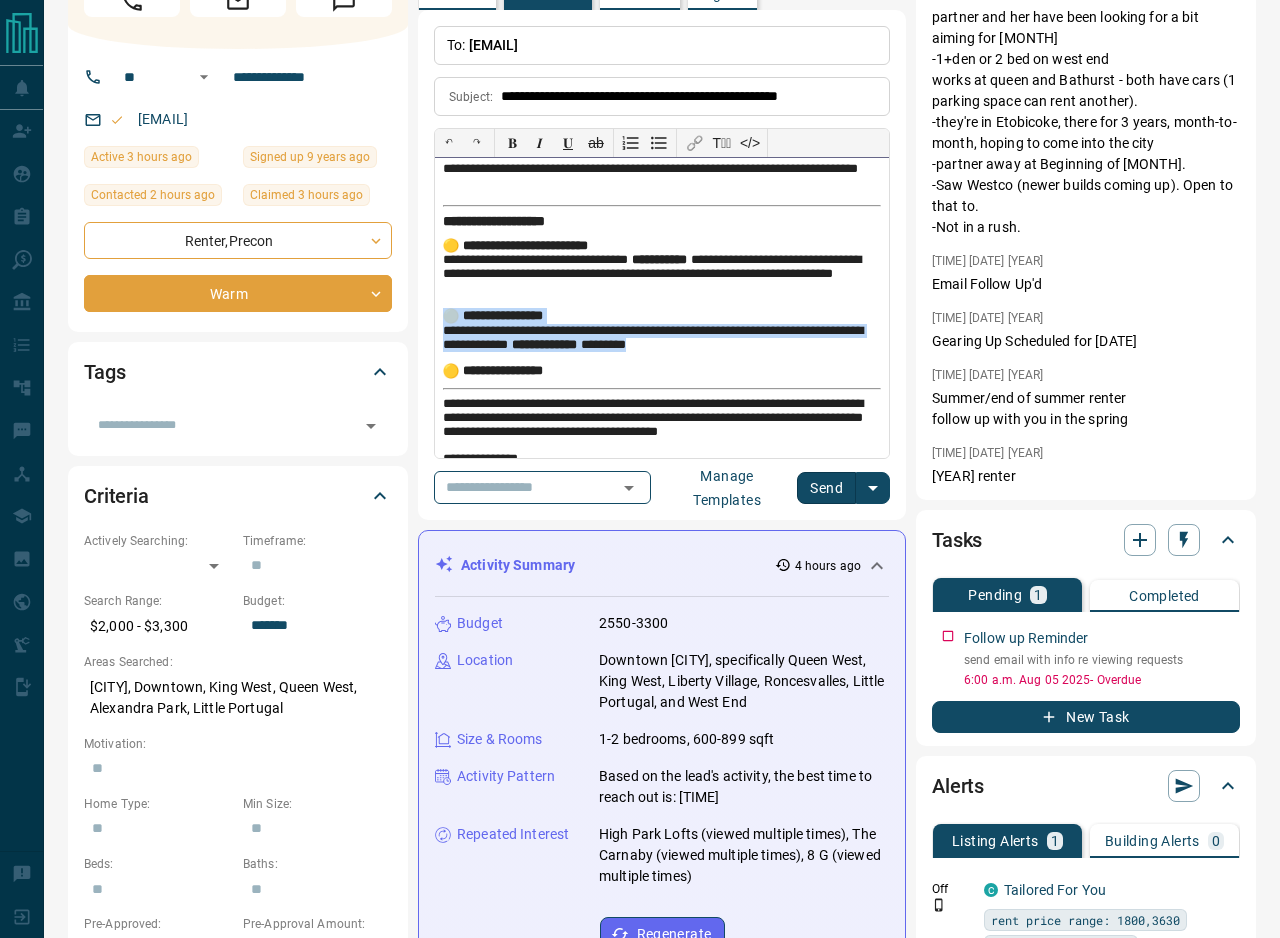 copy on "**********" 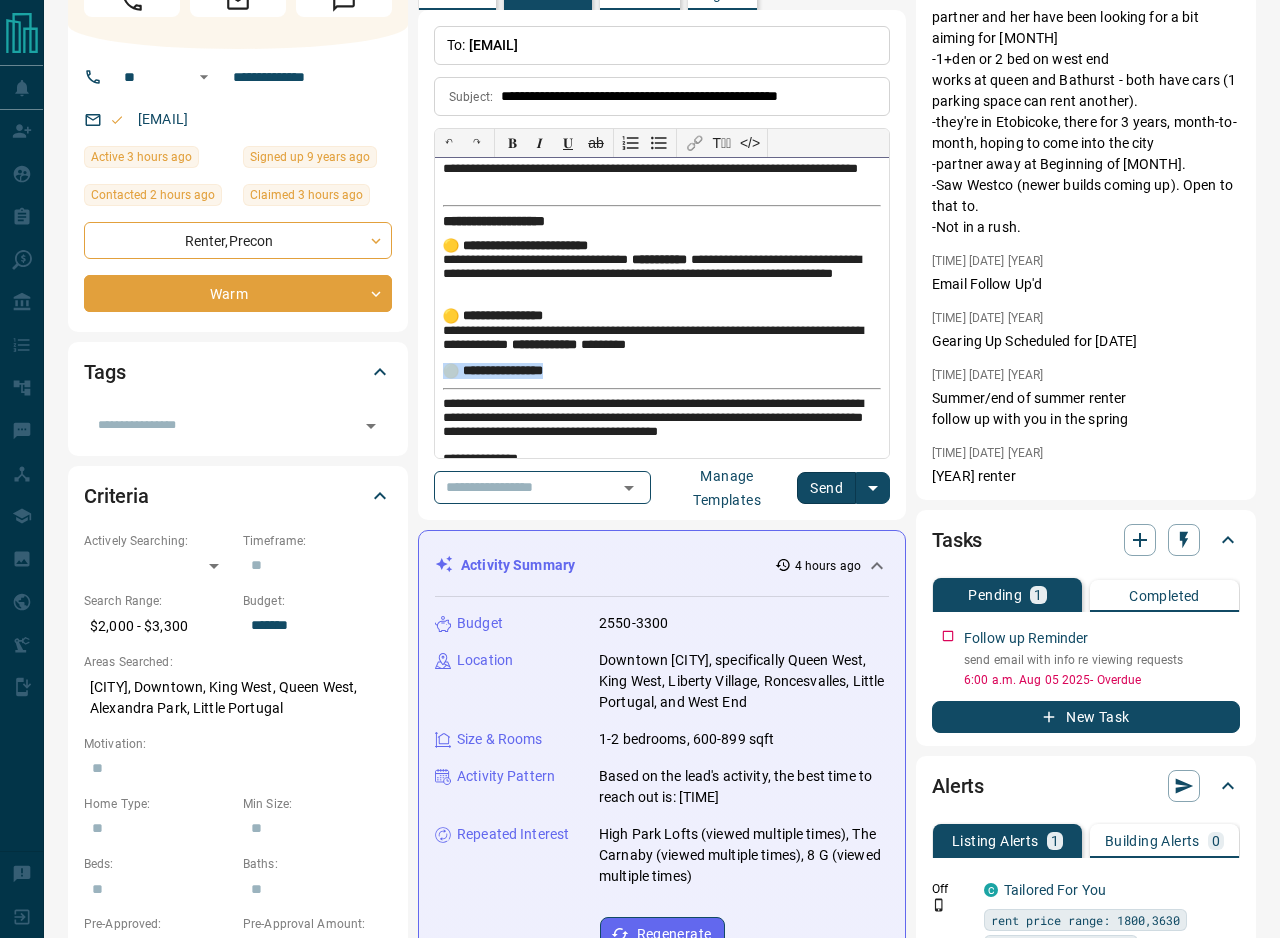 drag, startPoint x: 582, startPoint y: 395, endPoint x: 383, endPoint y: 394, distance: 199.00252 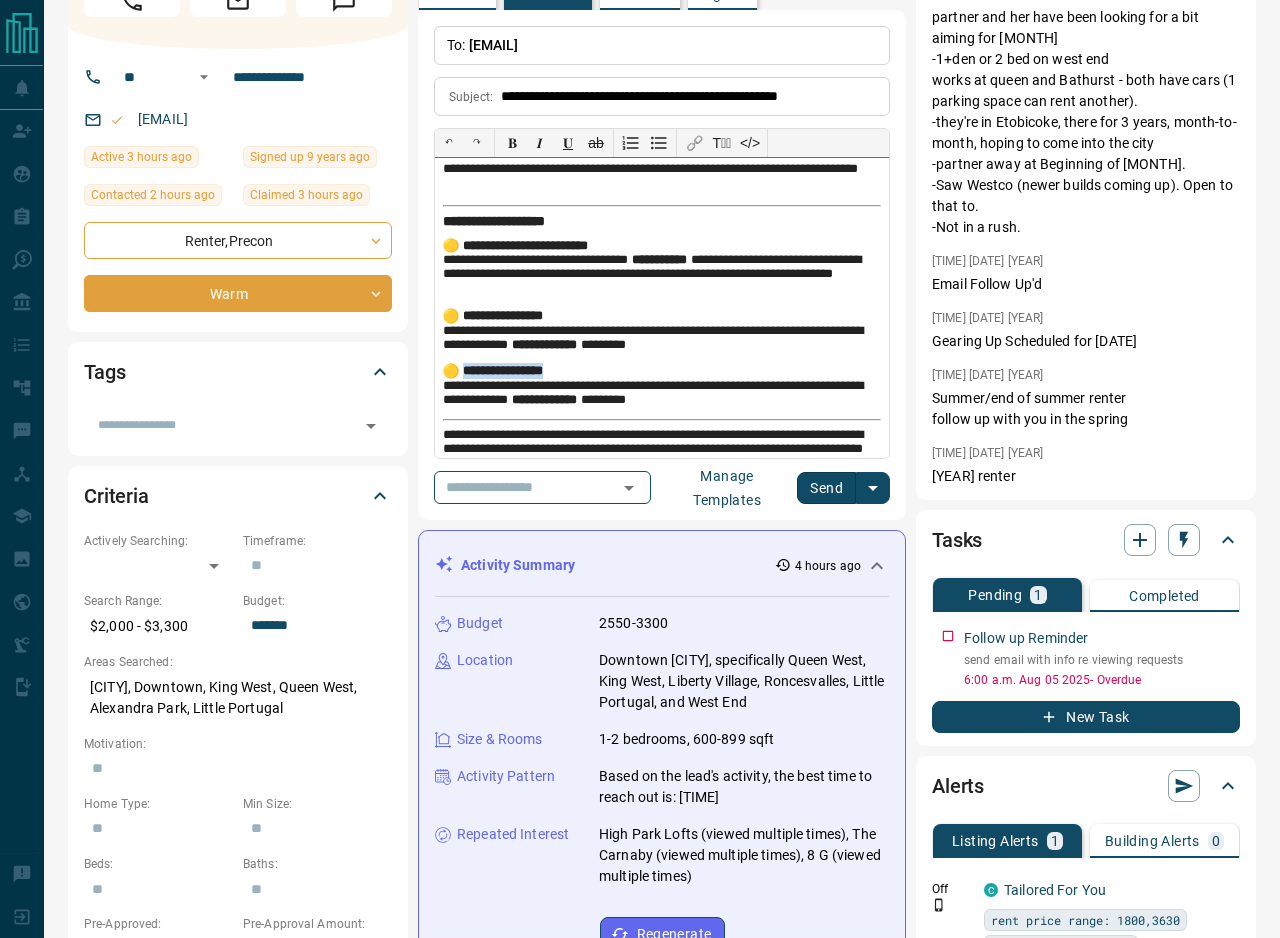 drag, startPoint x: 465, startPoint y: 392, endPoint x: 577, endPoint y: 388, distance: 112.0714 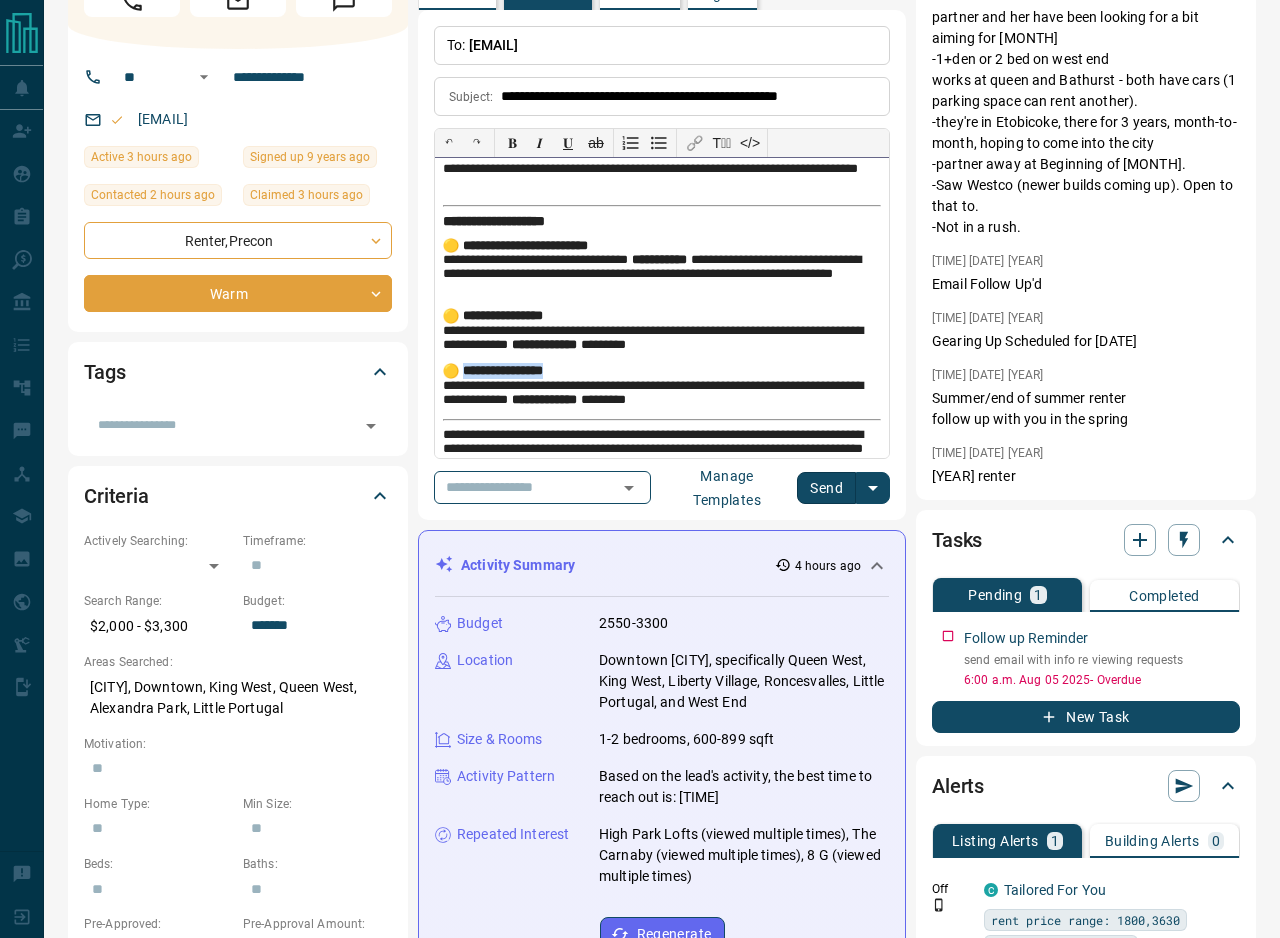 click on "**********" at bounding box center [662, 386] 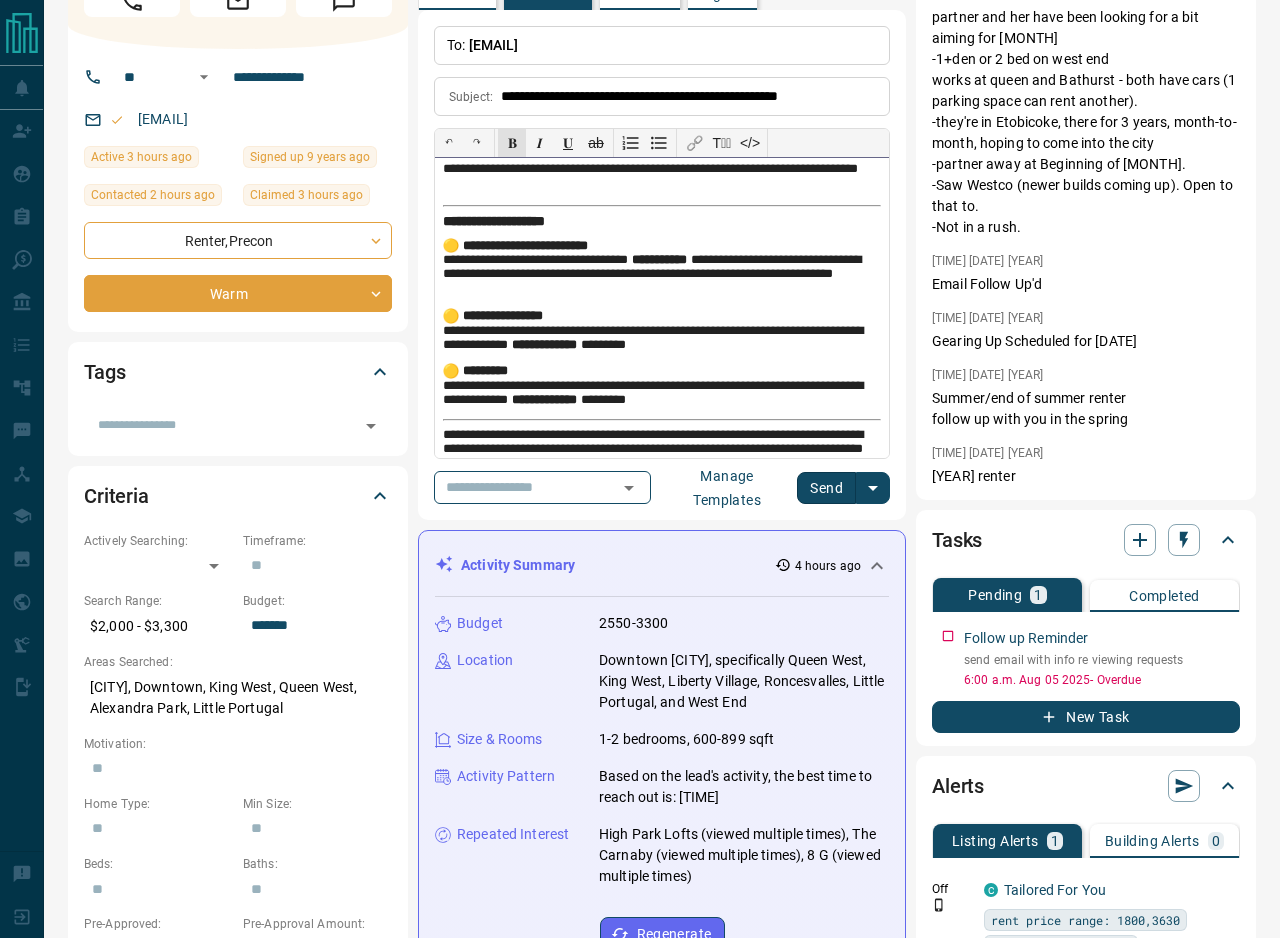 scroll, scrollTop: 1360, scrollLeft: 0, axis: vertical 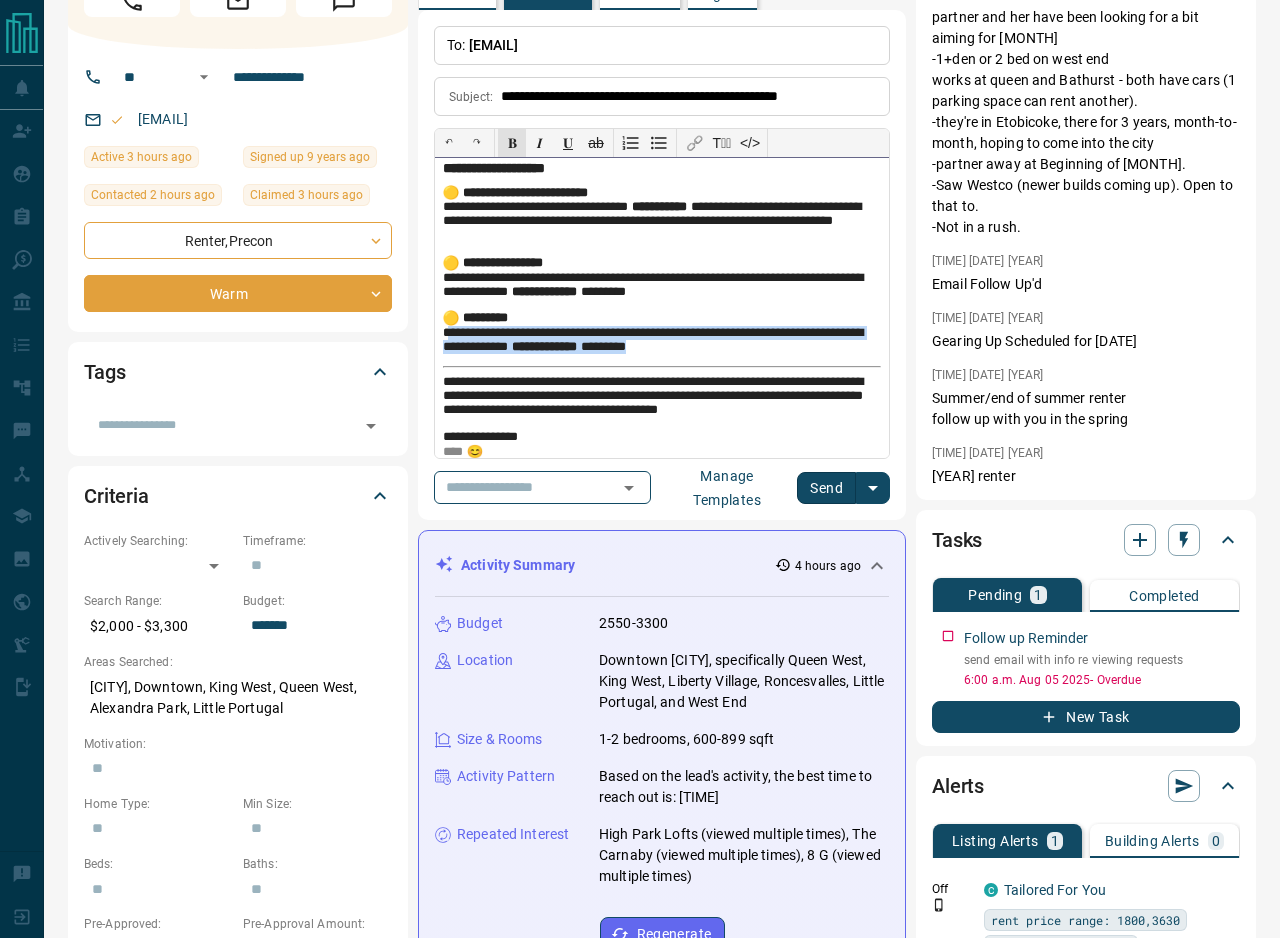 drag, startPoint x: 720, startPoint y: 374, endPoint x: 452, endPoint y: 360, distance: 268.36542 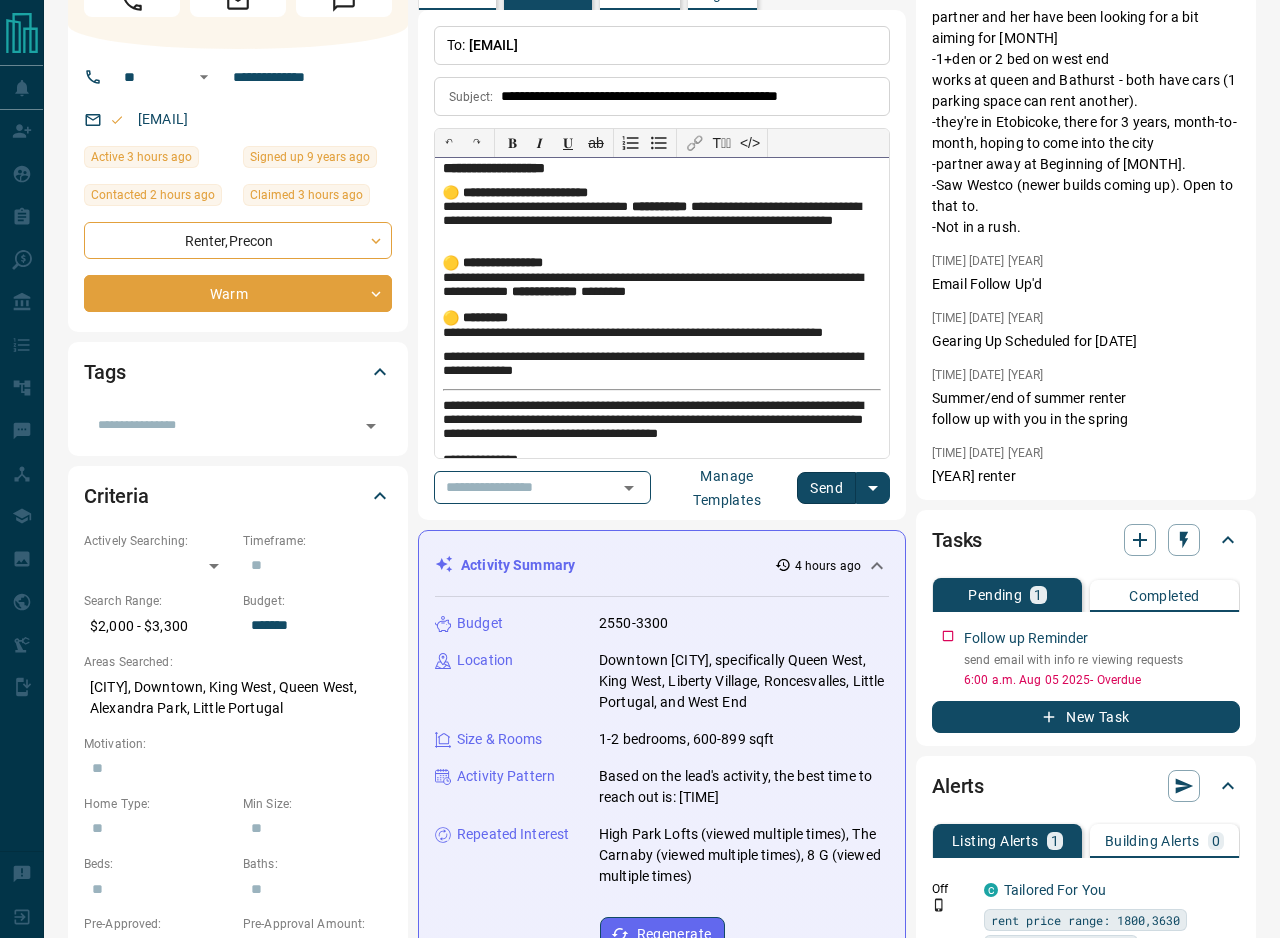 click on "**********" at bounding box center (662, 365) 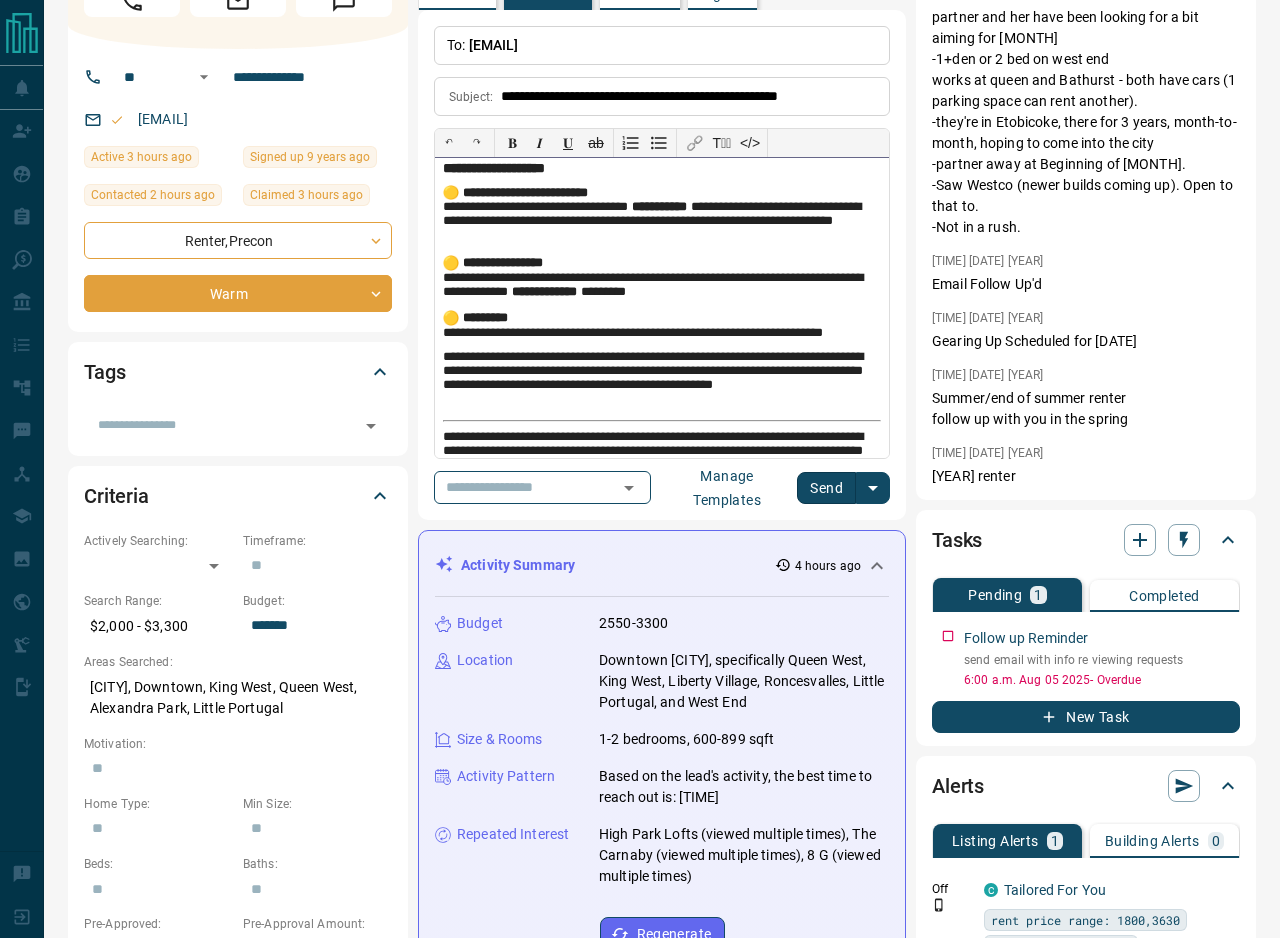 click on "**********" at bounding box center (662, 381) 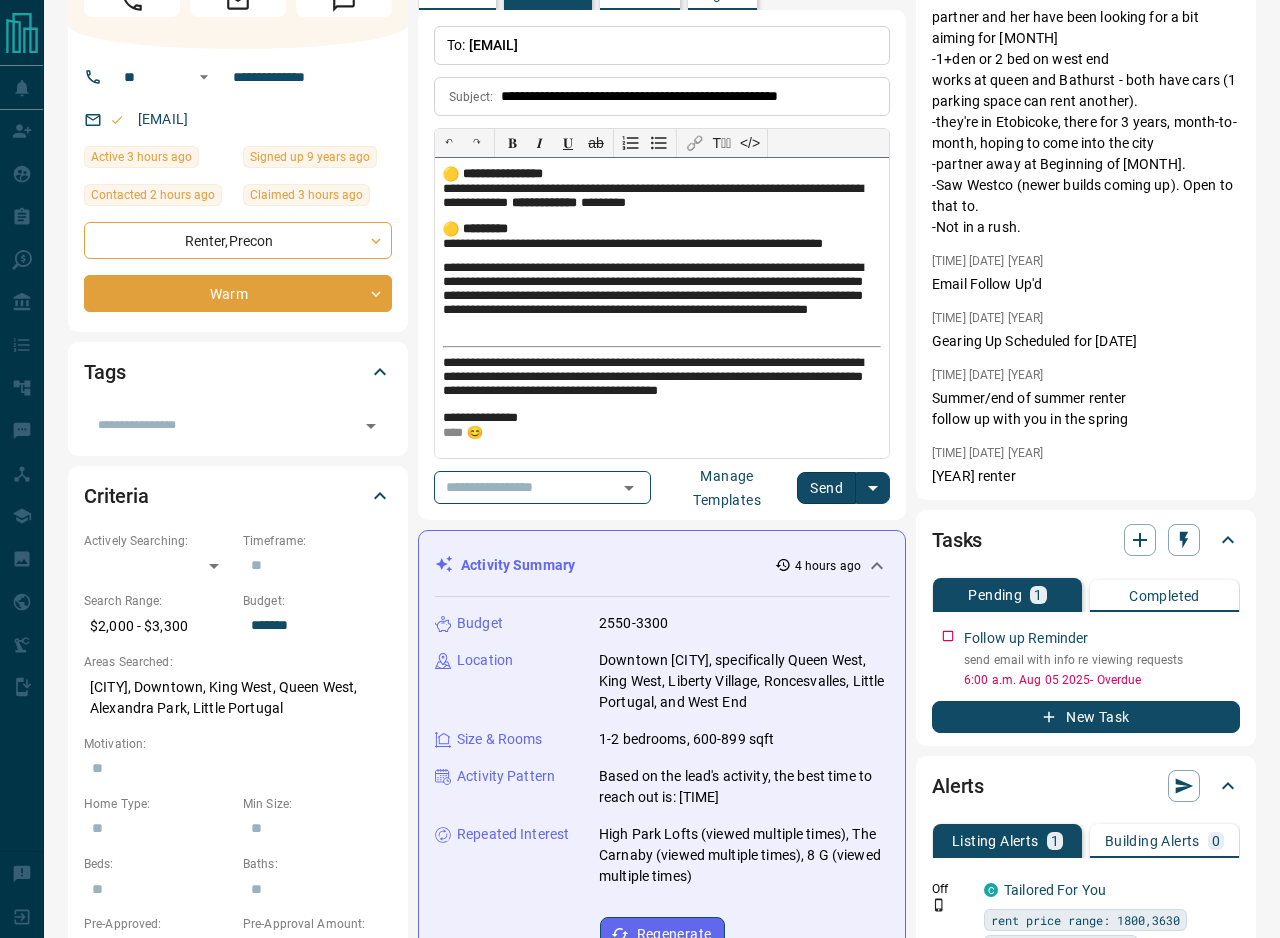 scroll, scrollTop: 1470, scrollLeft: 0, axis: vertical 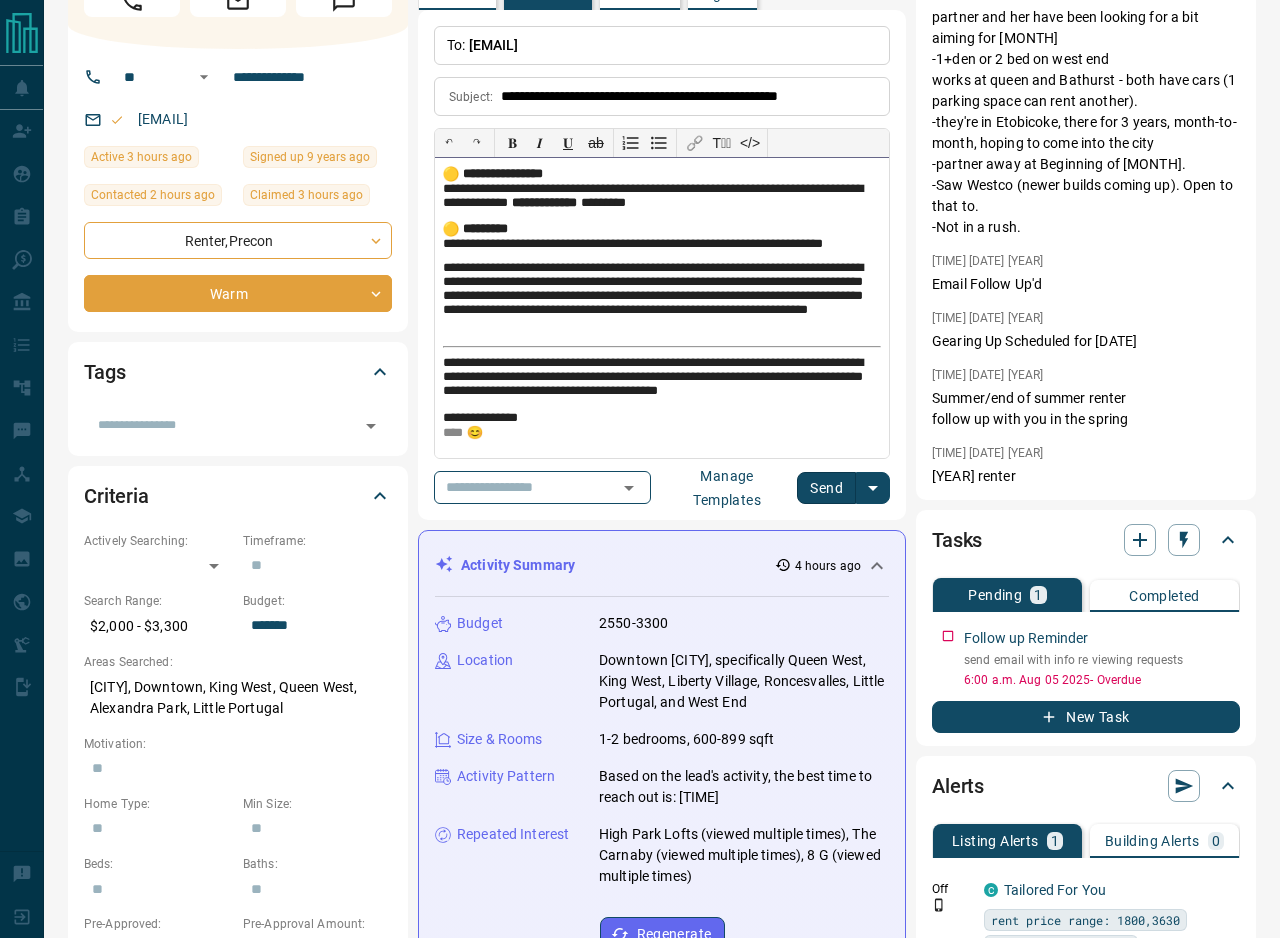 click on "**********" at bounding box center [662, 308] 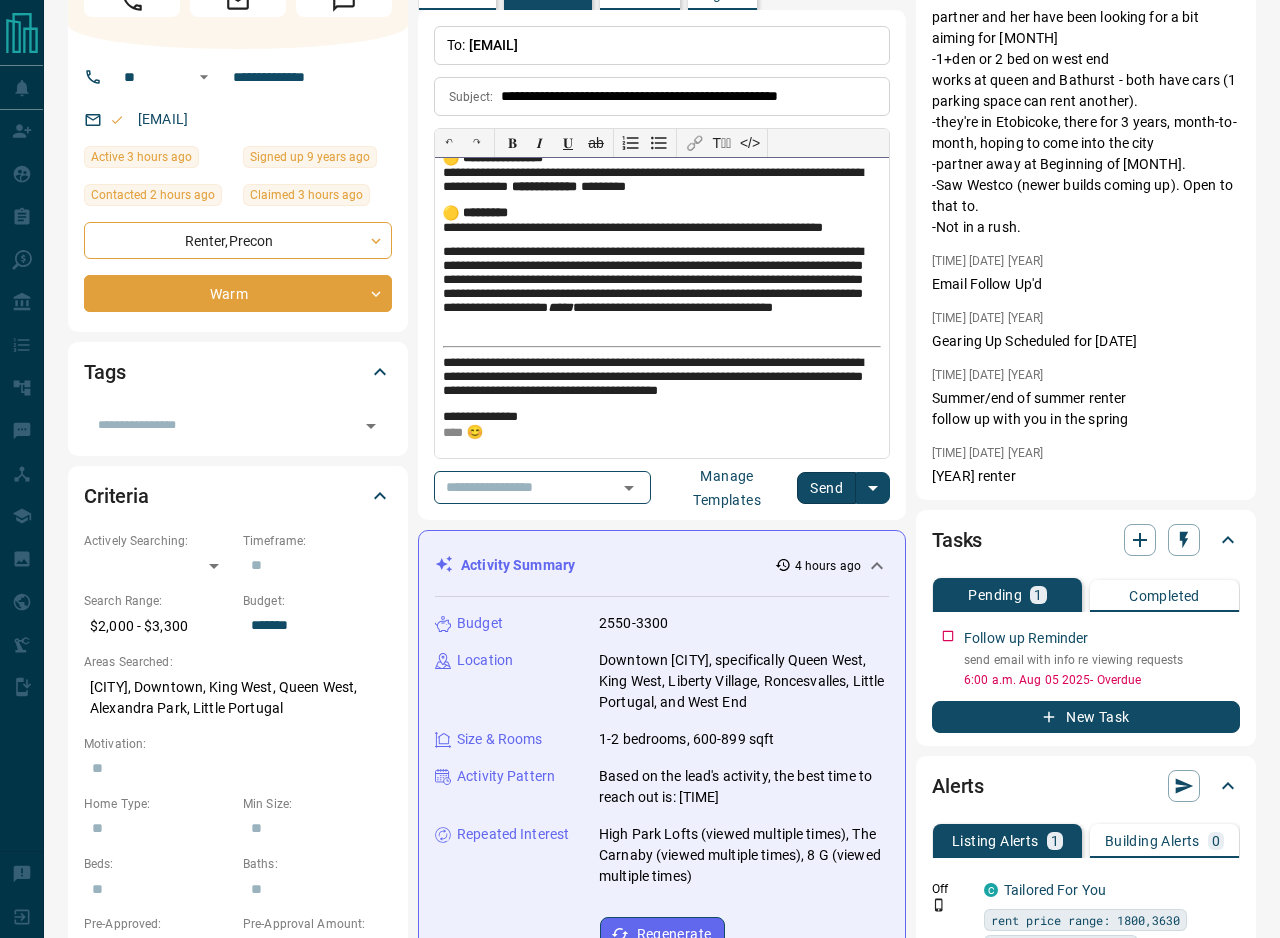 click on "**********" at bounding box center (662, 379) 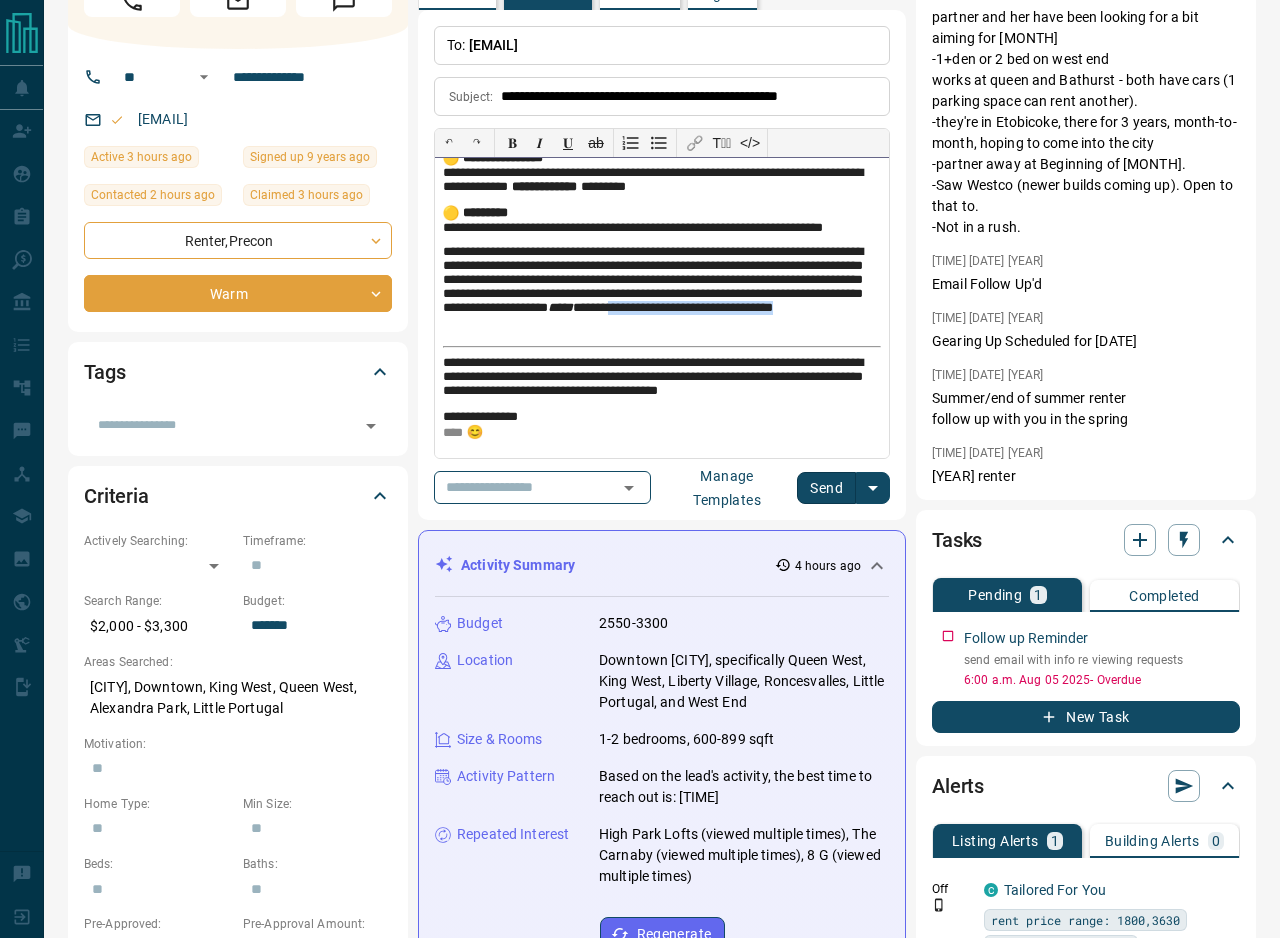 drag, startPoint x: 842, startPoint y: 324, endPoint x: 834, endPoint y: 314, distance: 12.806249 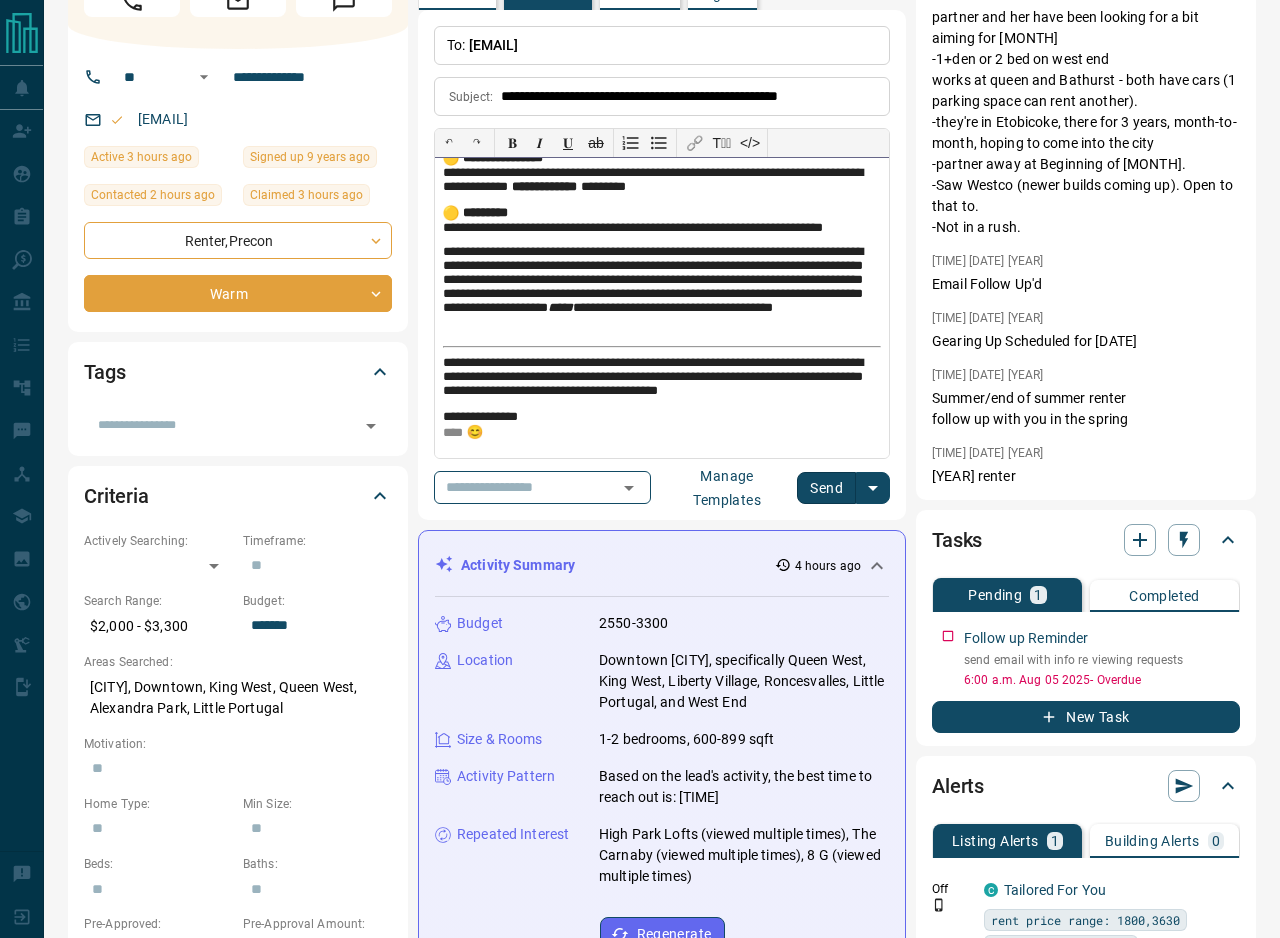 scroll, scrollTop: 1470, scrollLeft: 0, axis: vertical 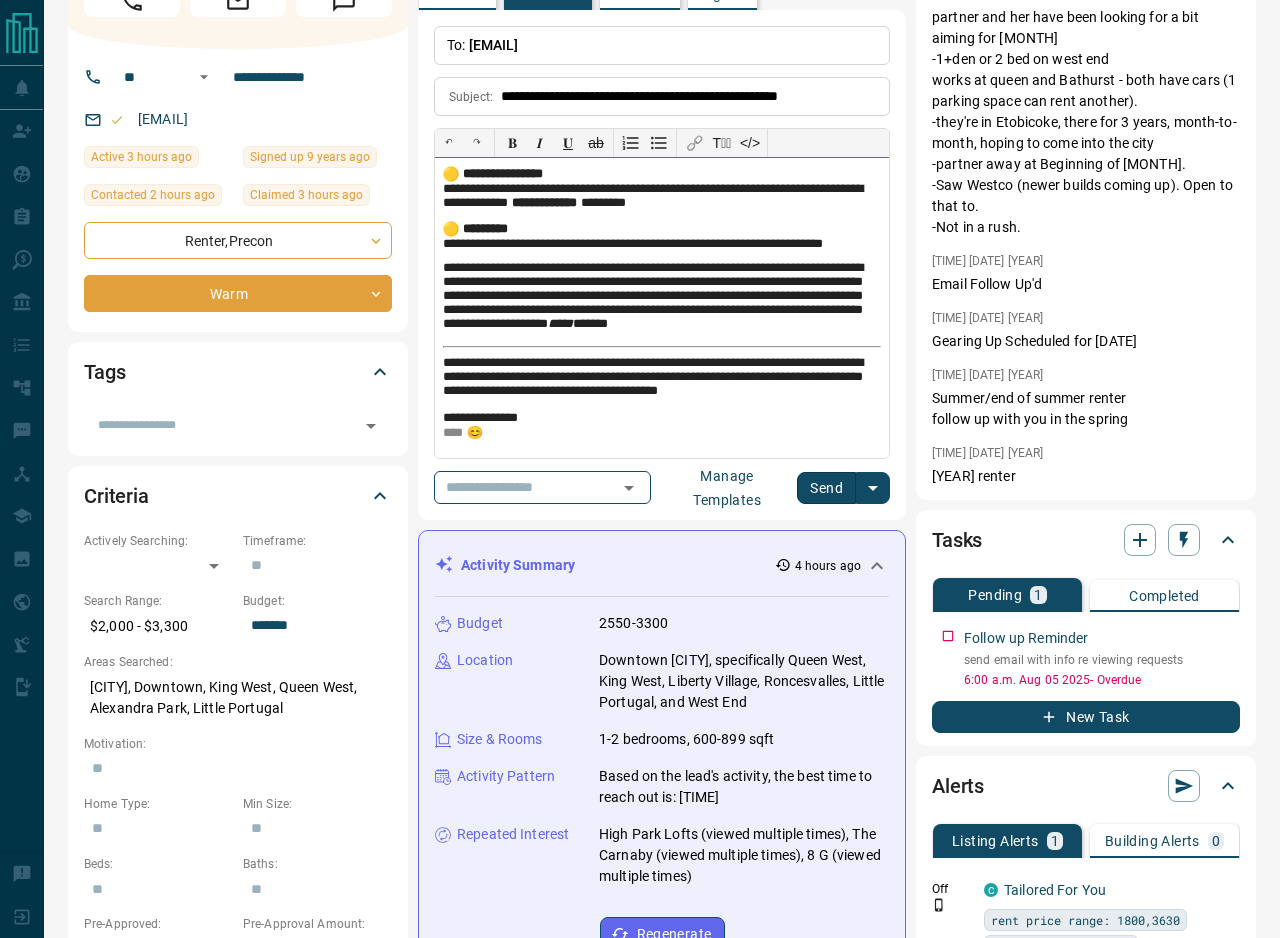 click on "**********" at bounding box center [662, 379] 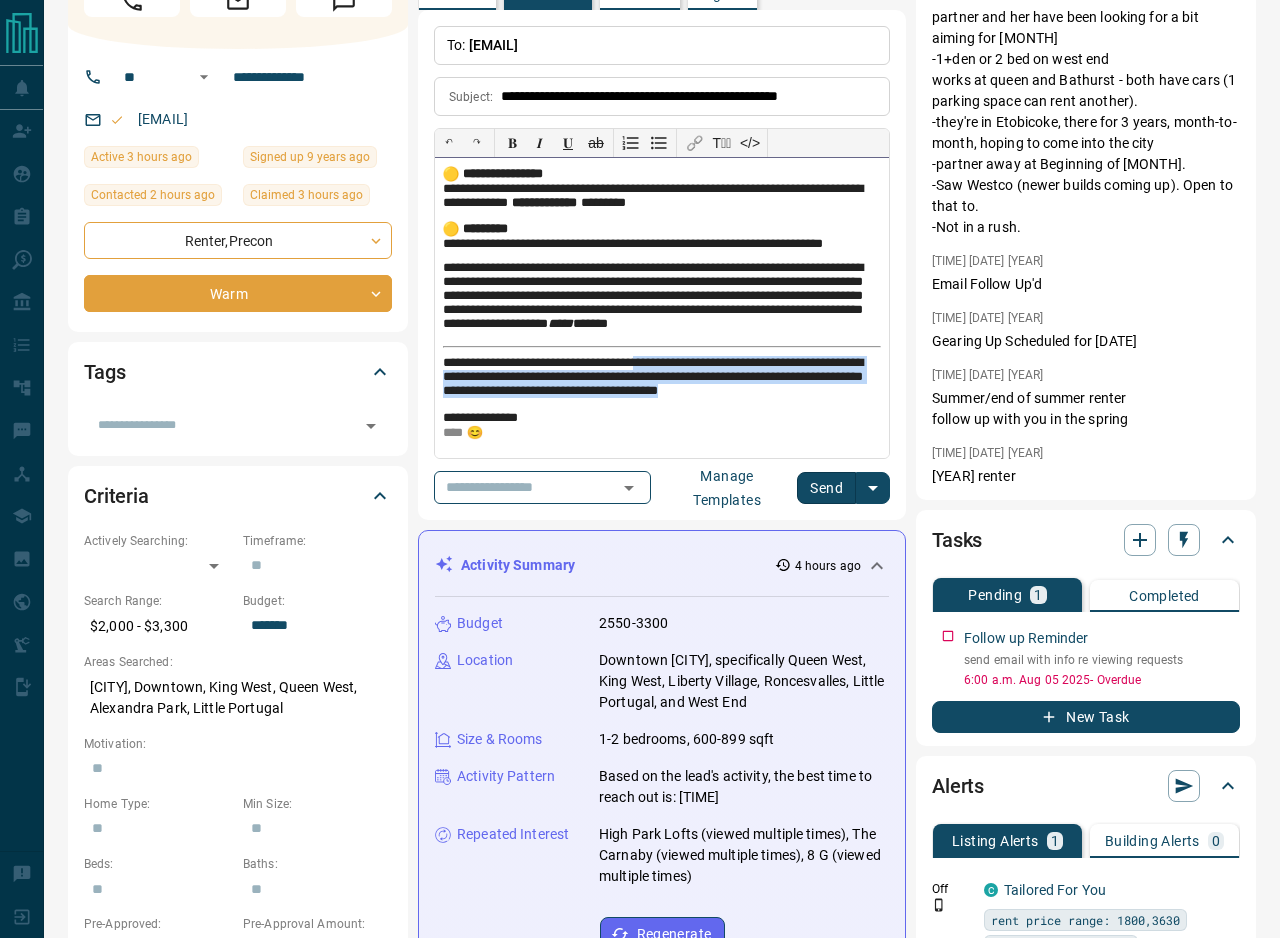drag, startPoint x: 815, startPoint y: 397, endPoint x: 672, endPoint y: 362, distance: 147.22092 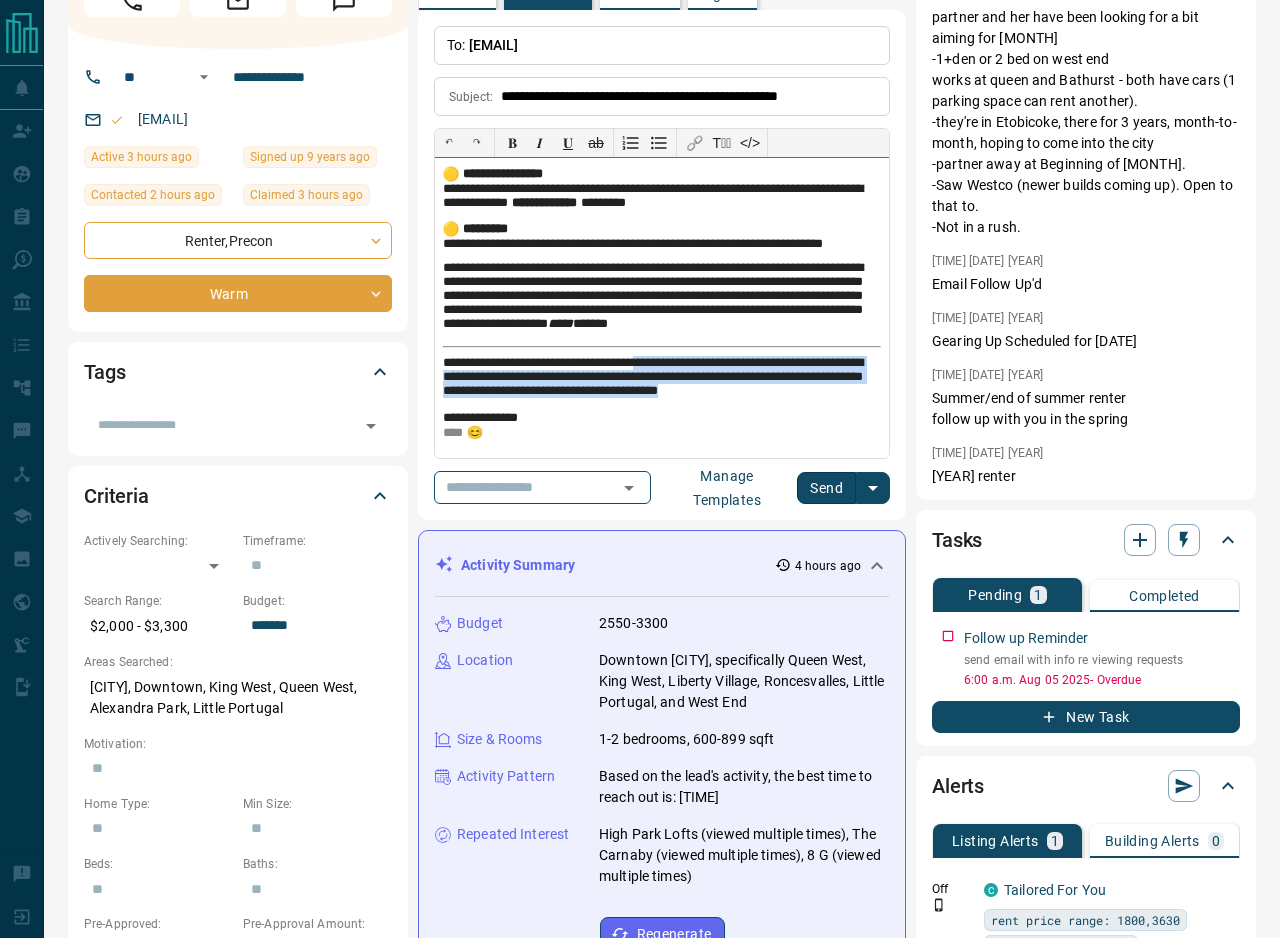 click on "**********" at bounding box center [662, 379] 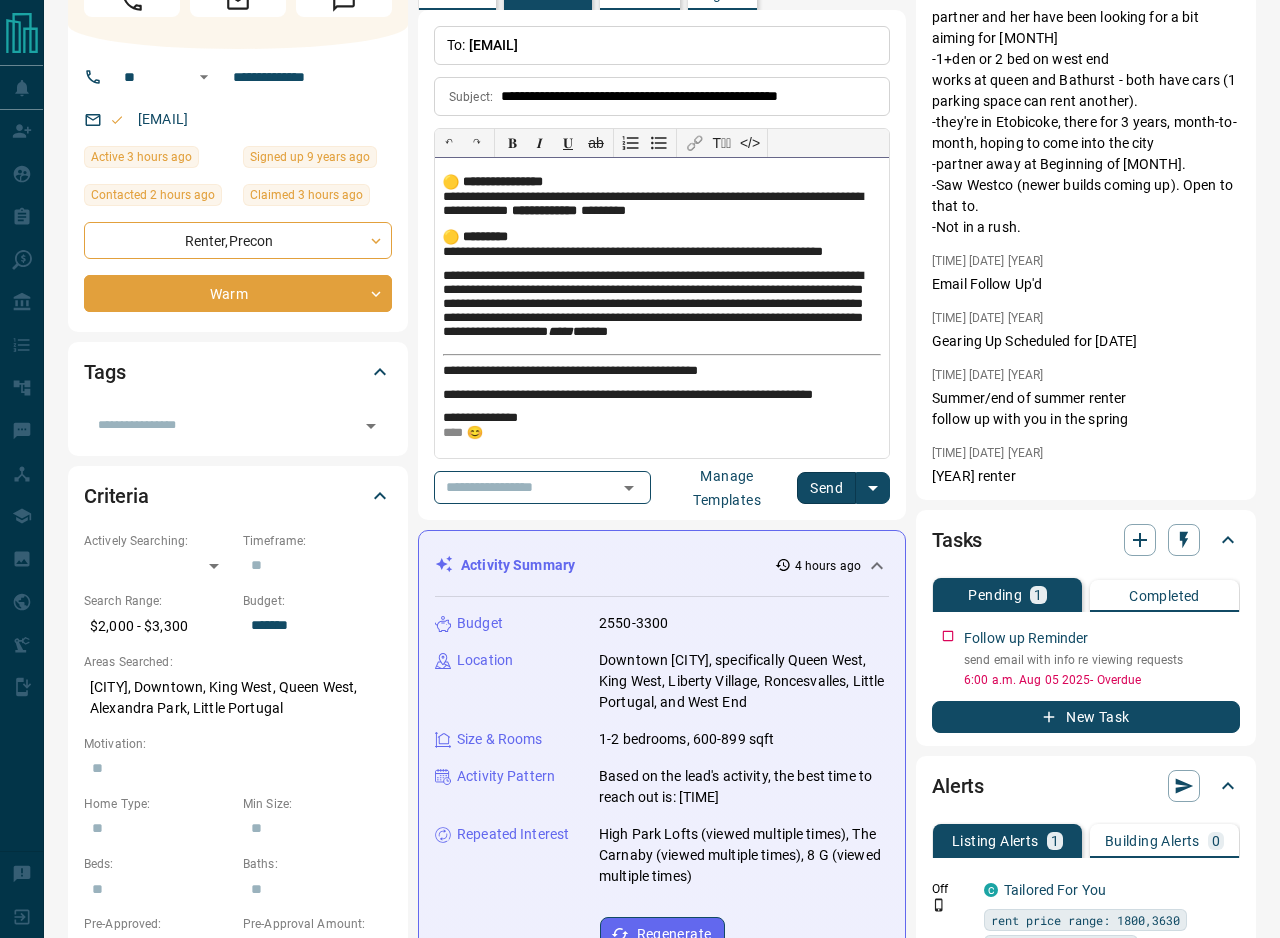 scroll, scrollTop: 1485, scrollLeft: 0, axis: vertical 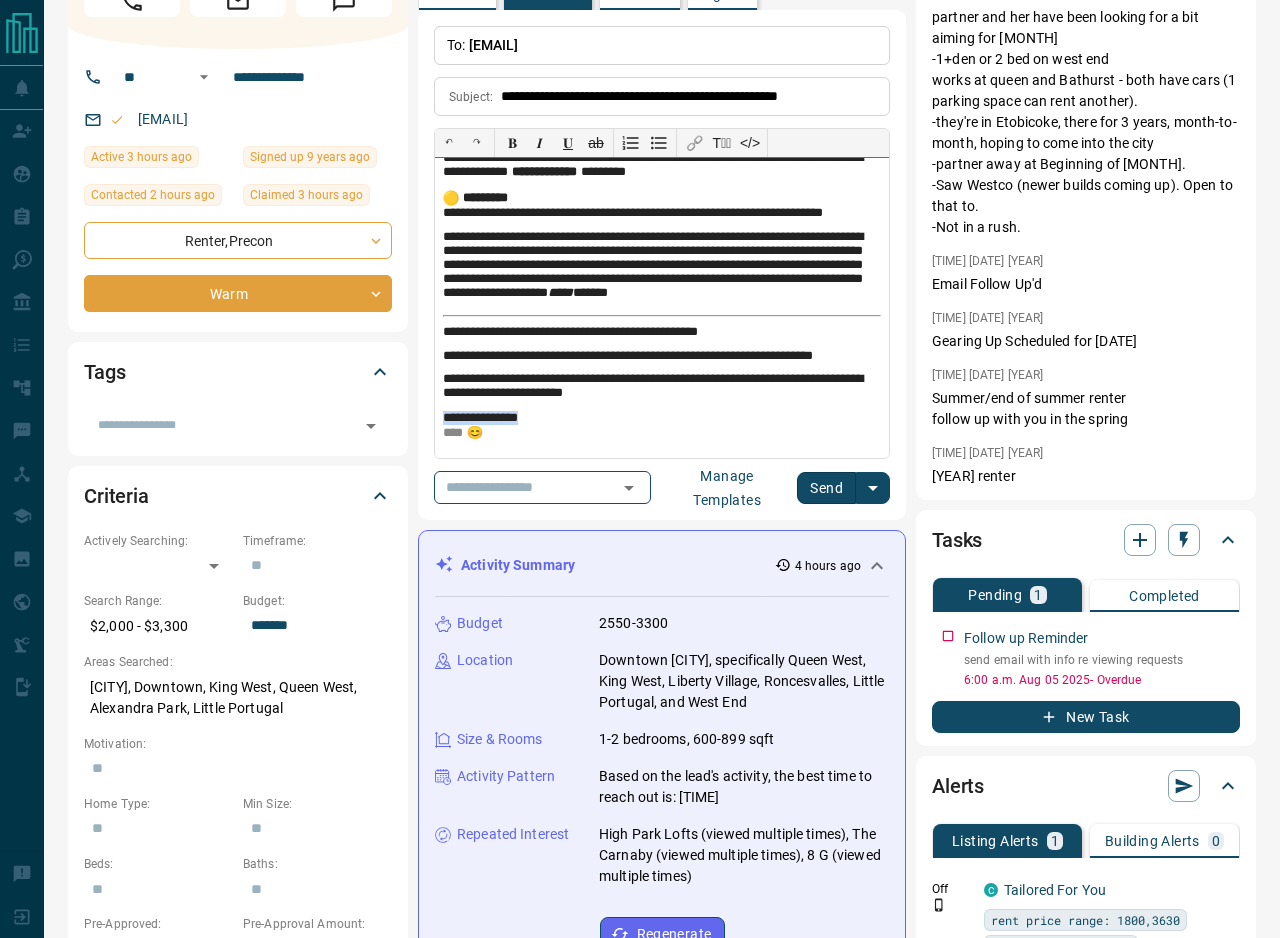 drag, startPoint x: 567, startPoint y: 436, endPoint x: 408, endPoint y: 436, distance: 159 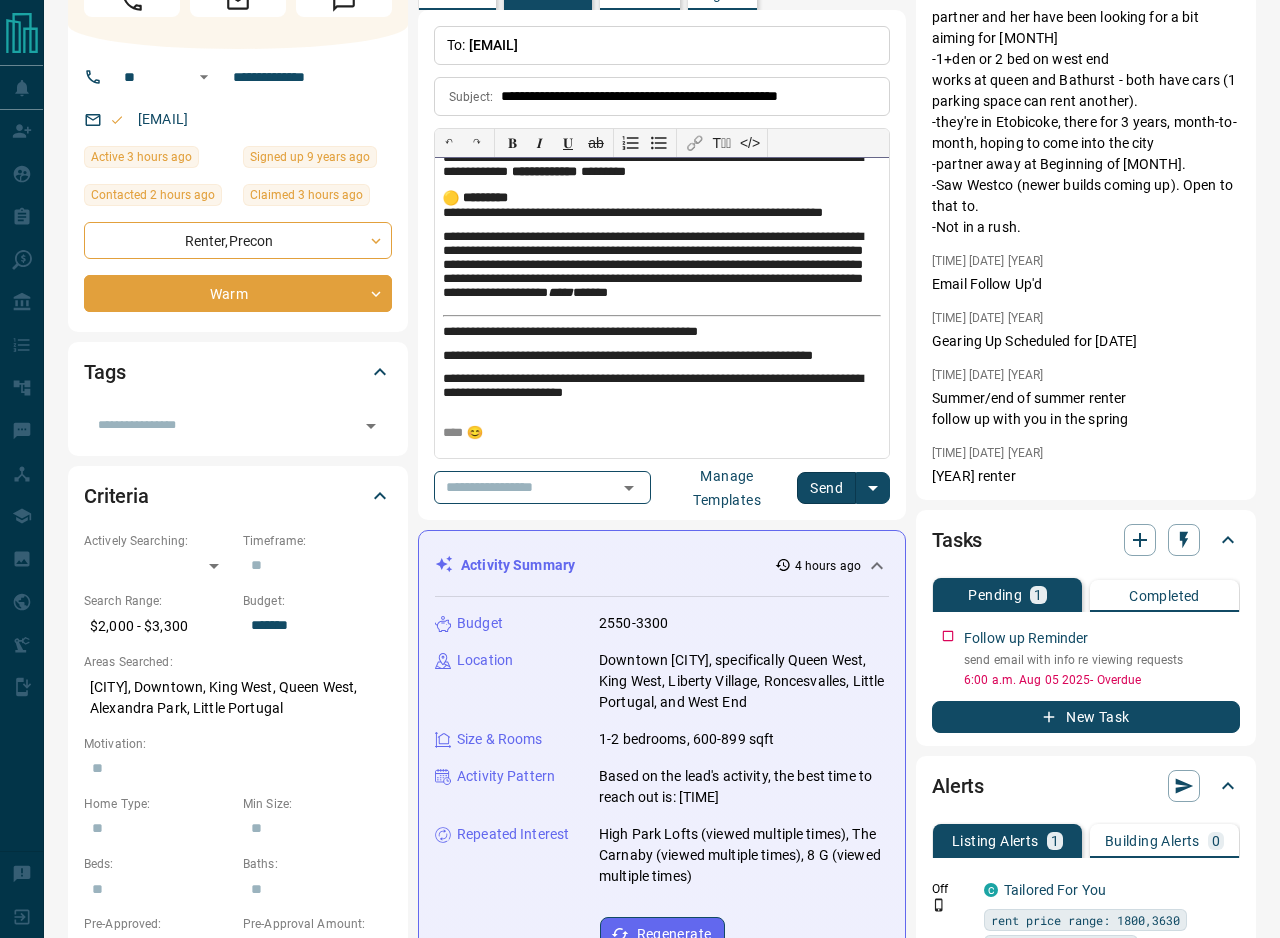 click on "**********" at bounding box center [662, 387] 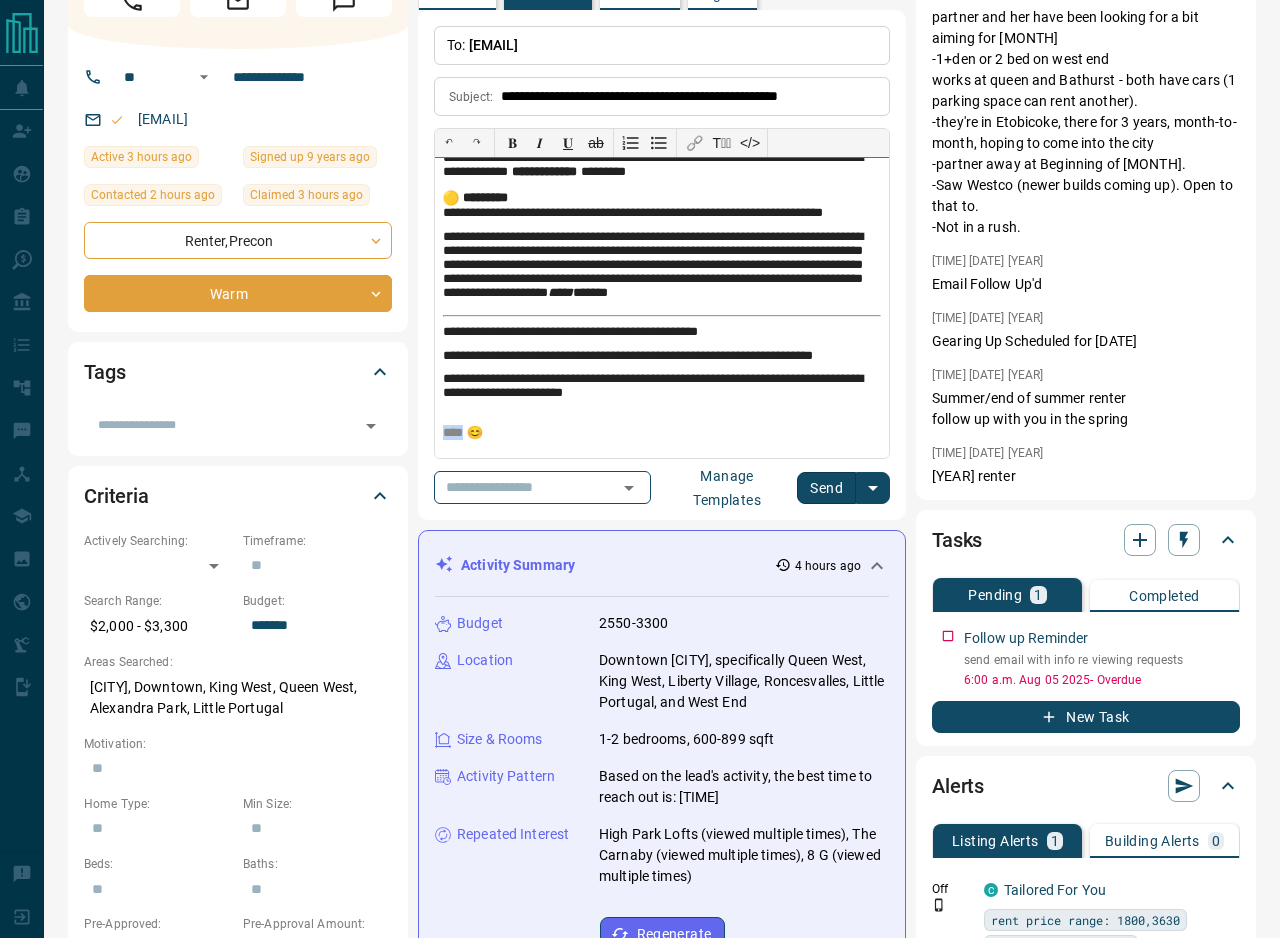 drag, startPoint x: 467, startPoint y: 435, endPoint x: 416, endPoint y: 435, distance: 51 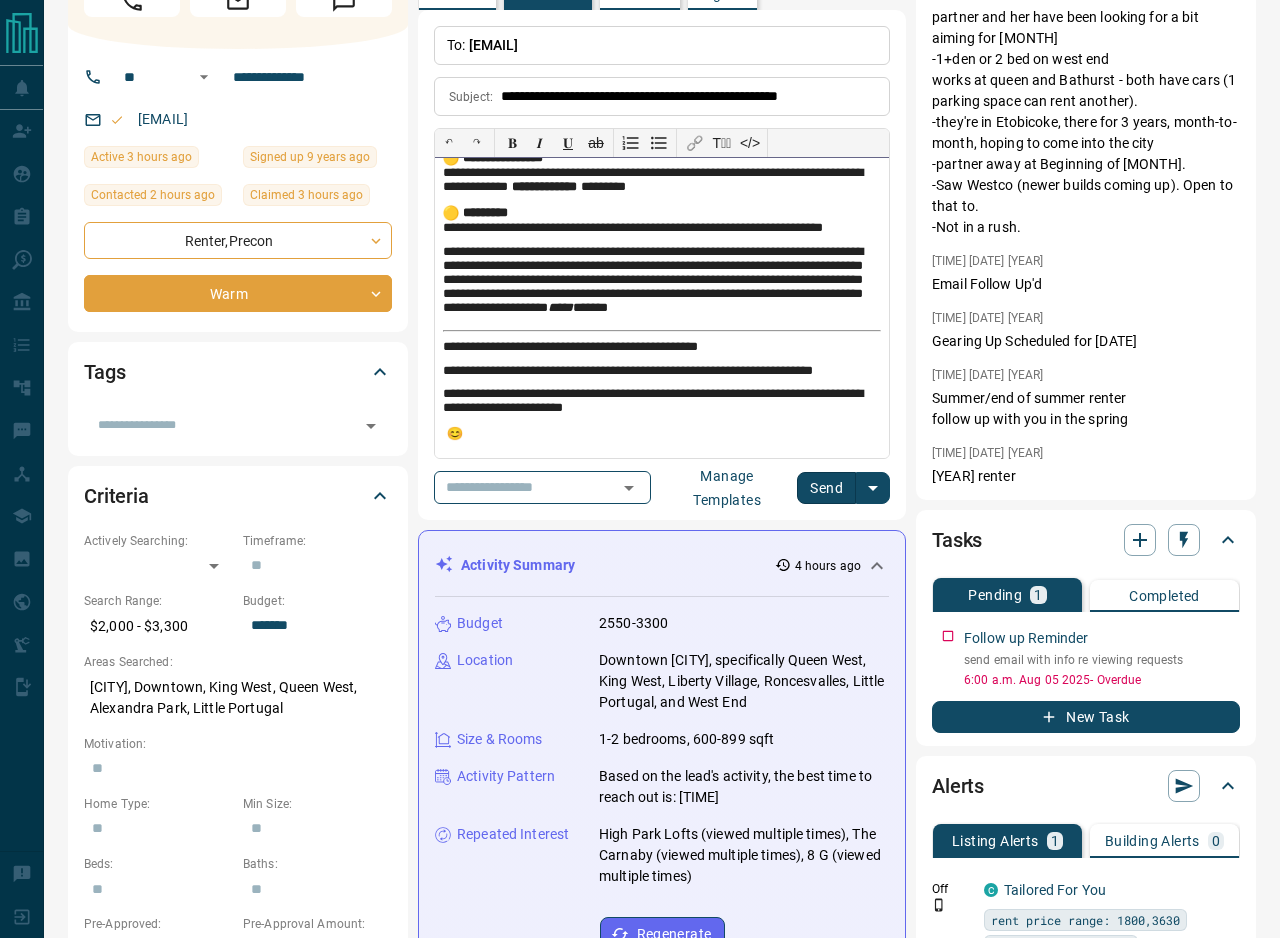 scroll, scrollTop: 1486, scrollLeft: 0, axis: vertical 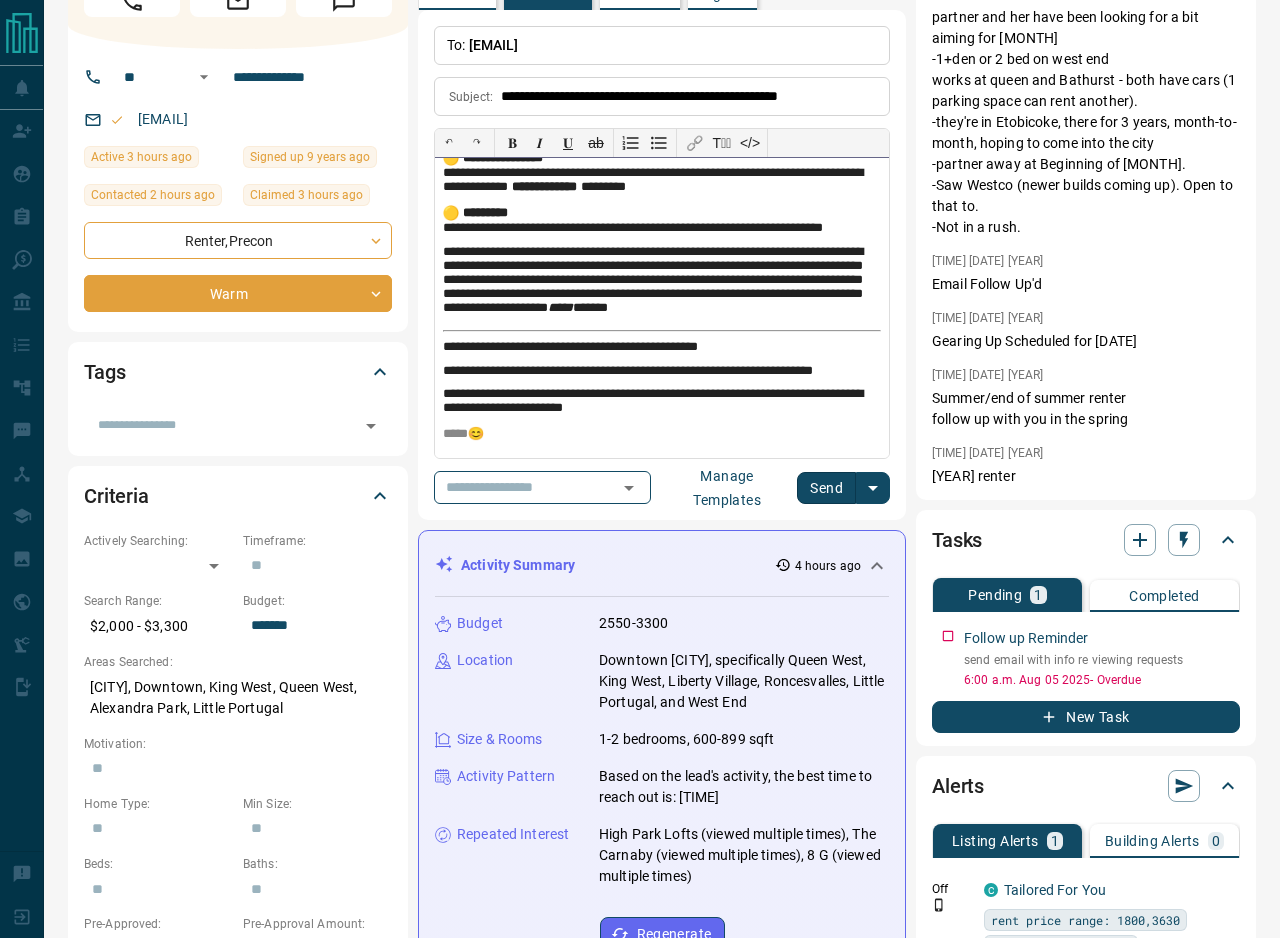 click on "**********" at bounding box center [662, 402] 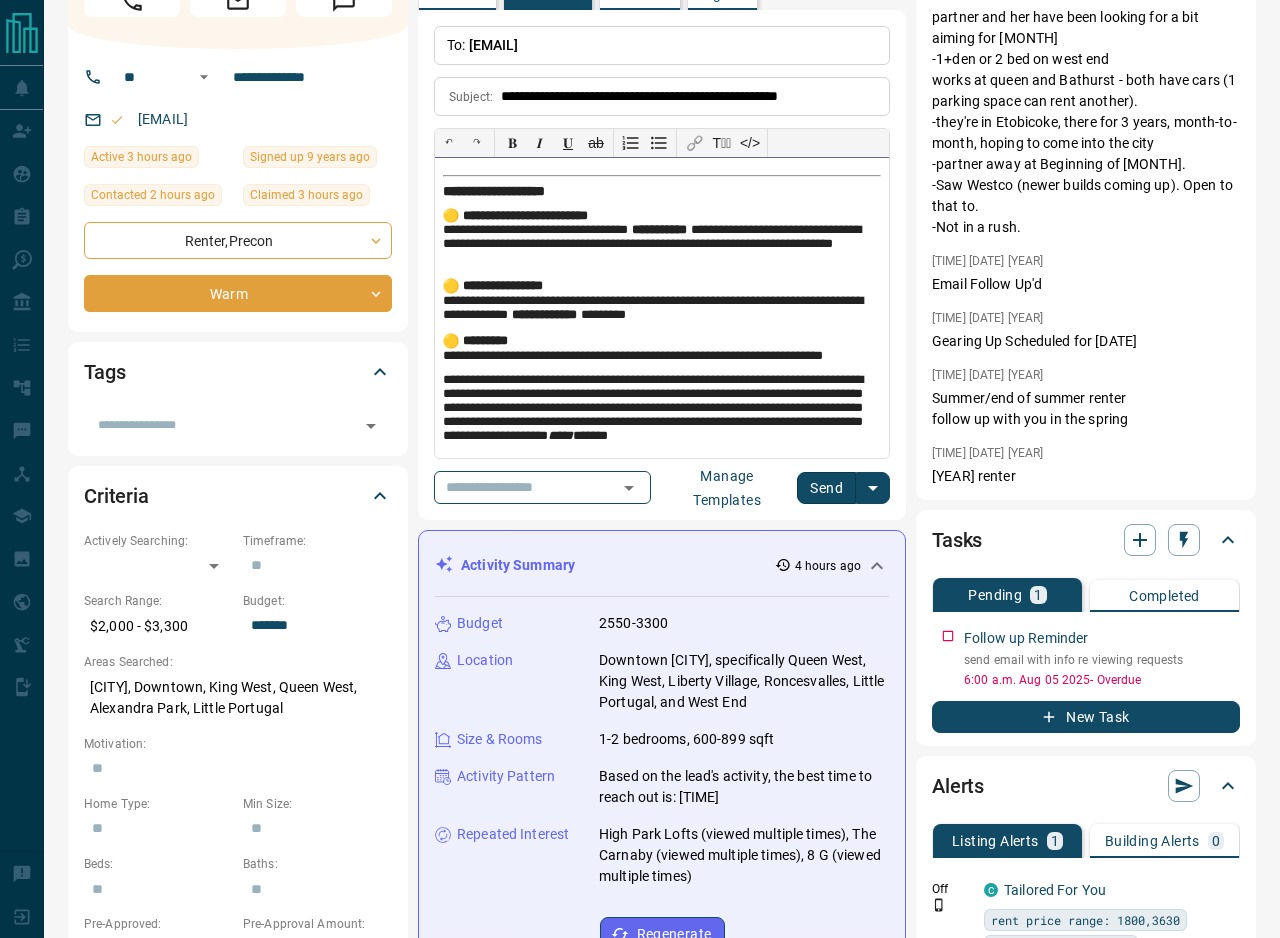 scroll, scrollTop: 1486, scrollLeft: 0, axis: vertical 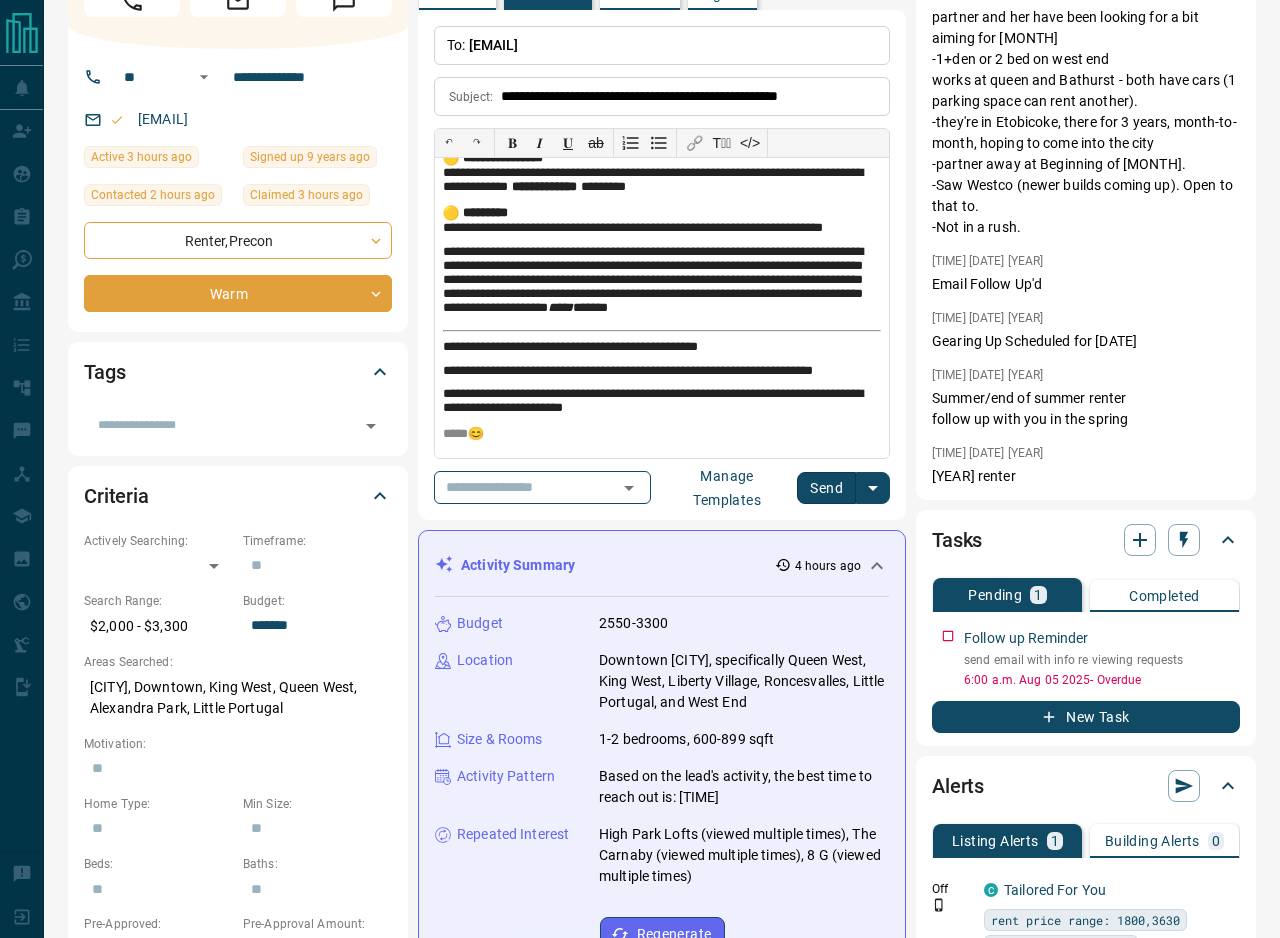 click on "Send" at bounding box center (826, 488) 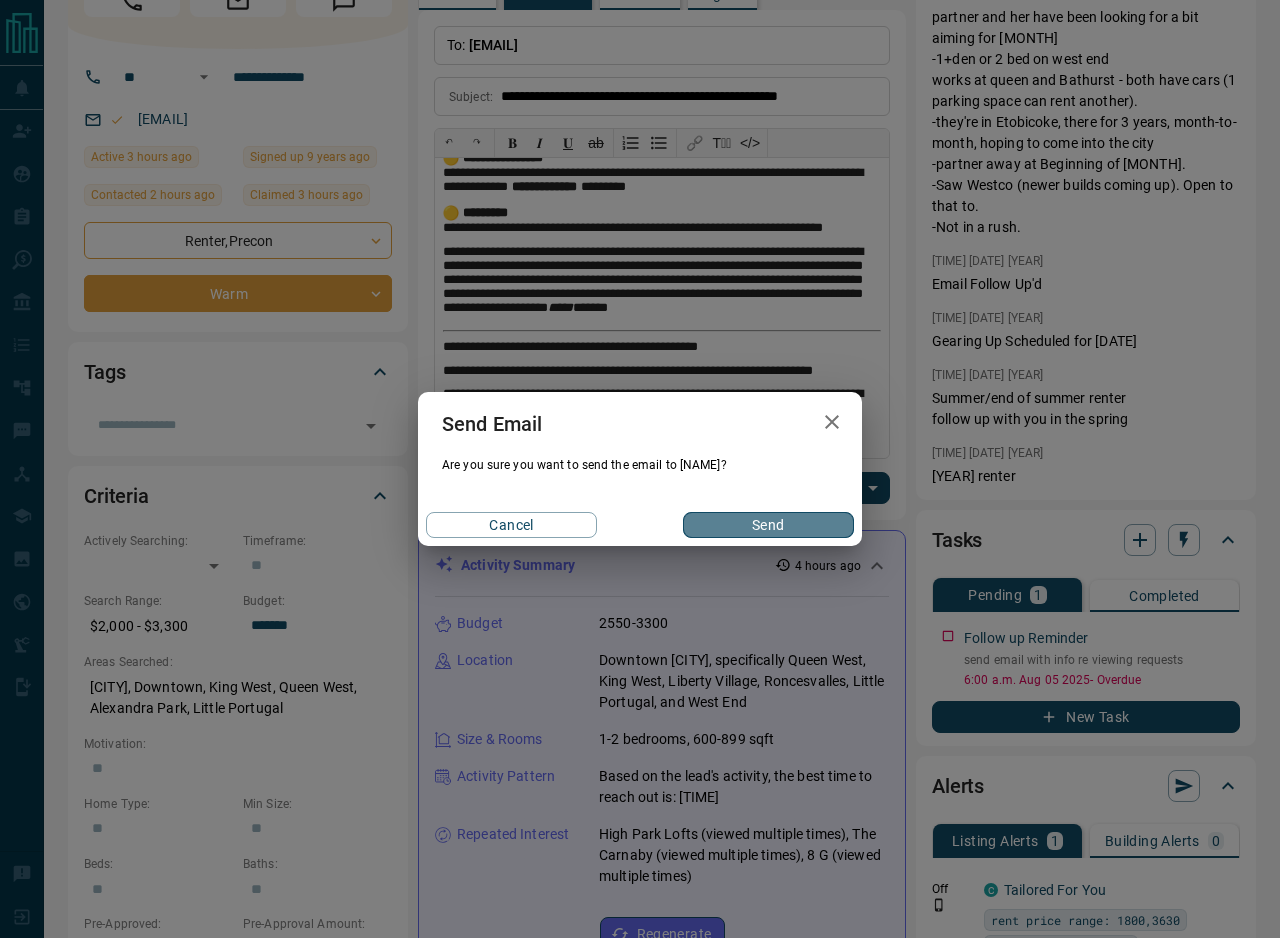 click on "Send" at bounding box center (768, 525) 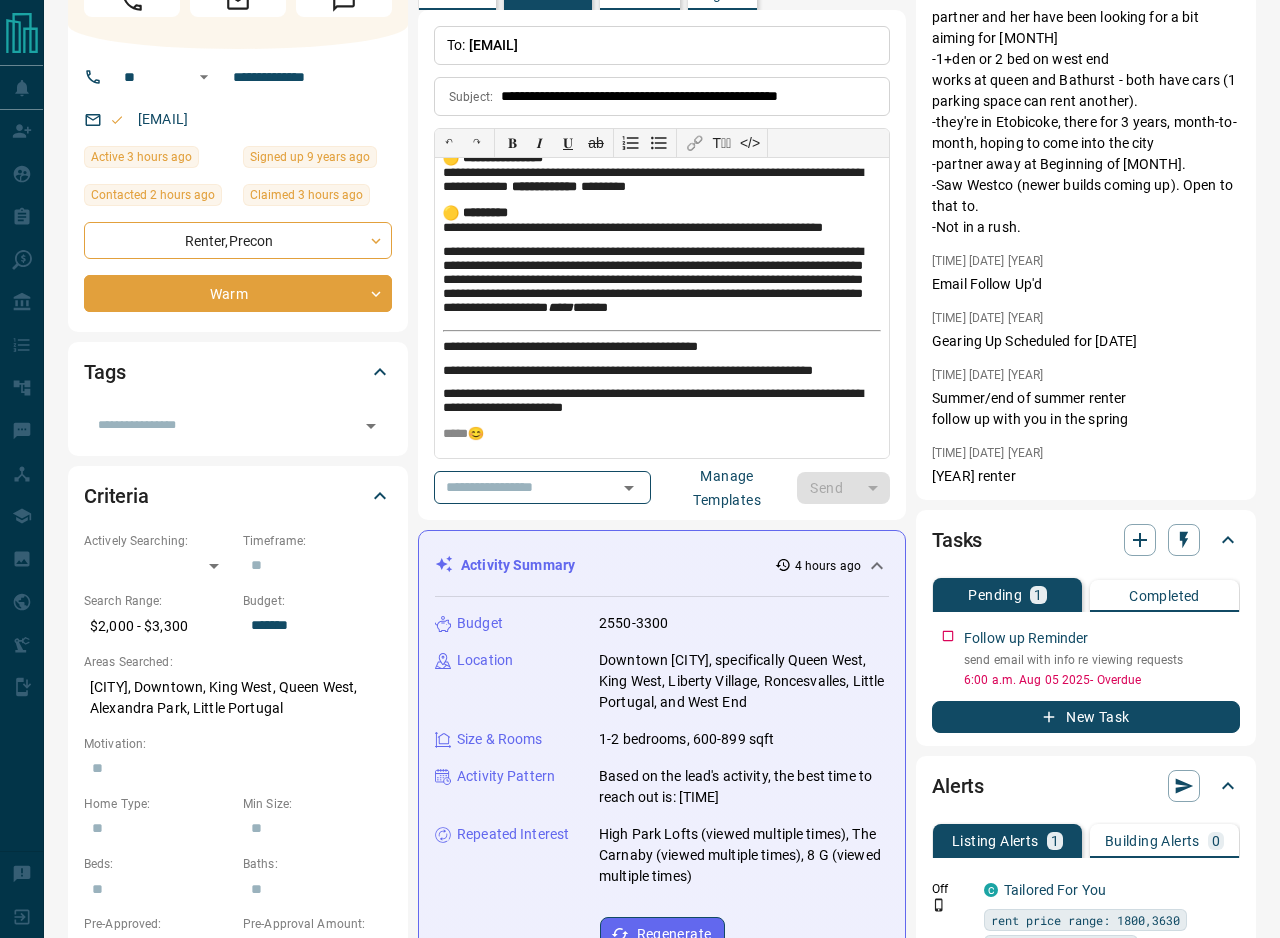 type 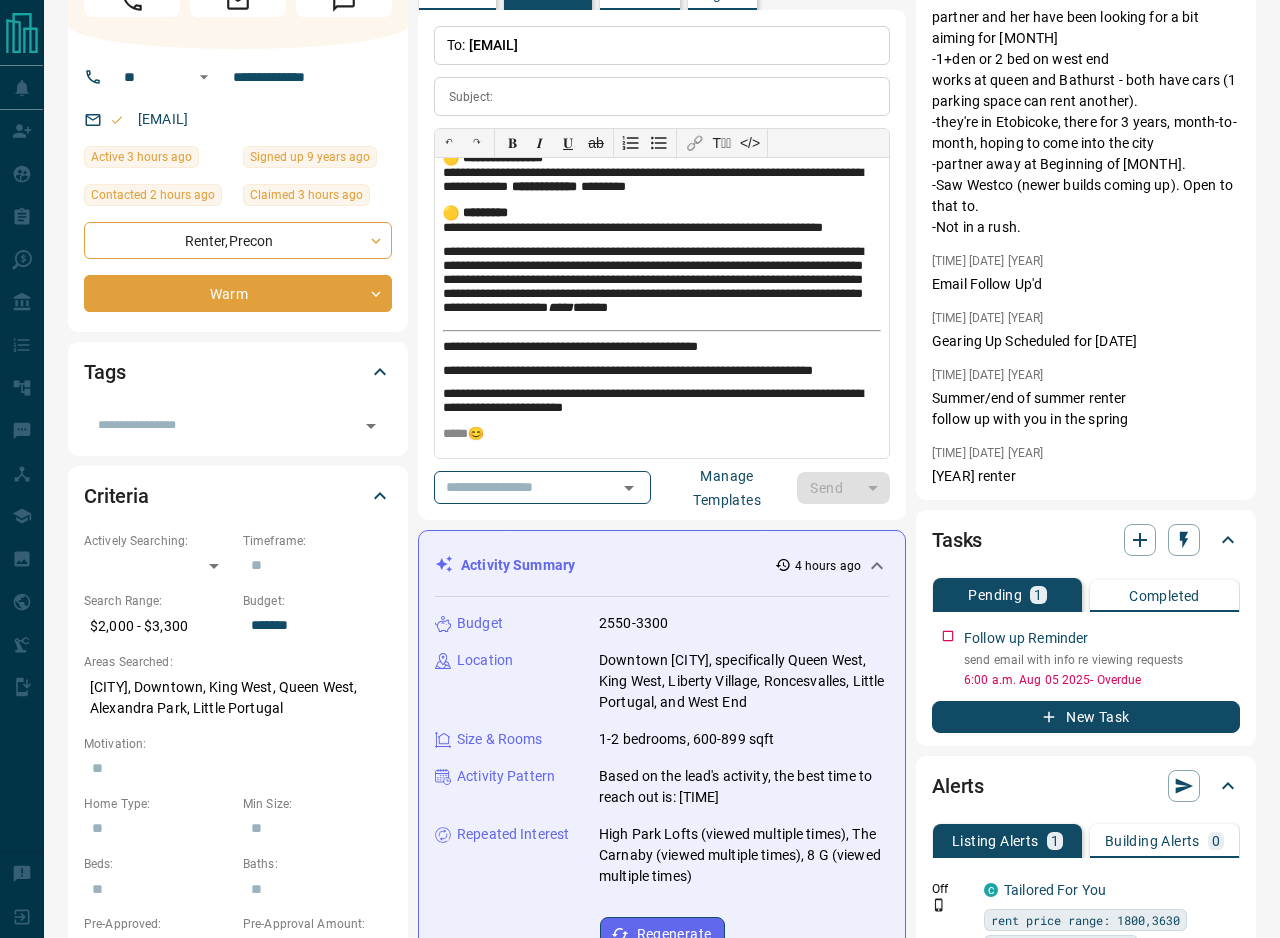 scroll, scrollTop: 0, scrollLeft: 0, axis: both 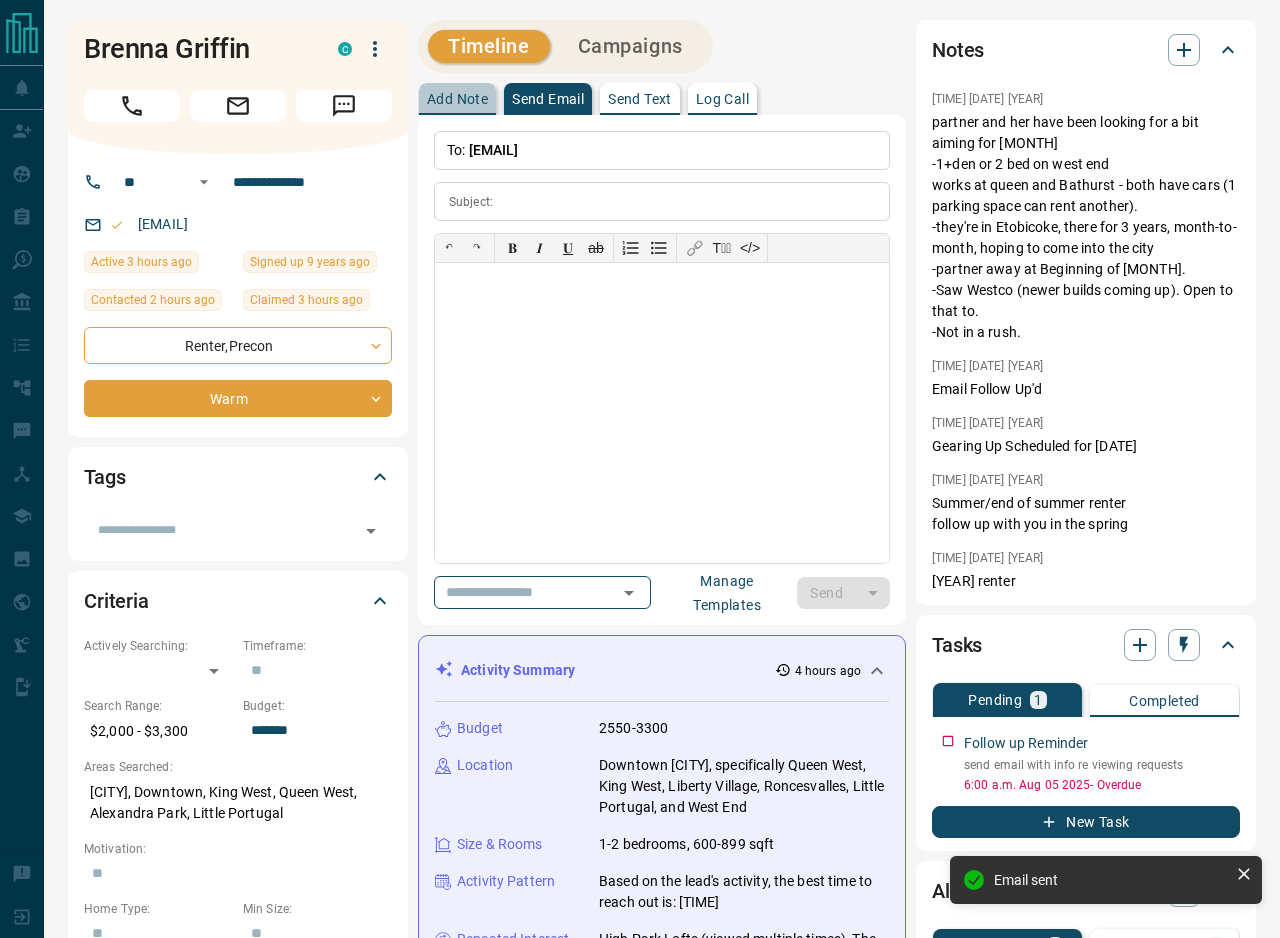 click on "Add Note" at bounding box center [457, 99] 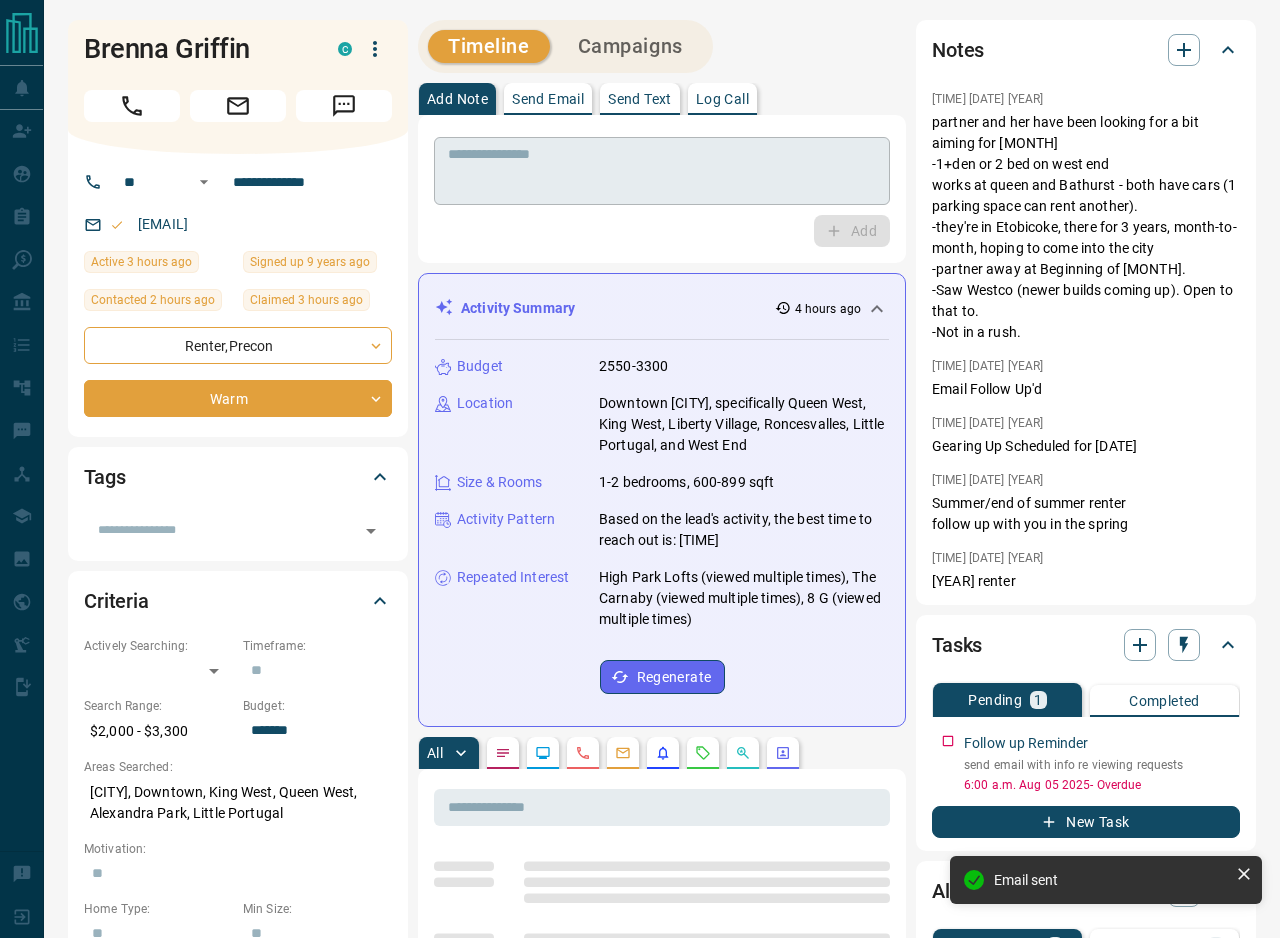 click at bounding box center [662, 171] 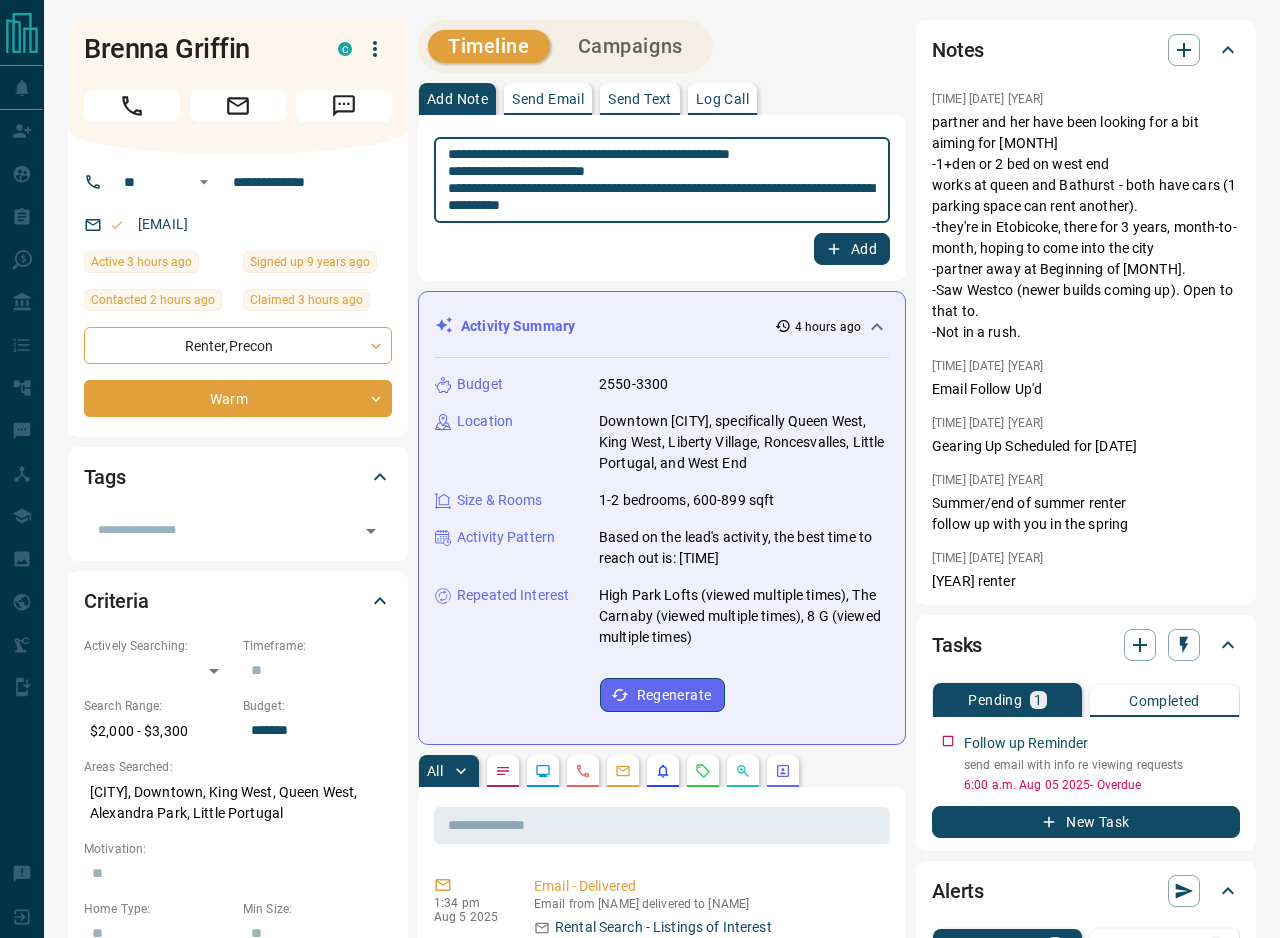 click on "**********" at bounding box center [662, 180] 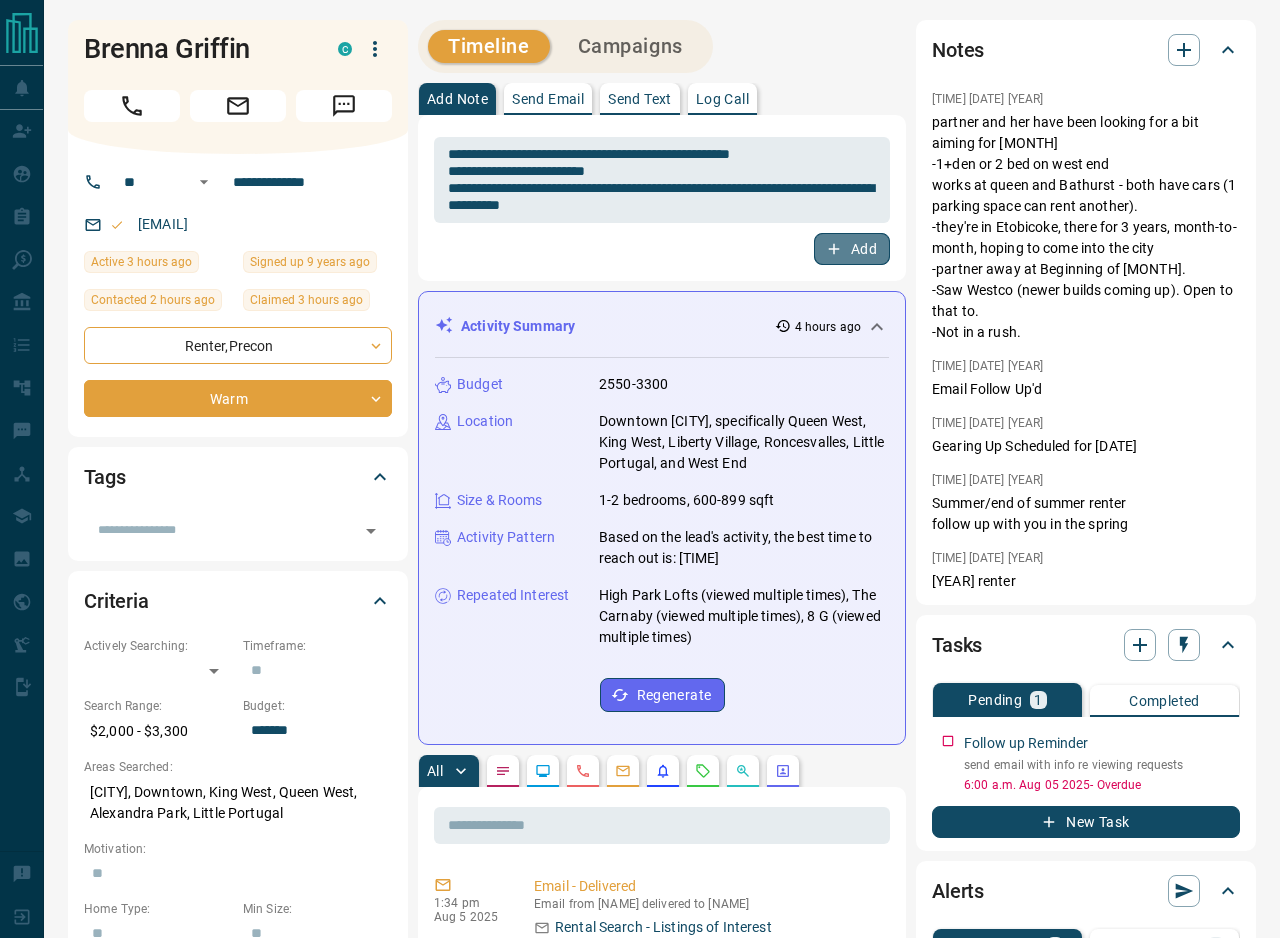 click on "Add" at bounding box center (852, 249) 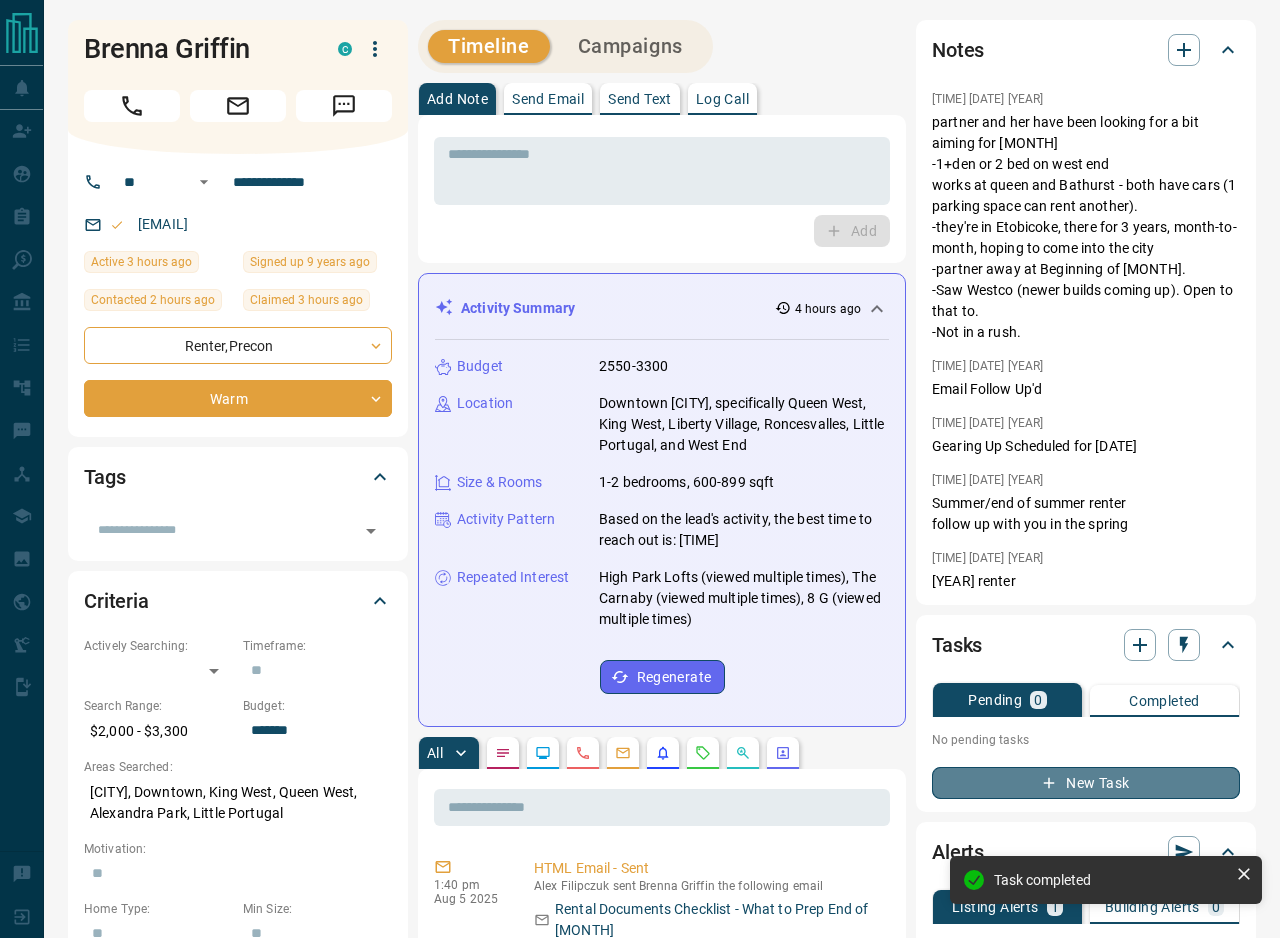 click 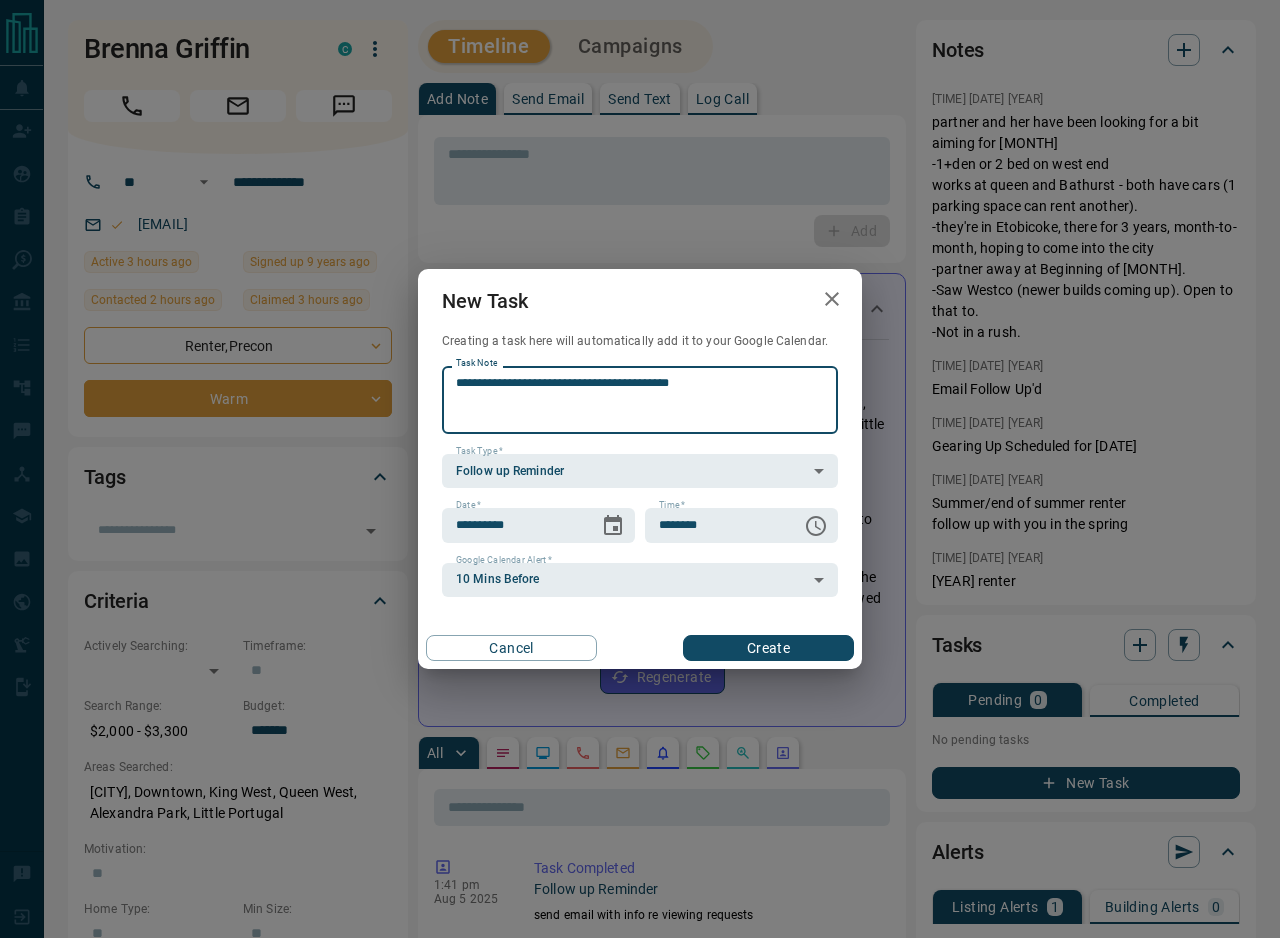 type on "**********" 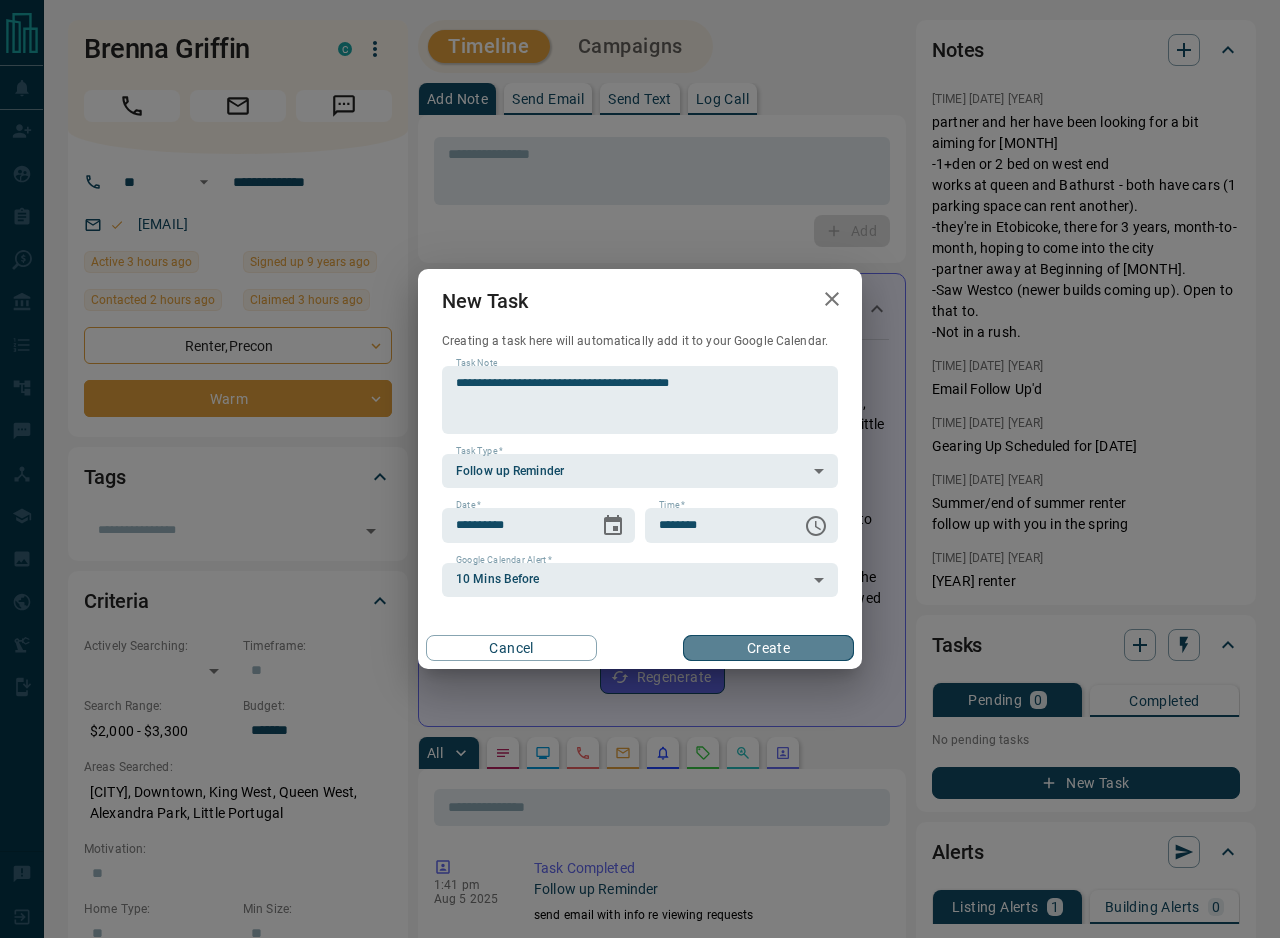 click on "Create" at bounding box center (768, 648) 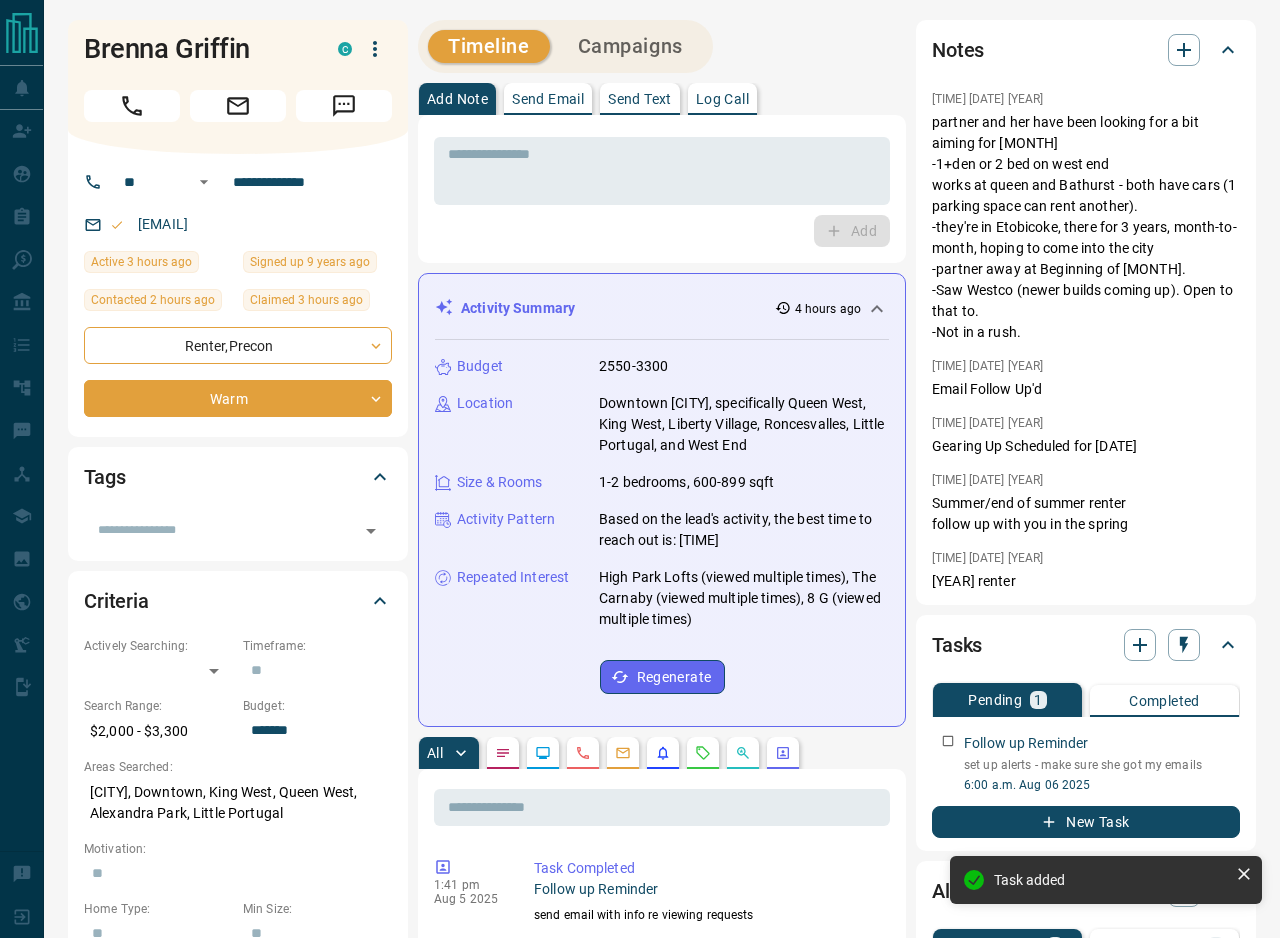 click on "Timeline Campaigns Add Note Send Email Send Text Log Call * ​ Add Activity Summary 4 hours ago Budget 2550-3300 Location Downtown [CITY], specifically Queen West, King West, Liberty Village, Roncesvalles, Little Portugal, and West End Size & Rooms 1-2 bedrooms, 600-899 sqft Activity Pattern Based on the lead's activity, the best time to reach out is:  [TIME] Repeated Interest High Park Lofts (viewed multiple times), The Carnaby (viewed multiple times), 8 G (viewed multiple times) Regenerate All ​ [TIME] [DATE] [YEAR] Task Completed Follow up Reminder send email with info re viewing requests [TIME] [DATE] [YEAR] Note Action Note Added  by  [NAME] sent her info on her viewing requests (we are too early)
sent her checklist of docs
offered to circle back and lock in a meeting for end of [MONTH], so we can pick it up for real. [TIME] [DATE] [YEAR] HTML Email - Sent [NAME] sent [NAME] the following email Rental Documents Checklist - What to Prep End of [MONTH] View Email [TIME]" at bounding box center (662, 1246) 